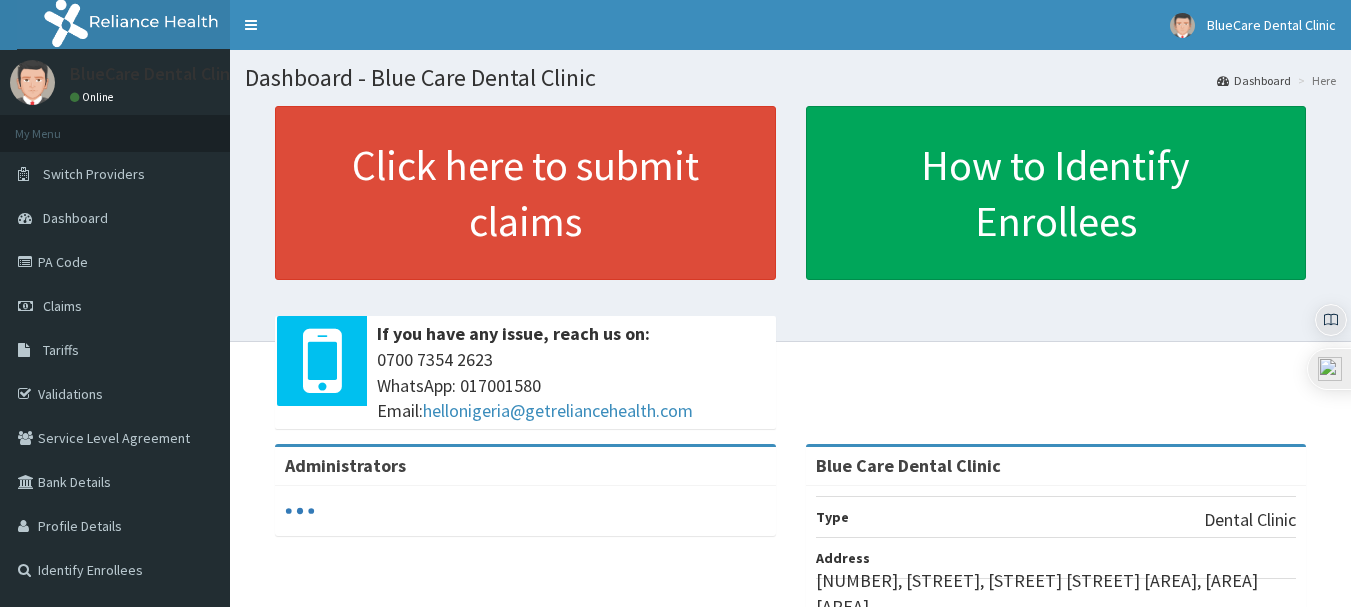 scroll, scrollTop: 0, scrollLeft: 0, axis: both 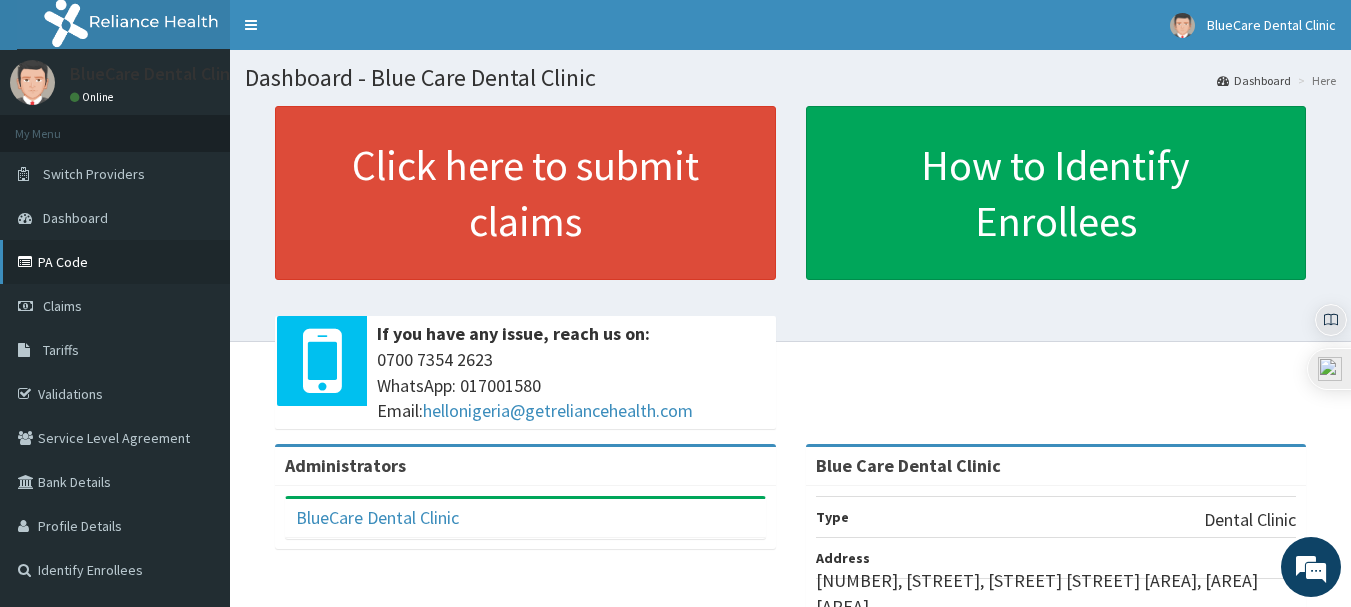 click on "PA Code" at bounding box center (115, 262) 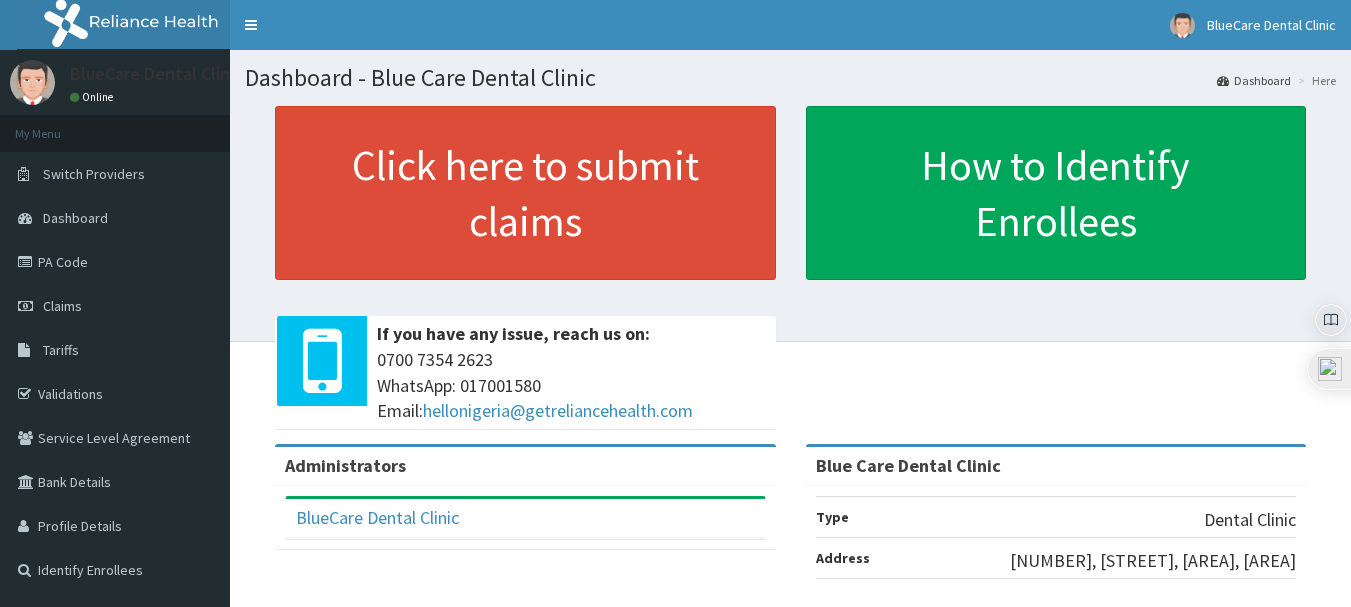 scroll, scrollTop: 0, scrollLeft: 0, axis: both 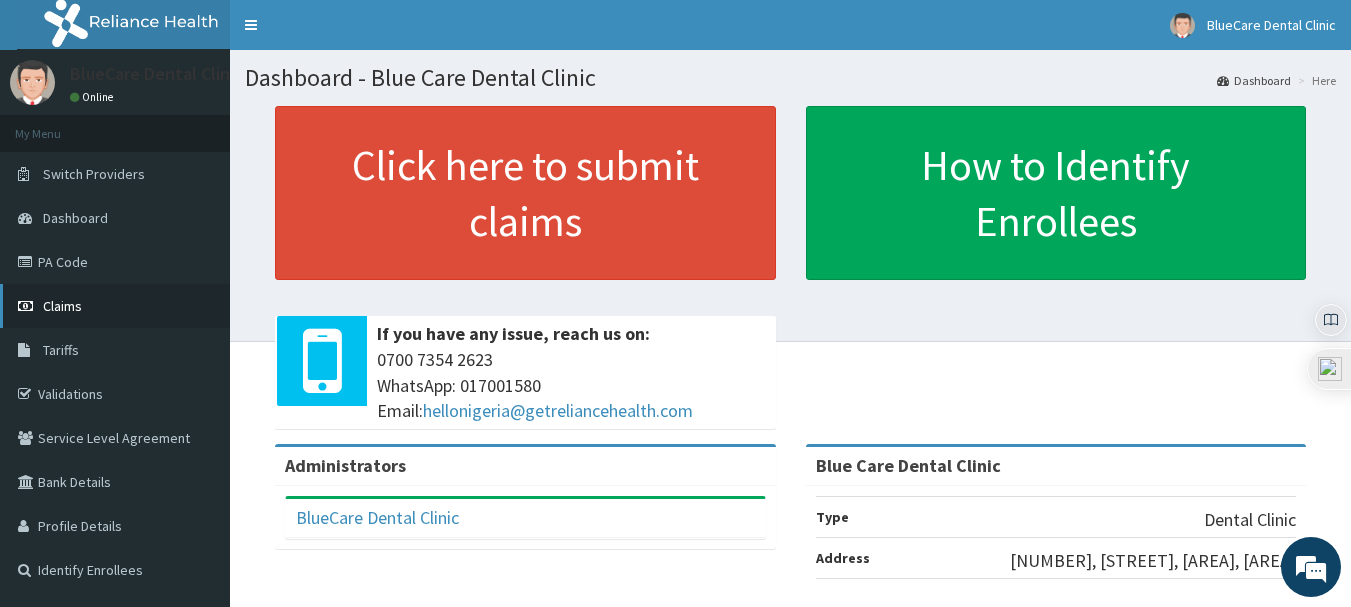 click on "Claims" at bounding box center [62, 306] 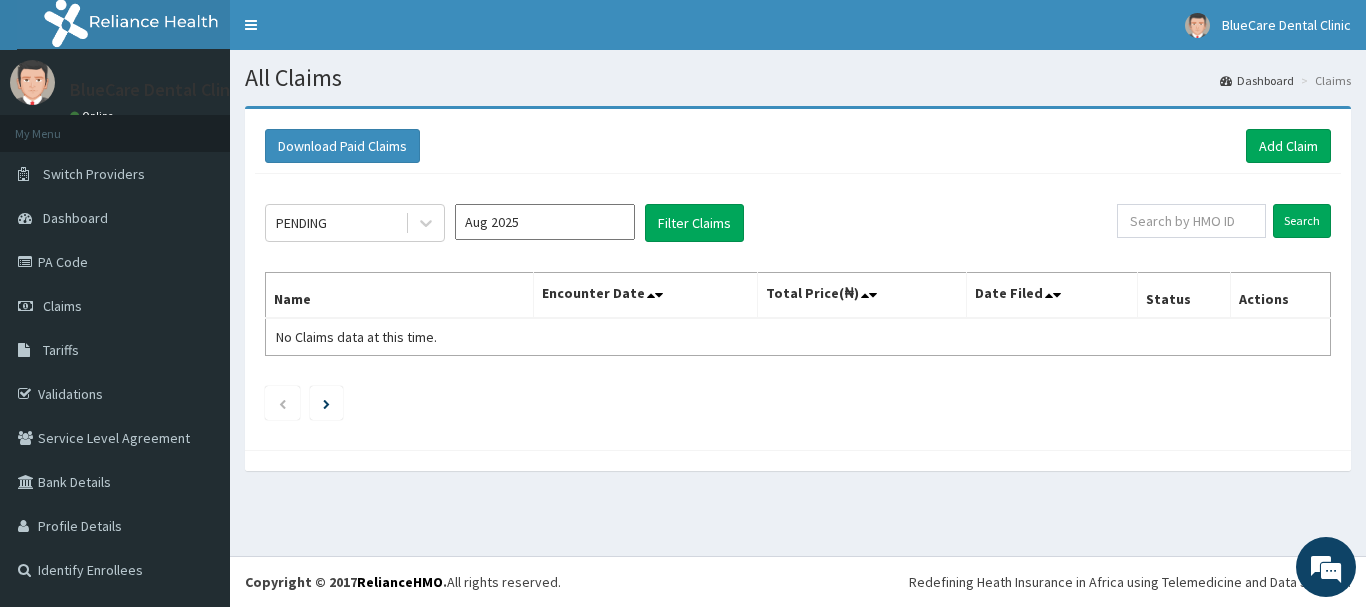 scroll, scrollTop: 0, scrollLeft: 0, axis: both 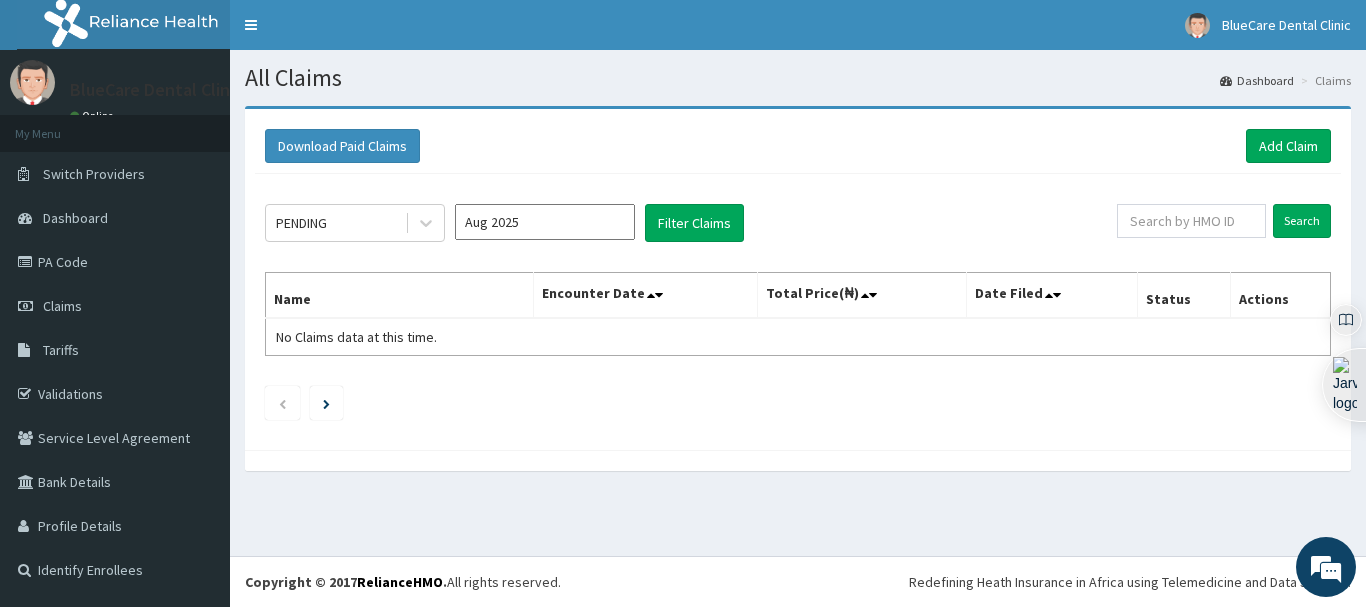 click at bounding box center [798, 460] 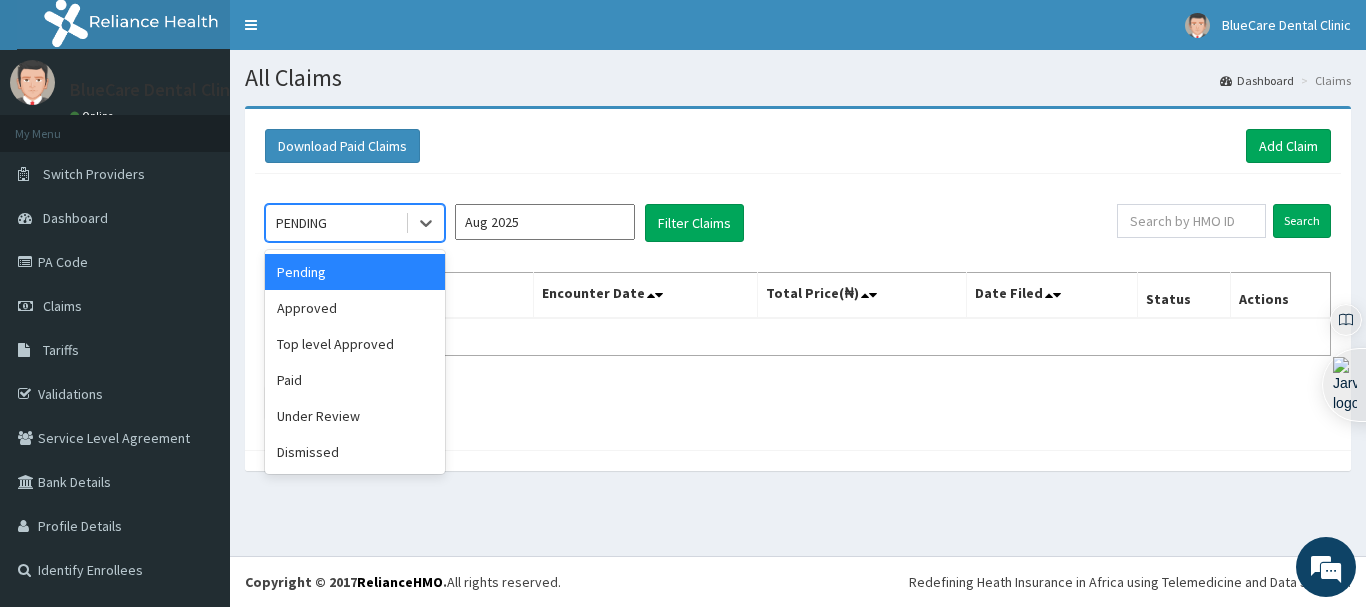 click on "Paid" at bounding box center [355, 380] 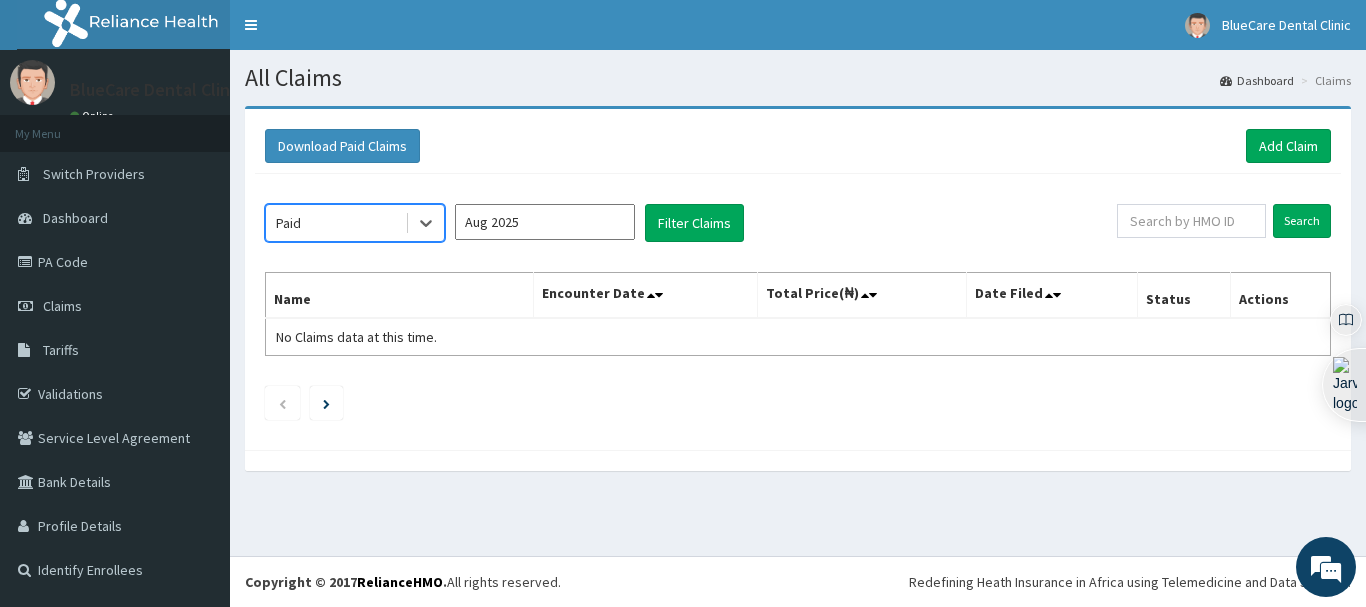 click on "Aug 2025" at bounding box center (545, 222) 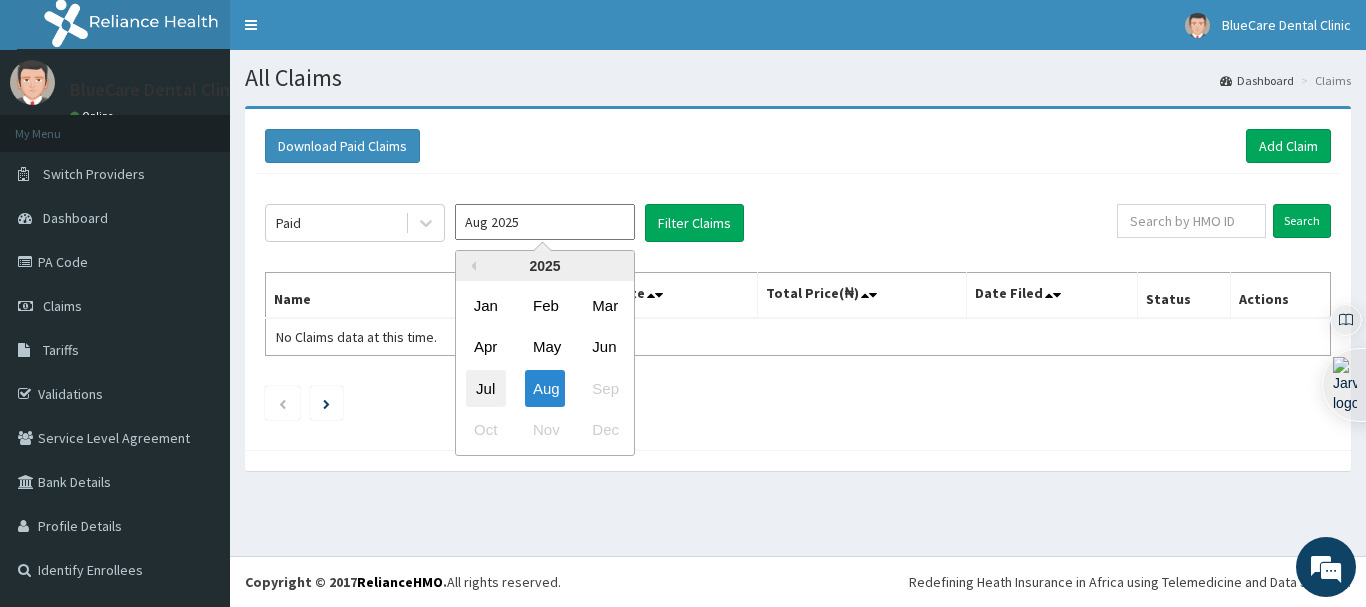 click on "Jul" at bounding box center (486, 388) 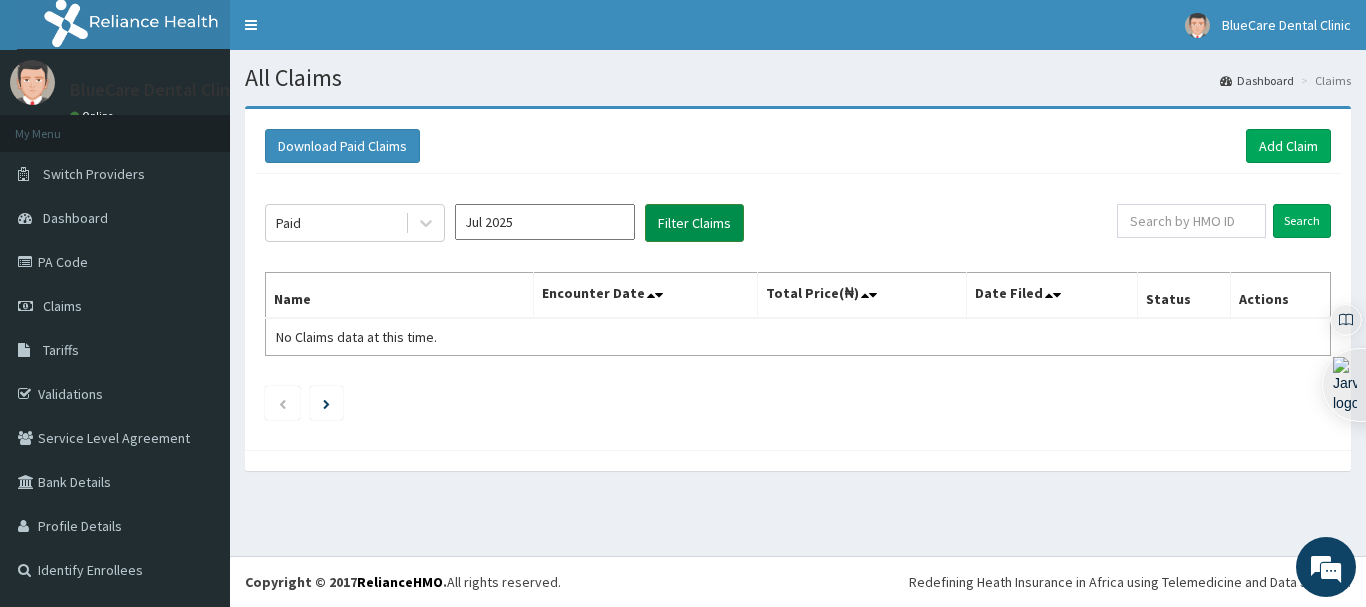 click on "Filter Claims" at bounding box center [694, 223] 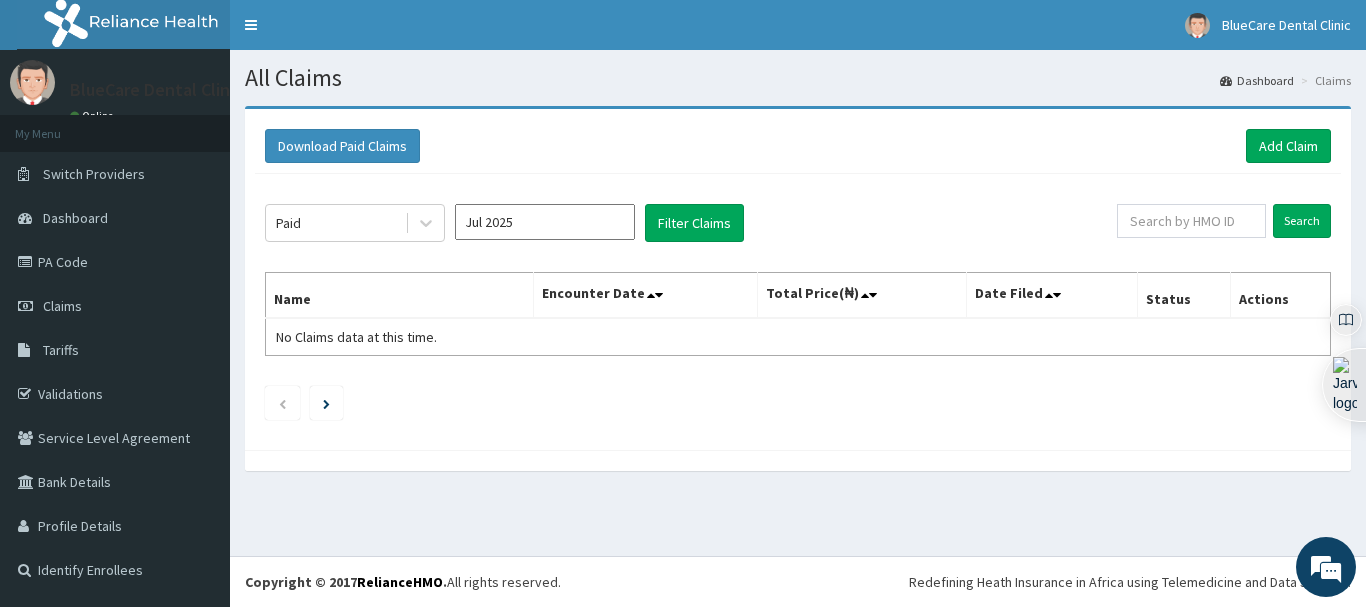 click on "Jul 2025" at bounding box center (545, 222) 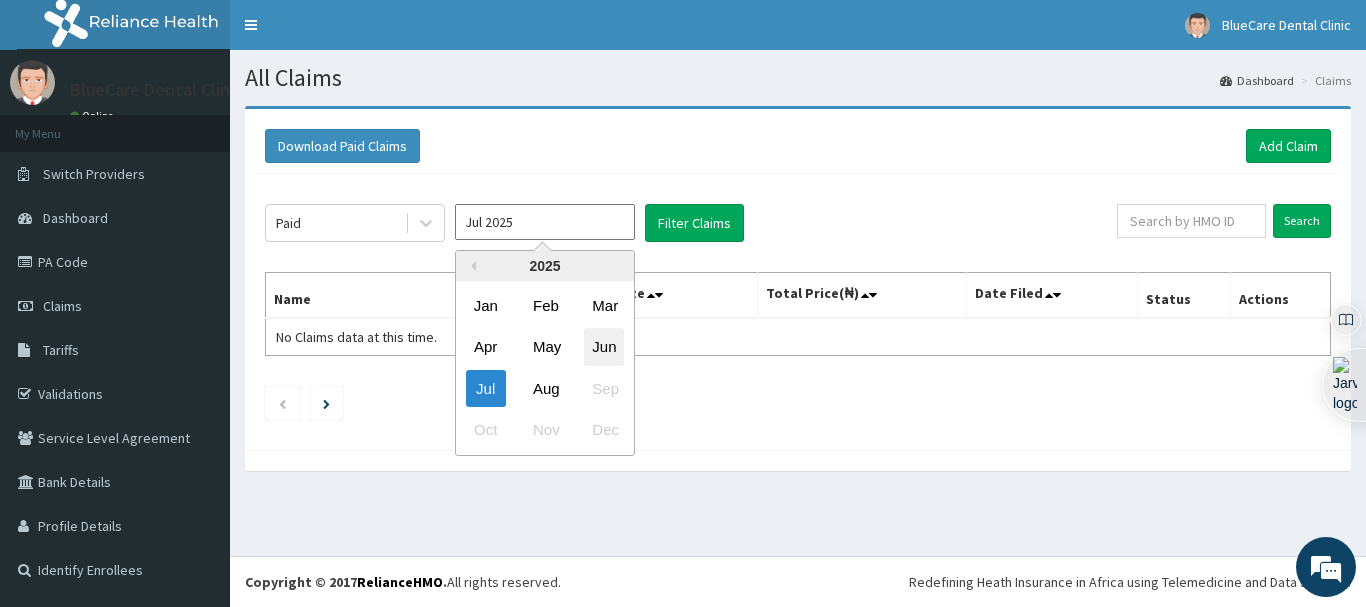 click on "Jun" at bounding box center (604, 347) 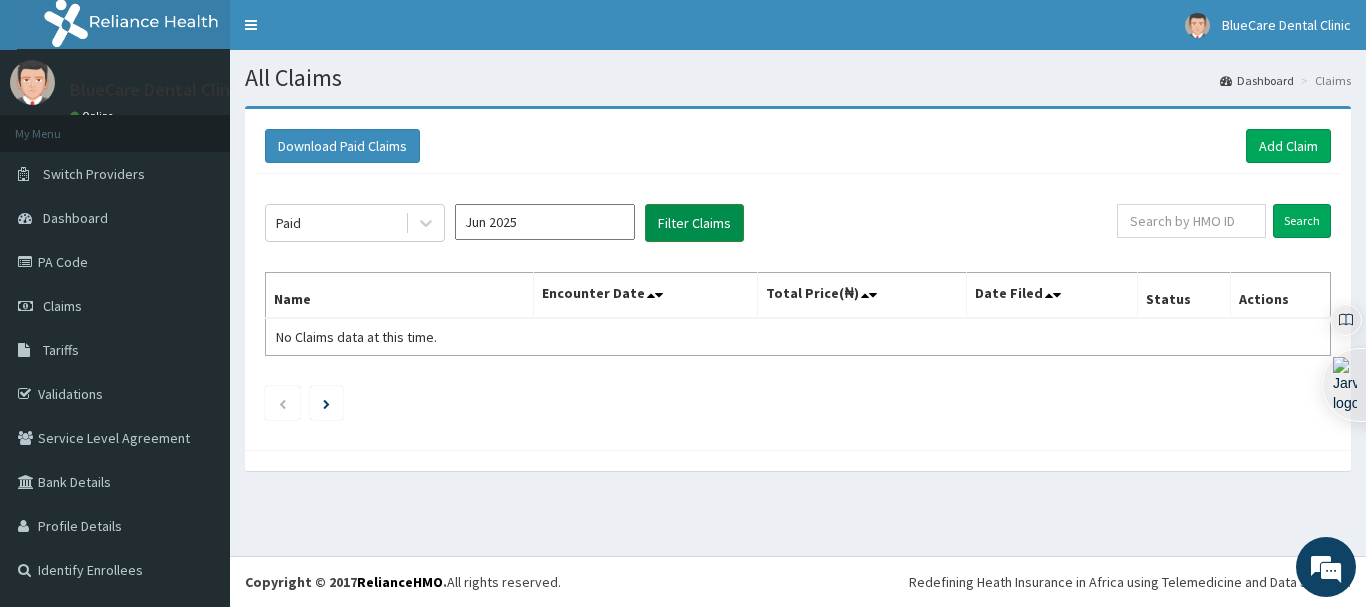 click on "Filter Claims" at bounding box center [694, 223] 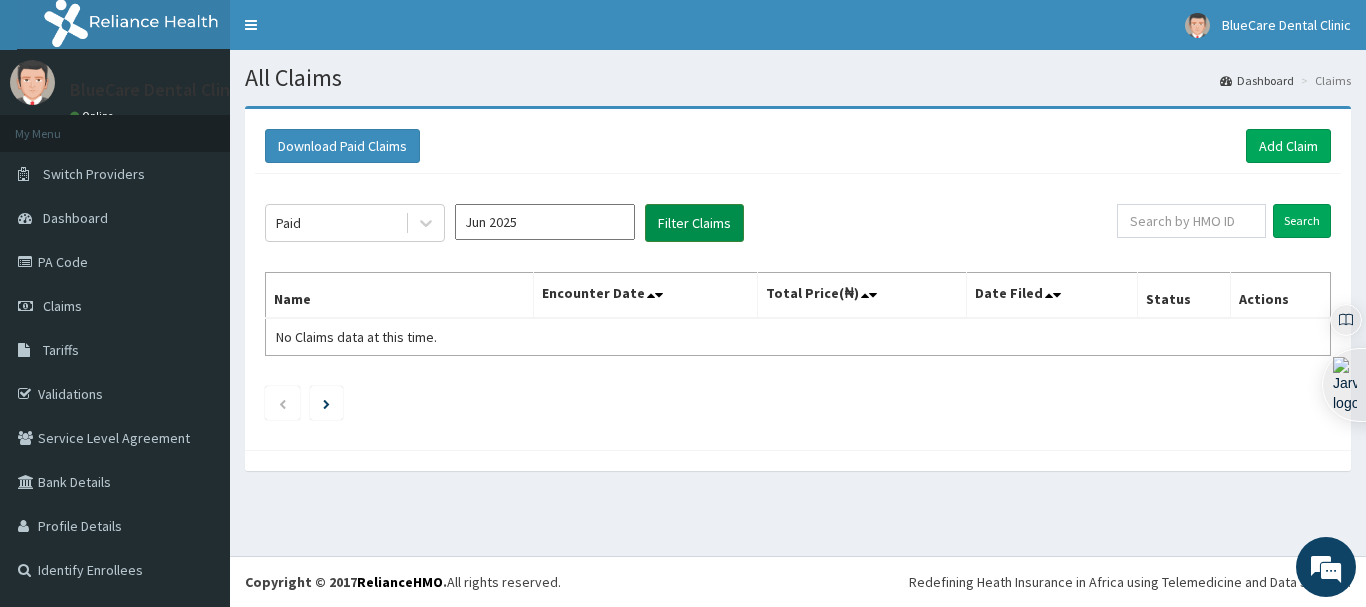 click on "Filter Claims" at bounding box center [694, 223] 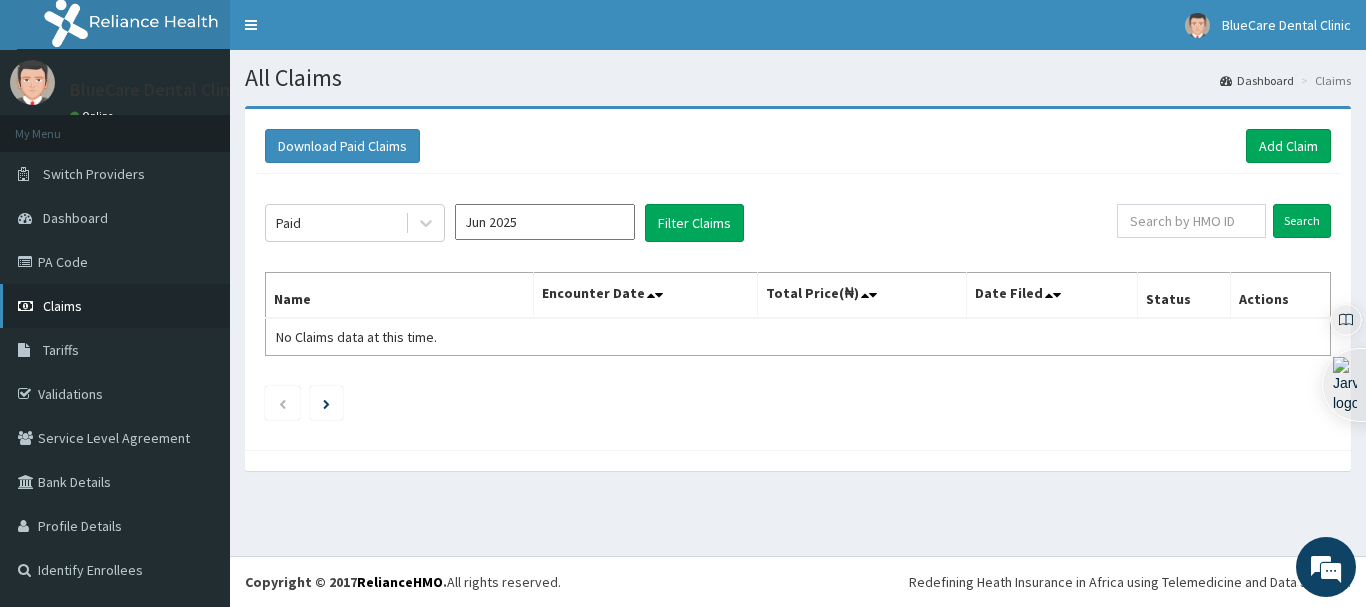click on "Claims" at bounding box center (115, 306) 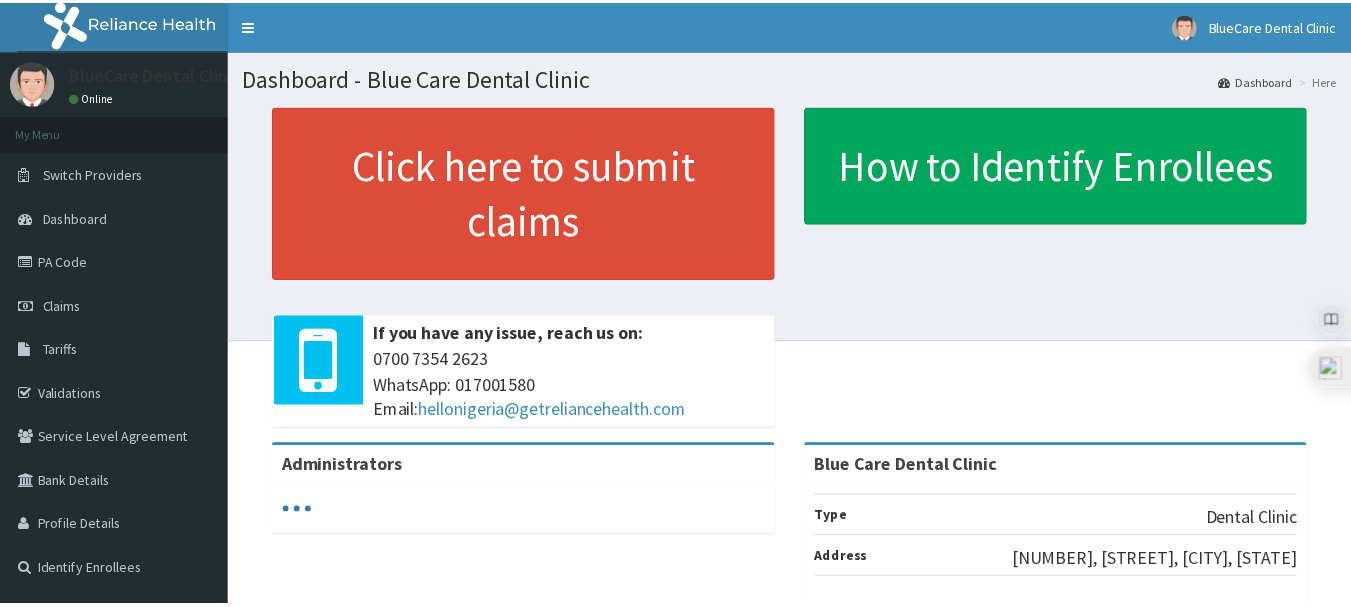 scroll, scrollTop: 0, scrollLeft: 0, axis: both 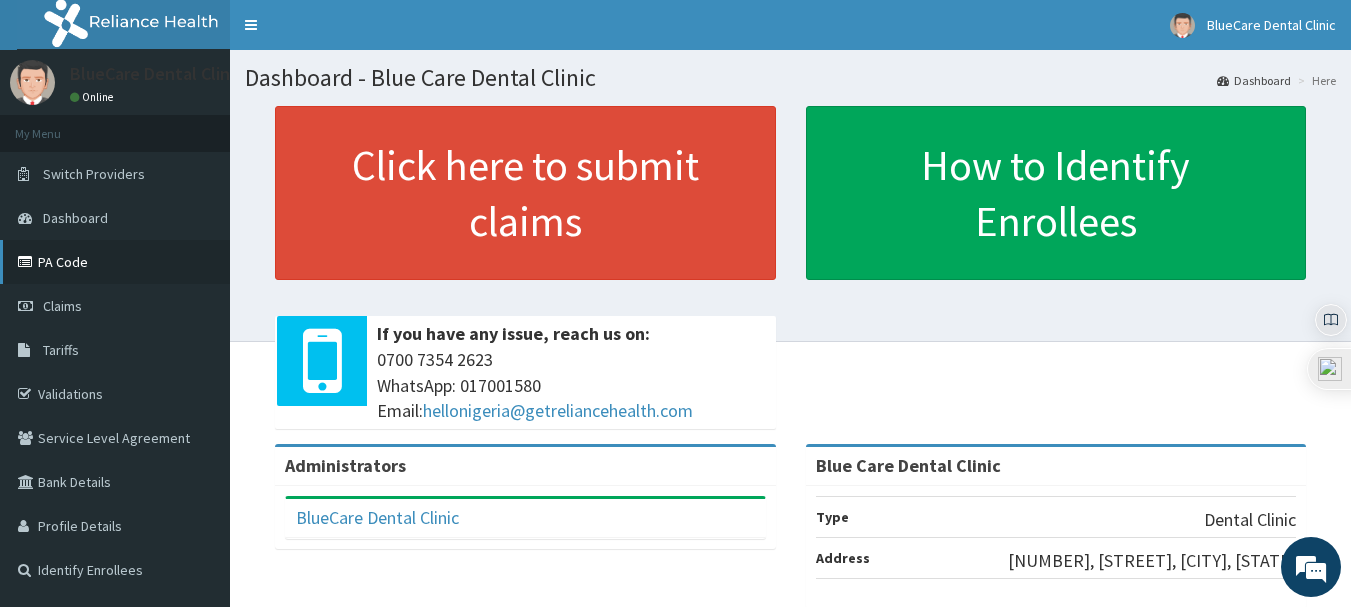 click on "PA Code" at bounding box center (115, 262) 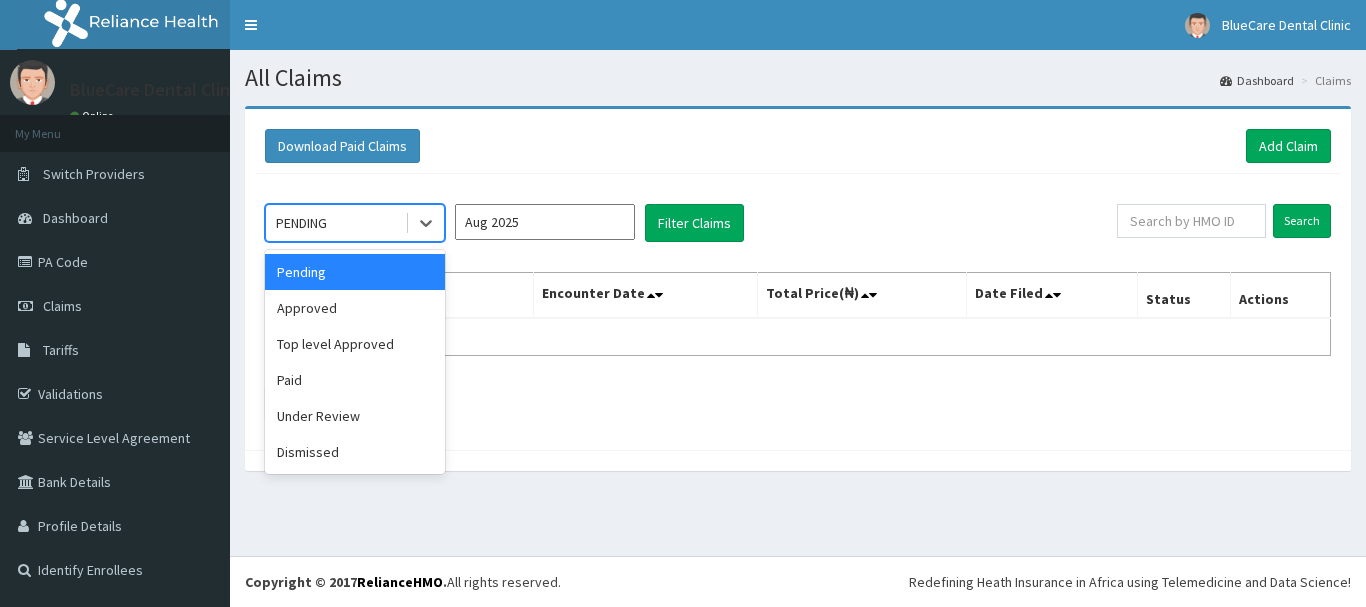 scroll, scrollTop: 0, scrollLeft: 0, axis: both 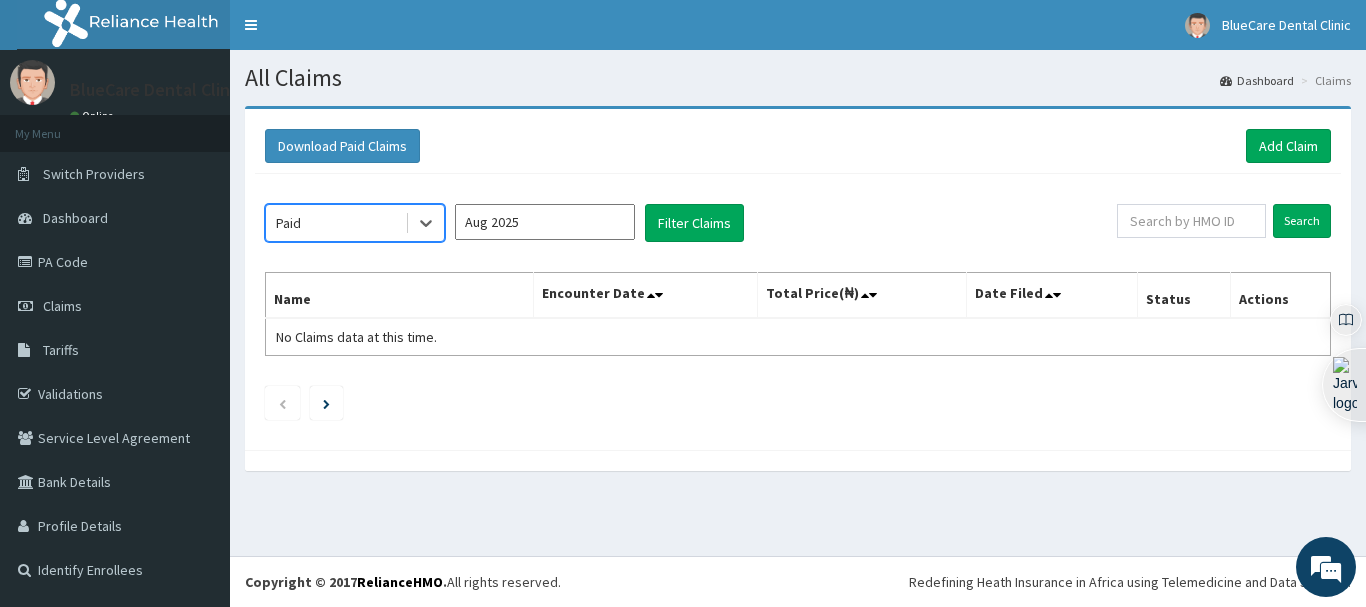 click on "Aug 2025" at bounding box center [545, 222] 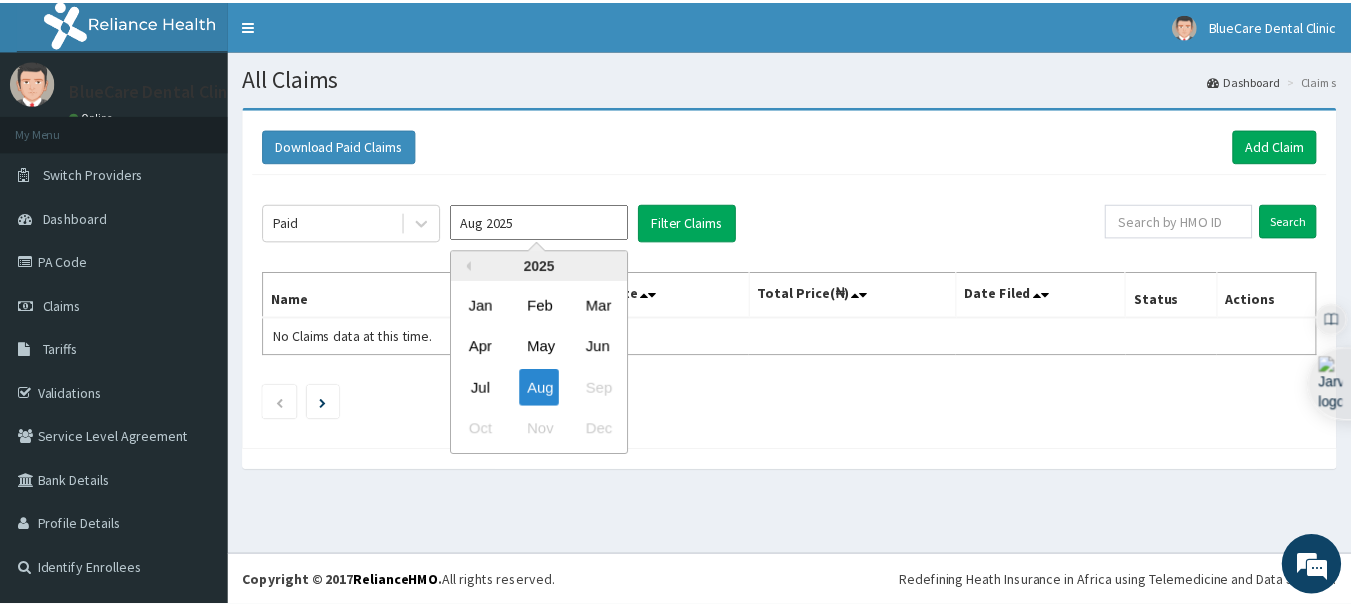 scroll, scrollTop: 0, scrollLeft: 0, axis: both 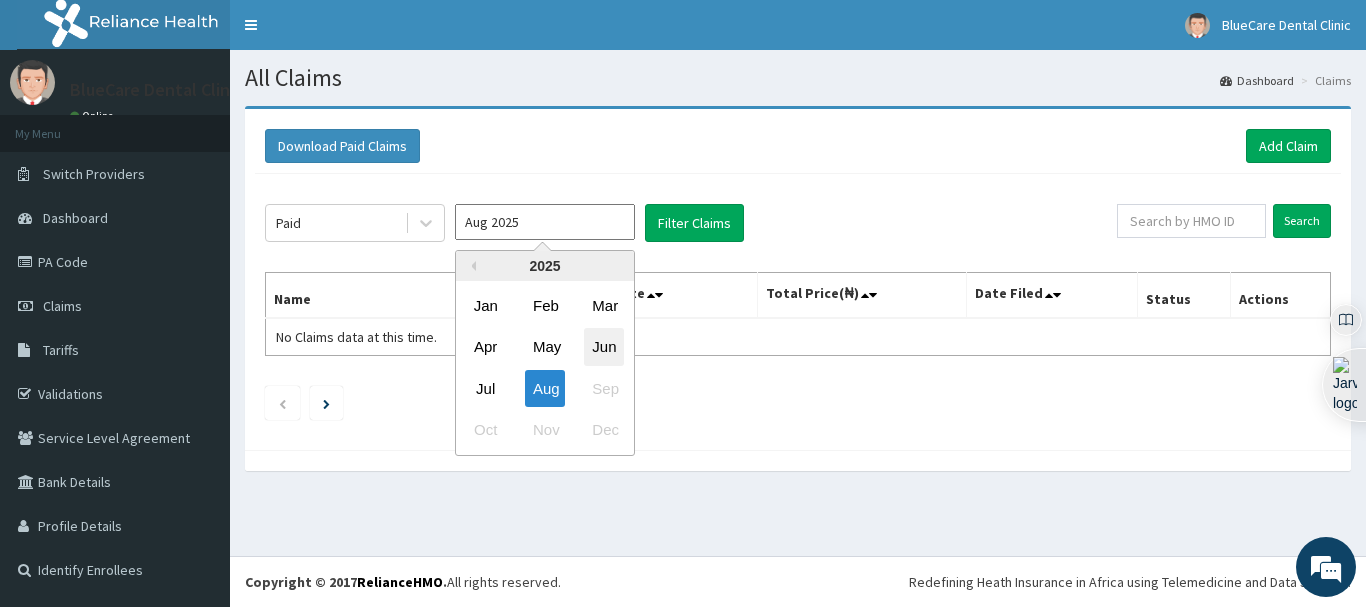 click on "Jun" at bounding box center (604, 347) 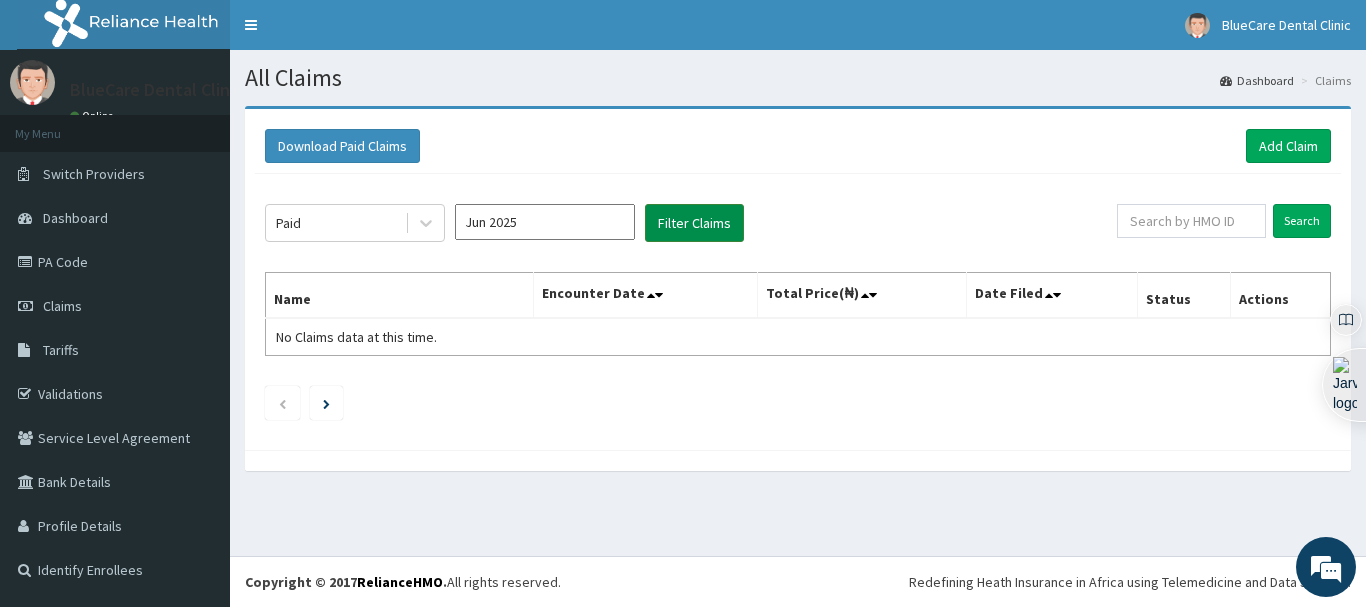 click on "Filter Claims" at bounding box center [694, 223] 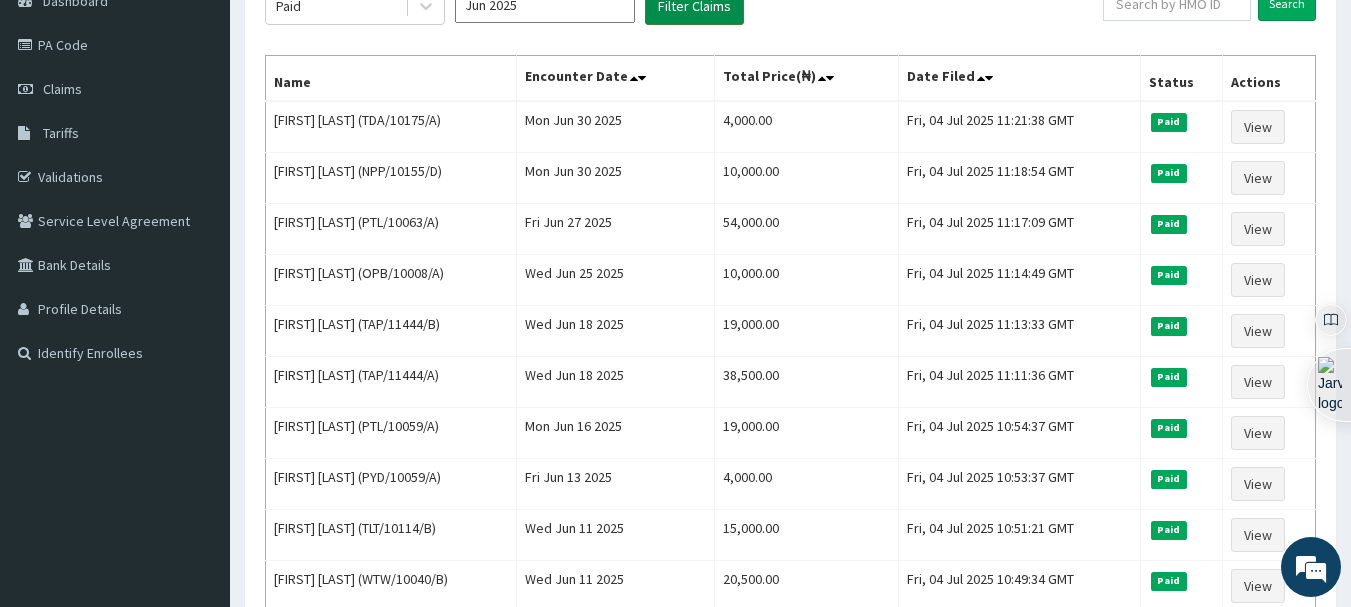 scroll, scrollTop: 209, scrollLeft: 0, axis: vertical 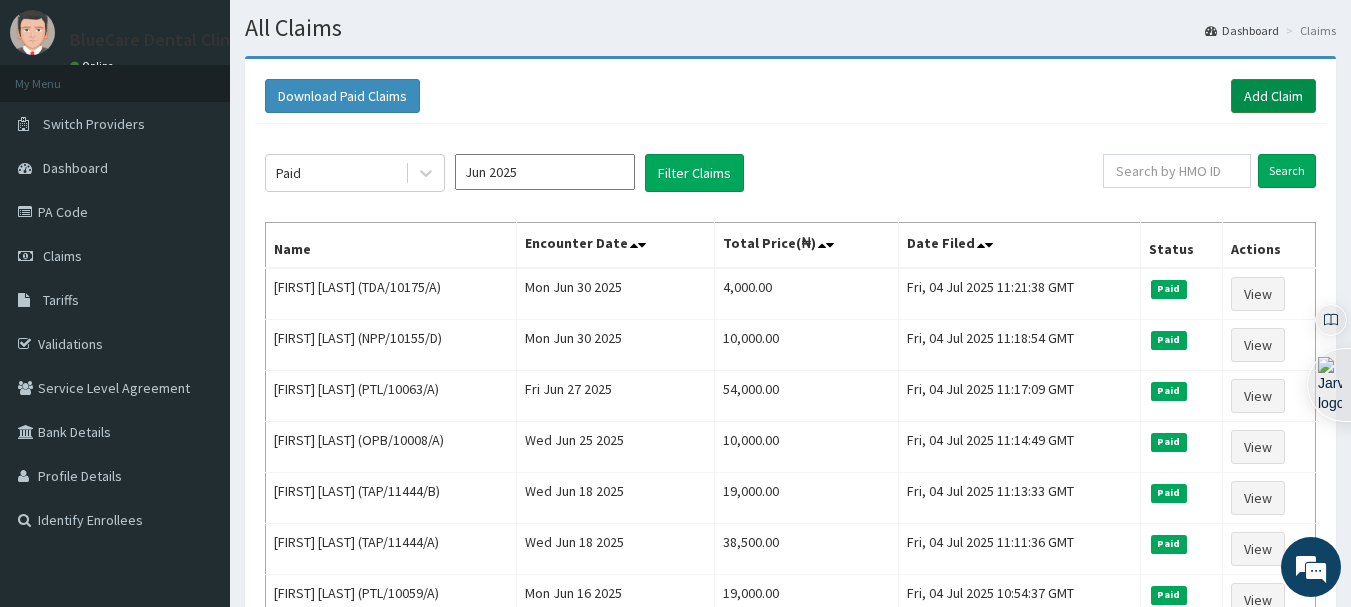 click on "Add Claim" at bounding box center (1273, 96) 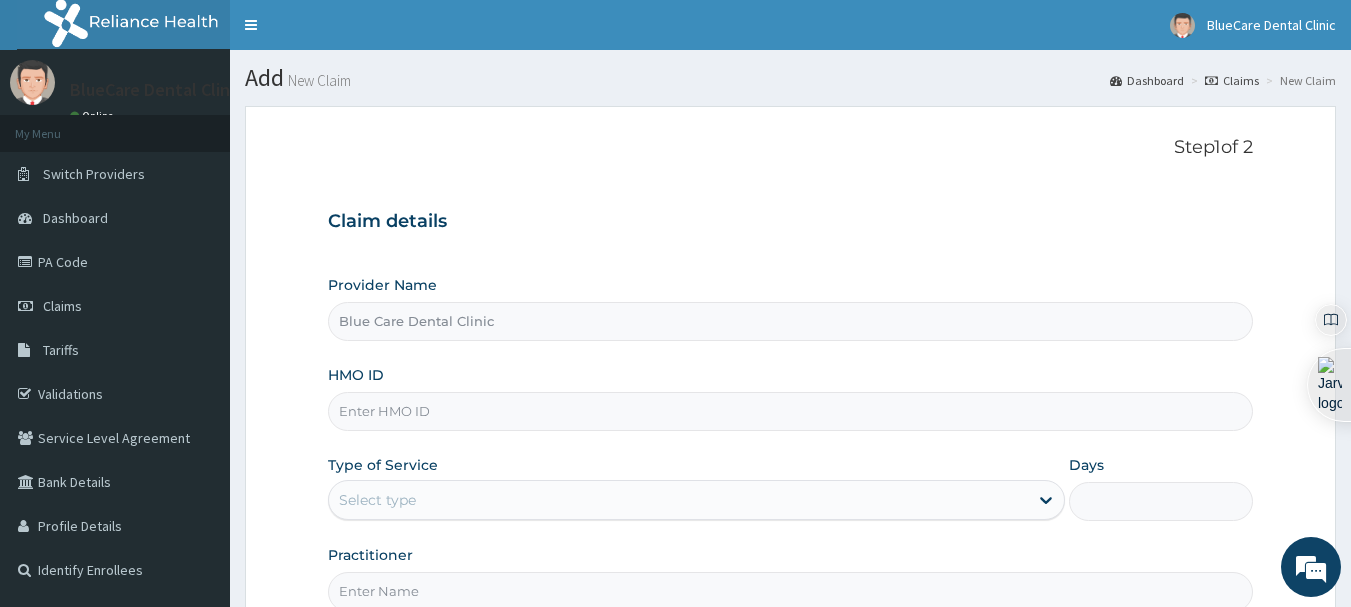 scroll, scrollTop: 0, scrollLeft: 0, axis: both 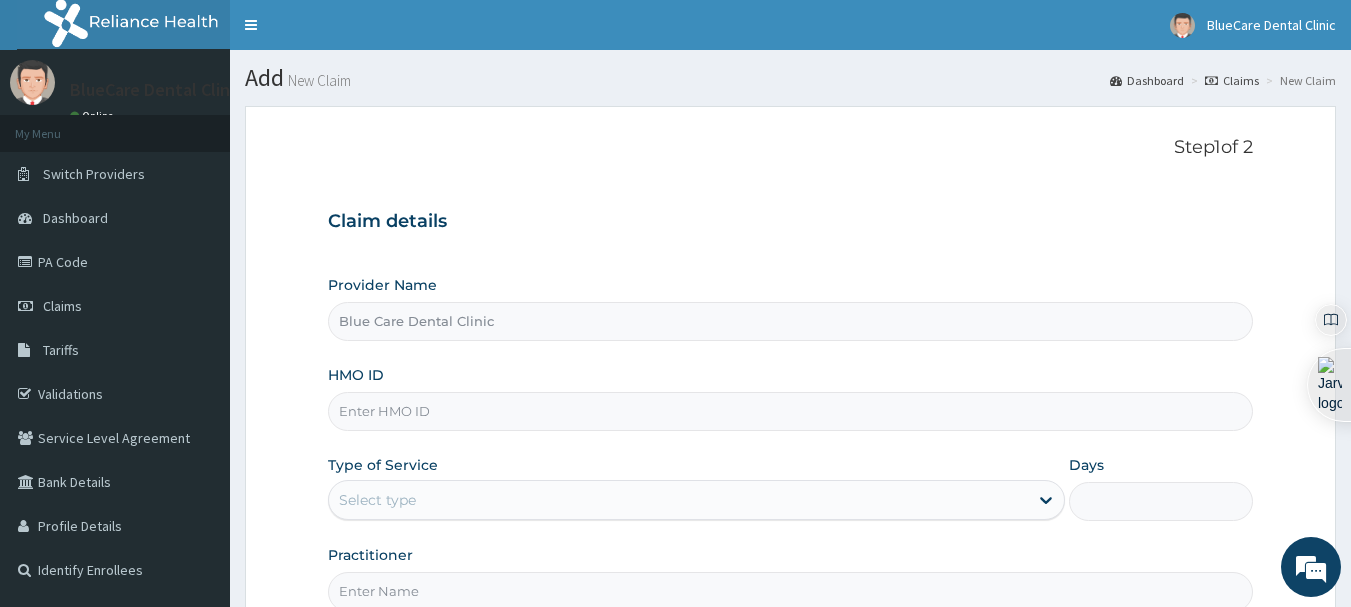 click on "HMO ID" at bounding box center (791, 411) 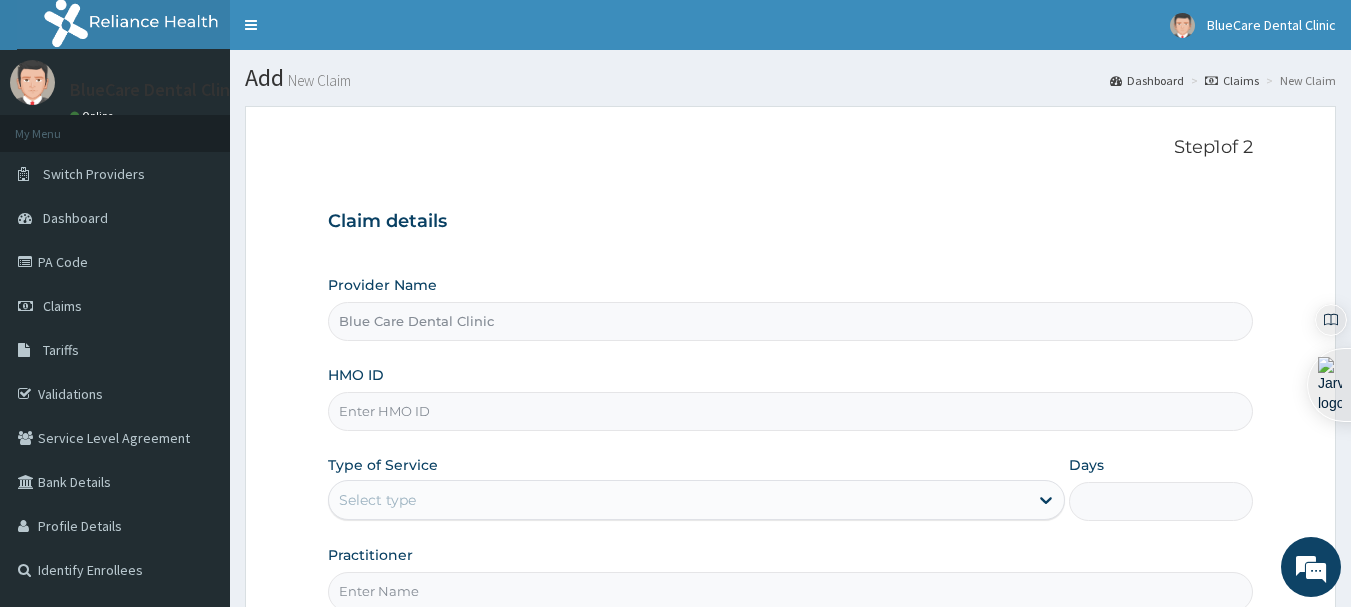 paste on "WAK/10247/A" 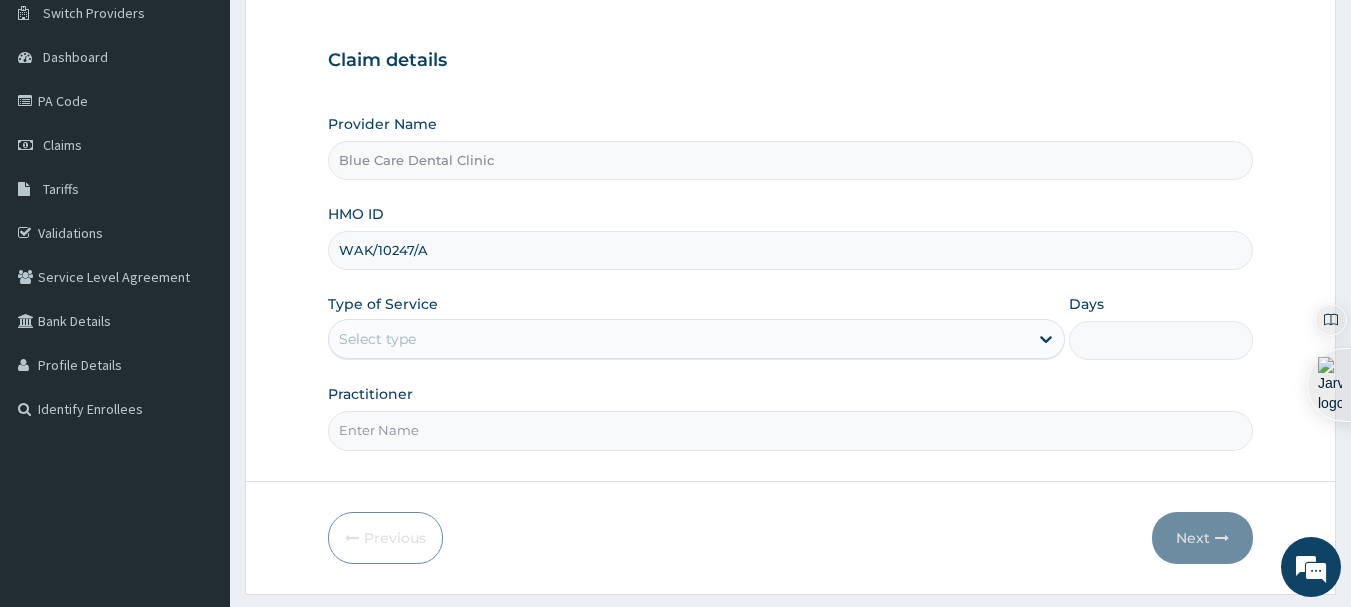 scroll, scrollTop: 215, scrollLeft: 0, axis: vertical 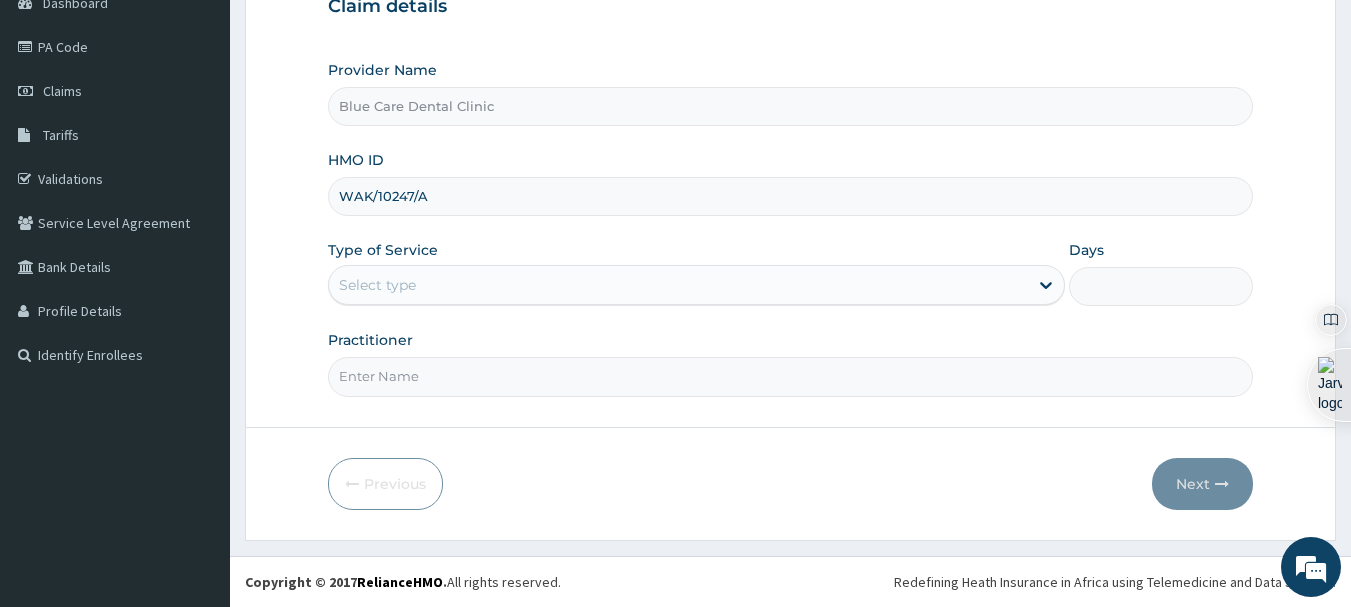 type on "WAK/10247/A" 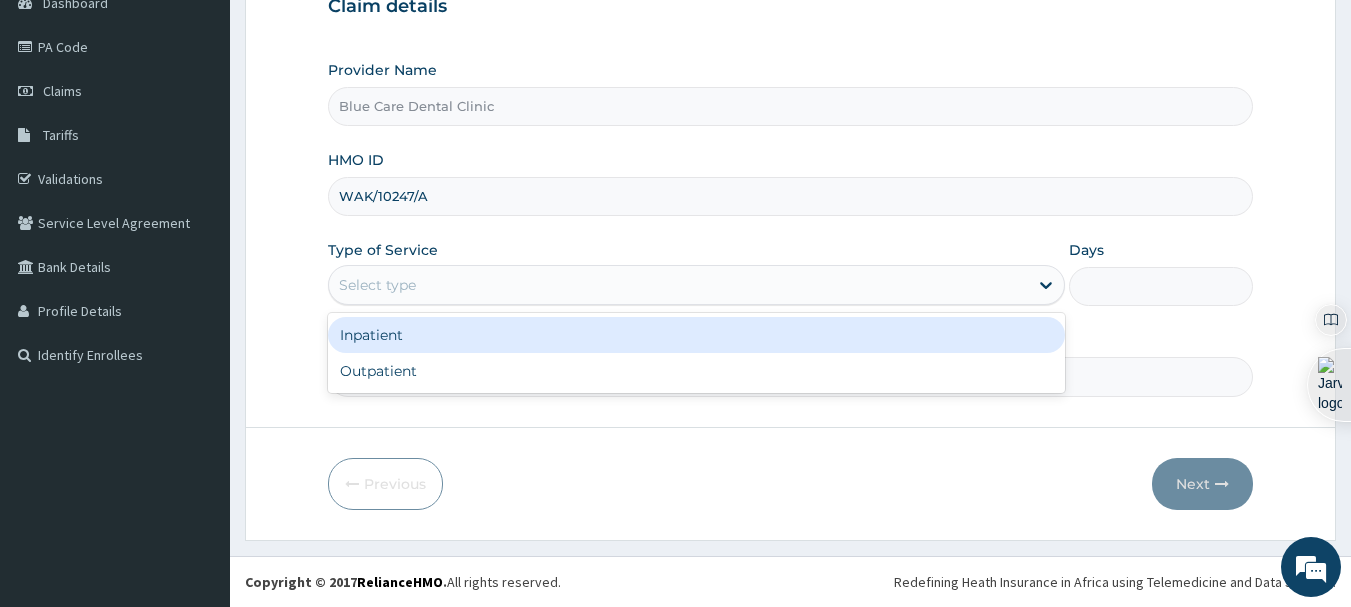 click on "Outpatient" at bounding box center [696, 371] 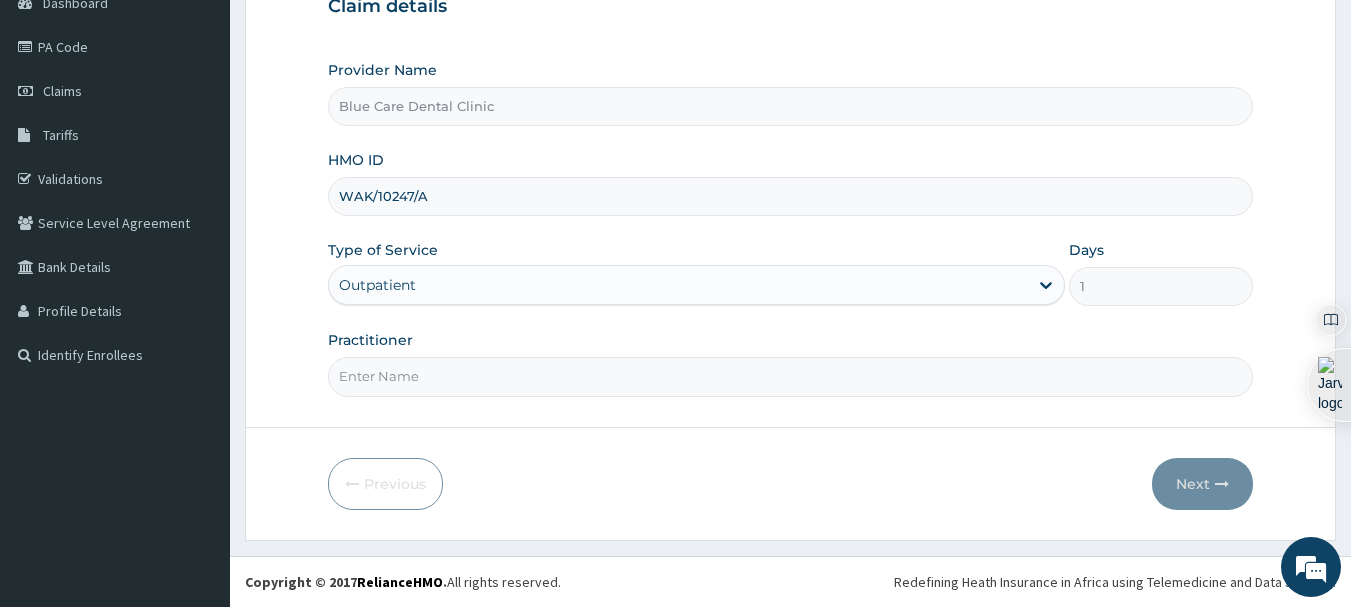 click on "Practitioner" at bounding box center [791, 376] 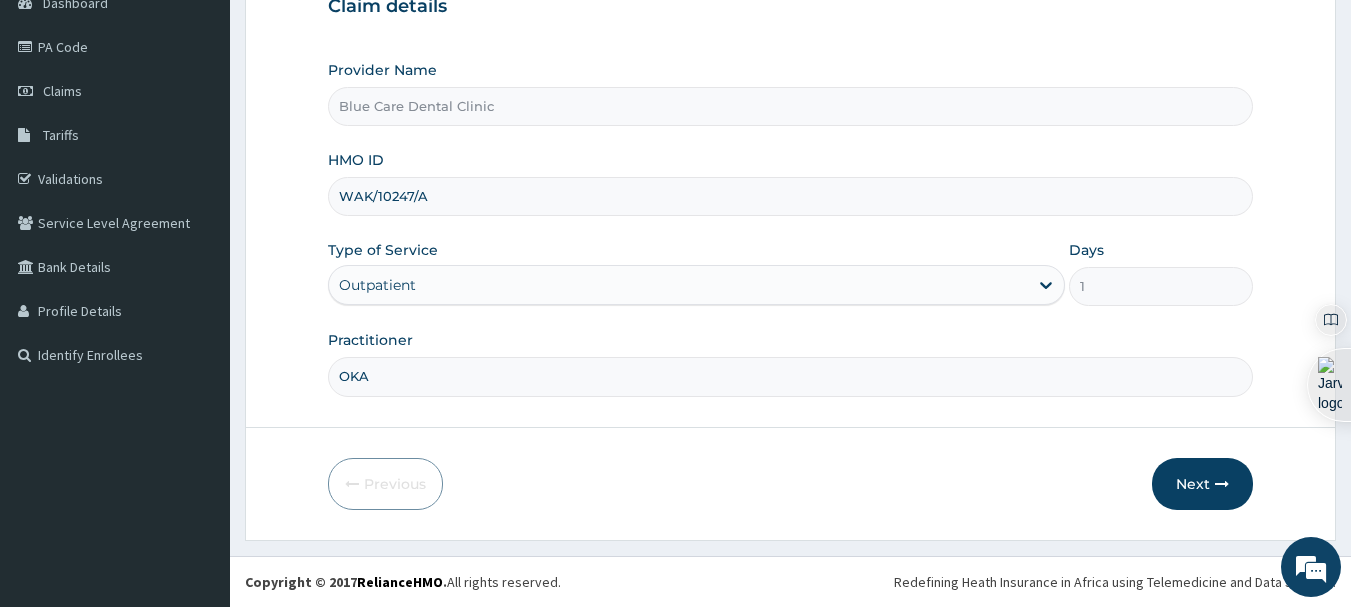 type on "OKAH" 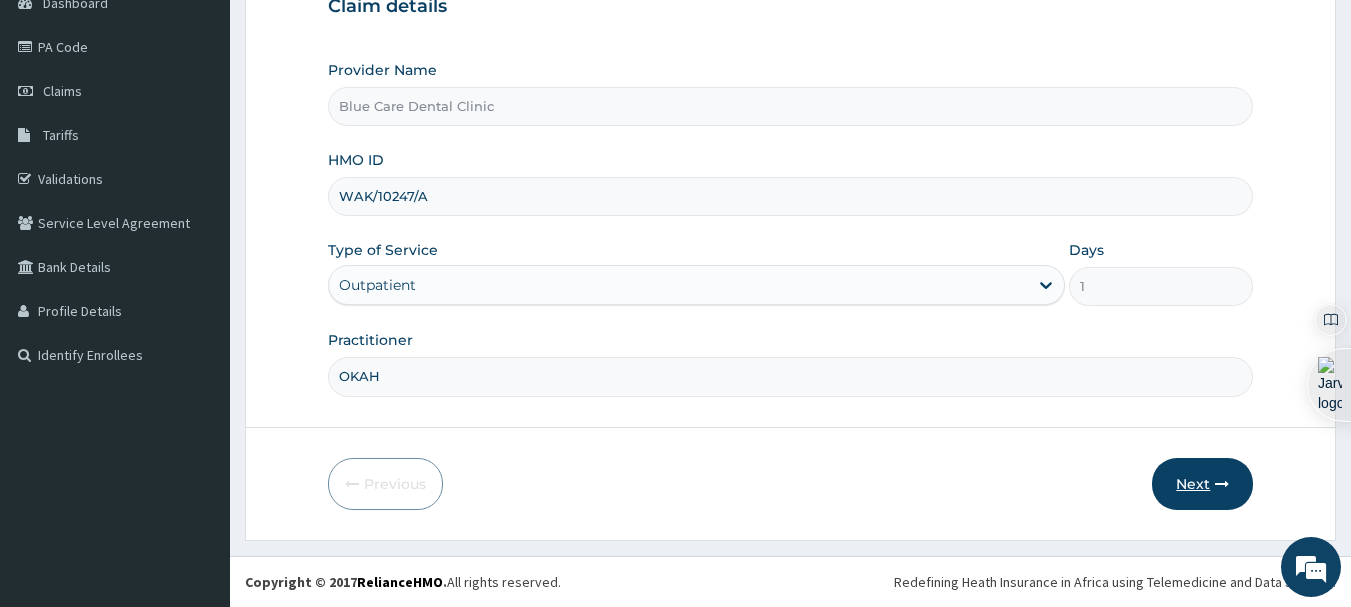 click on "Next" at bounding box center (1202, 484) 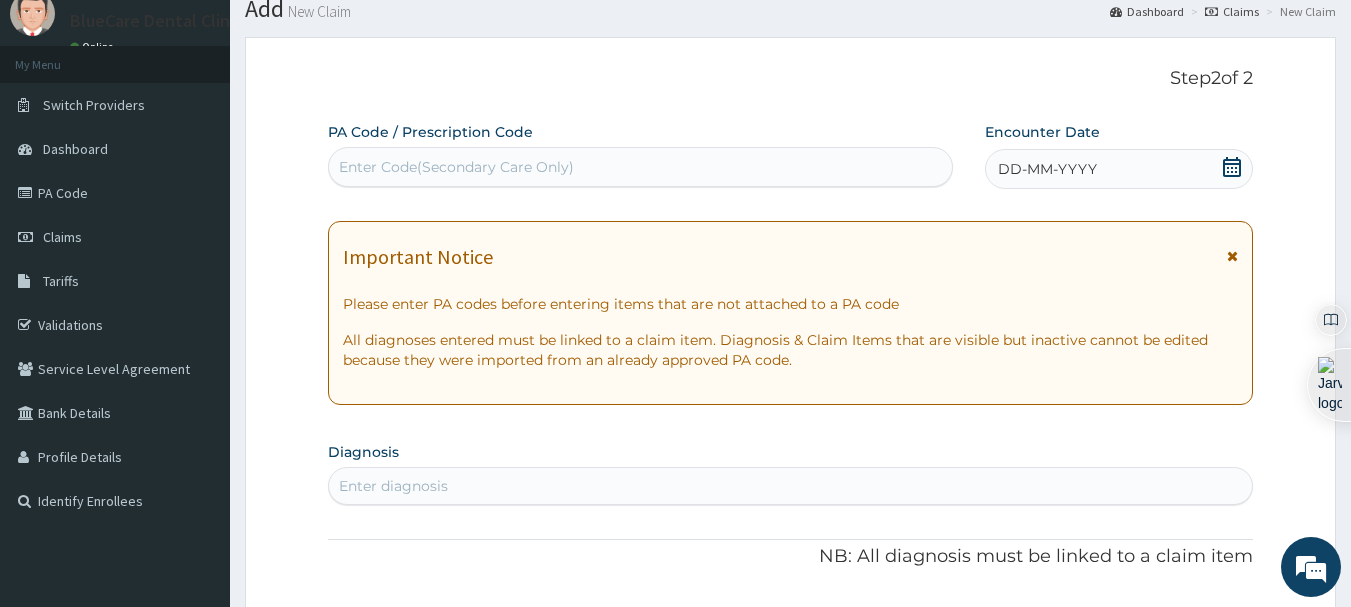 scroll, scrollTop: 66, scrollLeft: 0, axis: vertical 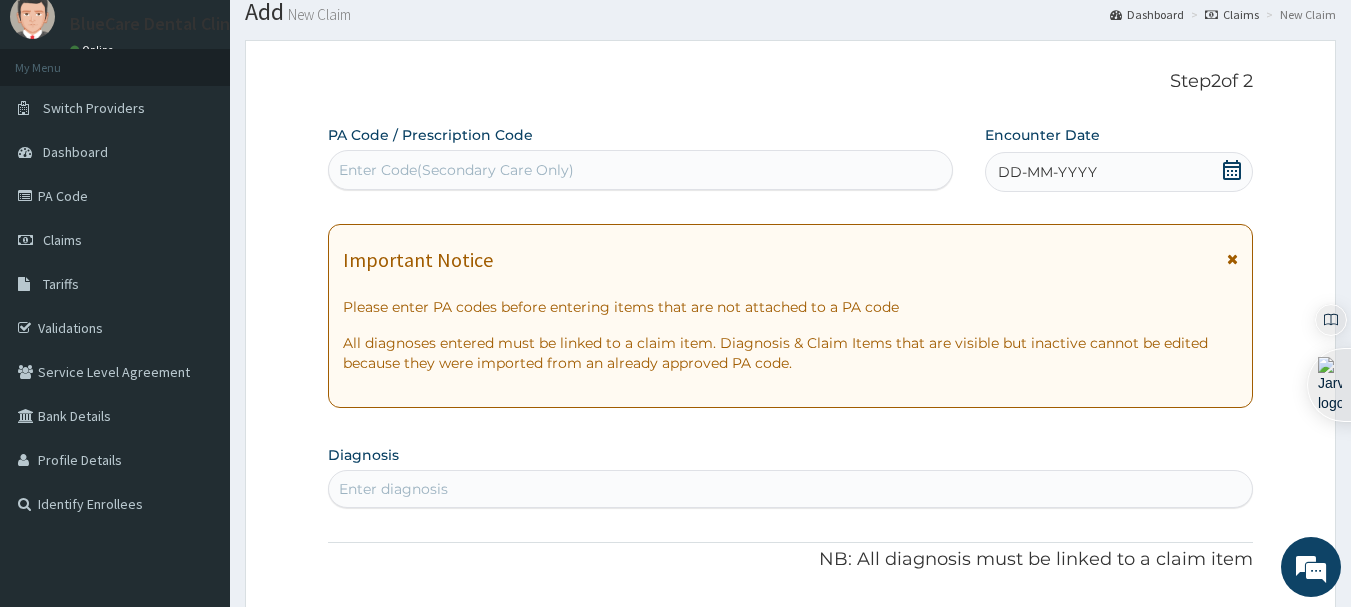 click on "Enter Code(Secondary Care Only)" at bounding box center [641, 170] 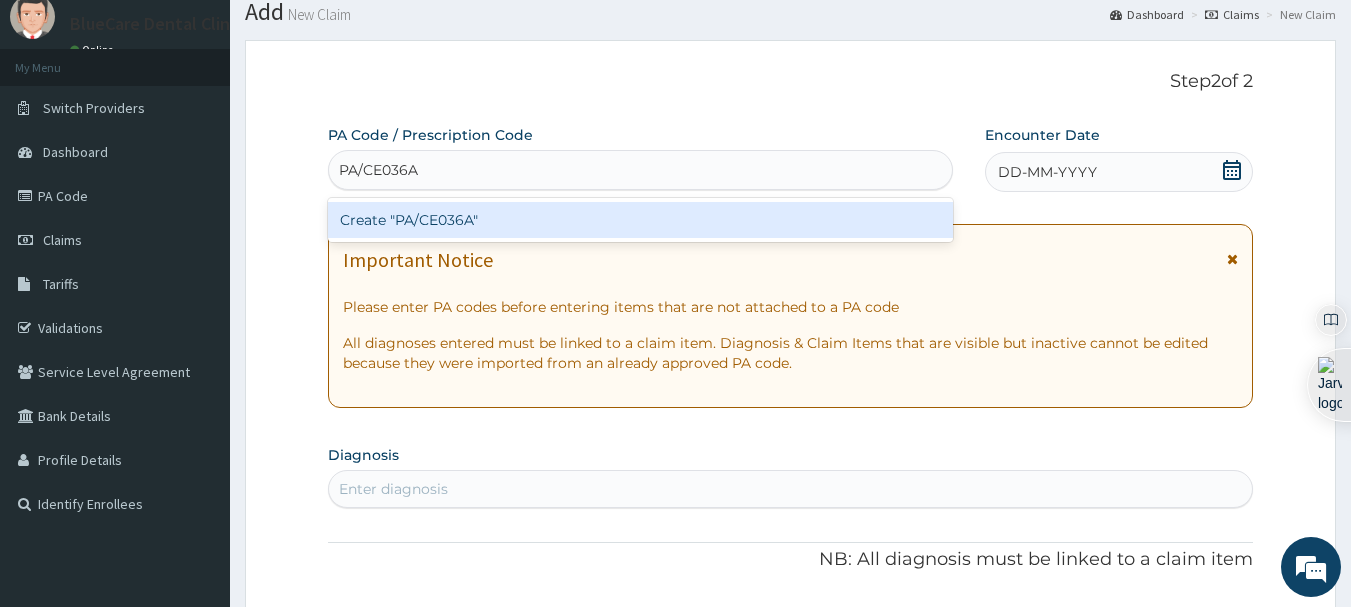 click on "Create "PA/CE036A"" at bounding box center (641, 220) 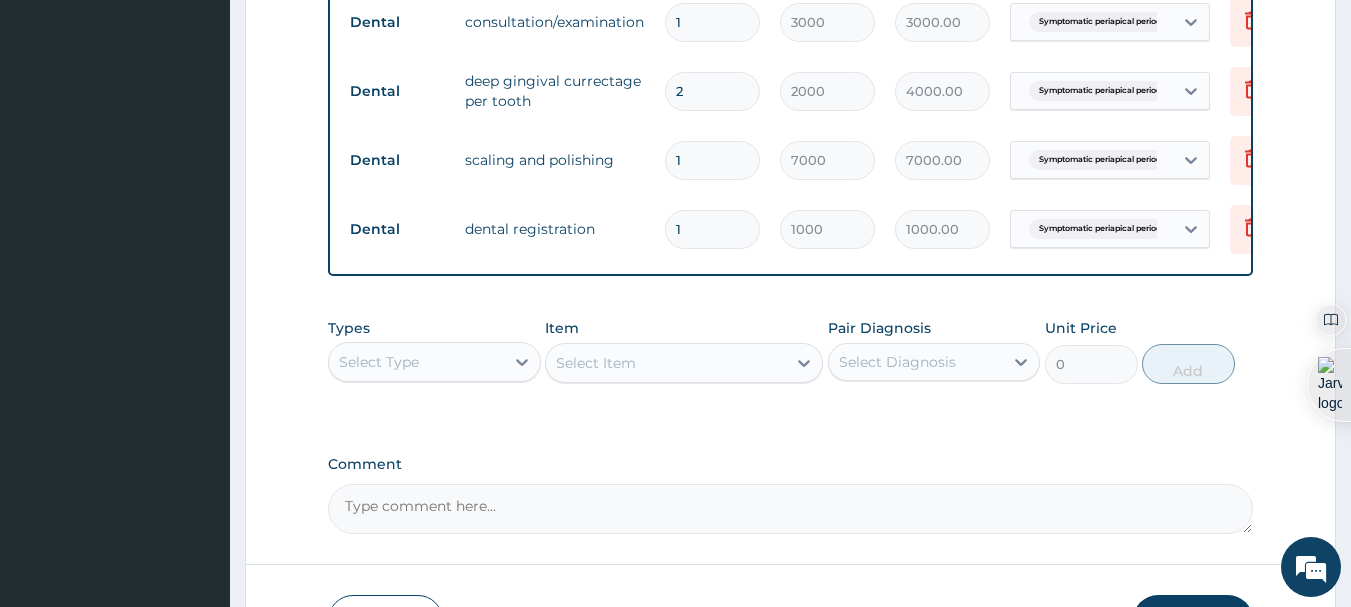 scroll, scrollTop: 1100, scrollLeft: 0, axis: vertical 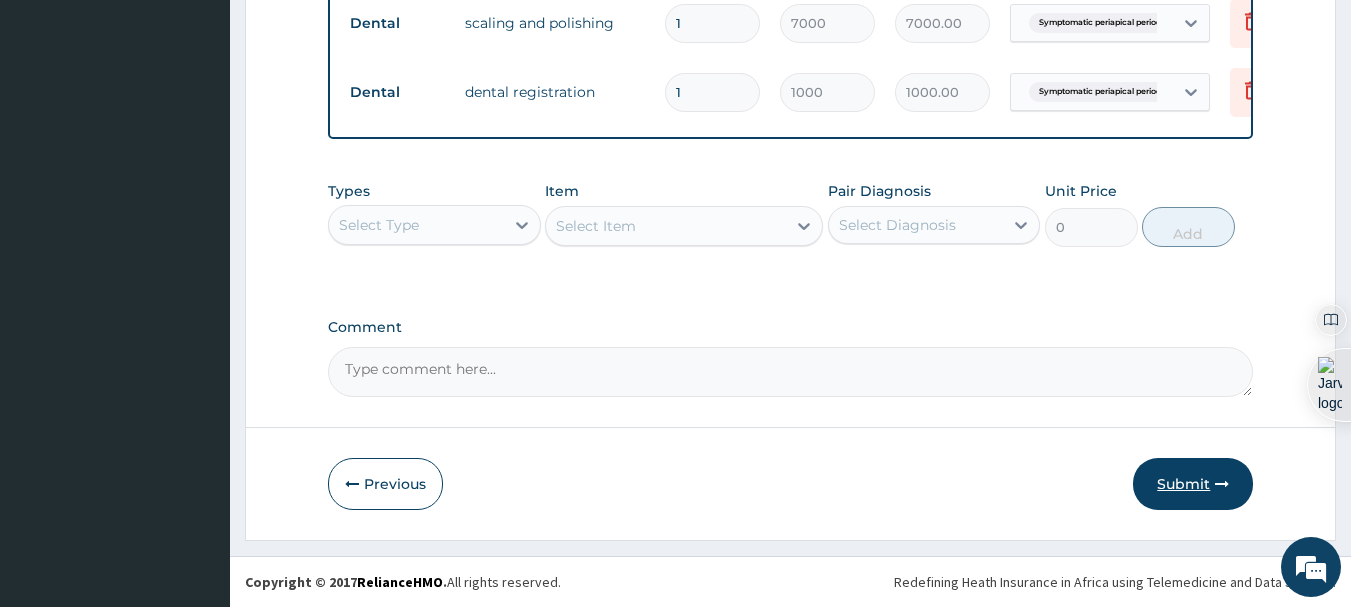 click on "Submit" at bounding box center [1193, 484] 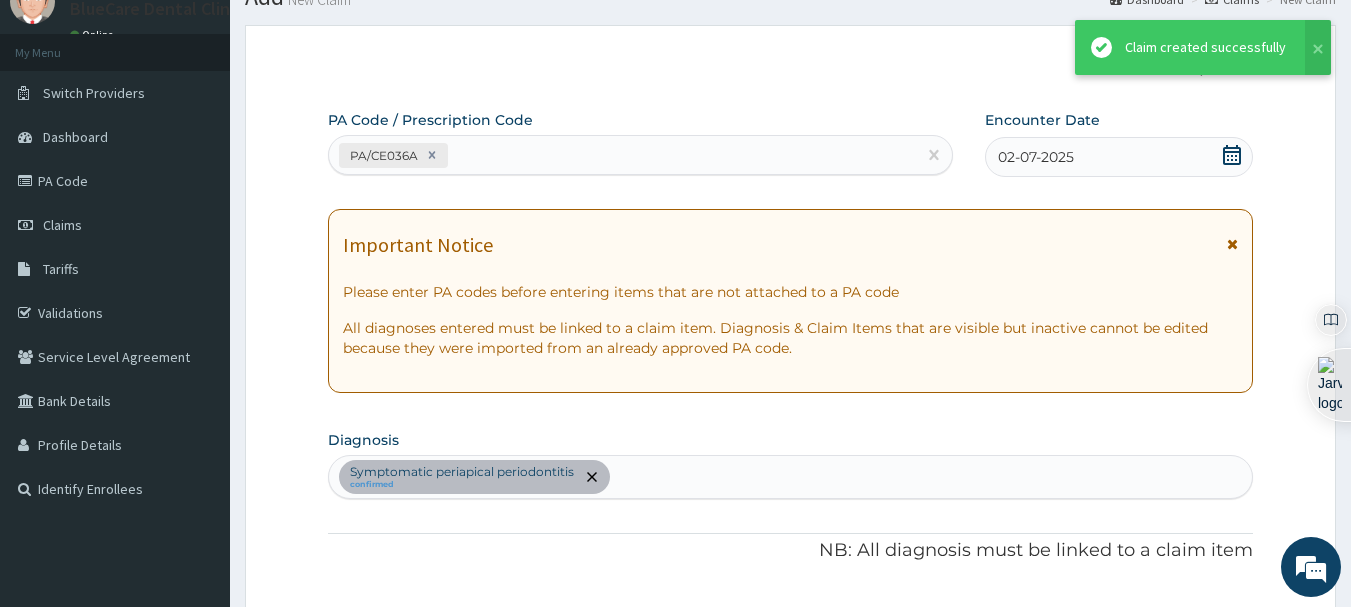 scroll, scrollTop: 1100, scrollLeft: 0, axis: vertical 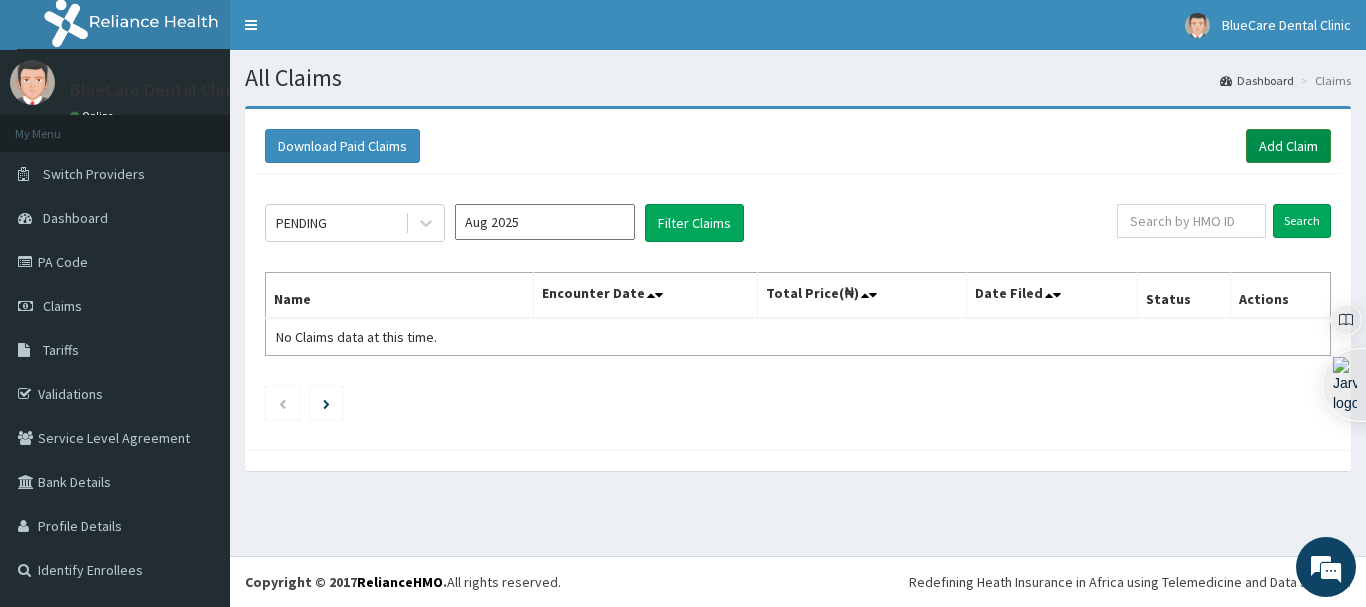 click on "Add Claim" at bounding box center (1288, 146) 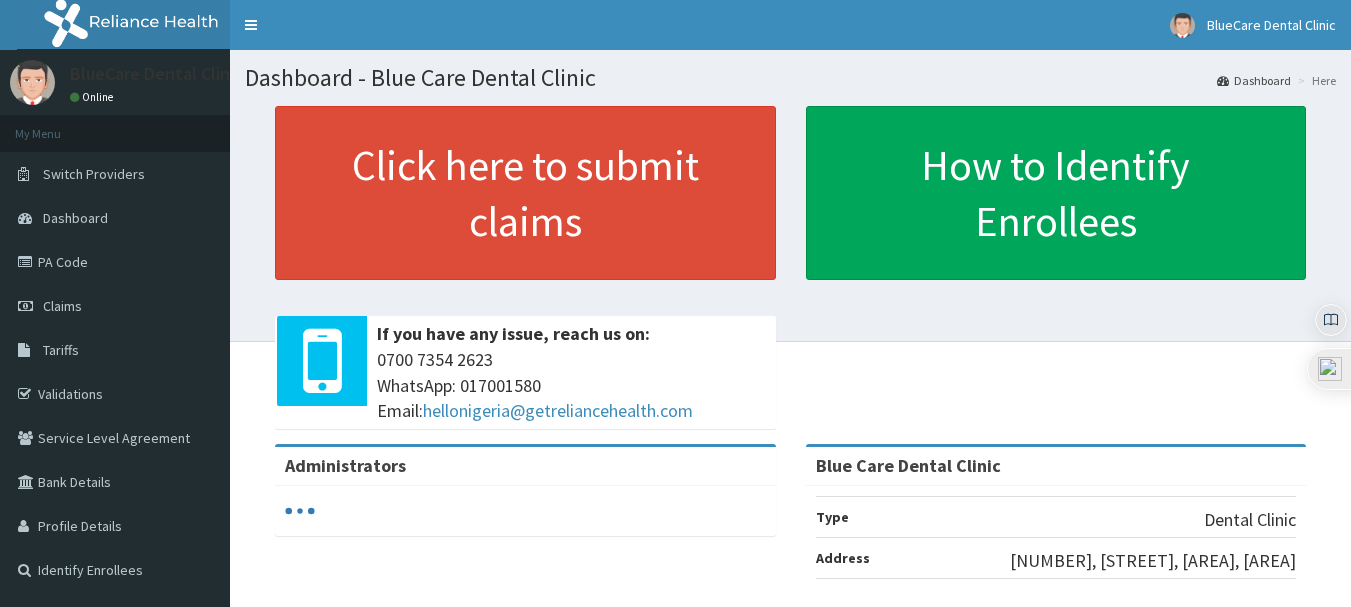 scroll, scrollTop: 0, scrollLeft: 0, axis: both 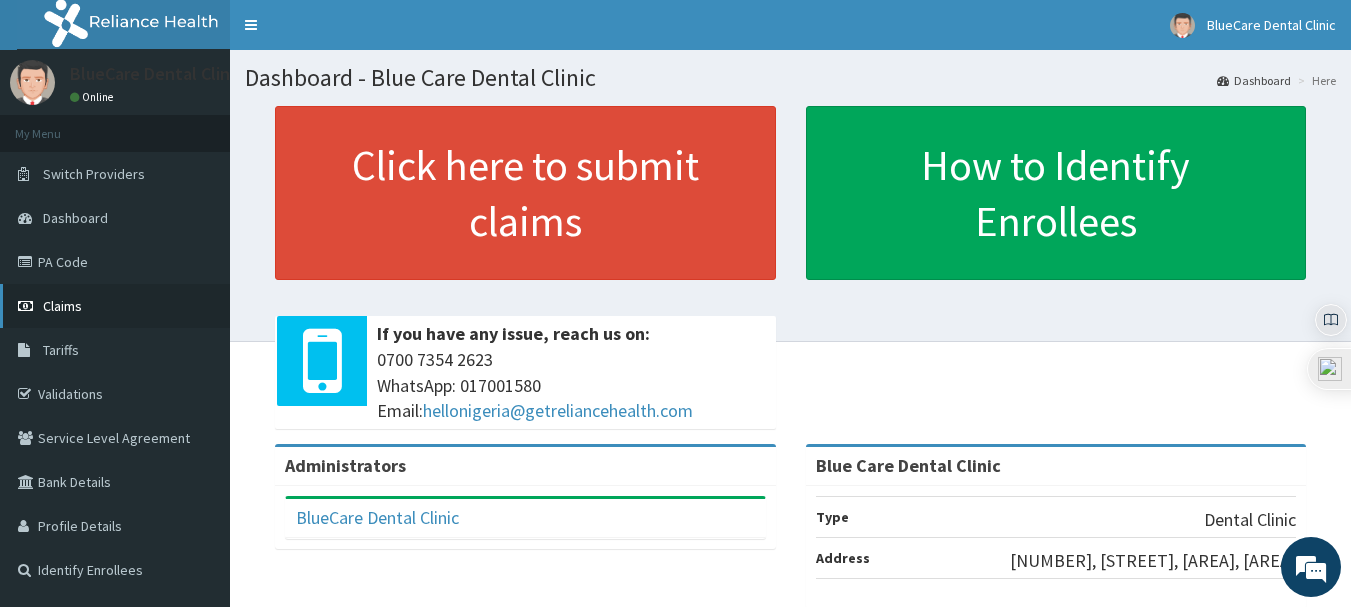 click on "Claims" at bounding box center [62, 306] 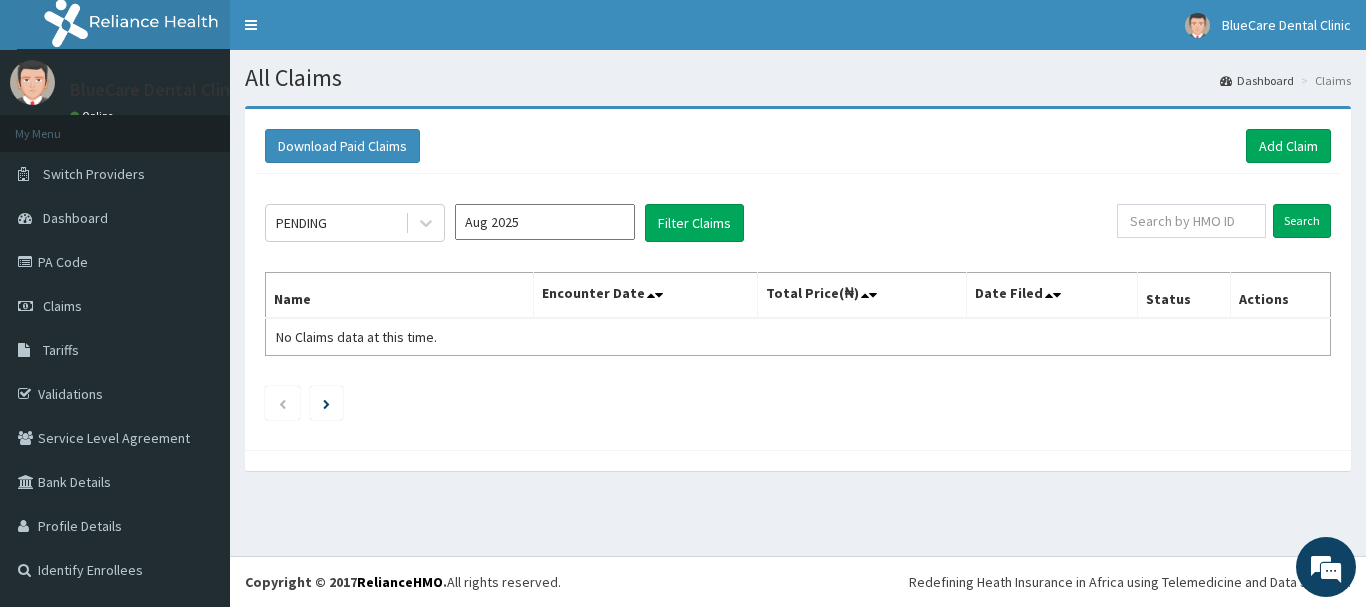 scroll, scrollTop: 0, scrollLeft: 0, axis: both 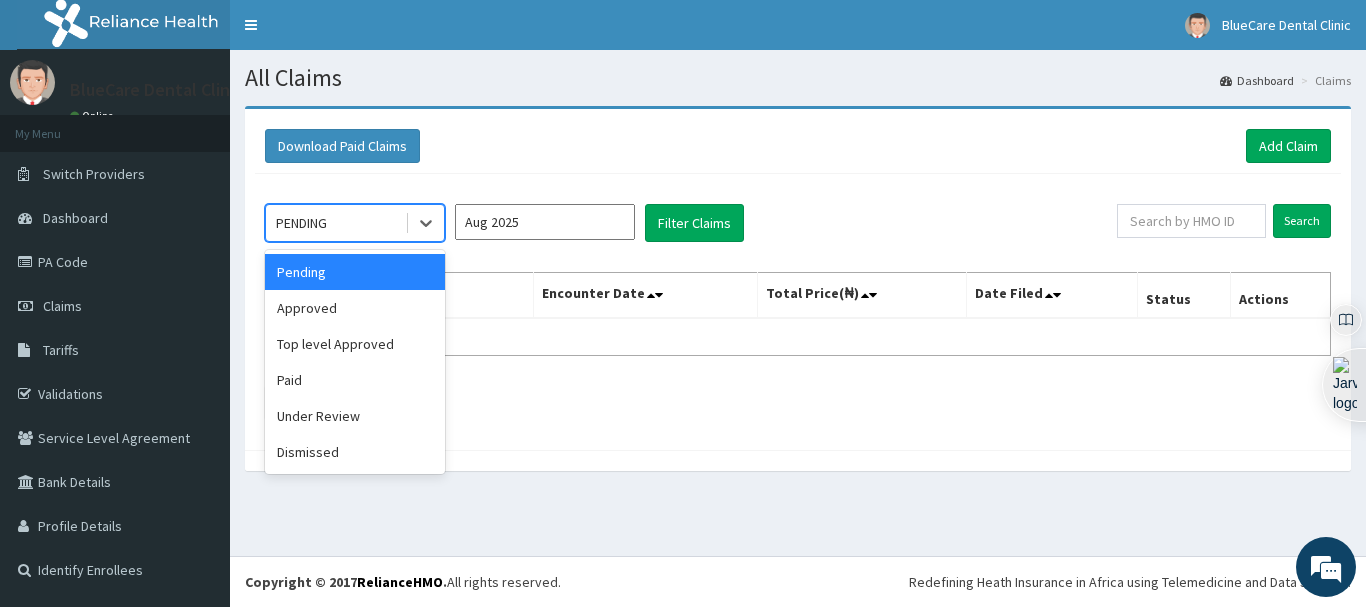 click on "Aug 2025" at bounding box center [545, 222] 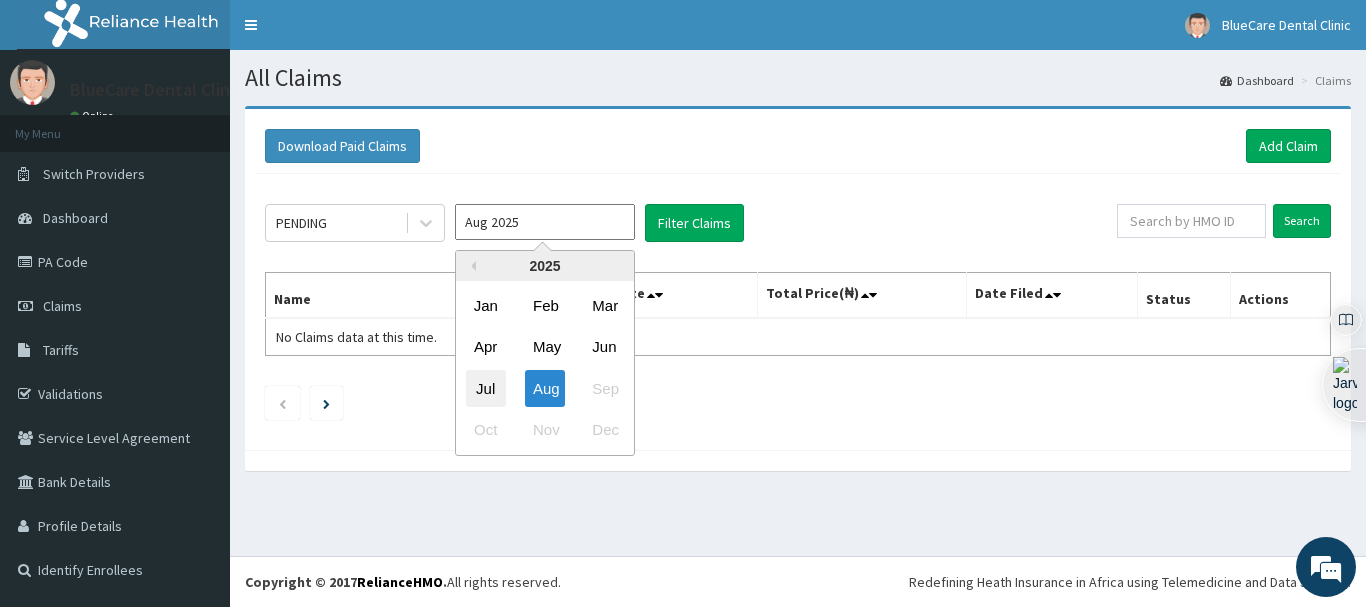 click on "Jul" at bounding box center (486, 388) 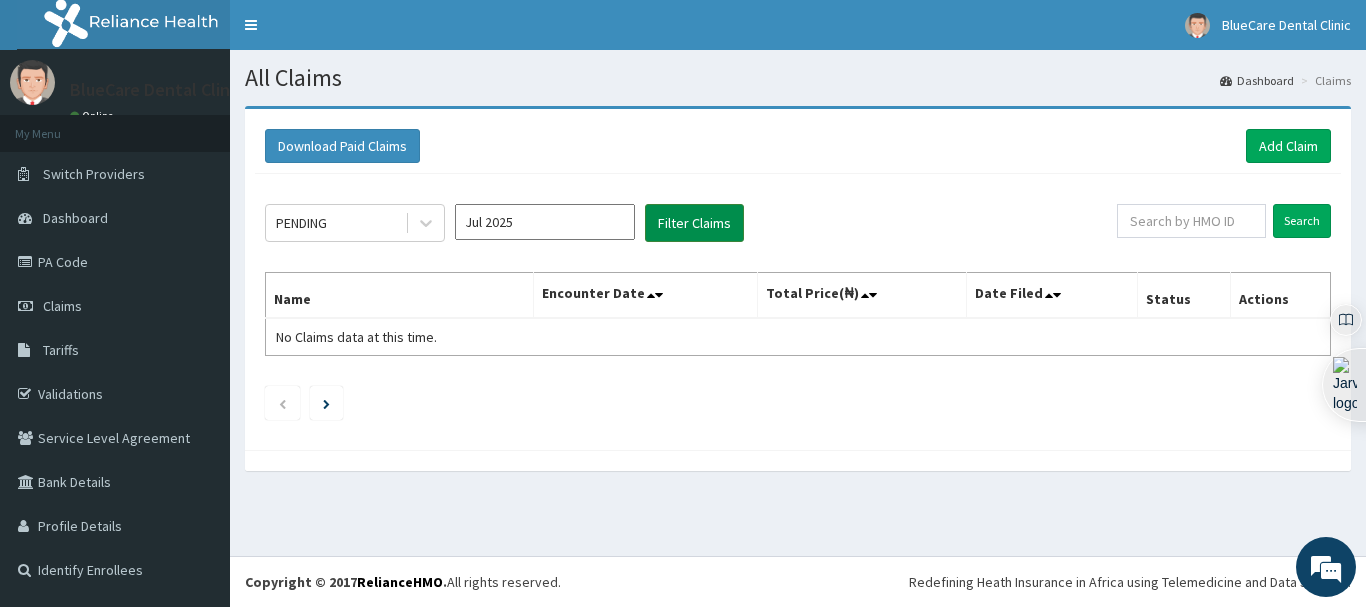click on "Filter Claims" at bounding box center [694, 223] 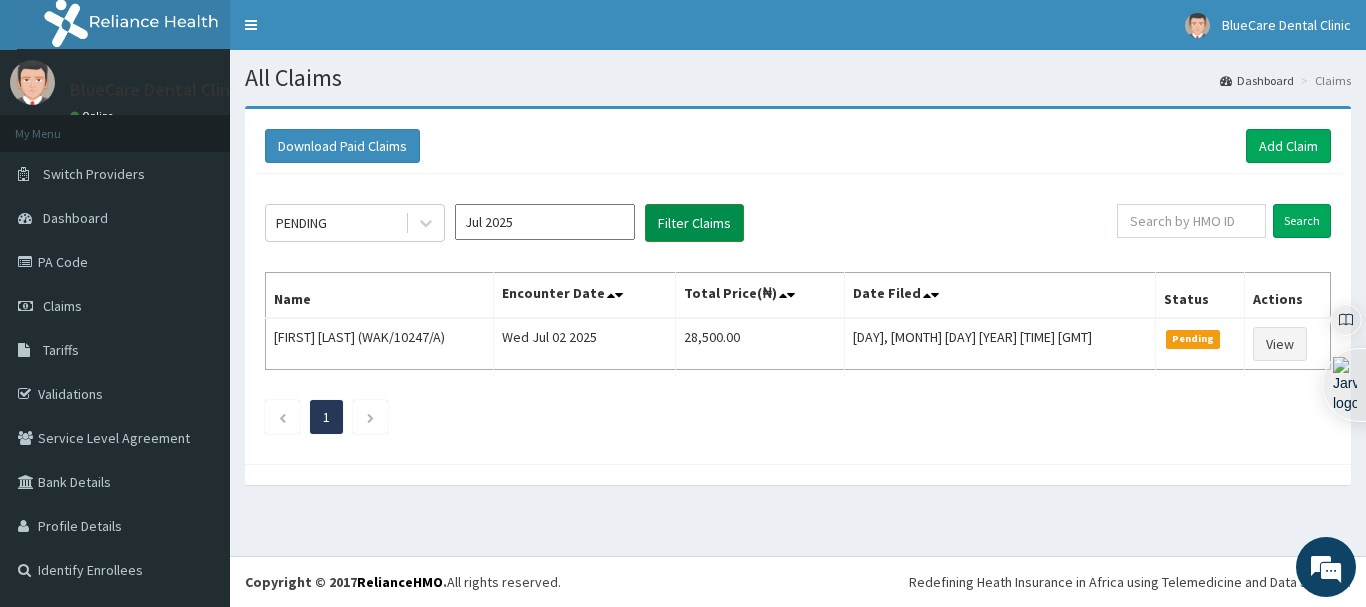 click on "Filter Claims" at bounding box center [694, 223] 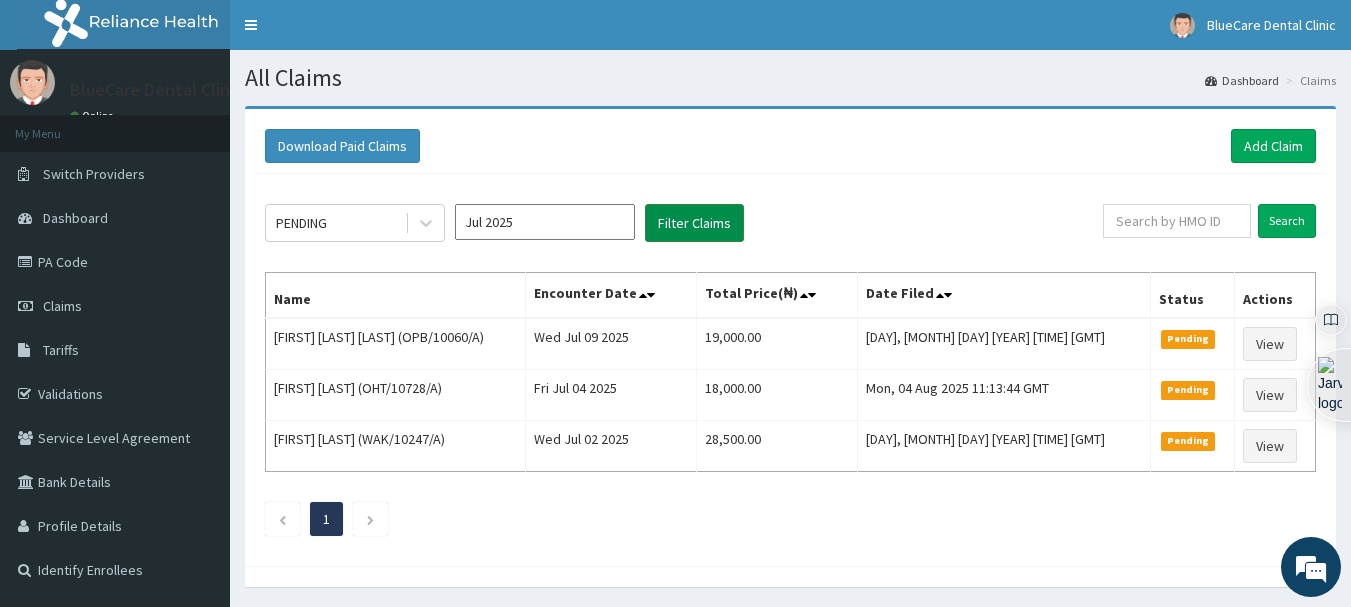 click on "Filter Claims" at bounding box center (694, 223) 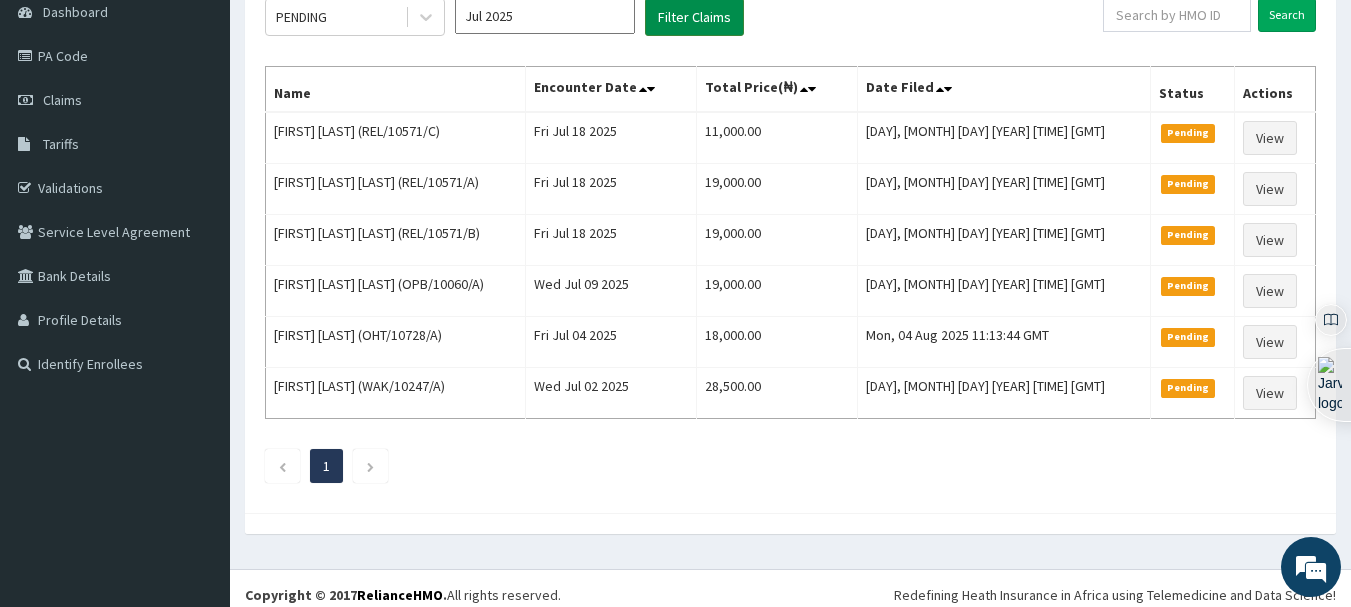 scroll, scrollTop: 210, scrollLeft: 0, axis: vertical 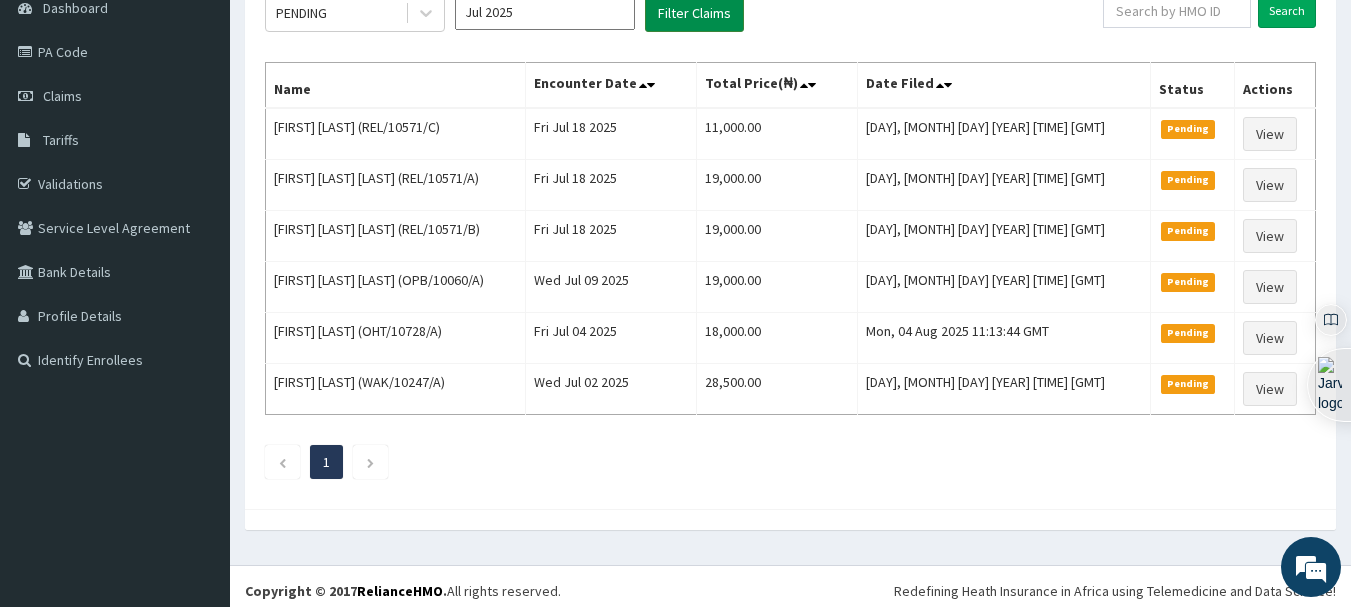 click on "Filter Claims" at bounding box center [694, 13] 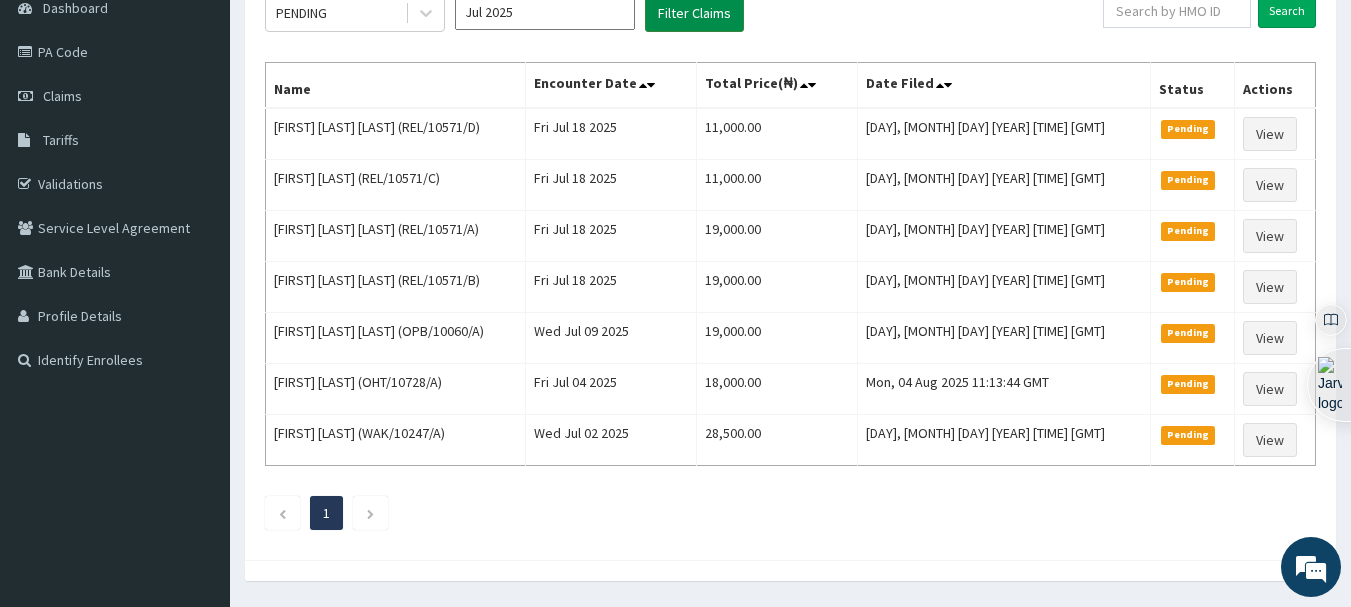 click on "Filter Claims" at bounding box center [694, 13] 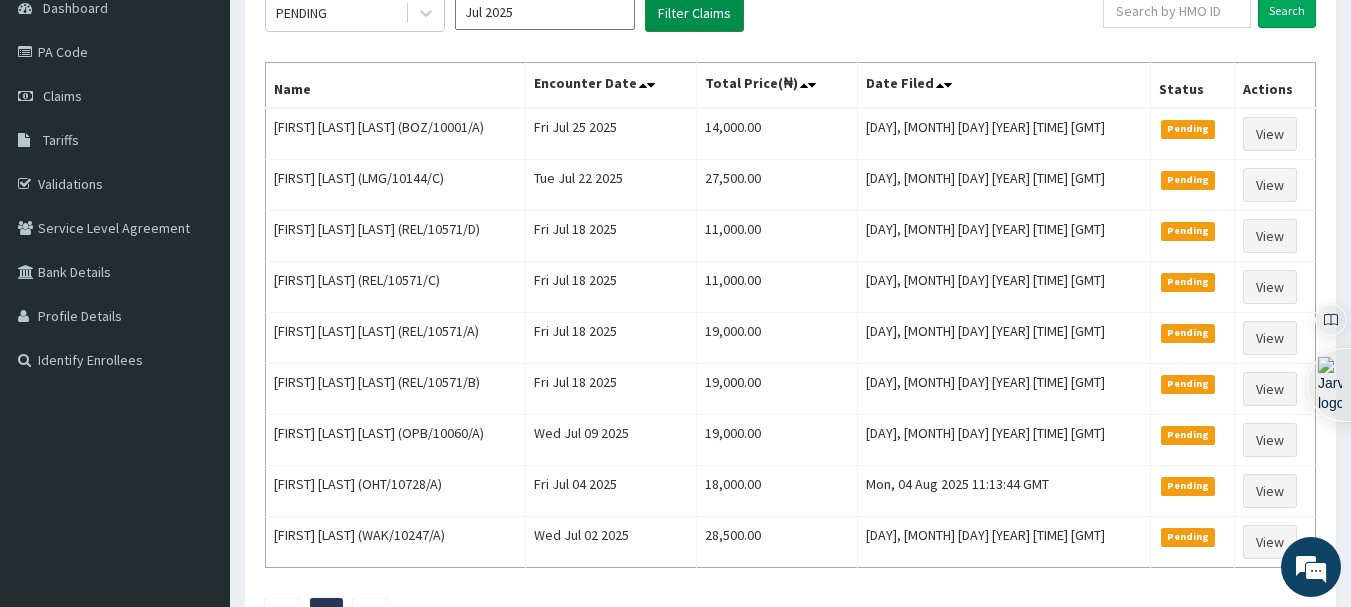 click on "Filter Claims" at bounding box center [694, 13] 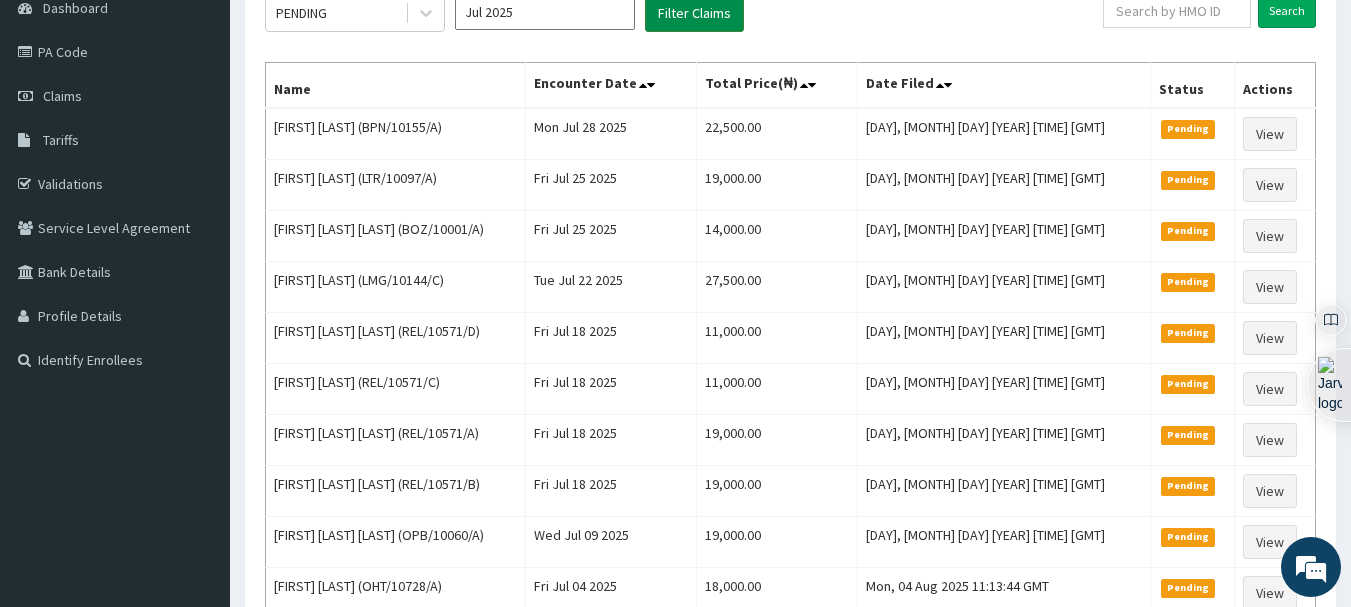 click on "Filter Claims" at bounding box center (694, 13) 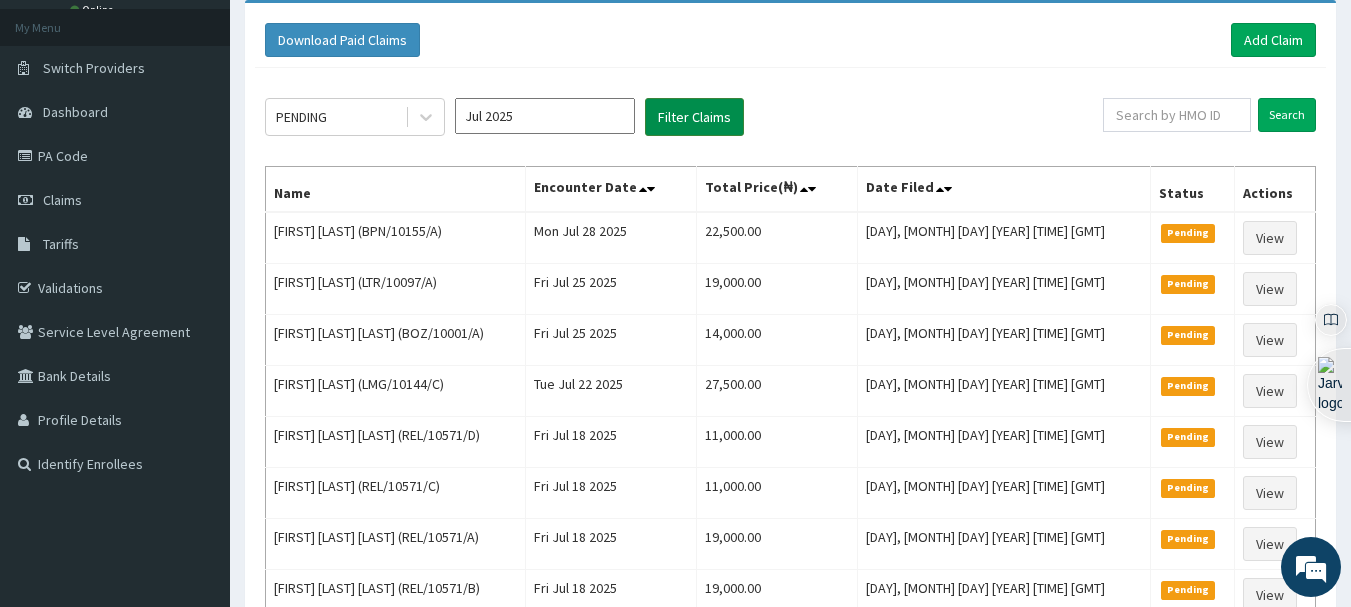 scroll, scrollTop: 105, scrollLeft: 0, axis: vertical 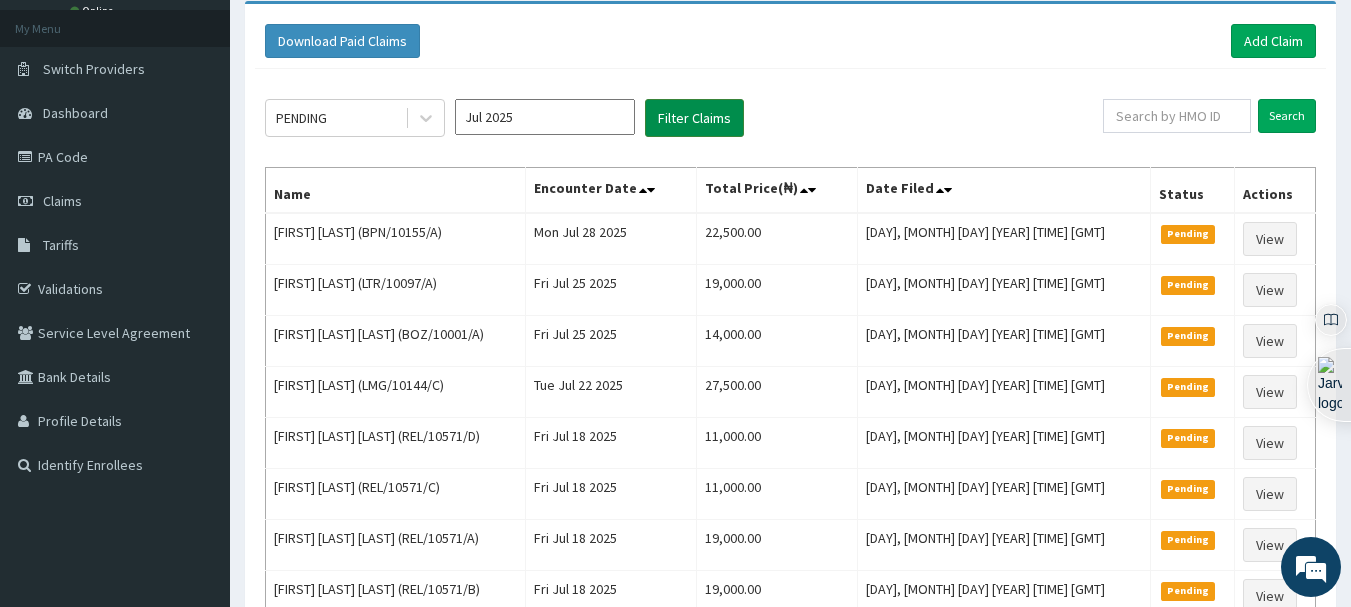 click on "Filter Claims" at bounding box center [694, 118] 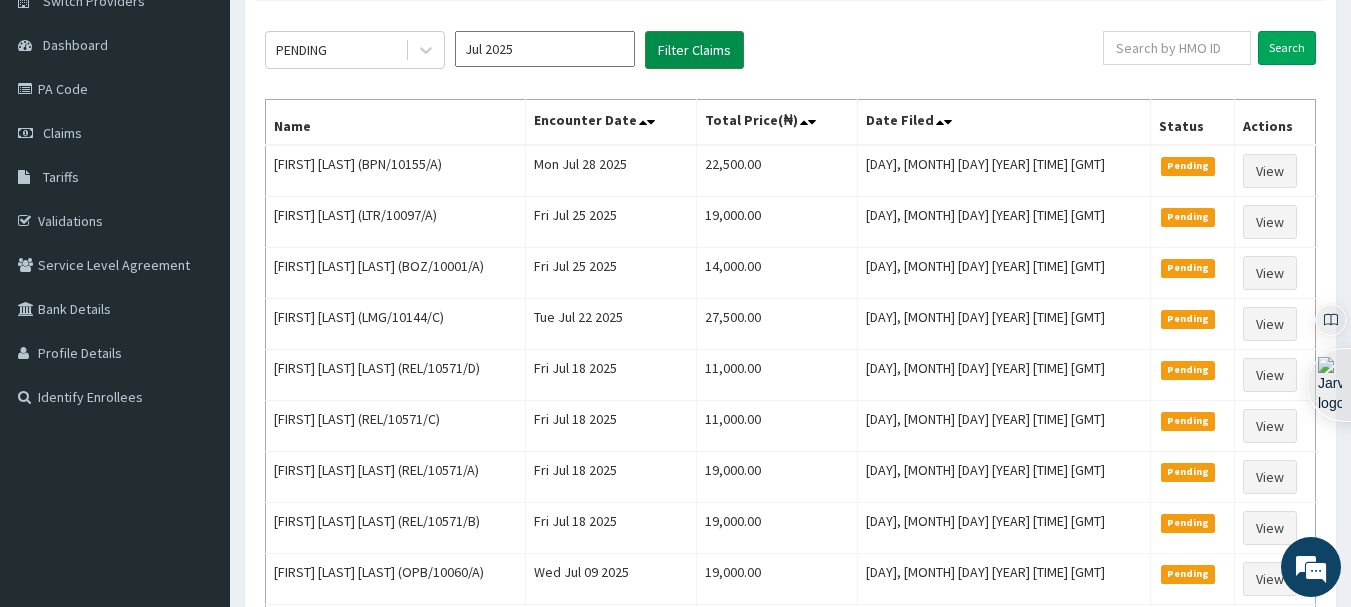 scroll, scrollTop: 172, scrollLeft: 0, axis: vertical 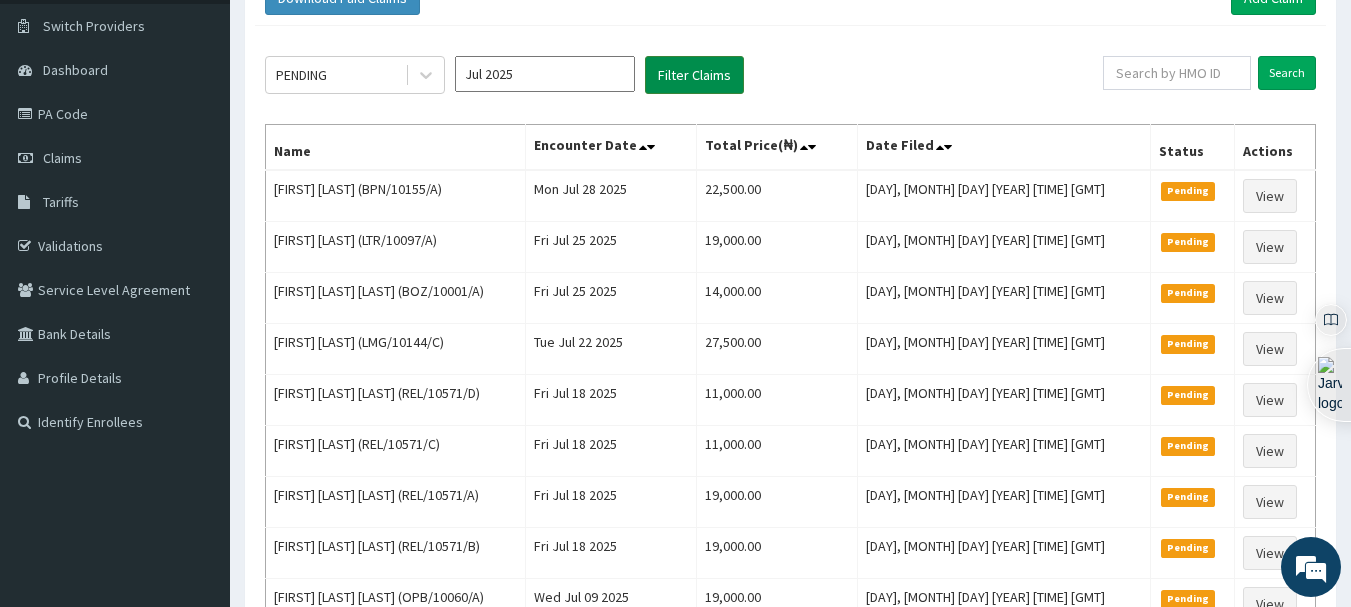 click on "Filter Claims" at bounding box center (694, 75) 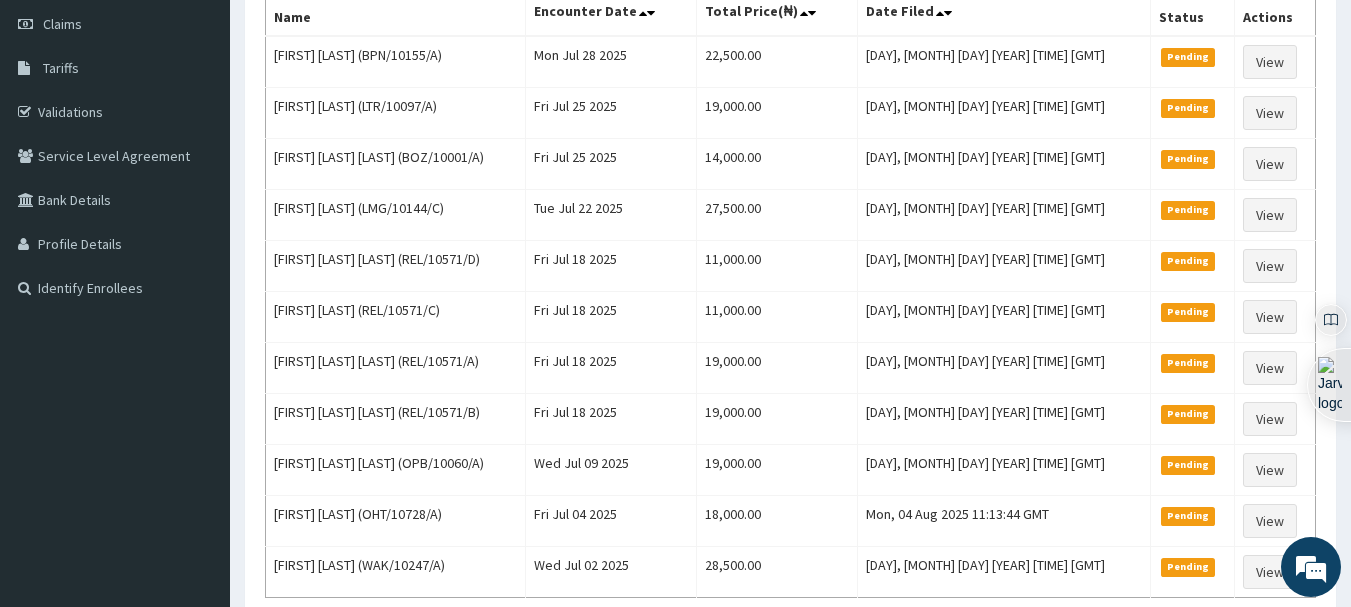 scroll, scrollTop: 290, scrollLeft: 0, axis: vertical 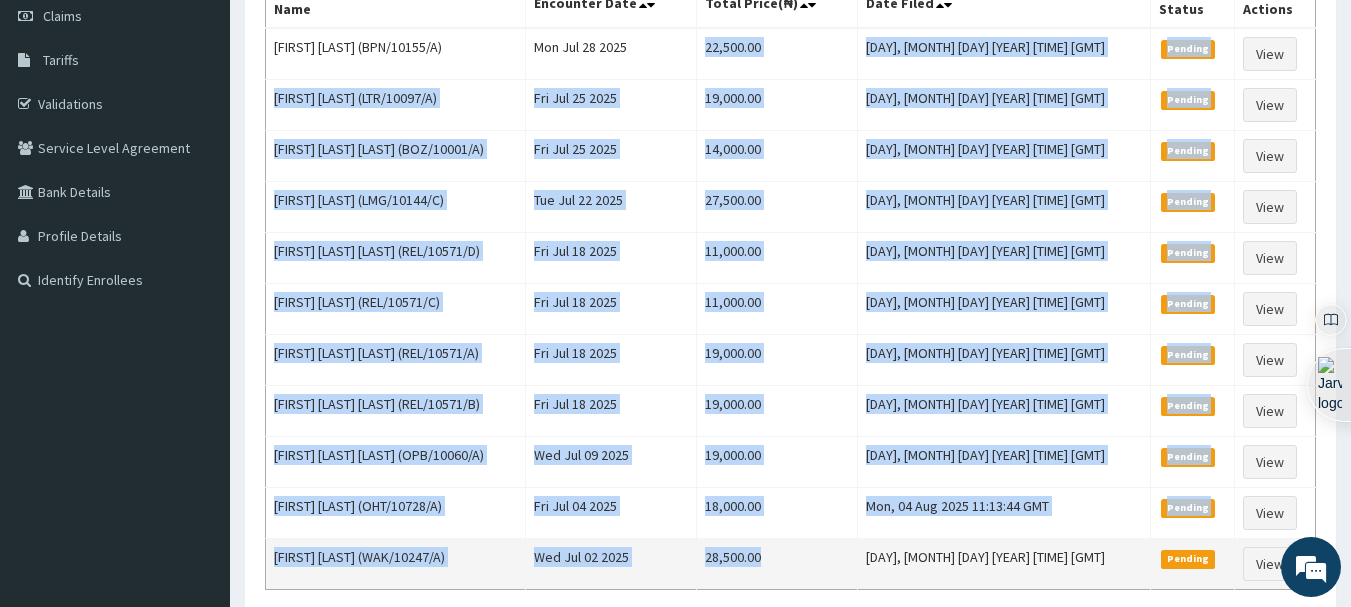 drag, startPoint x: 797, startPoint y: 46, endPoint x: 866, endPoint y: 582, distance: 540.423 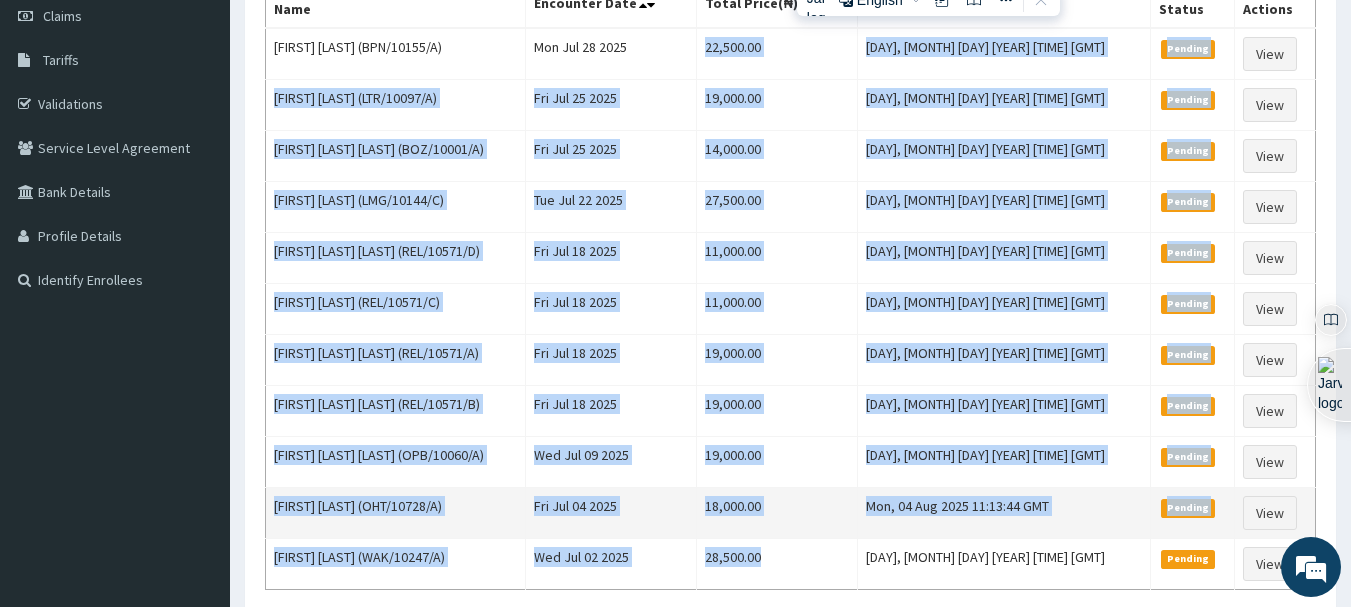 copy on "22,500.00 Mon, 04 Aug 2025 11:27:44 GMT Pending View PRISCA EBUBE (LTR/10097/A) Fri Jul 25 2025 19,000.00 Mon, 04 Aug 2025 11:26:24 GMT Pending View HELEN ADEOLA HAMZAT (BOZ/10001/A) Fri Jul 25 2025 14,000.00 Mon, 04 Aug 2025 11:24:13 GMT Pending View Mariam Adewale (LMG/10144/C) Tue Jul 22 2025 27,500.00 Mon, 04 Aug 2025 11:22:57 GMT Pending View Morolaoluwa Akinrinlola-White (REL/10571/D) Fri Jul 18 2025 11,000.00 Mon, 04 Aug 2025 11:21:31 GMT Pending View Morifeoluwa Akinrinlola-White (REL/10571/C) Fri Jul 18 2025 11,000.00 Mon, 04 Aug 2025 11:20:05 GMT Pending View Esther Akinrinlola-White (REL/10571/A) Fri Jul 18 2025 19,000.00 Mon, 04 Aug 2025 11:19:10 GMT Pending View Femi White Akinrinlola (REL/10571/B) Fri Jul 18 2025 19,000.00 Mon, 04 Aug 2025 11:17:45 GMT Pending View GANIYAT OLUWAMUYIWA BAMIGBOLA (OPB/10060/A) Wed Jul 09 2025 19,000.00 Mon, 04 Aug 2025 11:16:37 GMT Pending View Afeez Oganla (OHT/10728/A) Fri Jul 04 2025 18,000.00 Mon, 04 Aug 2025 11:13:44 GMT Pending View MICHAEL KADE (WAK/1024..." 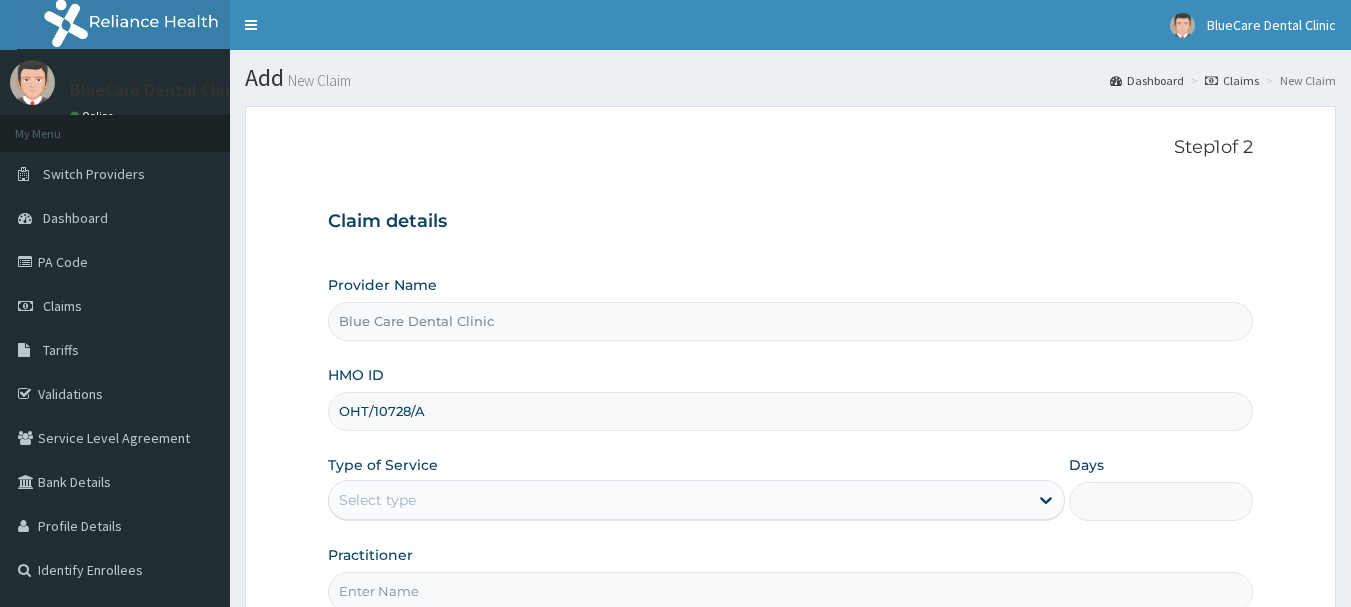 scroll, scrollTop: 0, scrollLeft: 0, axis: both 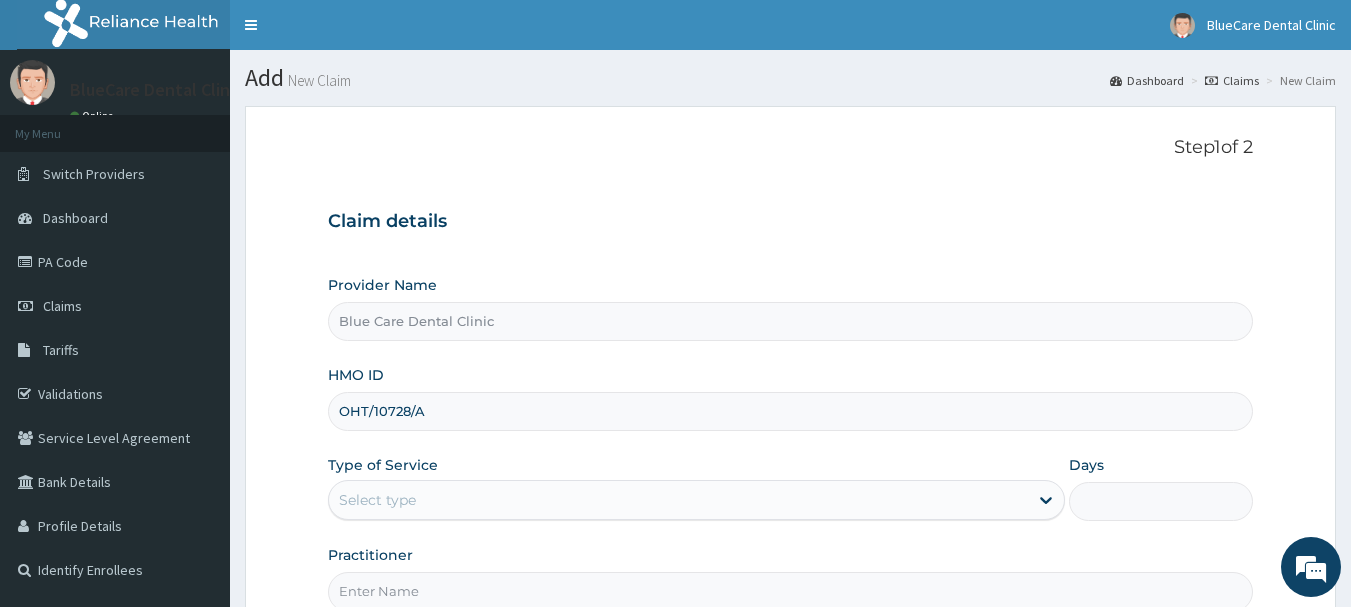 type on "OHT/10728/A" 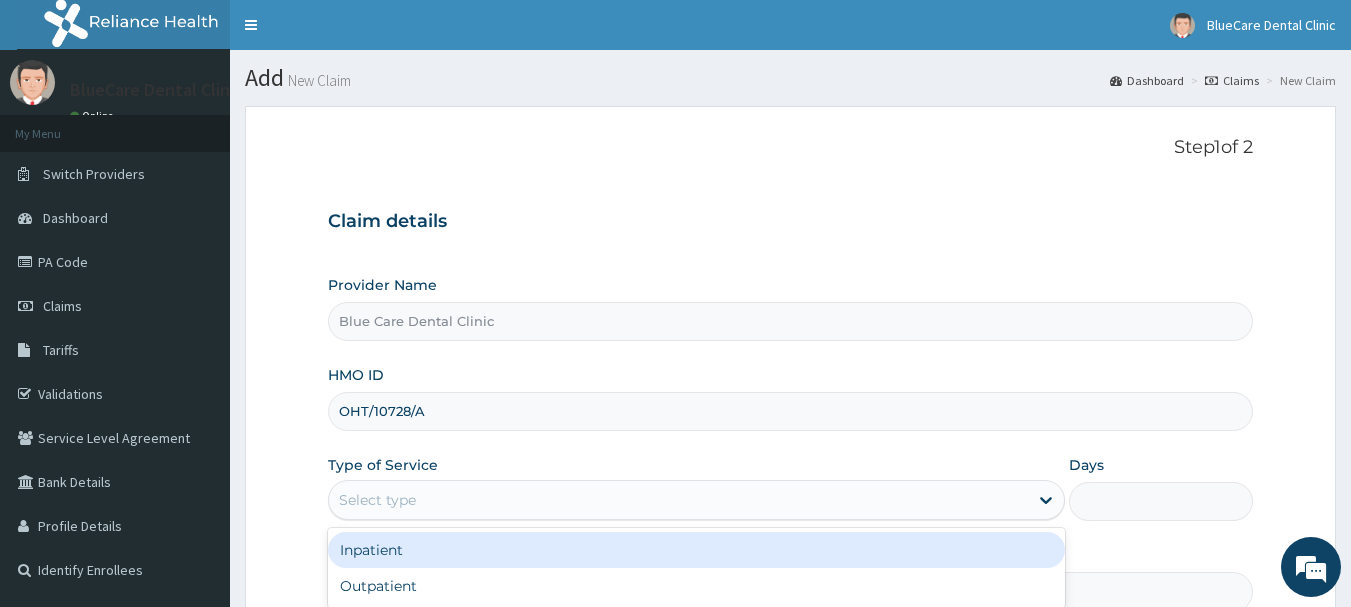 click on "Select type" at bounding box center (678, 500) 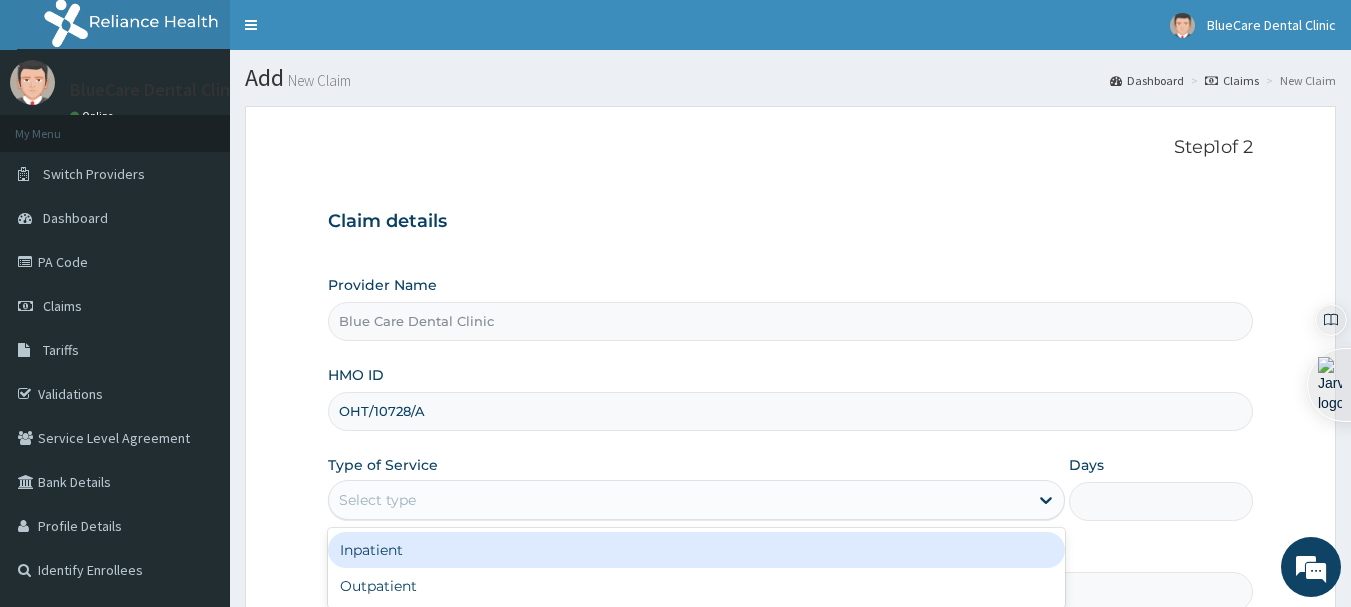 scroll, scrollTop: 0, scrollLeft: 0, axis: both 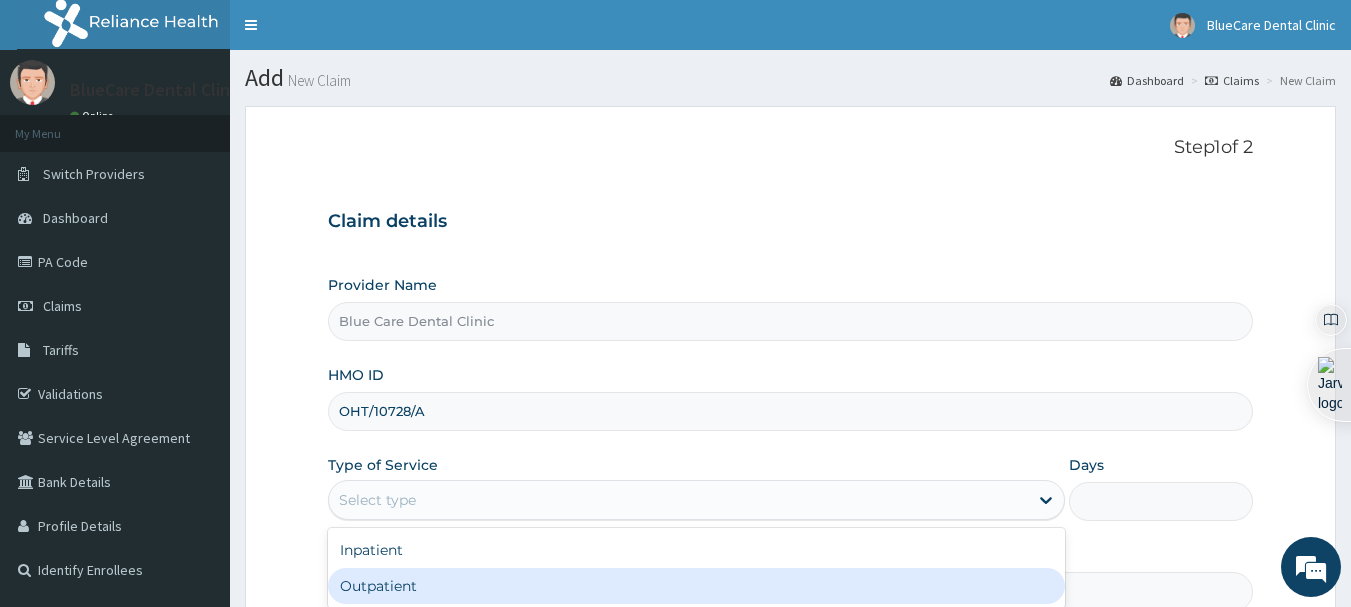 click on "Outpatient" at bounding box center [696, 586] 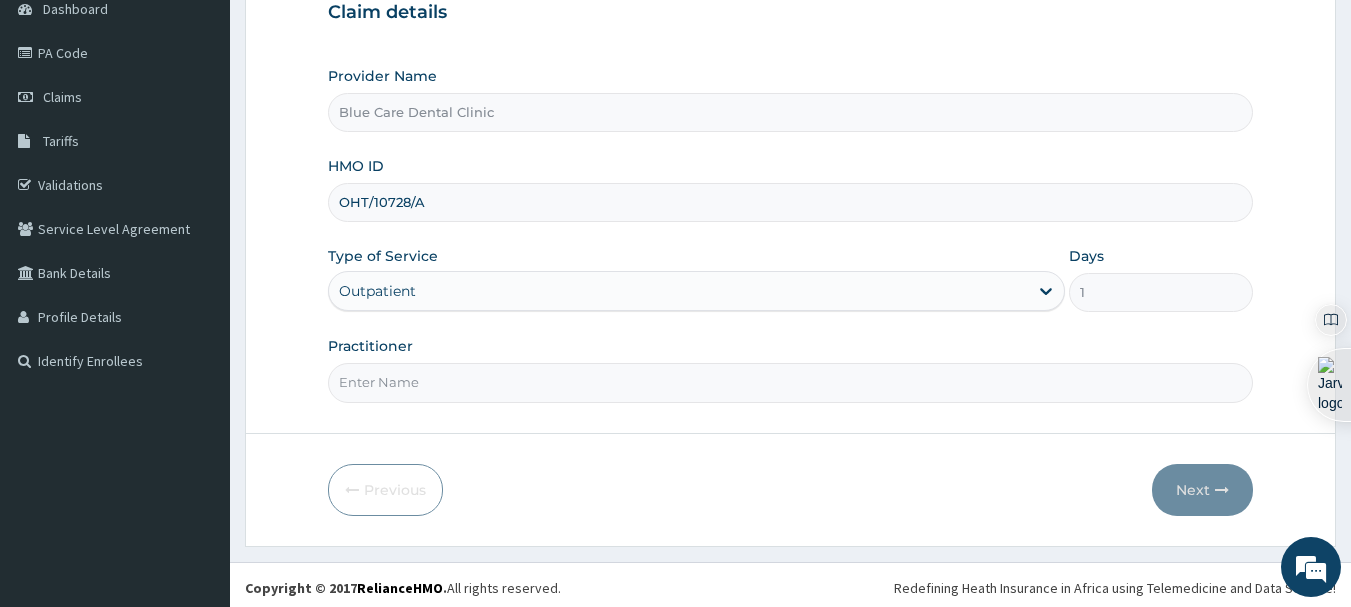 scroll, scrollTop: 210, scrollLeft: 0, axis: vertical 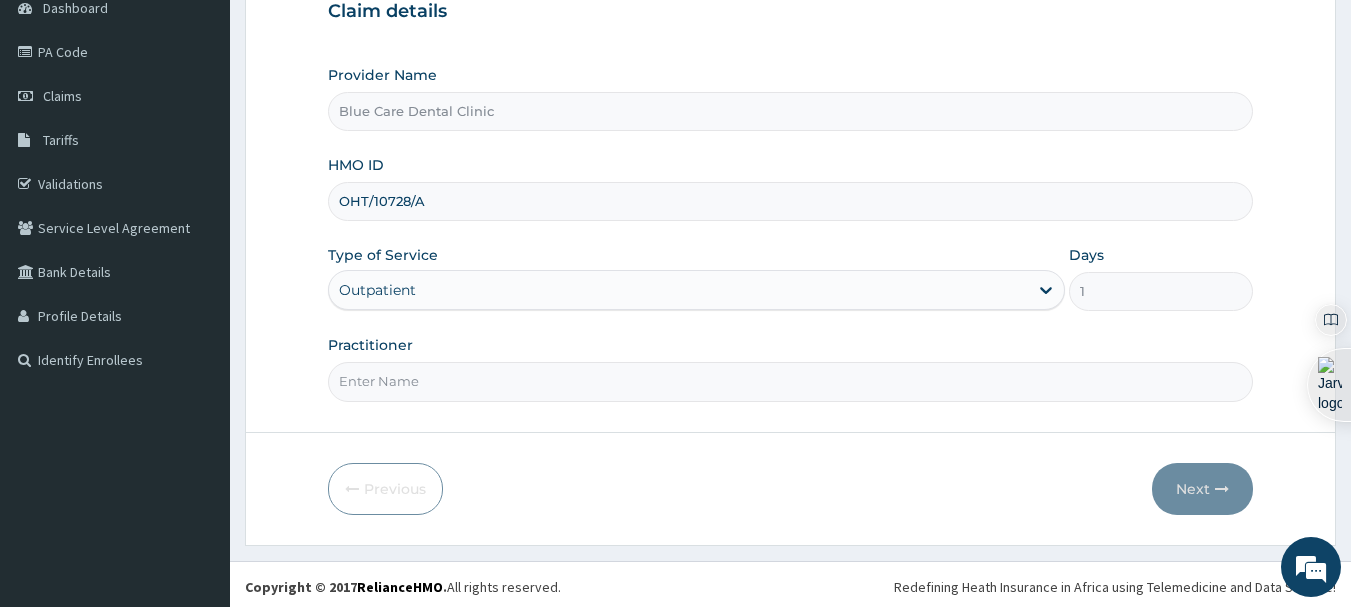 click on "Practitioner" at bounding box center [791, 381] 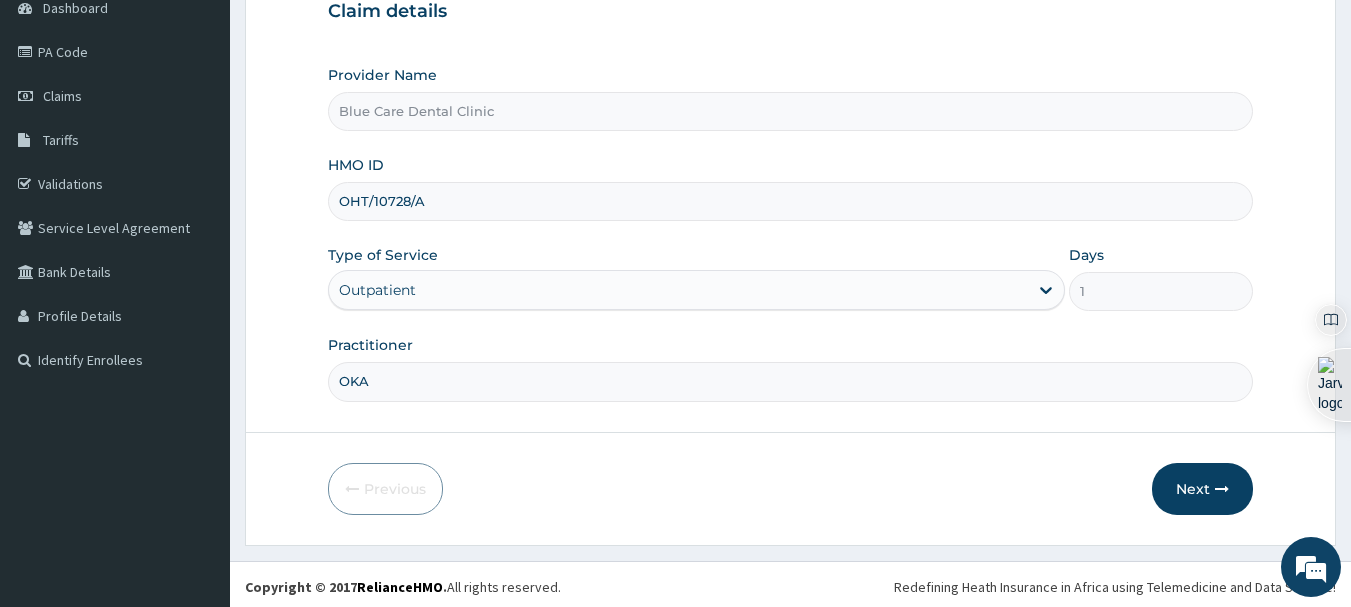 type on "OKAH" 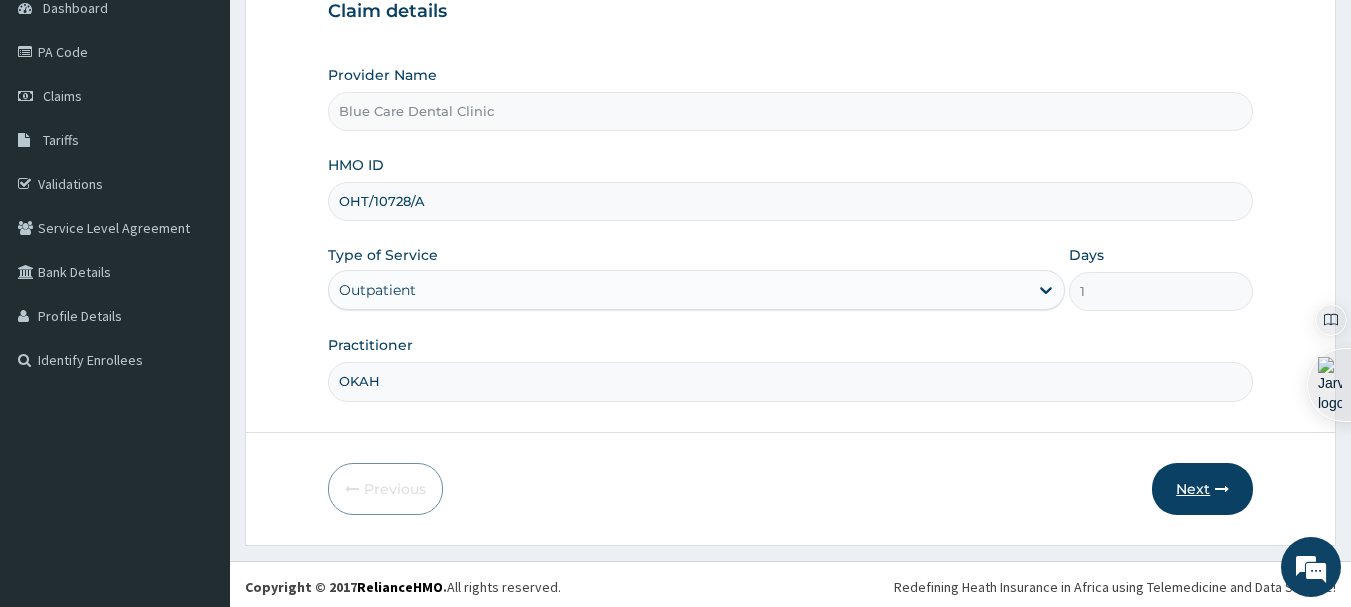 click on "Next" at bounding box center (1202, 489) 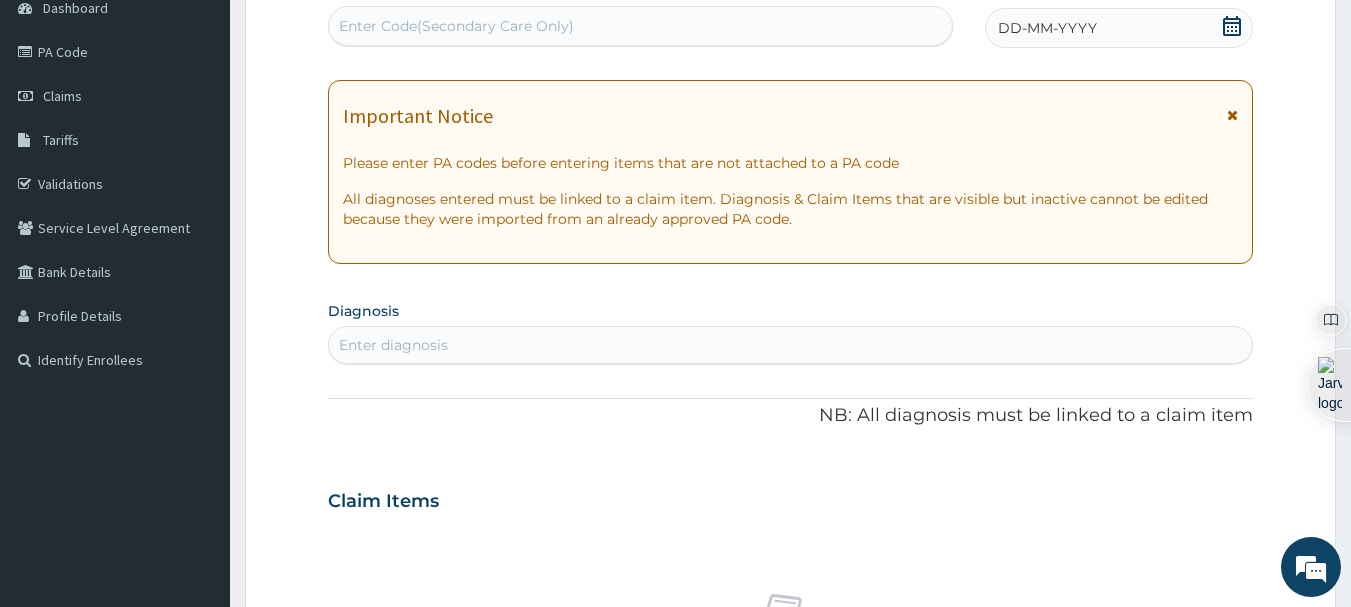 scroll, scrollTop: 0, scrollLeft: 0, axis: both 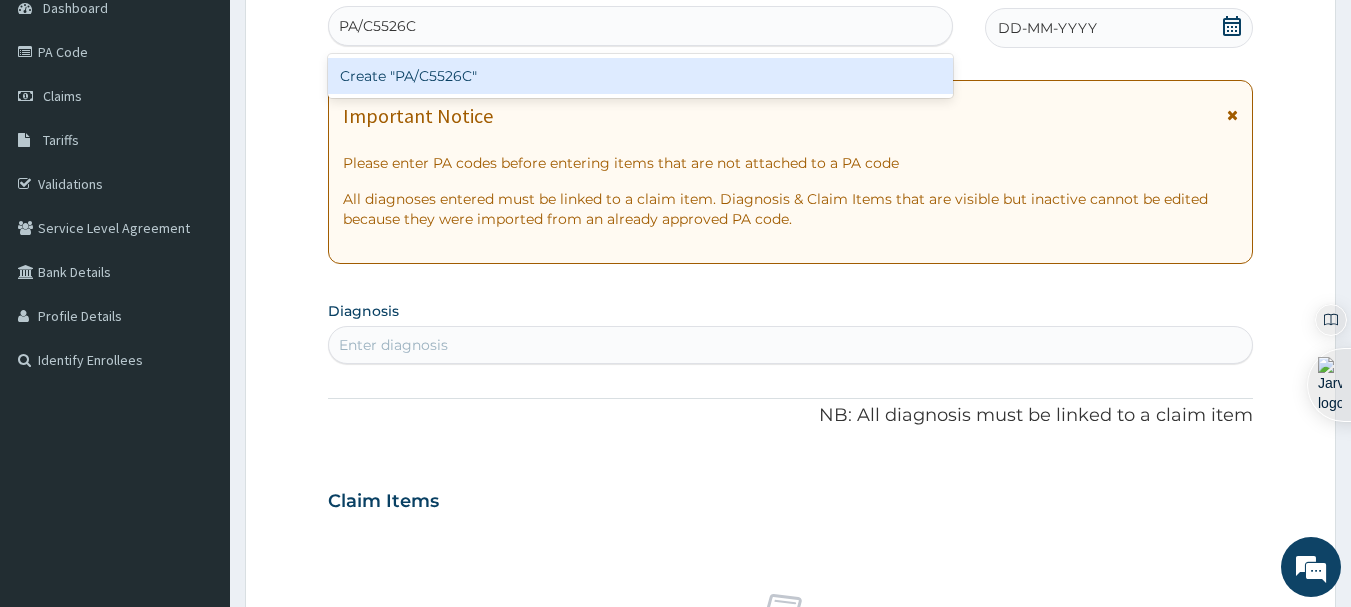click on "Create "PA/C5526C"" at bounding box center [641, 76] 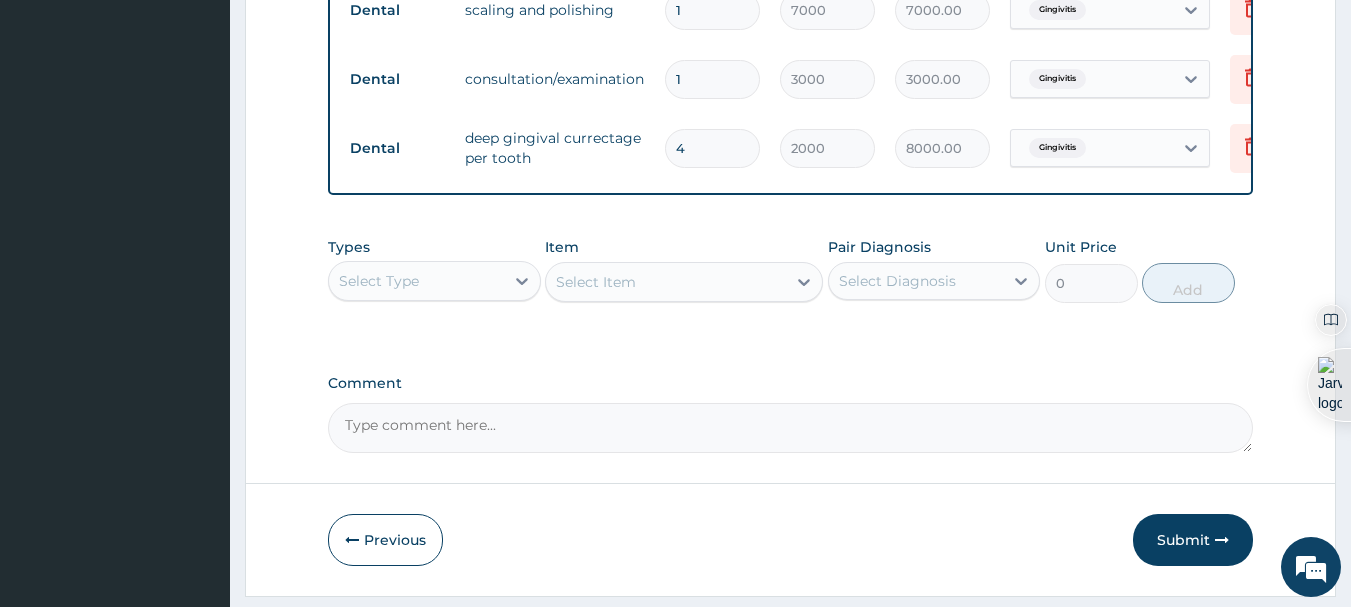 scroll, scrollTop: 893, scrollLeft: 0, axis: vertical 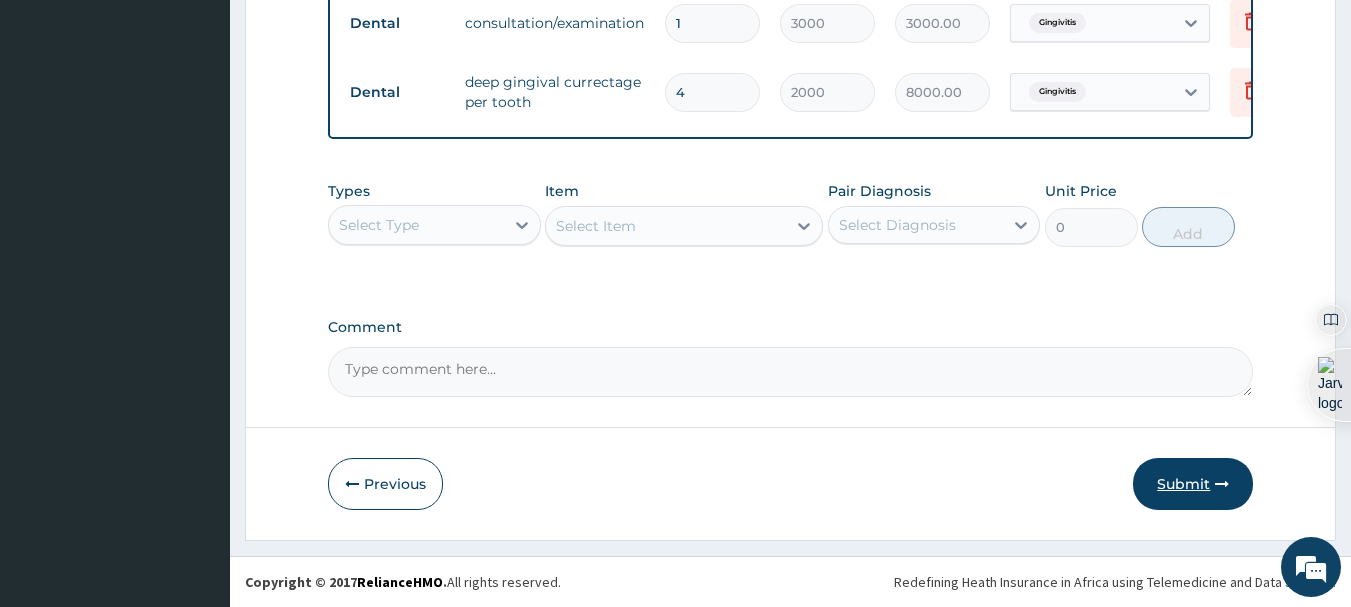 click on "Submit" at bounding box center [1193, 484] 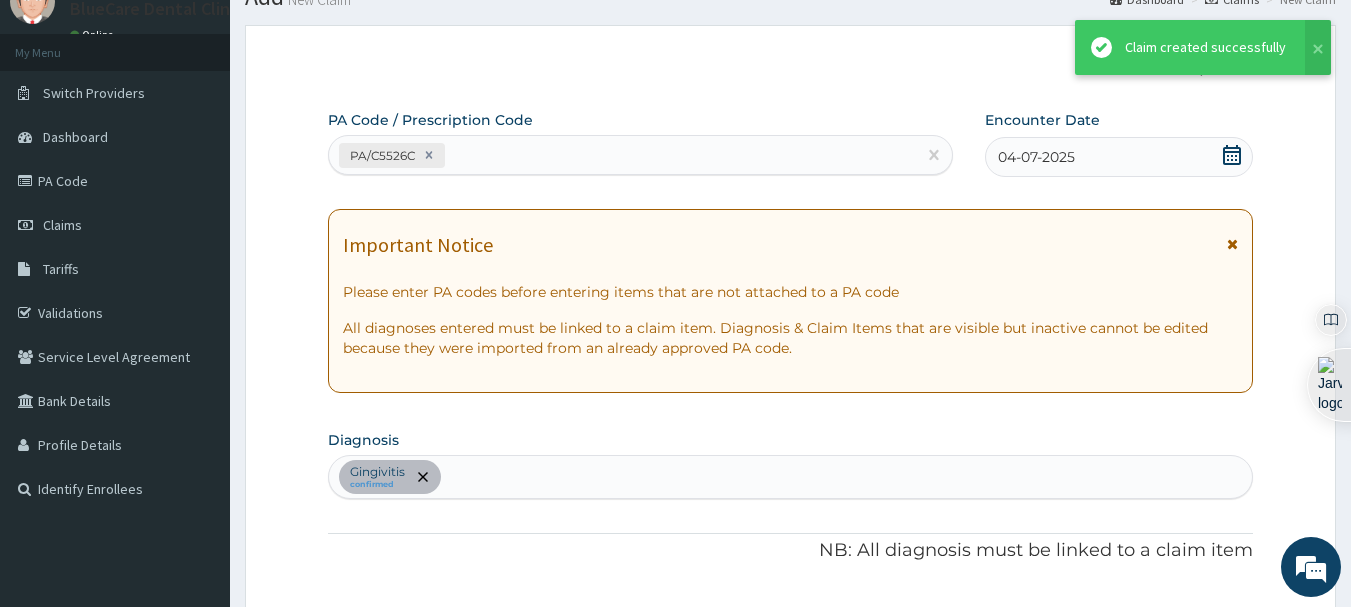 scroll, scrollTop: 893, scrollLeft: 0, axis: vertical 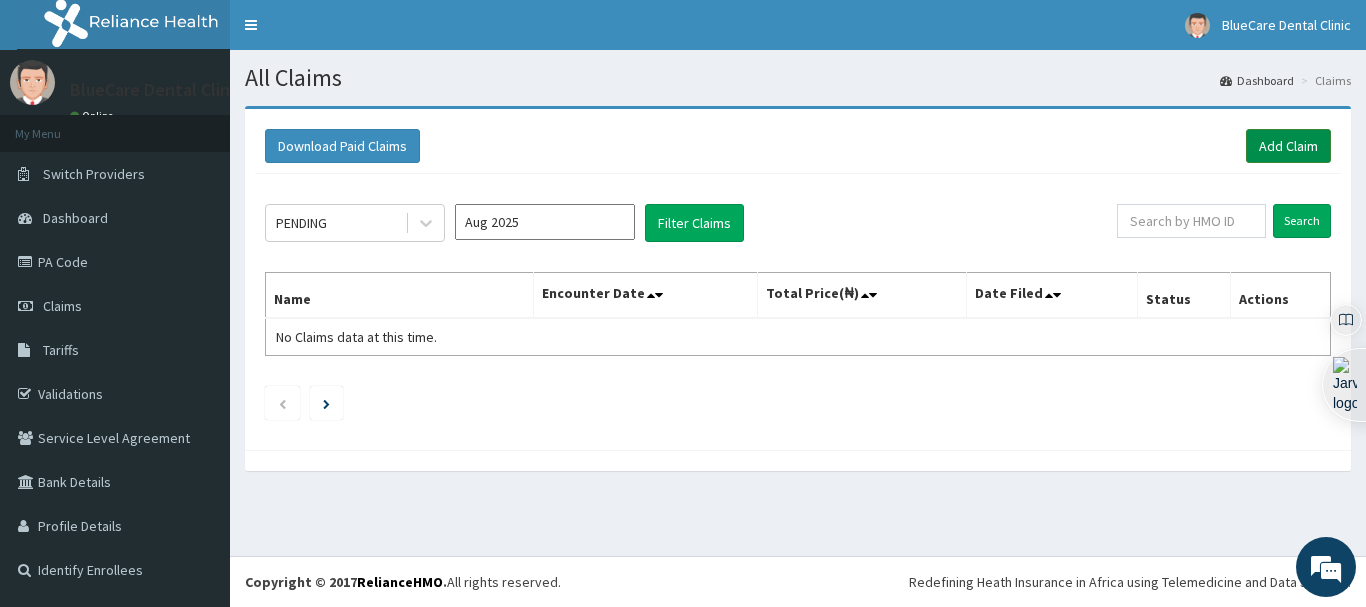 click on "Add Claim" at bounding box center [1288, 146] 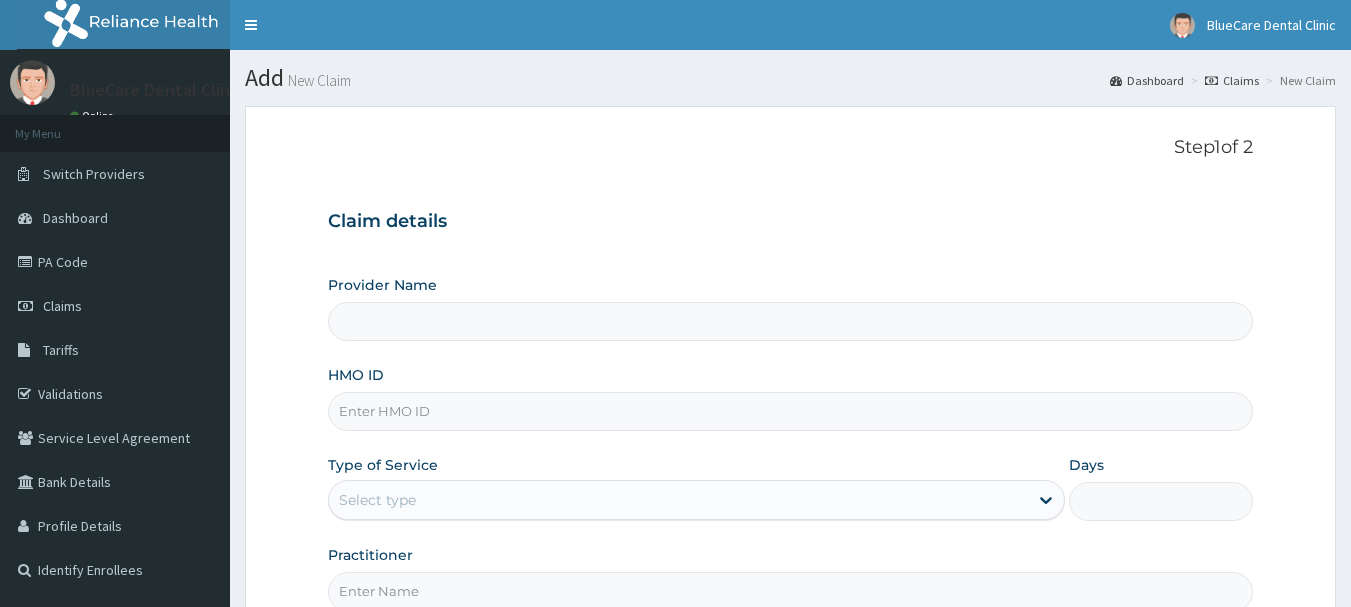 scroll, scrollTop: 0, scrollLeft: 0, axis: both 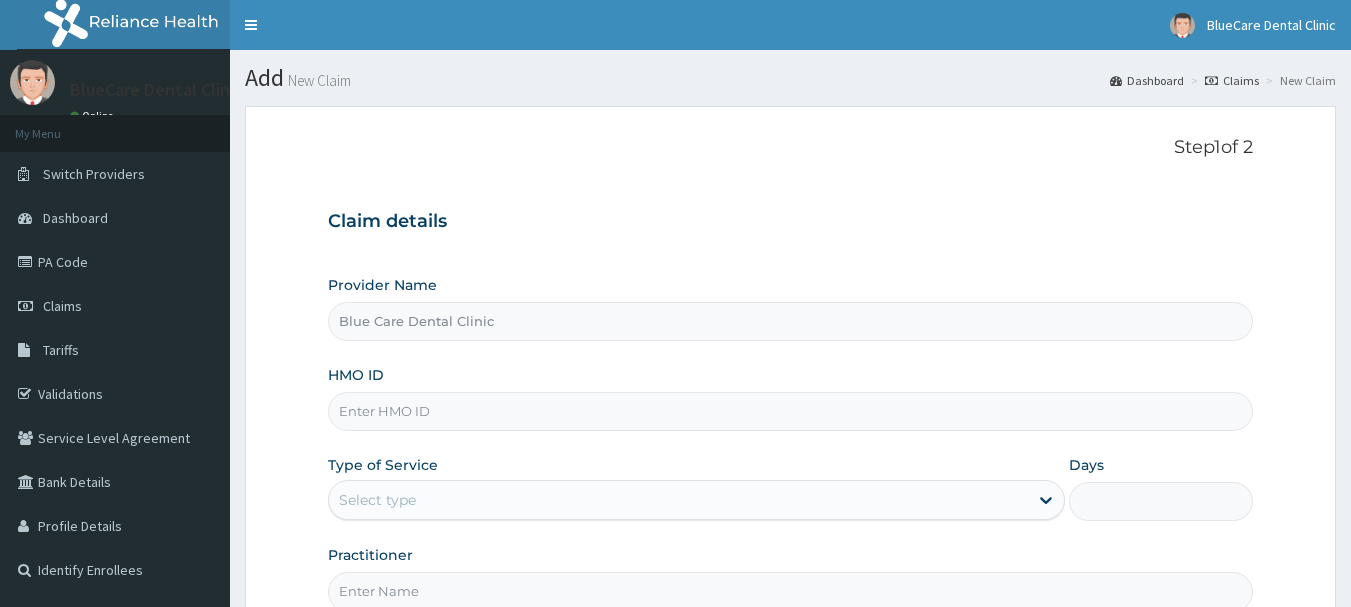 paste on "OPB/10060/A" 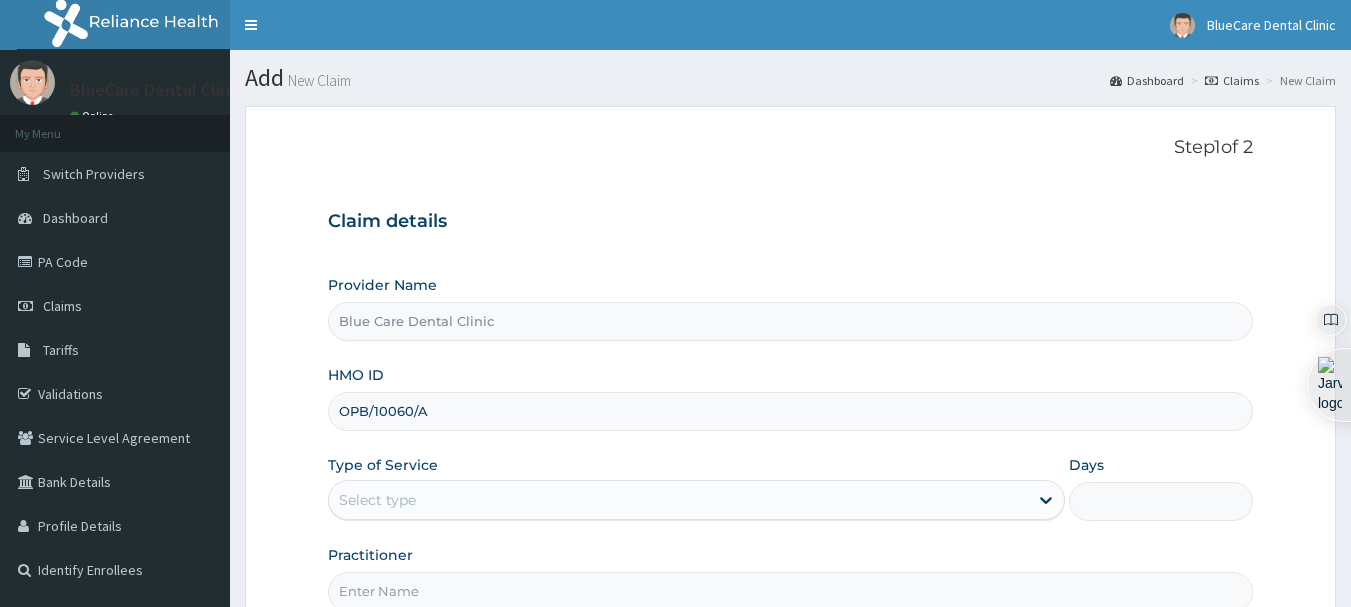 type on "OPB/10060/A" 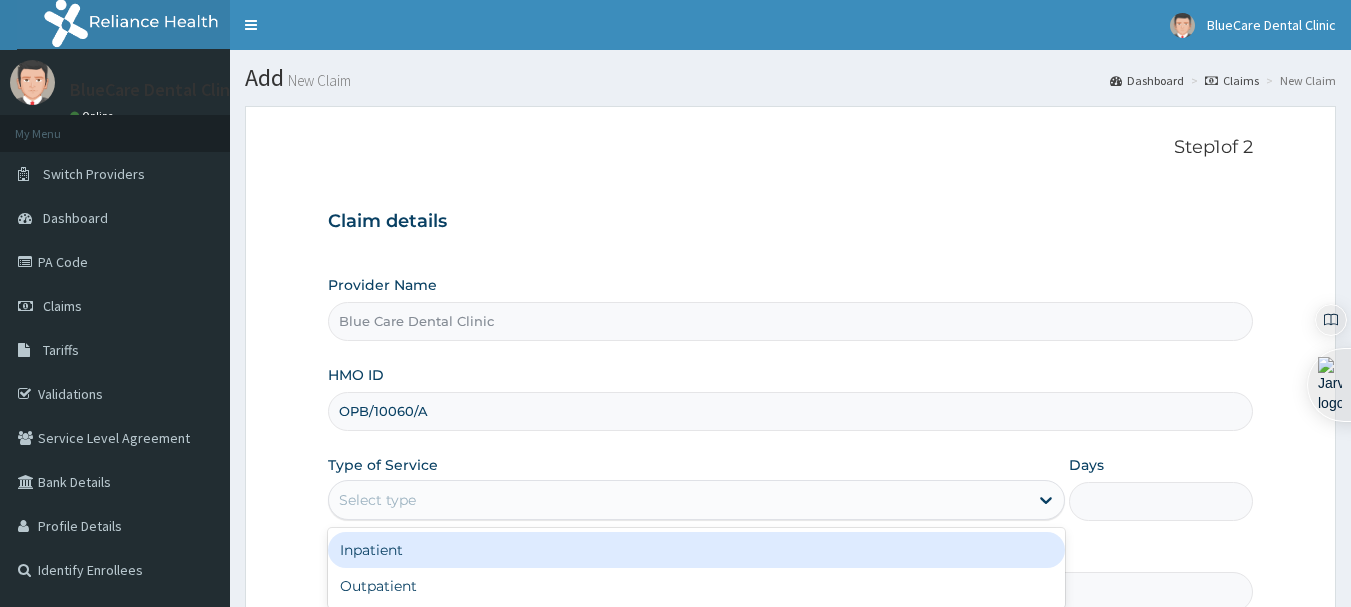 click on "Select type" at bounding box center [678, 500] 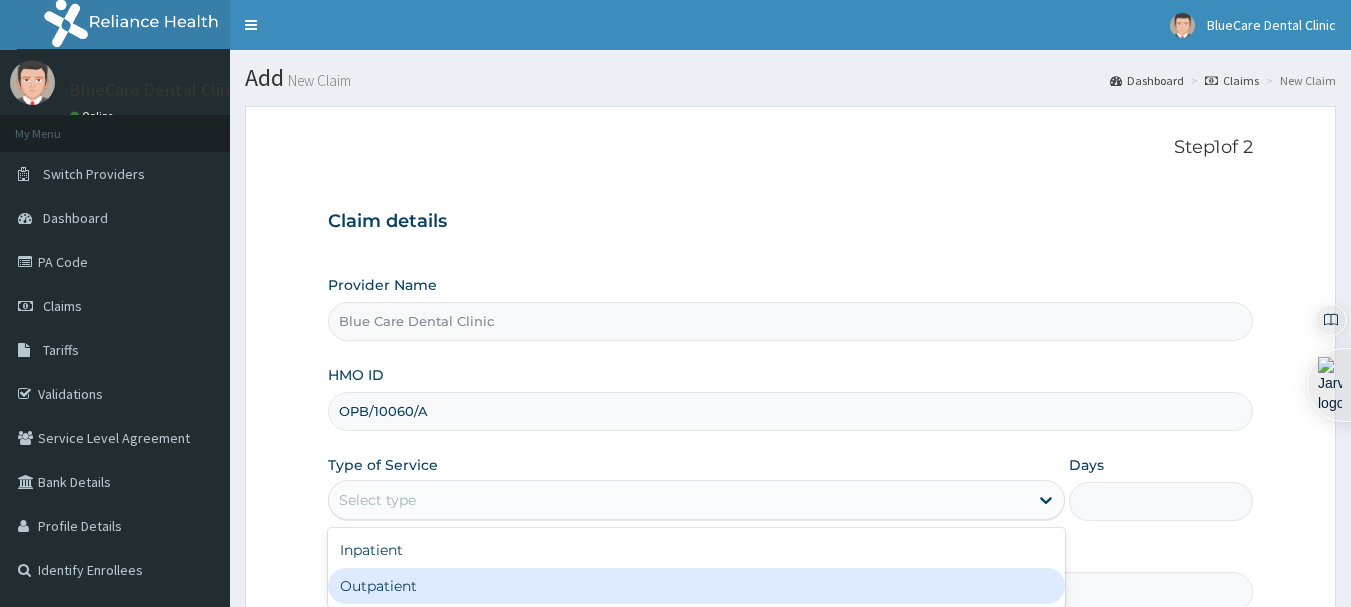 click on "Outpatient" at bounding box center (696, 586) 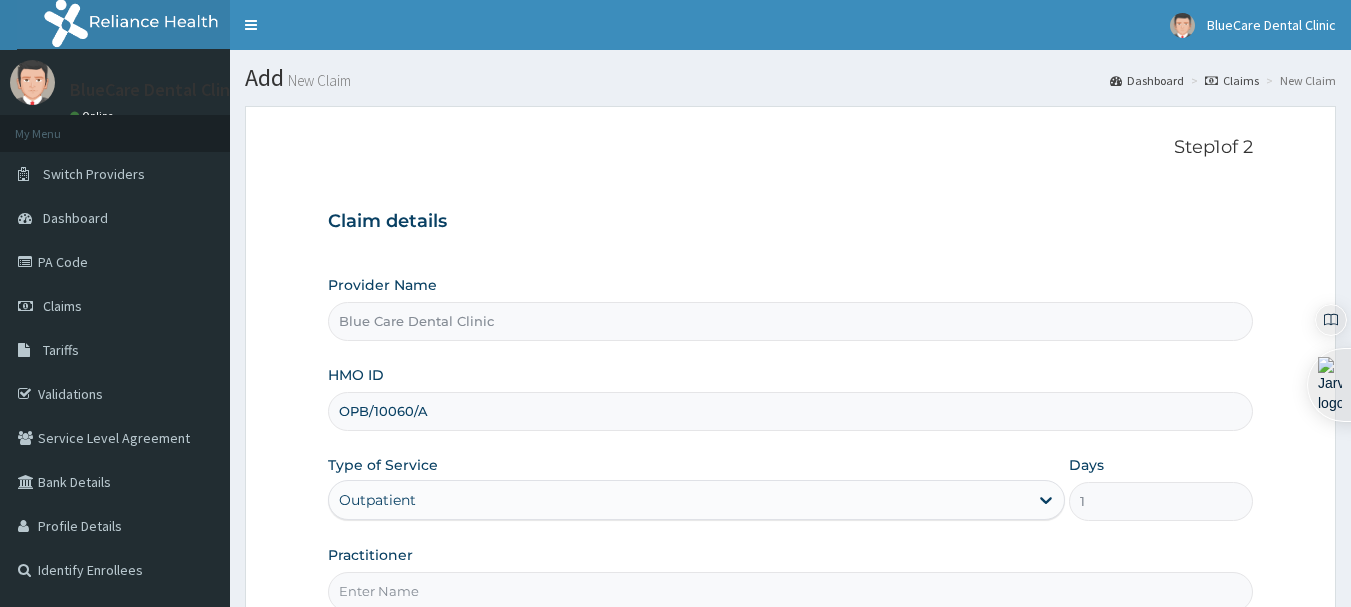 click on "Practitioner" at bounding box center [791, 591] 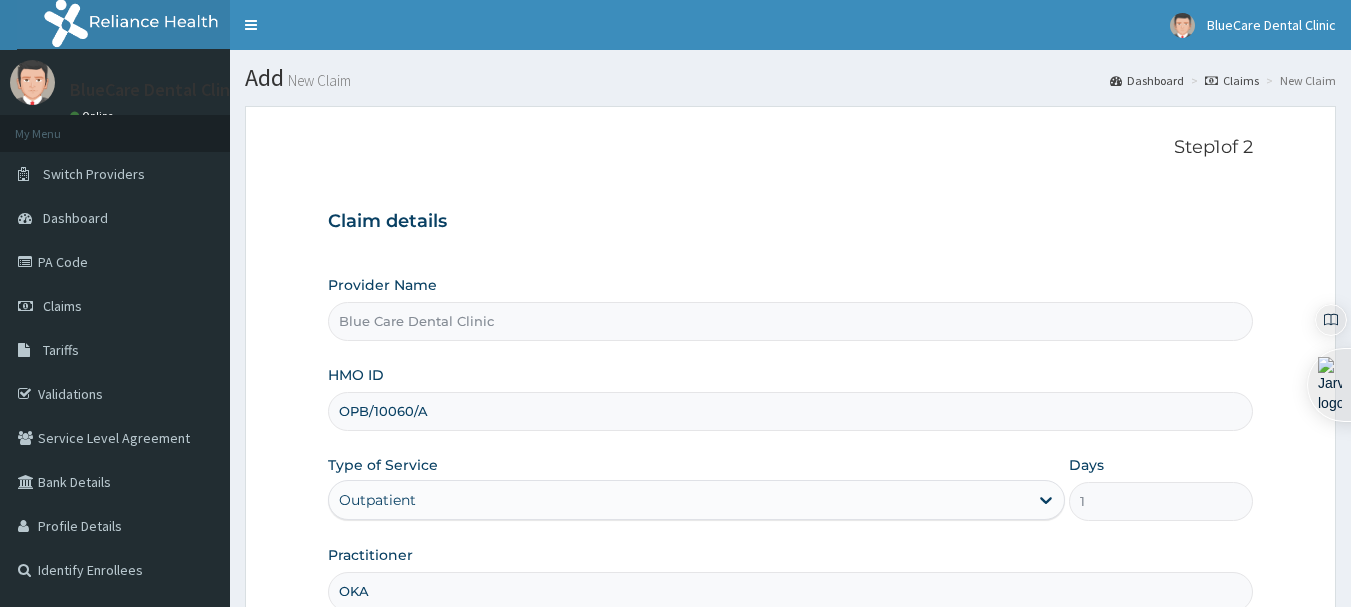 type on "OKAH" 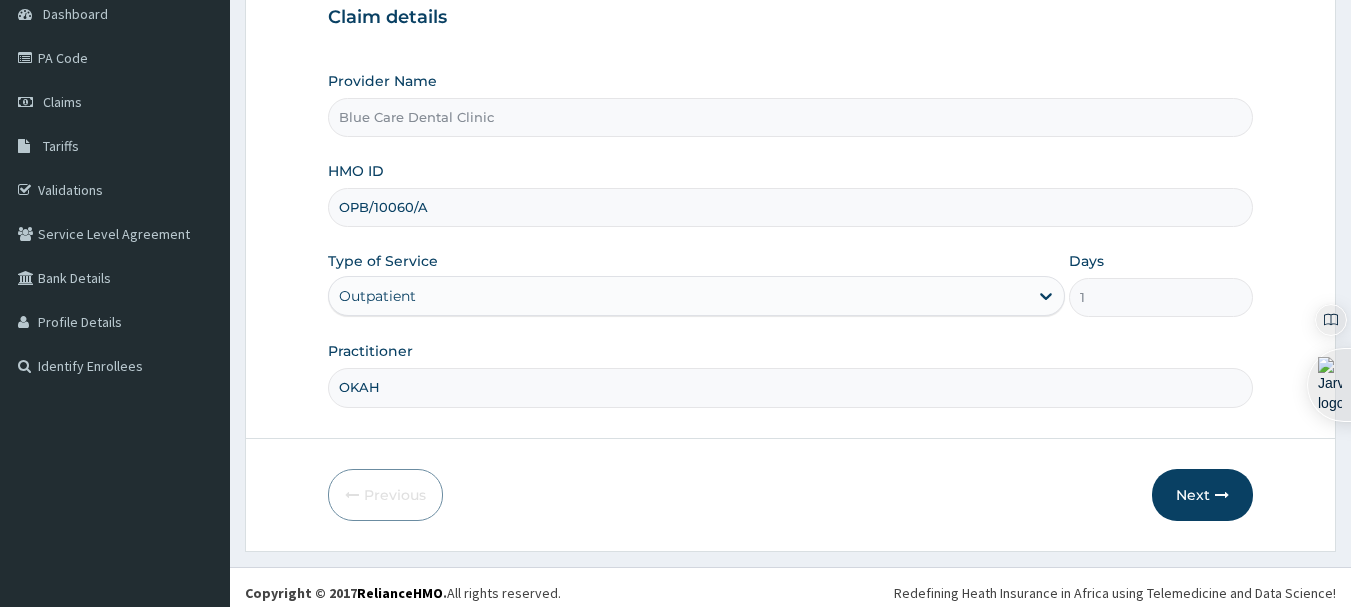 scroll, scrollTop: 215, scrollLeft: 0, axis: vertical 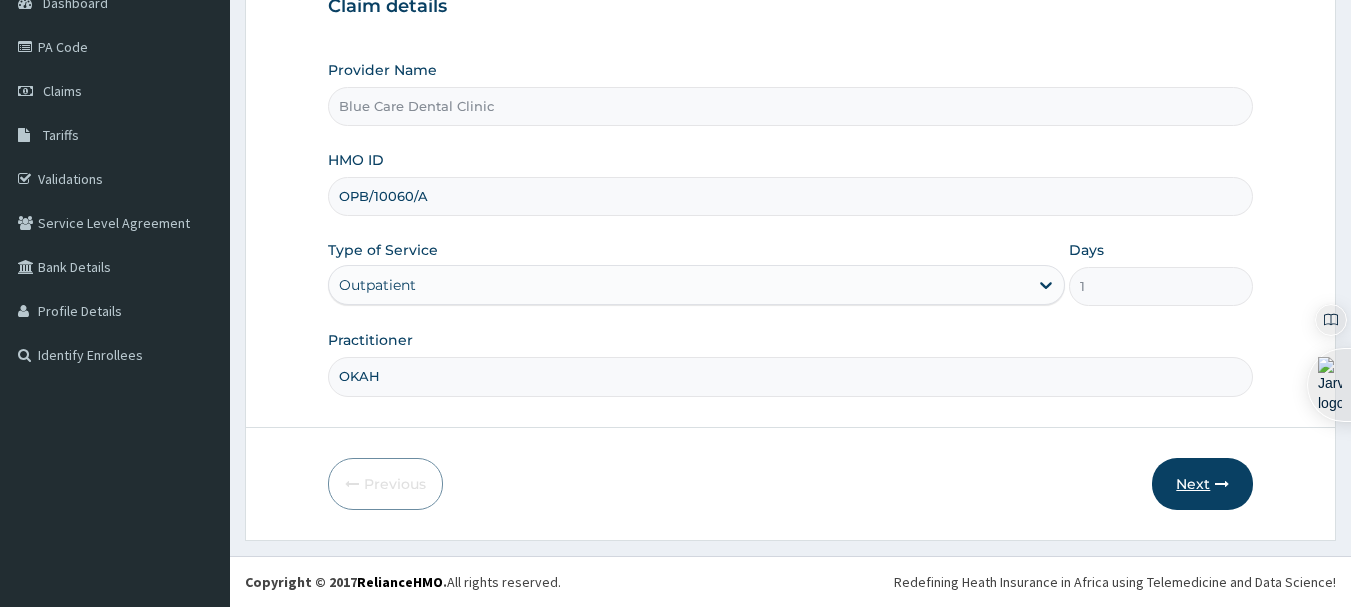 click on "Next" at bounding box center (1202, 484) 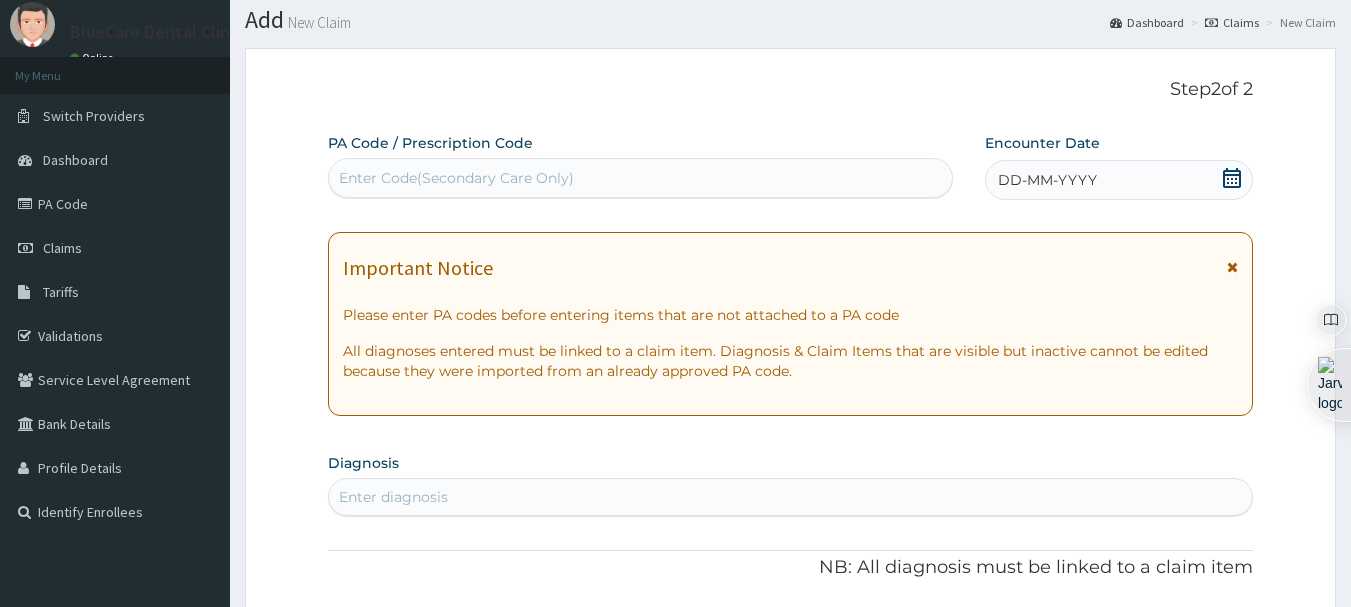 scroll, scrollTop: 0, scrollLeft: 0, axis: both 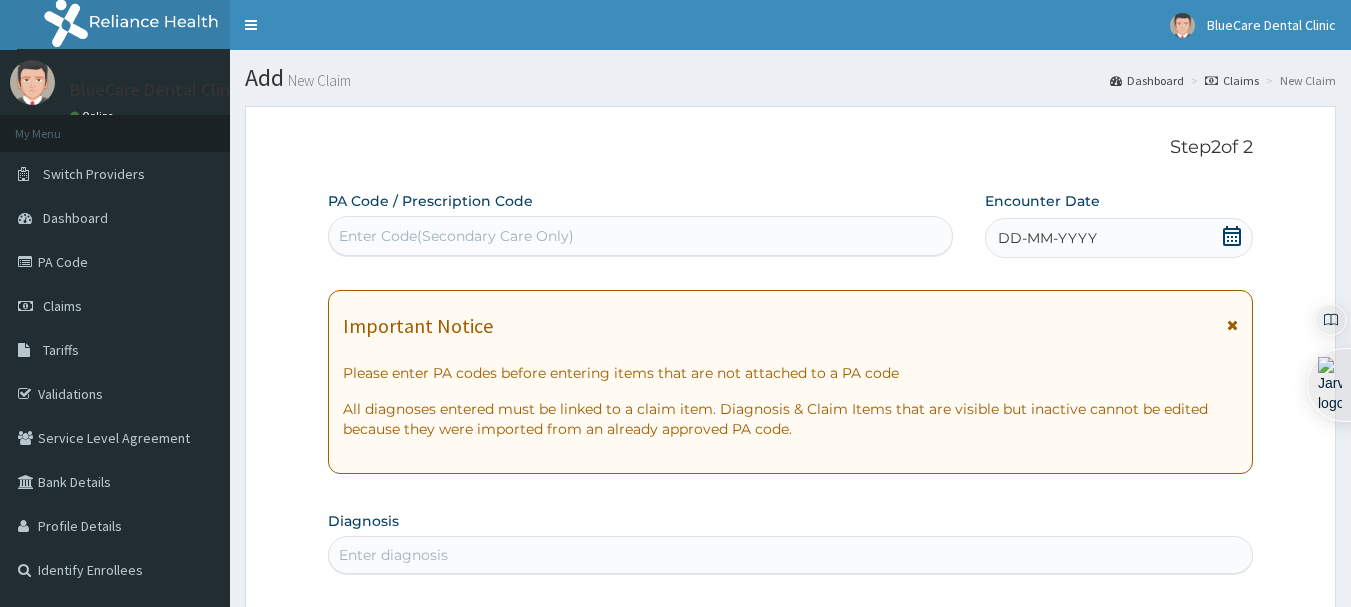 click on "Enter Code(Secondary Care Only)" at bounding box center [641, 236] 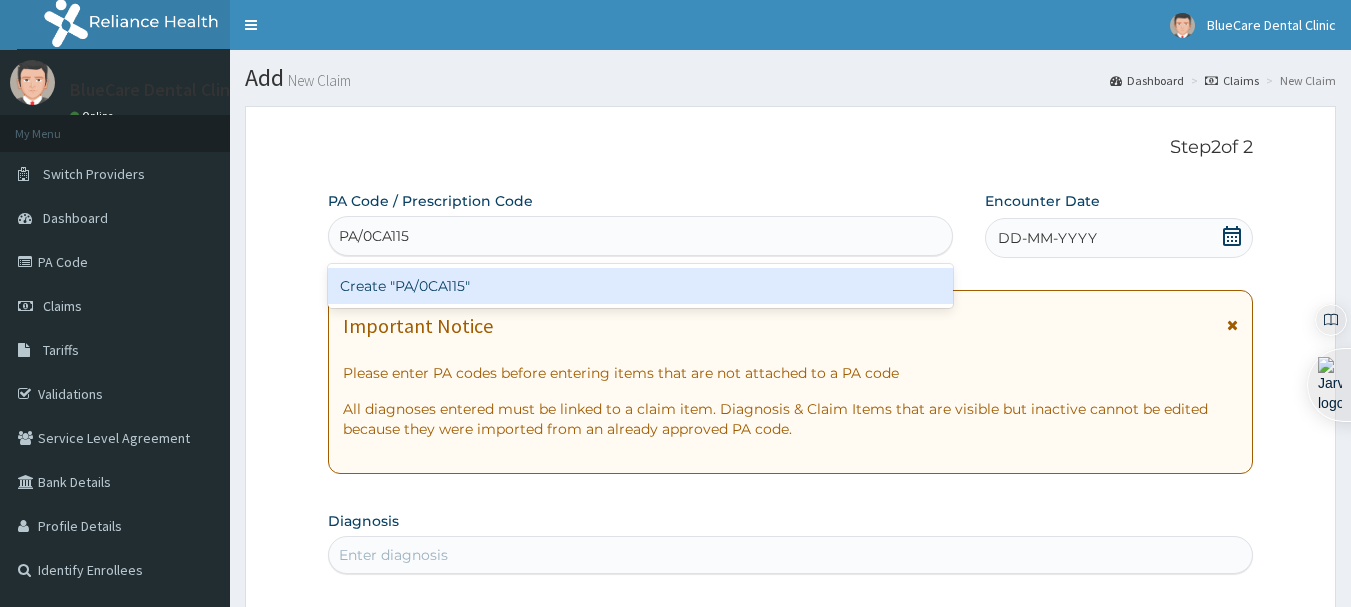 click on "Create "PA/0CA115"" at bounding box center [641, 286] 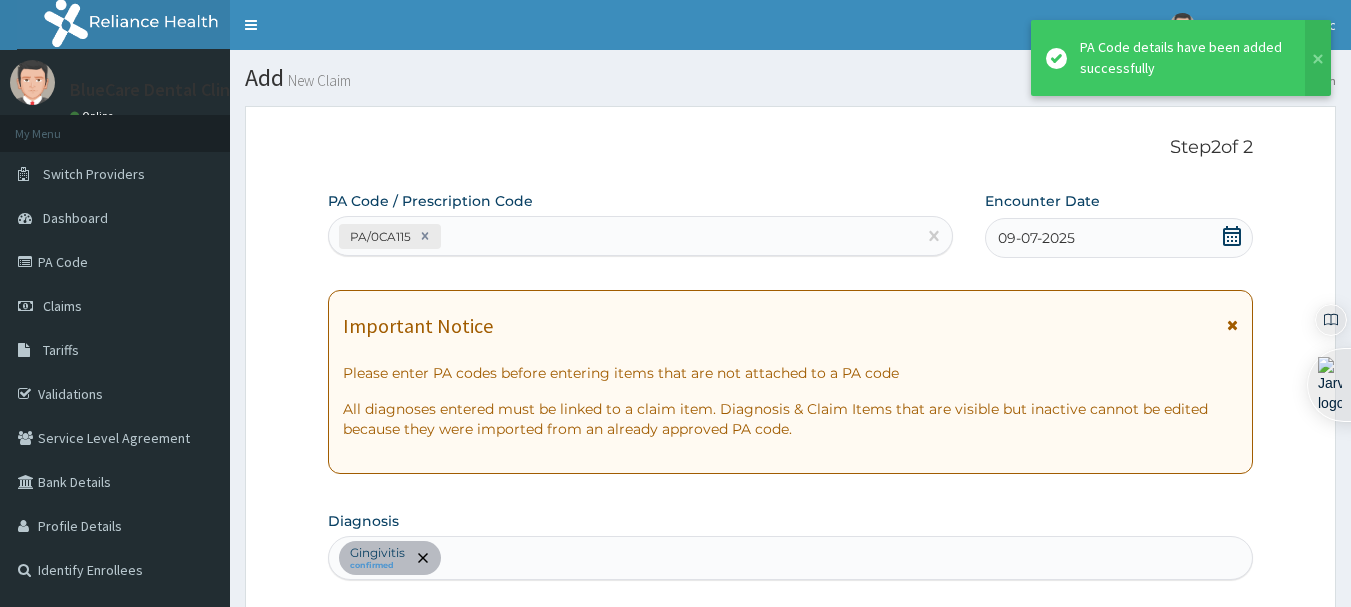 scroll, scrollTop: 736, scrollLeft: 0, axis: vertical 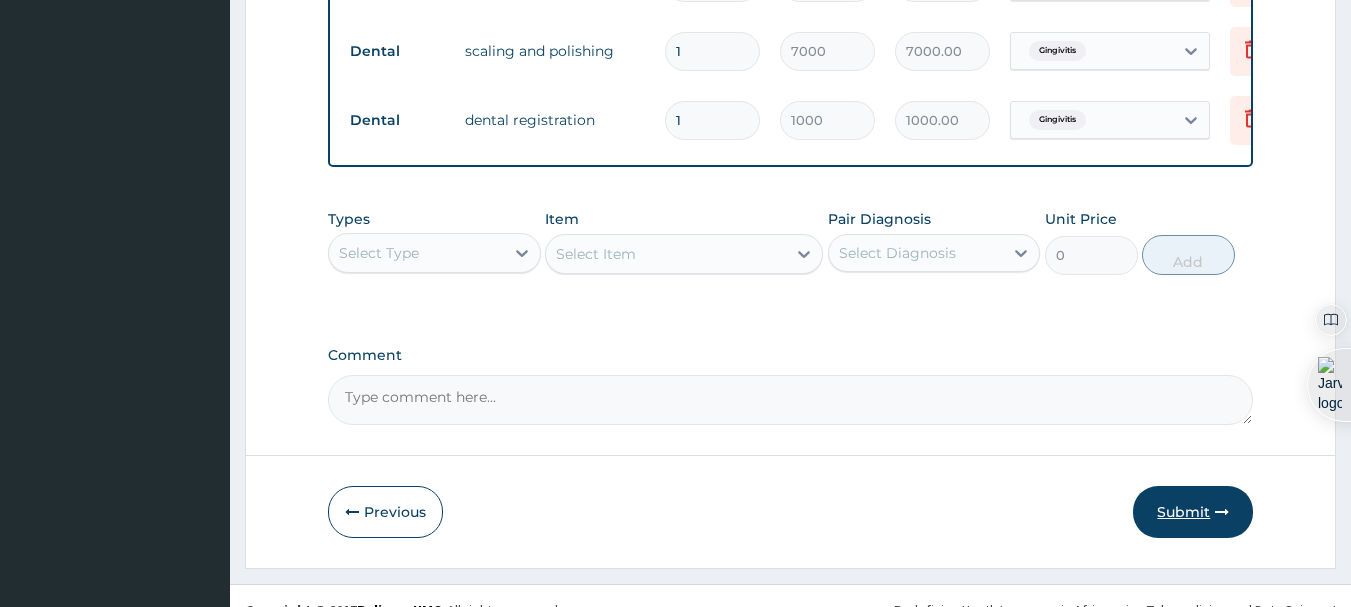 click on "Submit" at bounding box center [1193, 512] 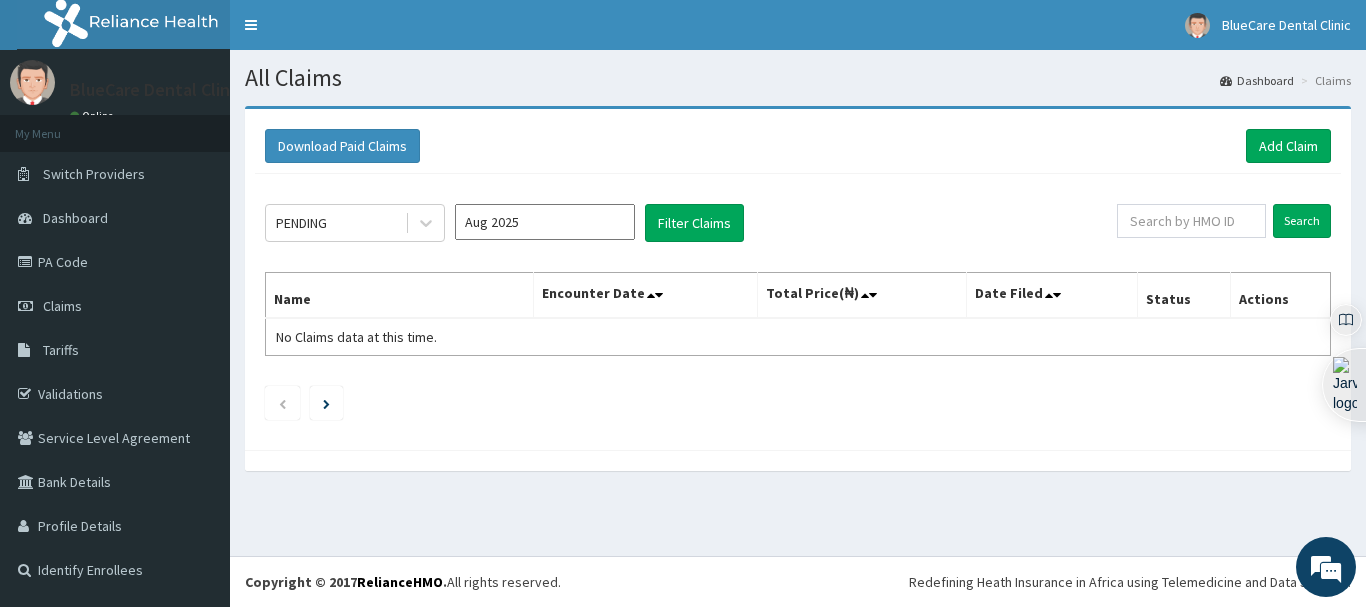 scroll, scrollTop: 0, scrollLeft: 0, axis: both 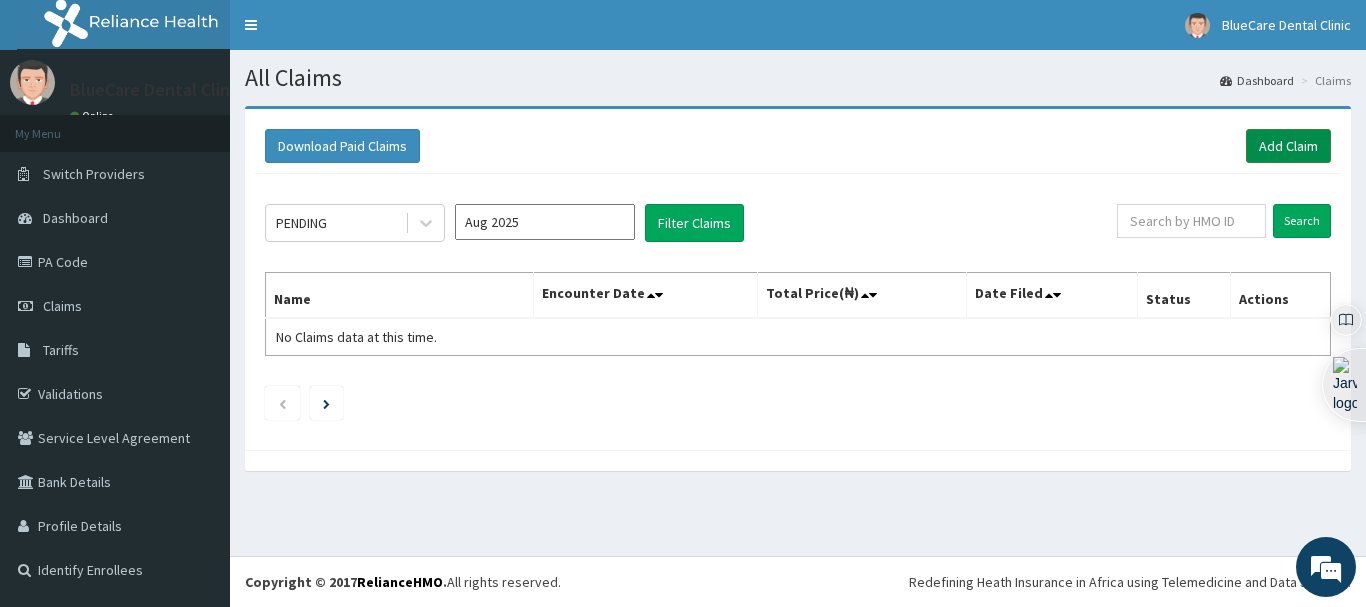 click on "Add Claim" at bounding box center [1288, 146] 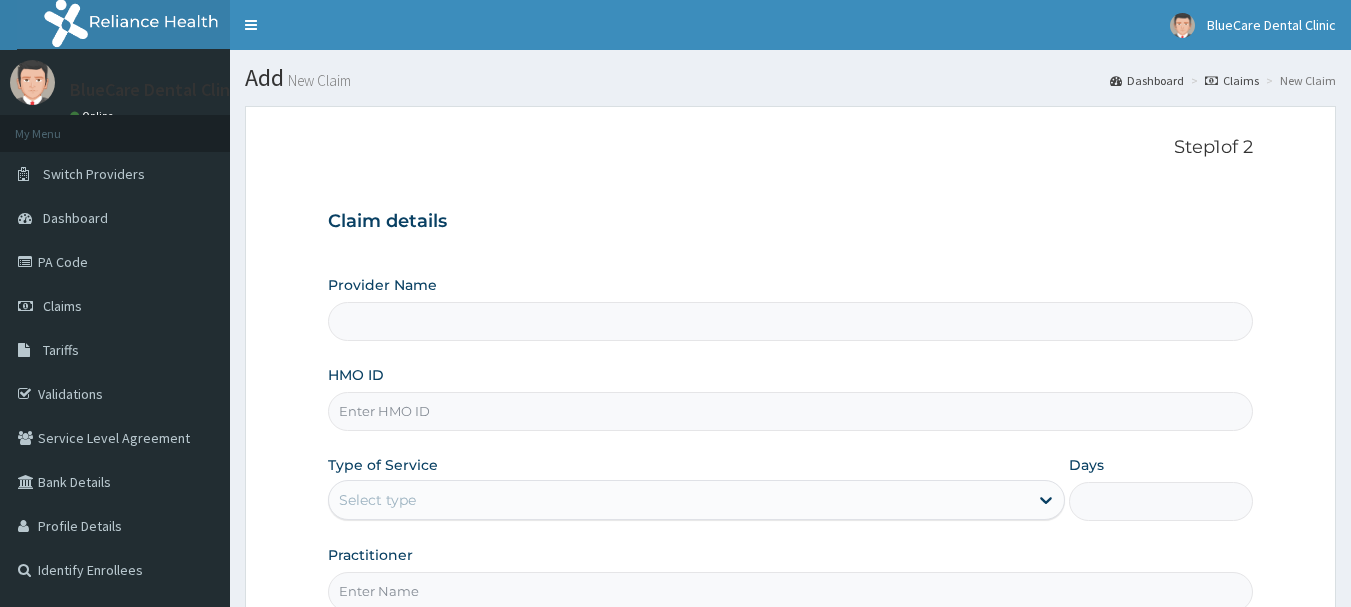 type on "REL/10571/B" 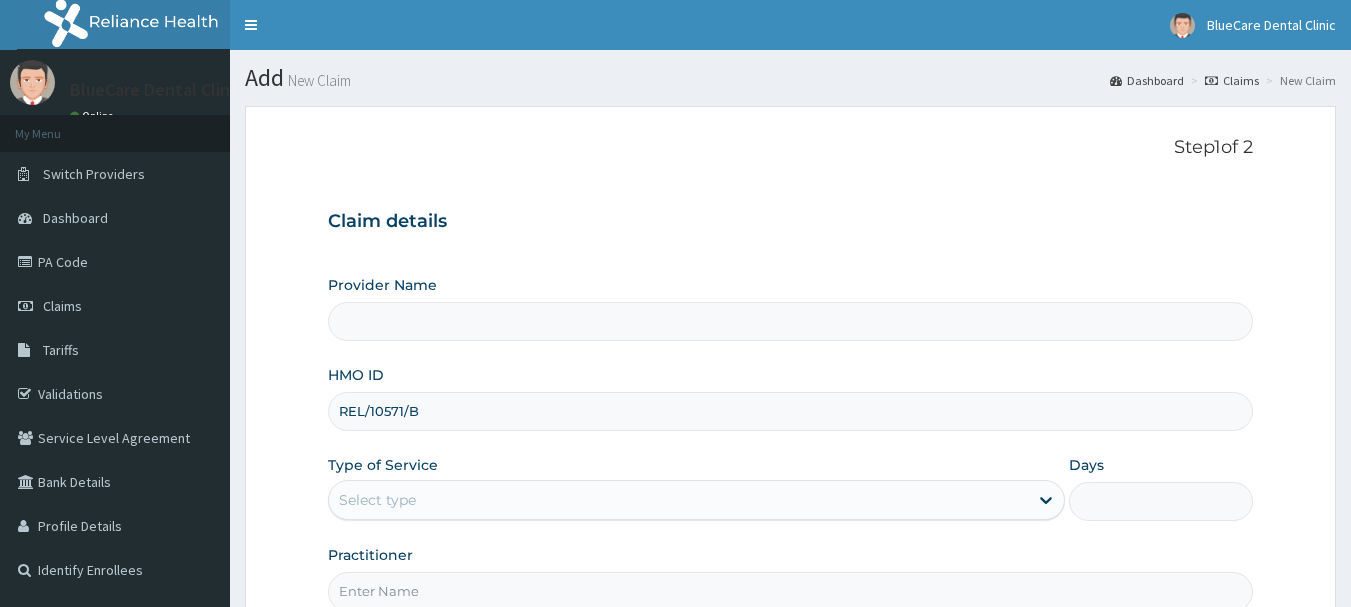 type on "Blue Care Dental Clinic" 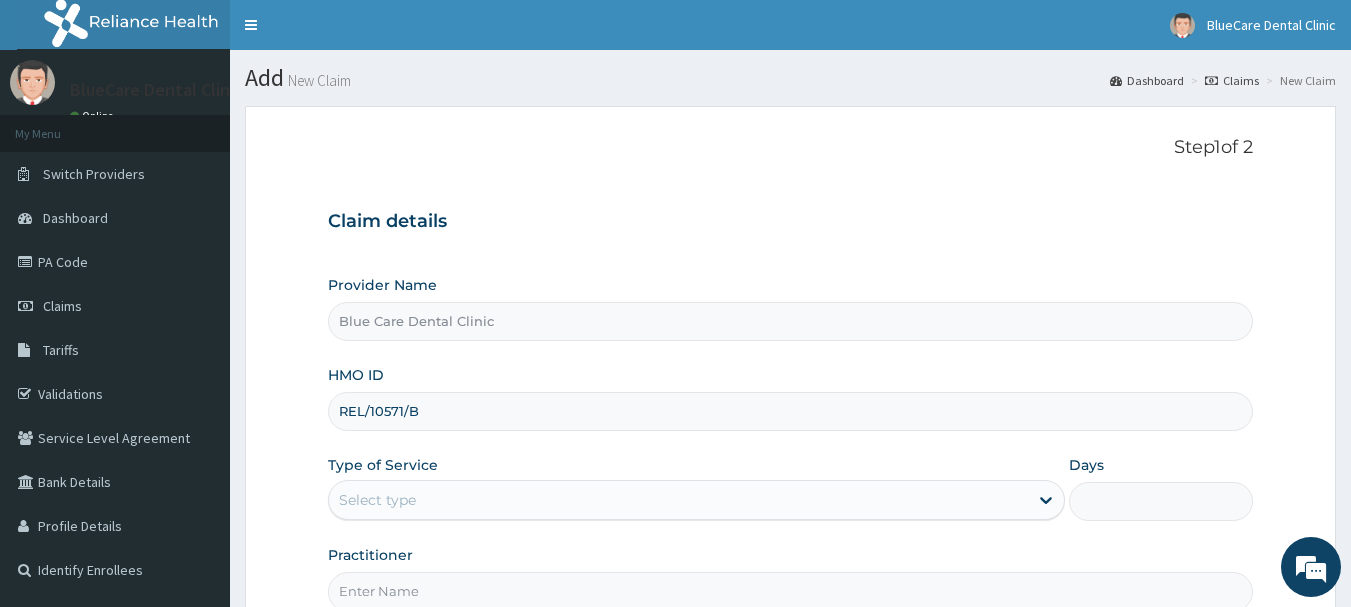 scroll, scrollTop: 0, scrollLeft: 0, axis: both 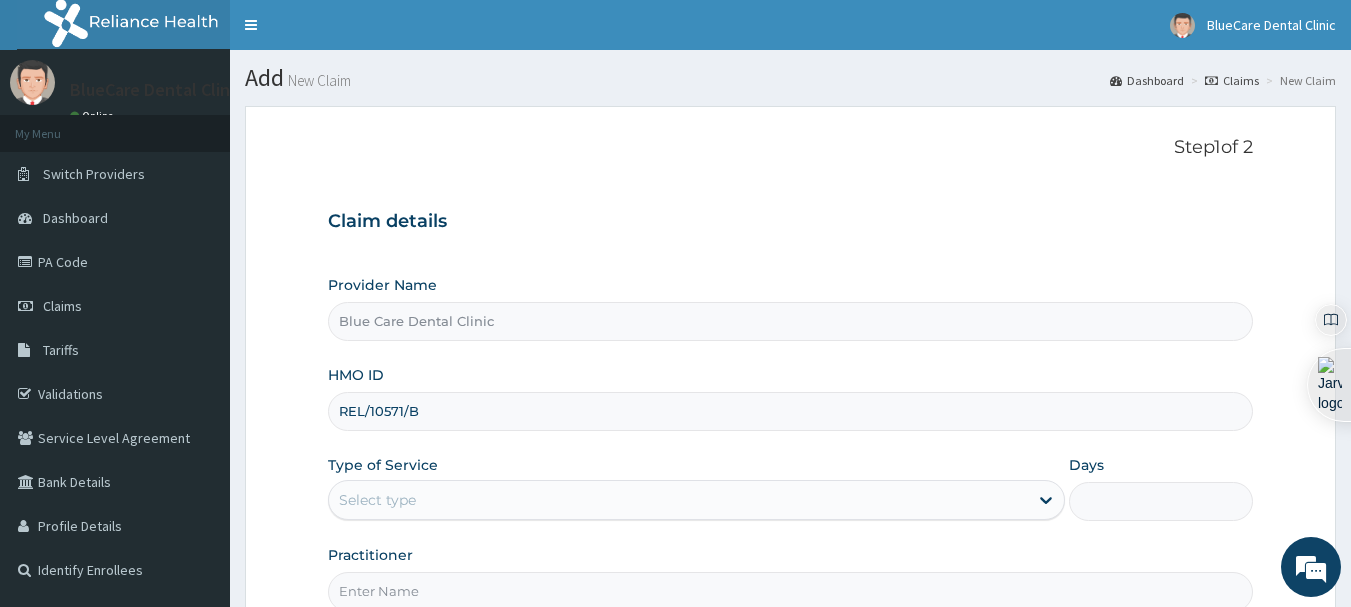 type on "REL/10571/B" 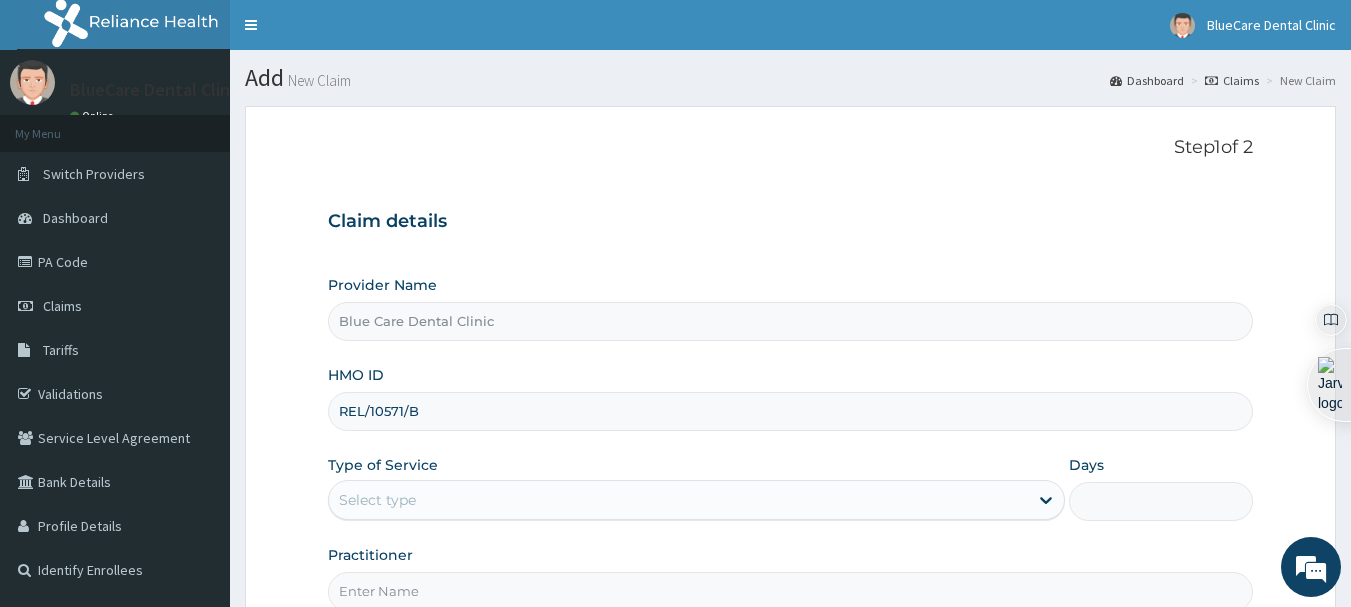 scroll, scrollTop: 0, scrollLeft: 0, axis: both 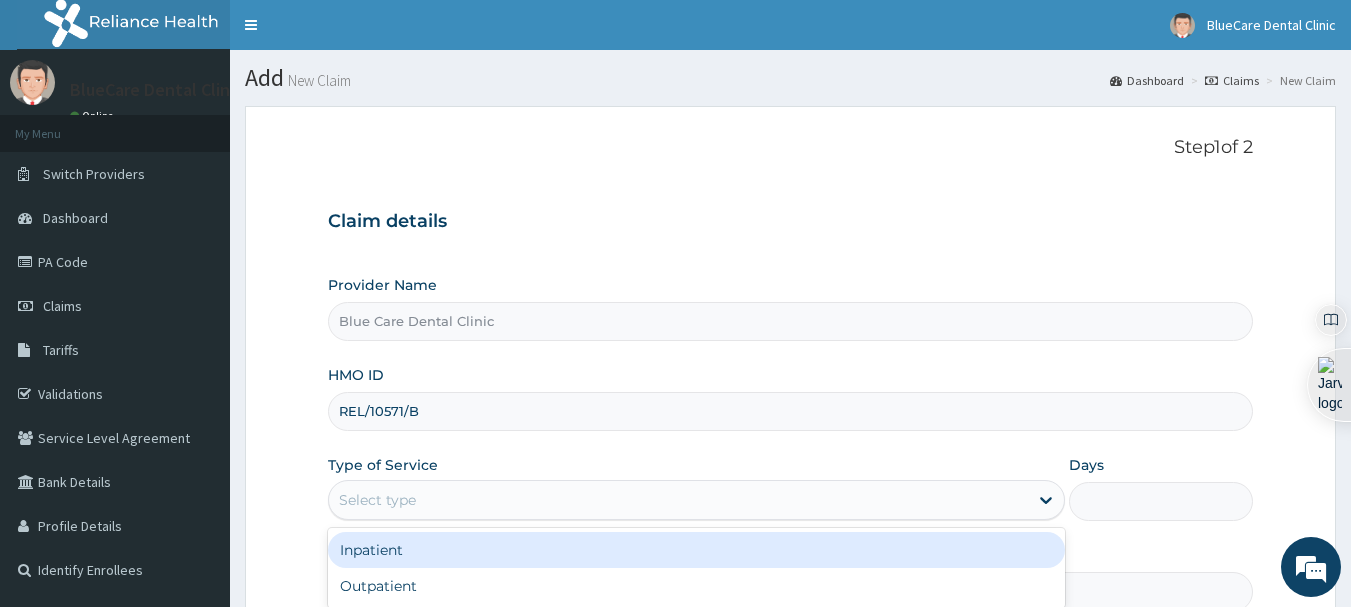 click on "Select type" at bounding box center [678, 500] 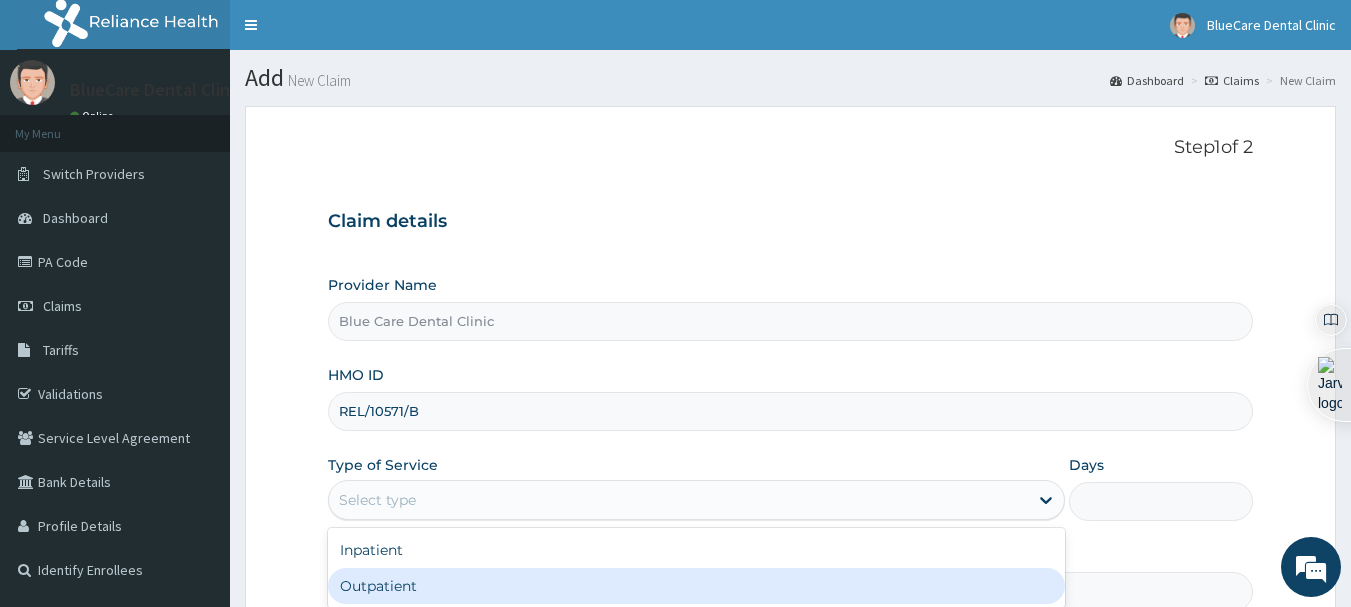 click on "Outpatient" at bounding box center [696, 586] 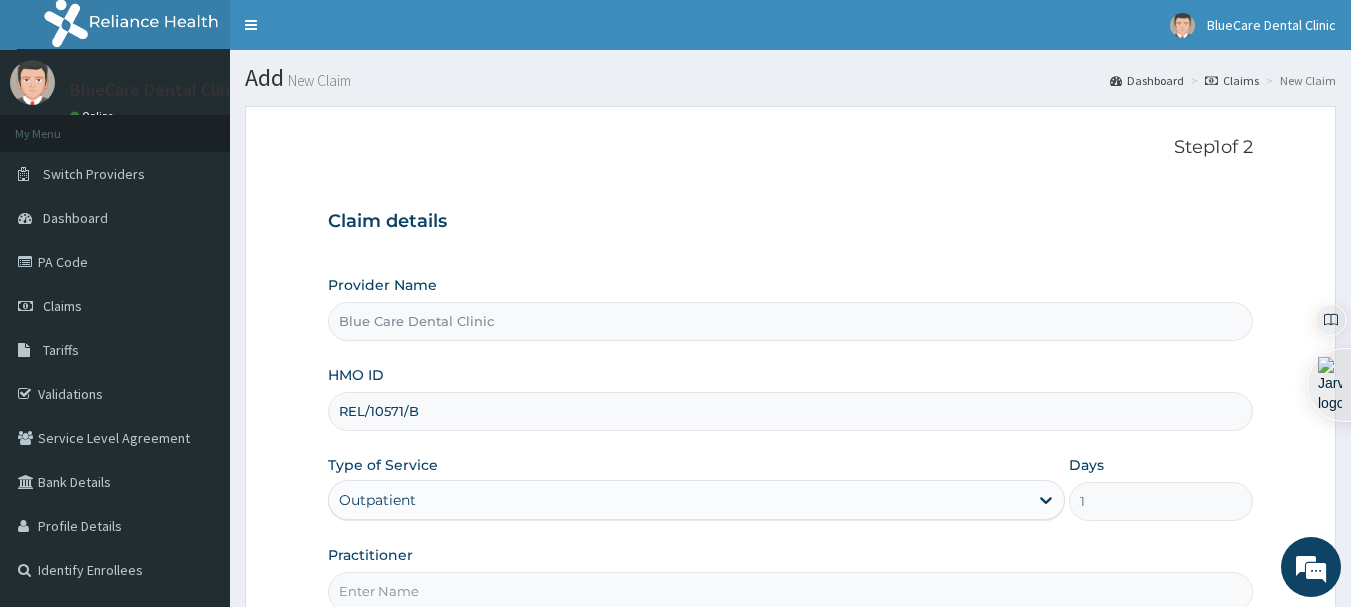 click on "Practitioner" at bounding box center (791, 591) 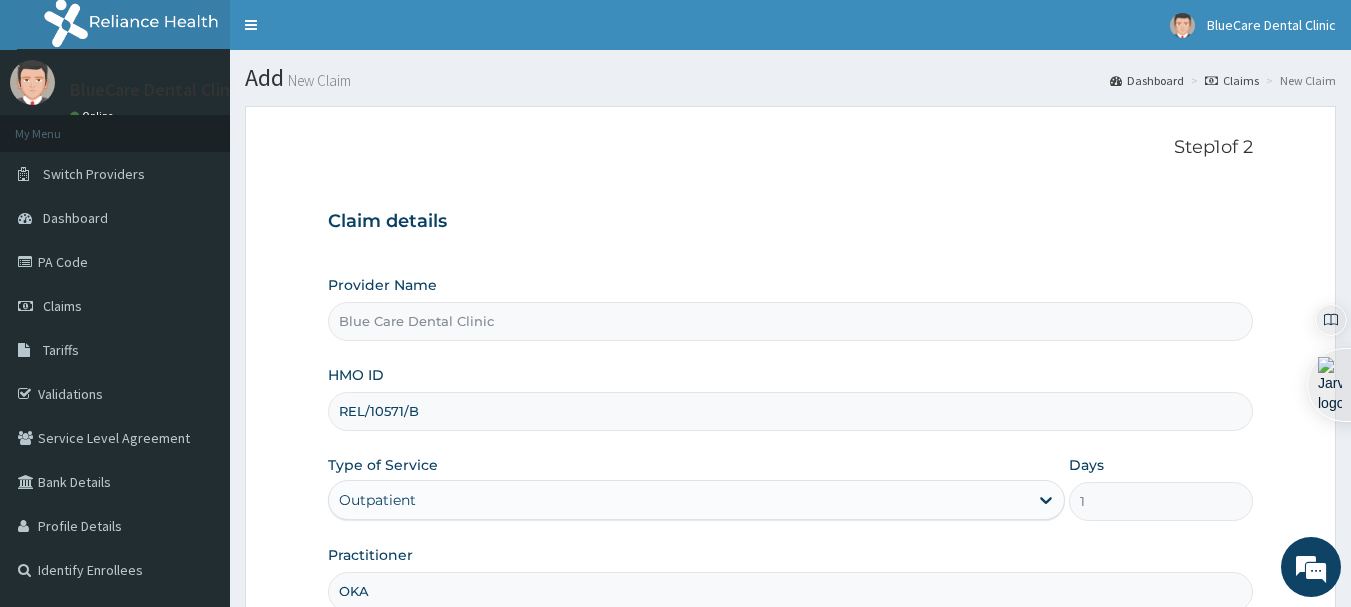 type on "OKAH" 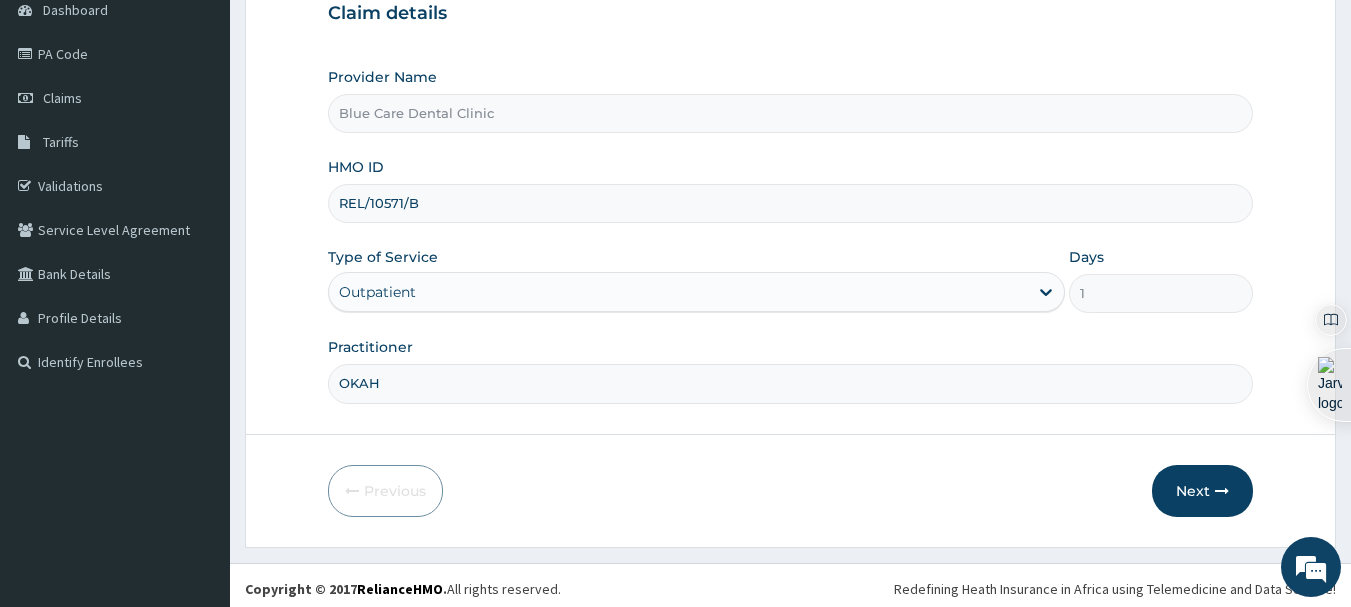 scroll, scrollTop: 215, scrollLeft: 0, axis: vertical 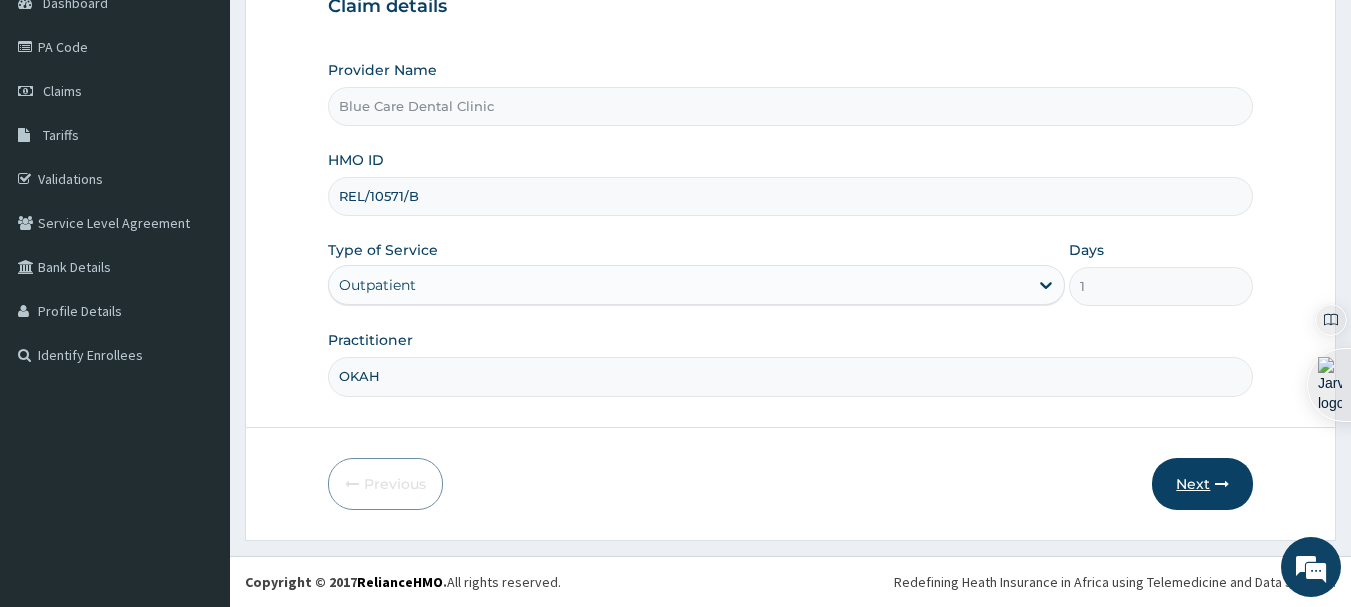 click on "Next" at bounding box center (1202, 484) 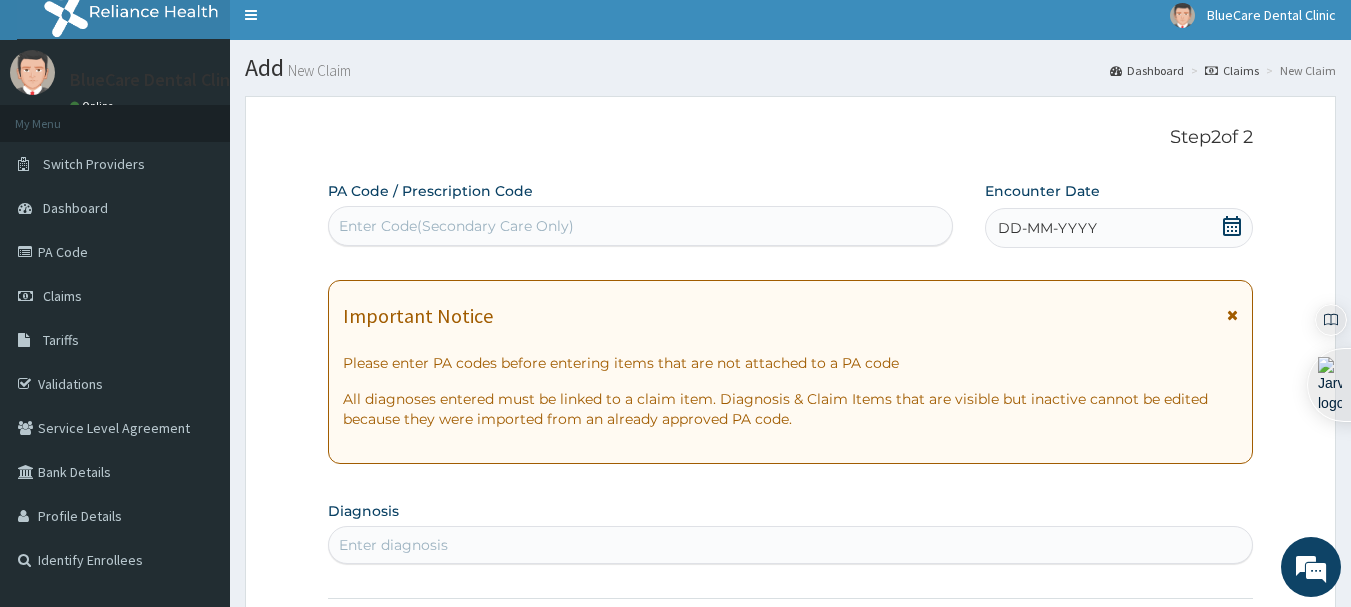 scroll, scrollTop: 7, scrollLeft: 0, axis: vertical 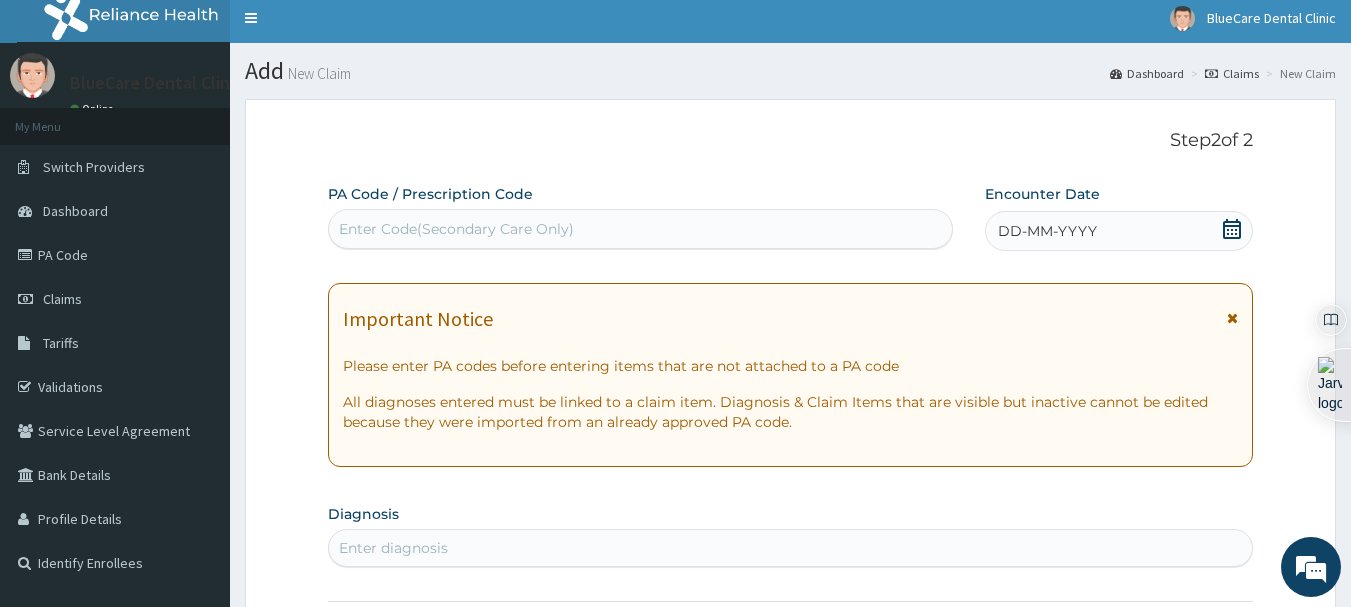 paste on "PA/0A7595" 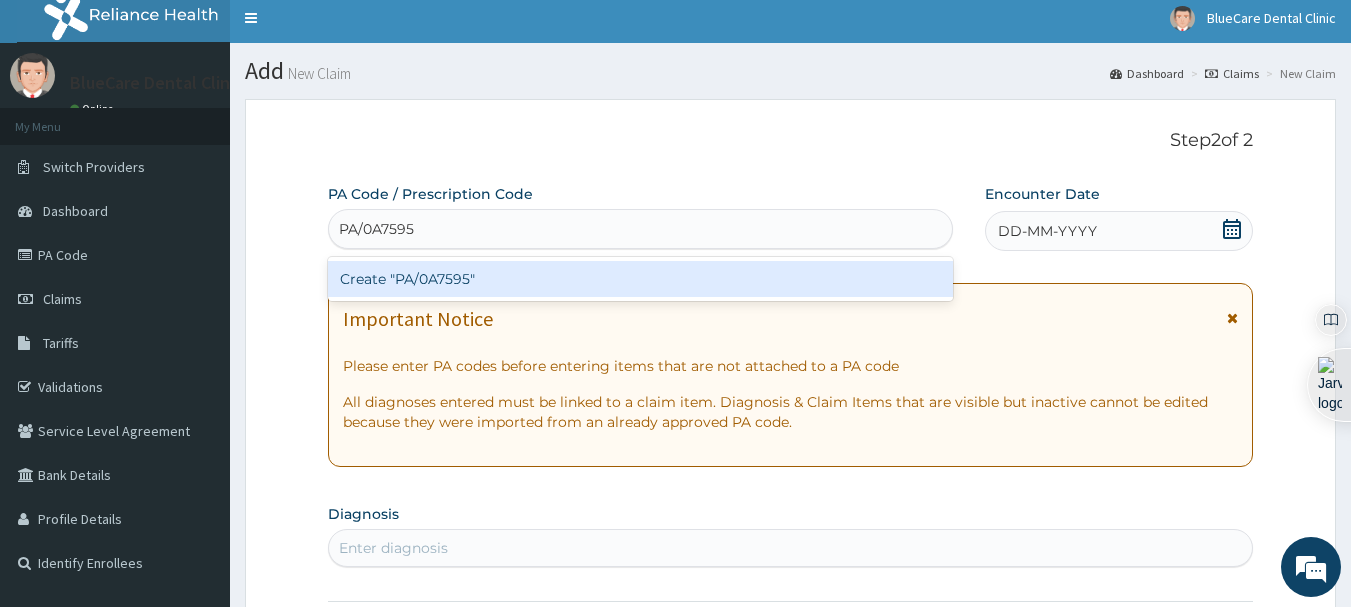 click on "Create "PA/0A7595"" at bounding box center (641, 279) 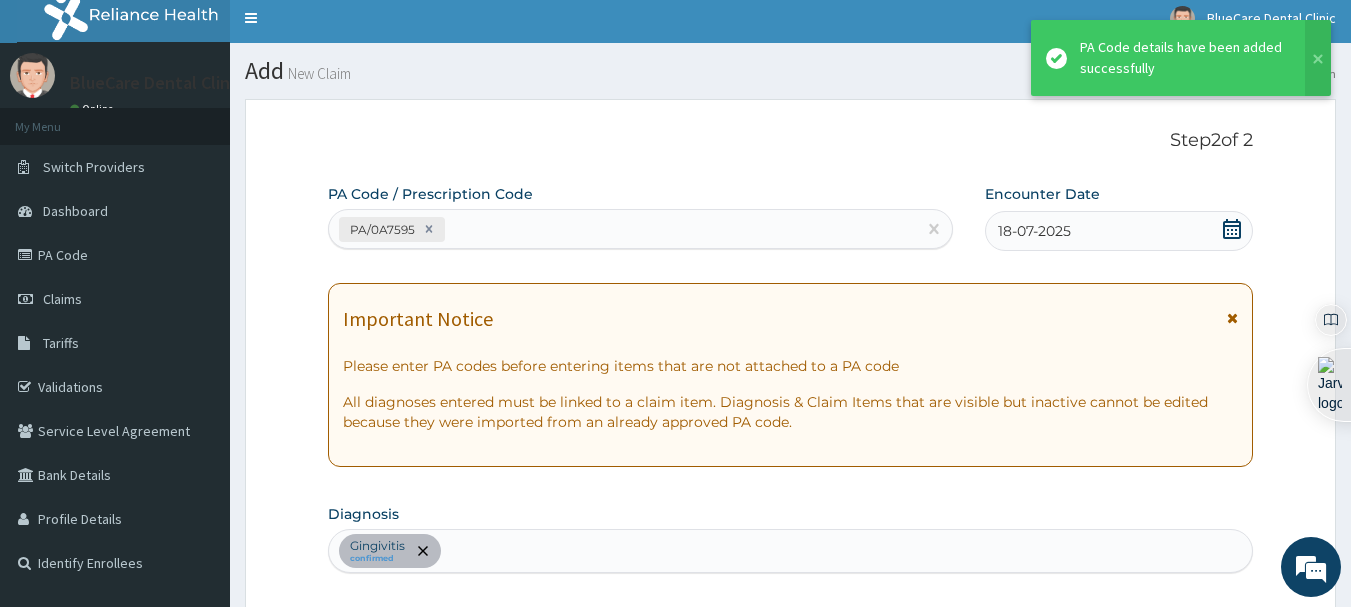 scroll, scrollTop: 736, scrollLeft: 0, axis: vertical 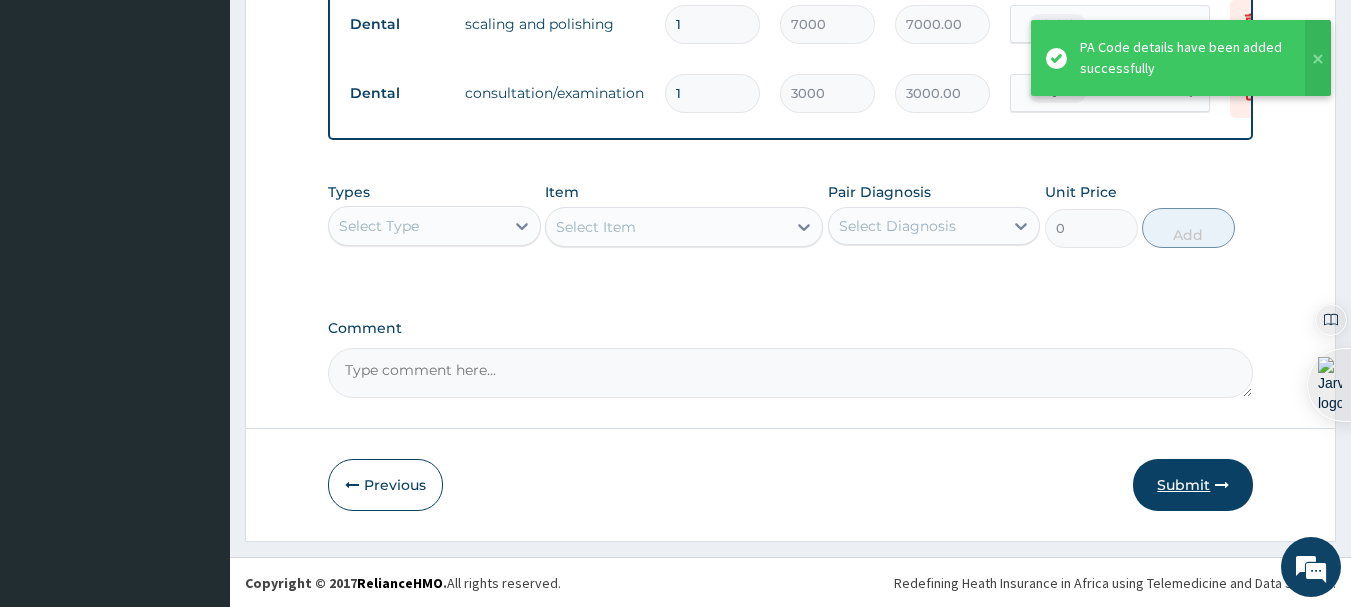 click on "Submit" at bounding box center (1193, 485) 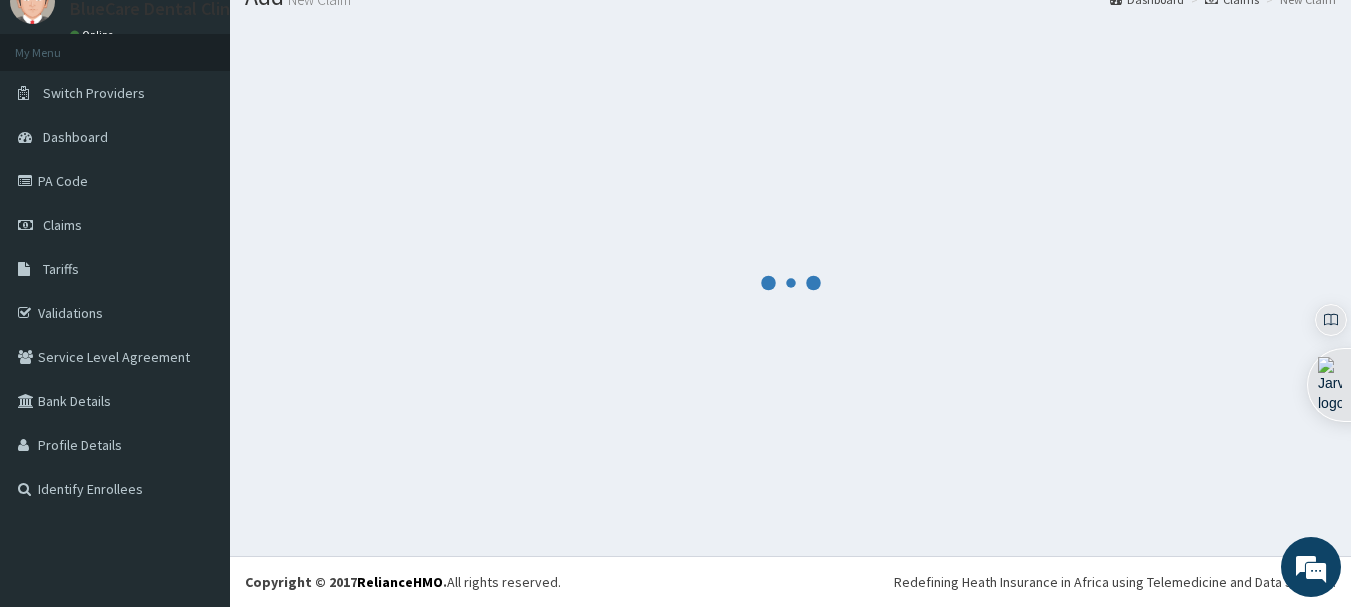 scroll, scrollTop: 946, scrollLeft: 0, axis: vertical 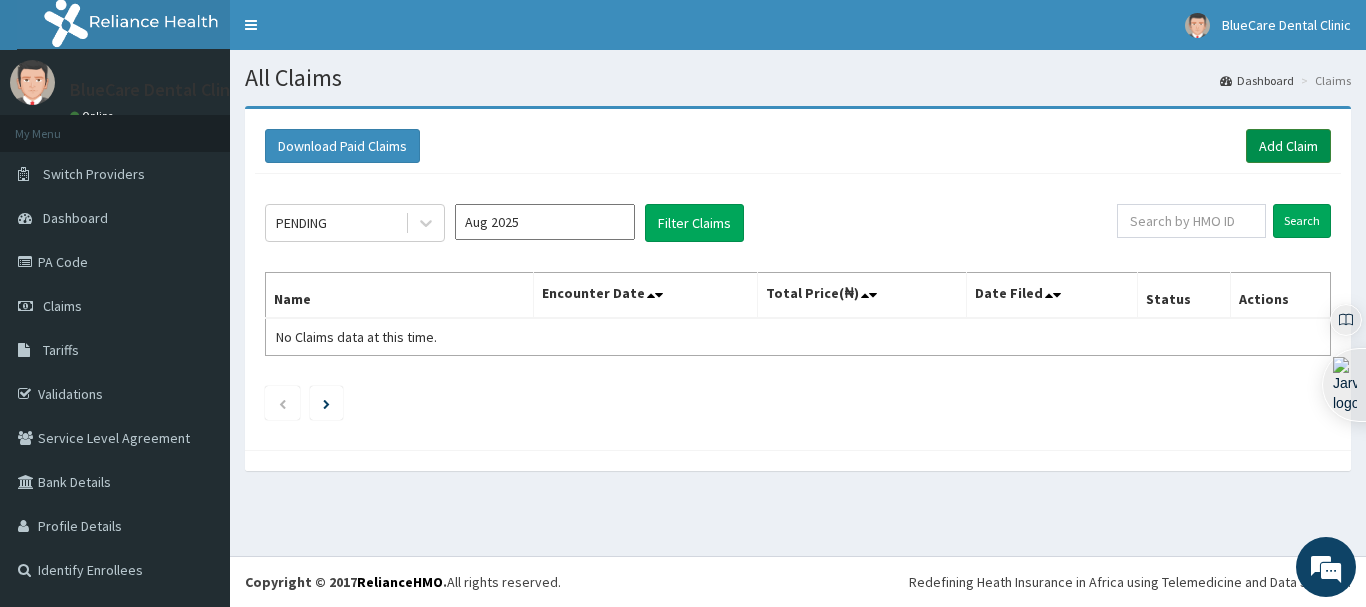 click on "Add Claim" at bounding box center (1288, 146) 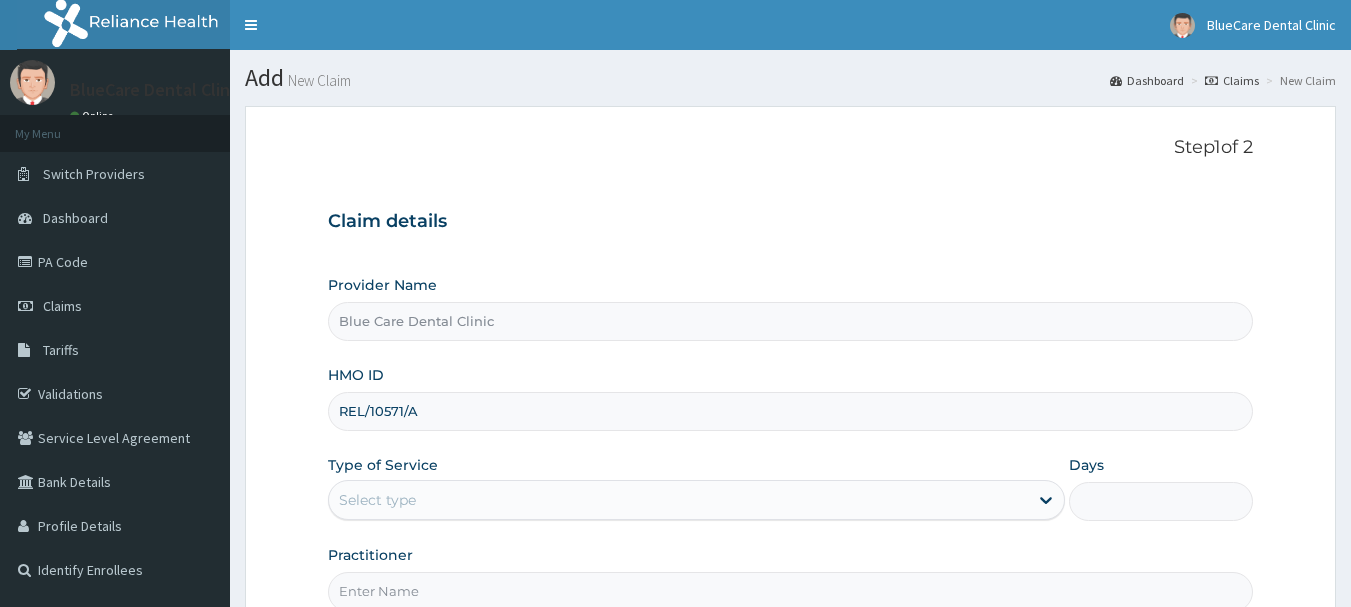scroll, scrollTop: 0, scrollLeft: 0, axis: both 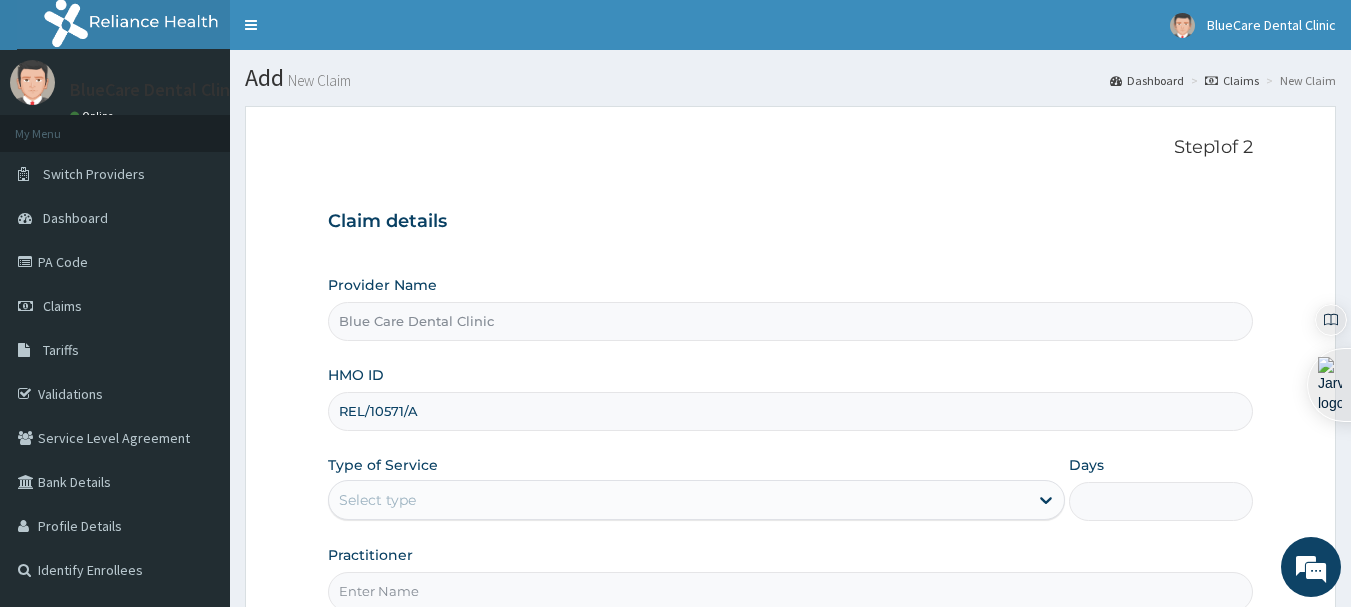 click on "REL/10571/A" at bounding box center [791, 411] 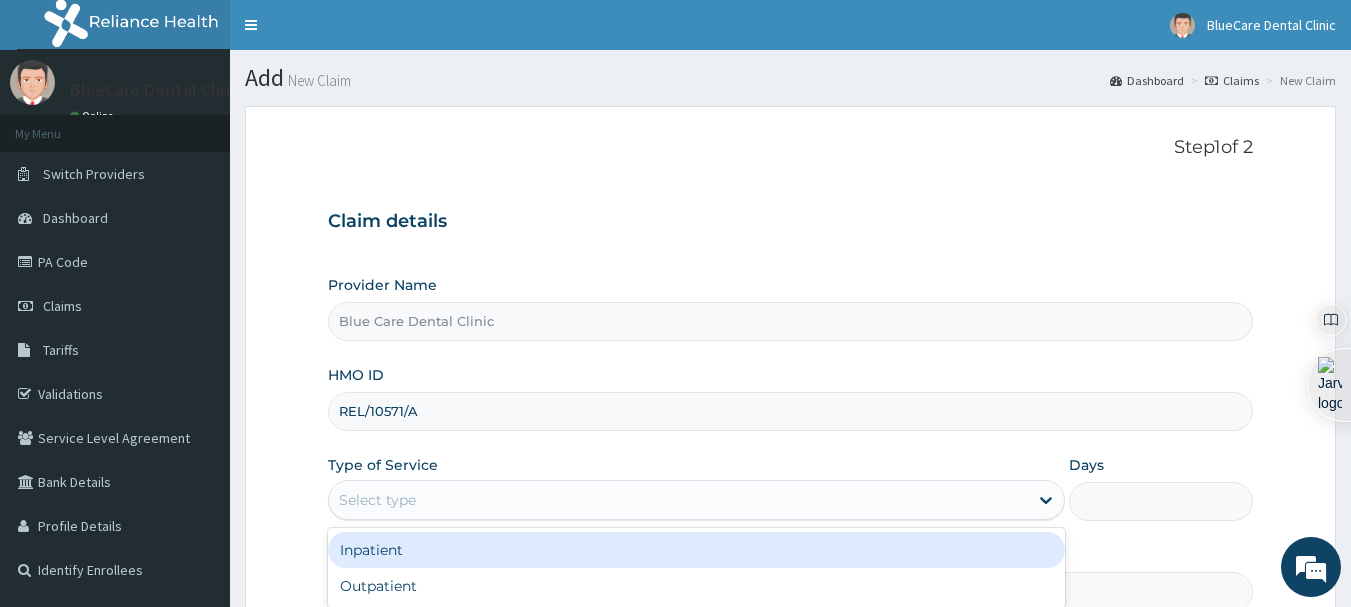 click on "Select type" at bounding box center (377, 500) 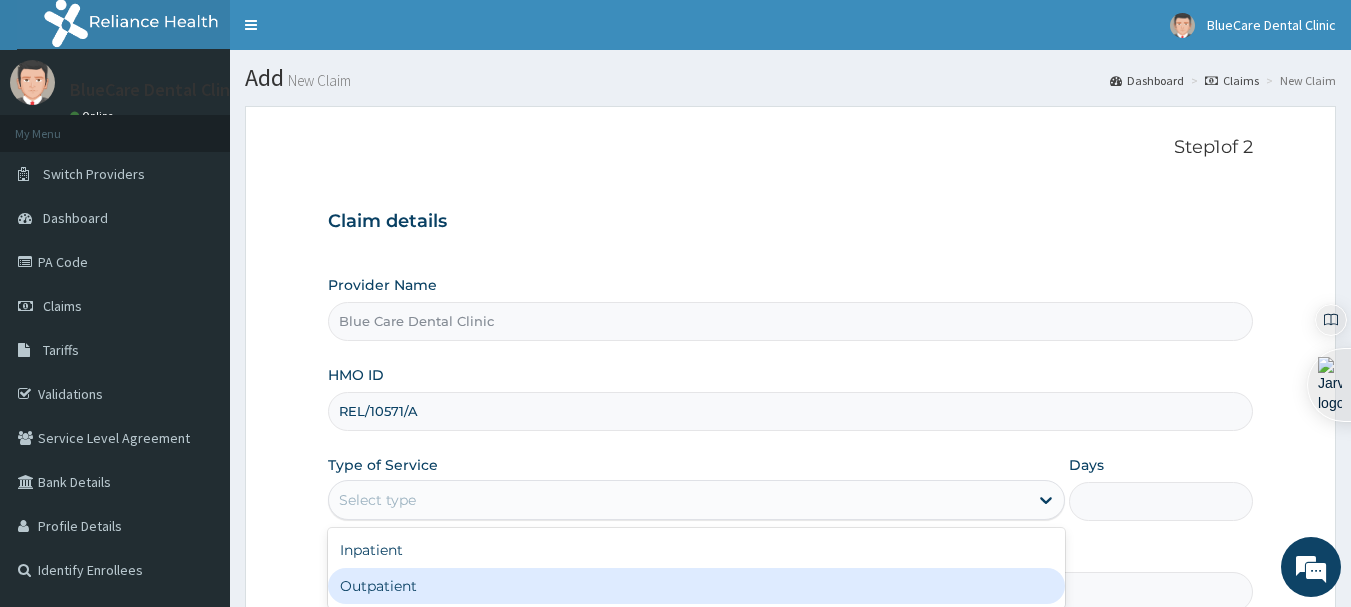click on "Outpatient" at bounding box center [696, 586] 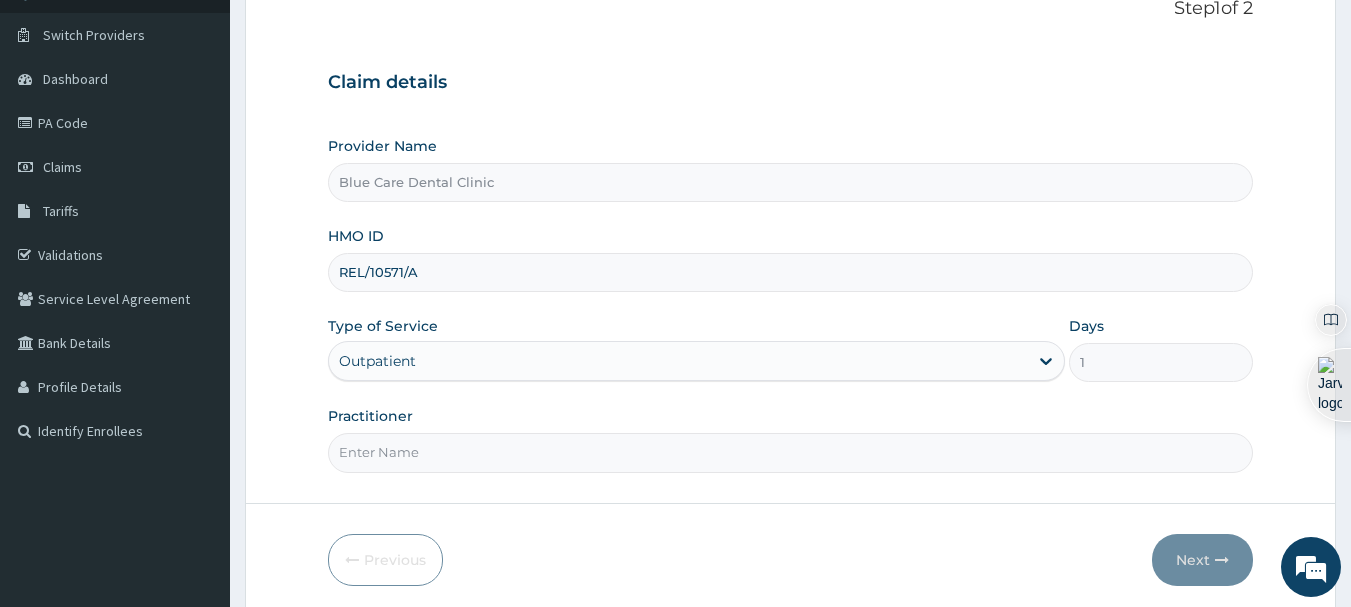 scroll, scrollTop: 155, scrollLeft: 0, axis: vertical 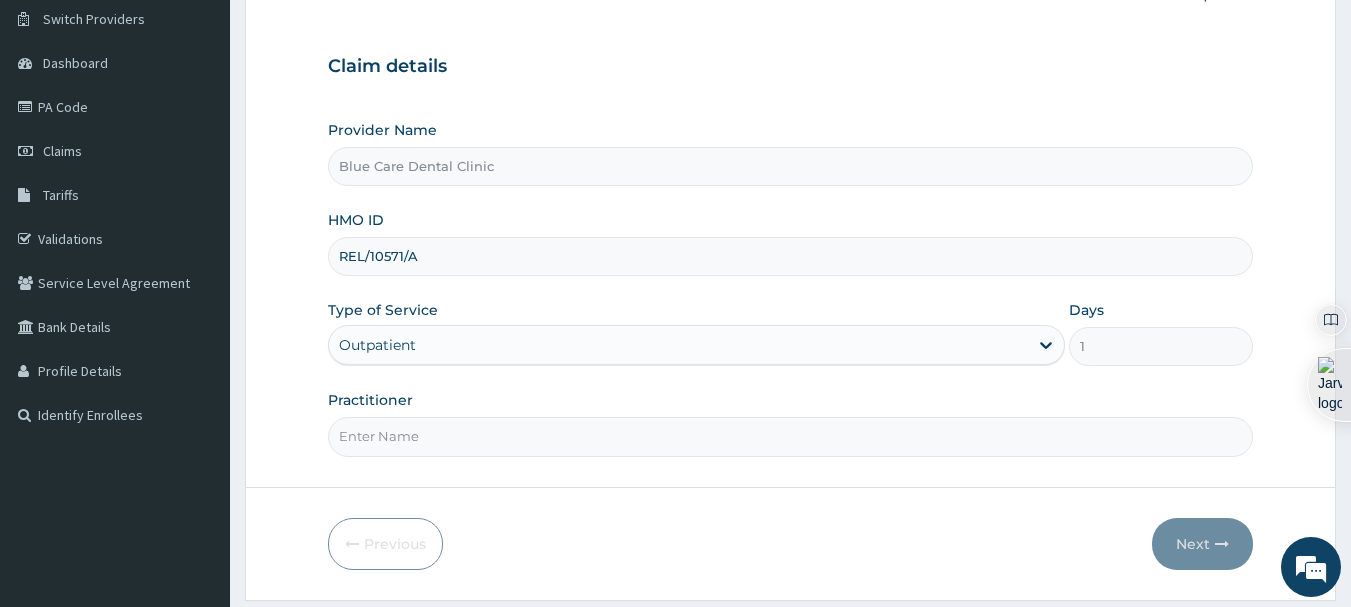 click on "Practitioner" at bounding box center [791, 436] 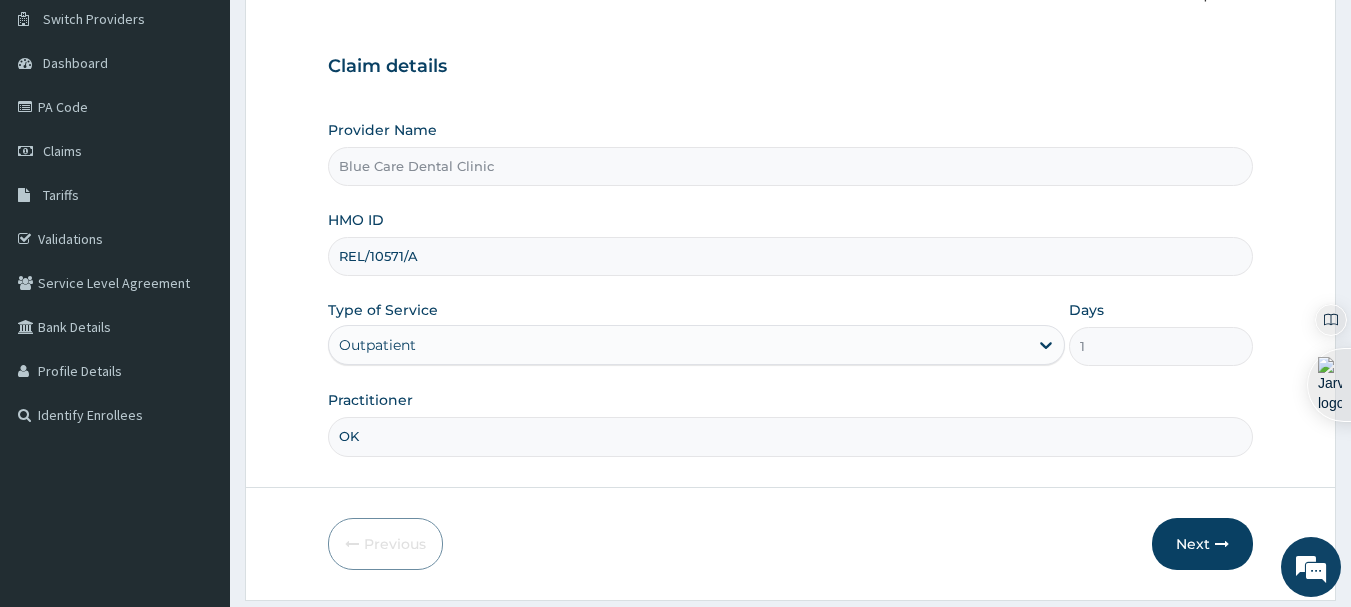 scroll, scrollTop: 0, scrollLeft: 0, axis: both 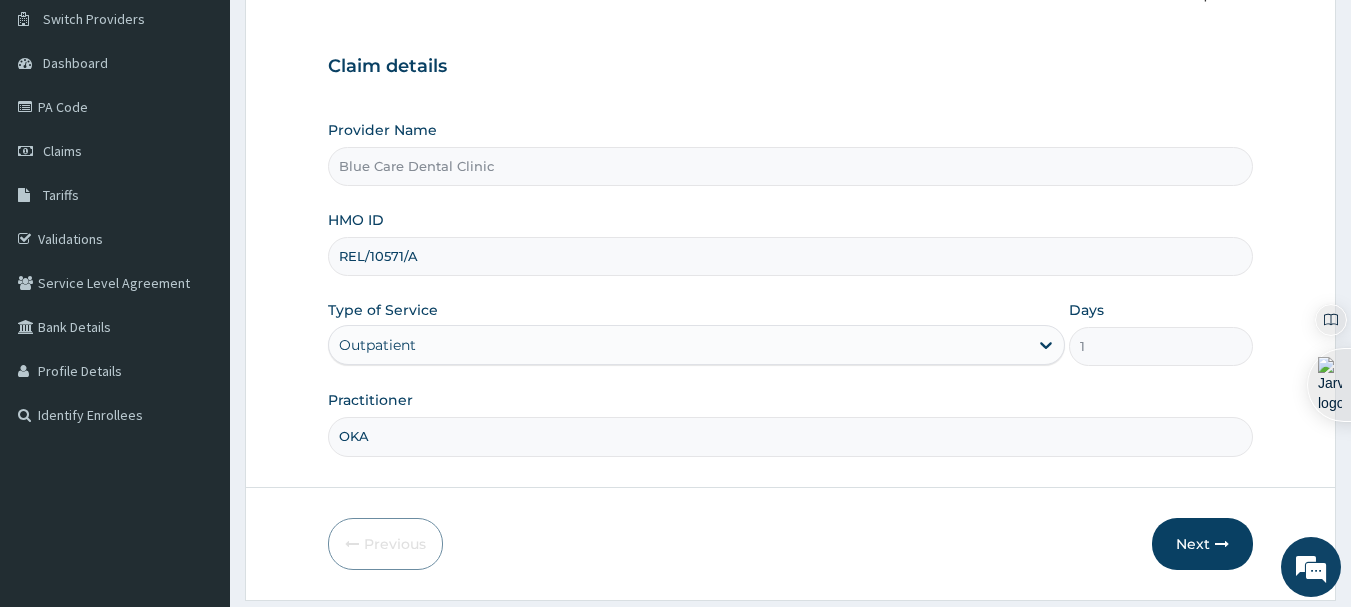 type on "OKAH" 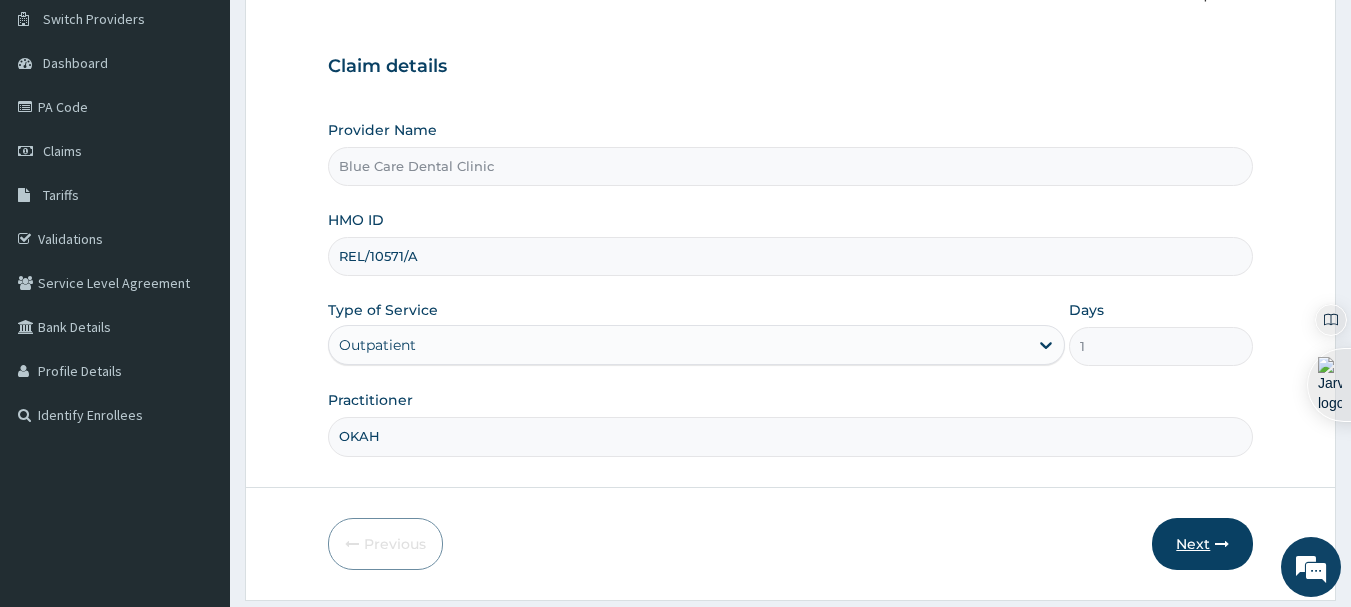 click on "Next" at bounding box center [1202, 544] 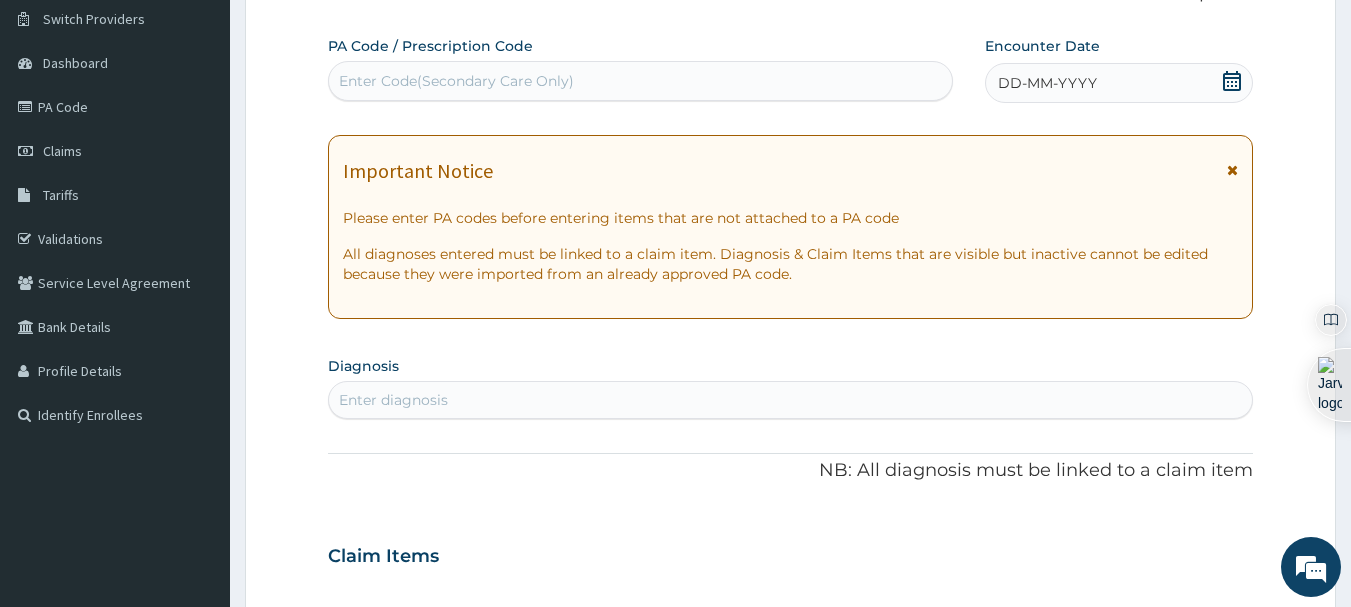 click on "Enter Code(Secondary Care Only)" at bounding box center (641, 81) 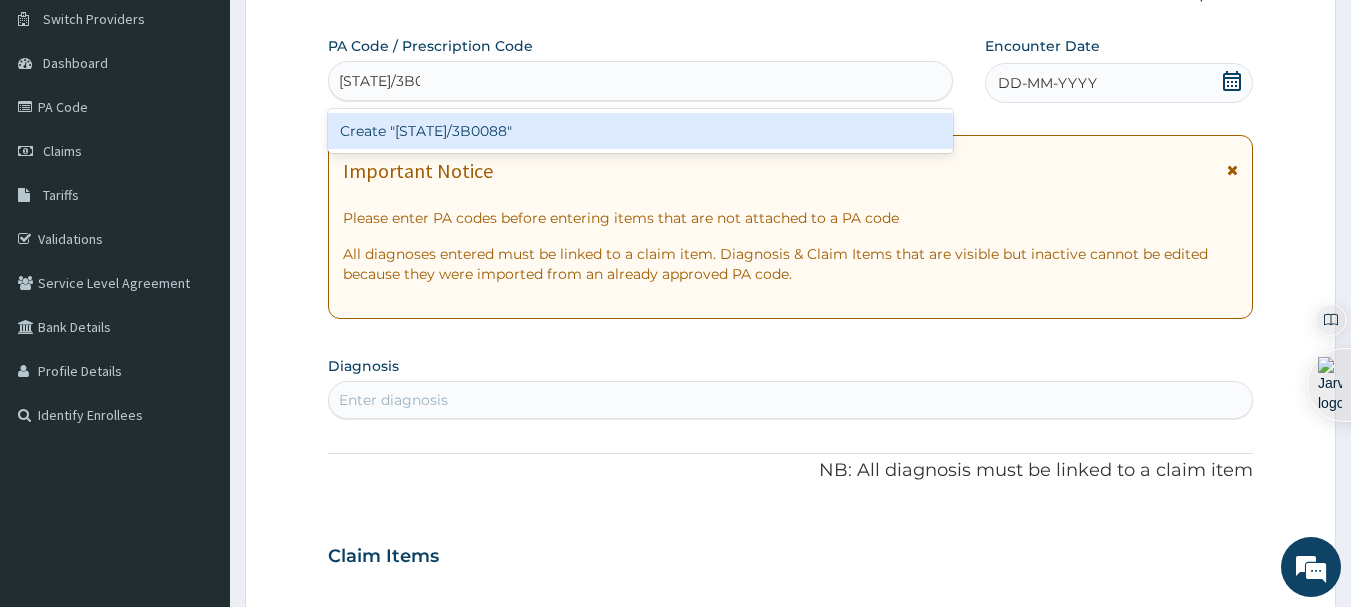 click on "Create "PA/3B0088"" at bounding box center [641, 131] 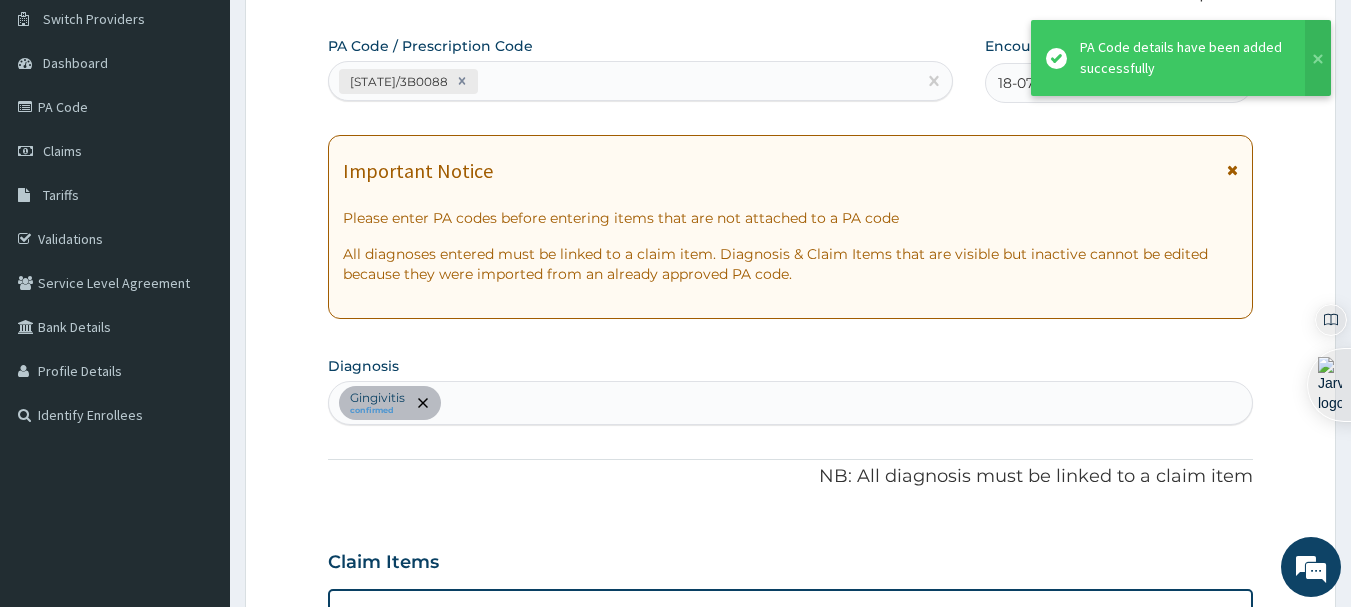scroll, scrollTop: 736, scrollLeft: 0, axis: vertical 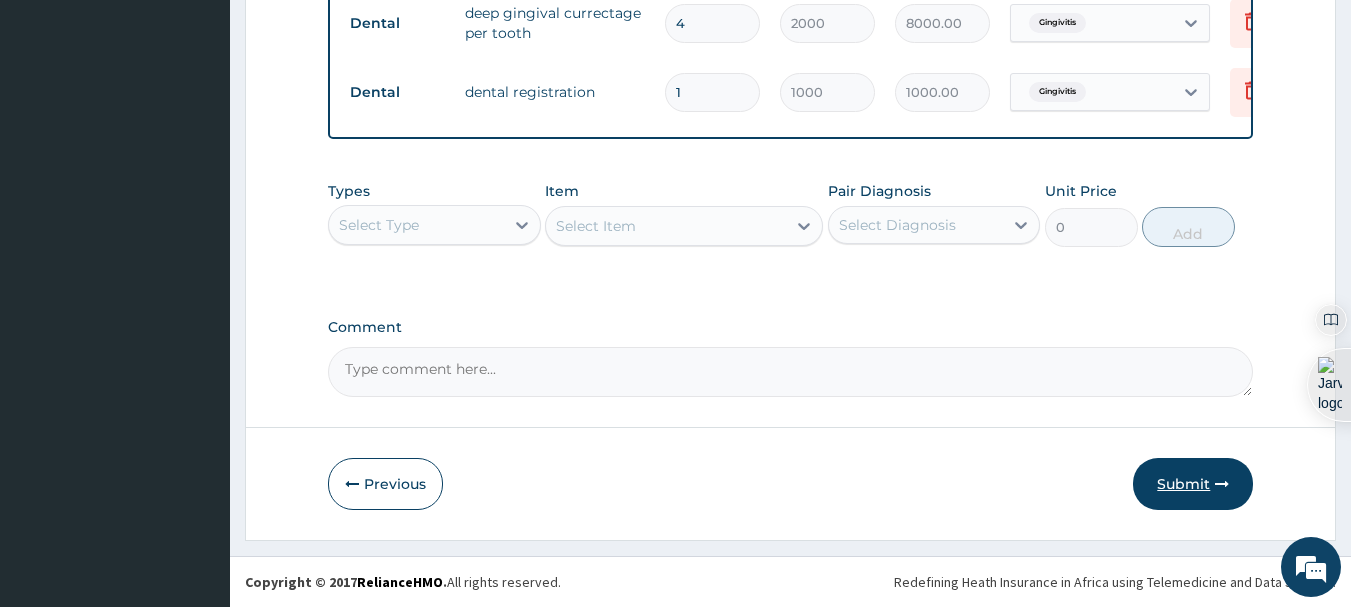 click on "Submit" at bounding box center (1193, 484) 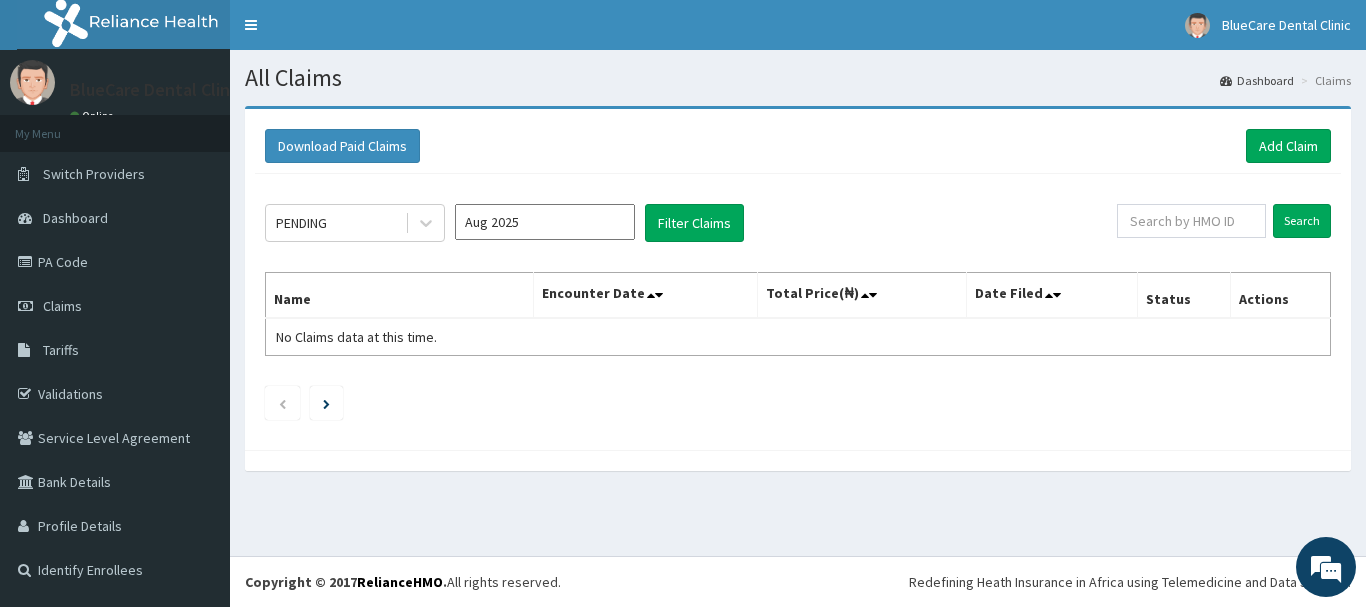 scroll, scrollTop: 0, scrollLeft: 0, axis: both 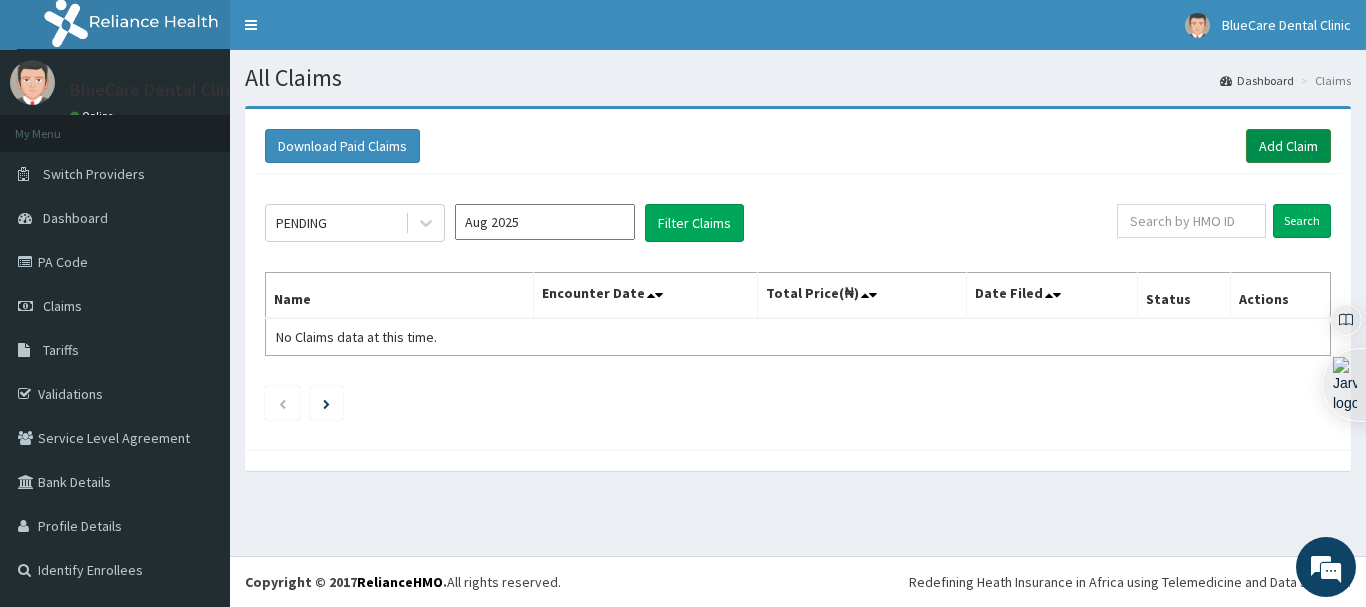 click on "Add Claim" at bounding box center (1288, 146) 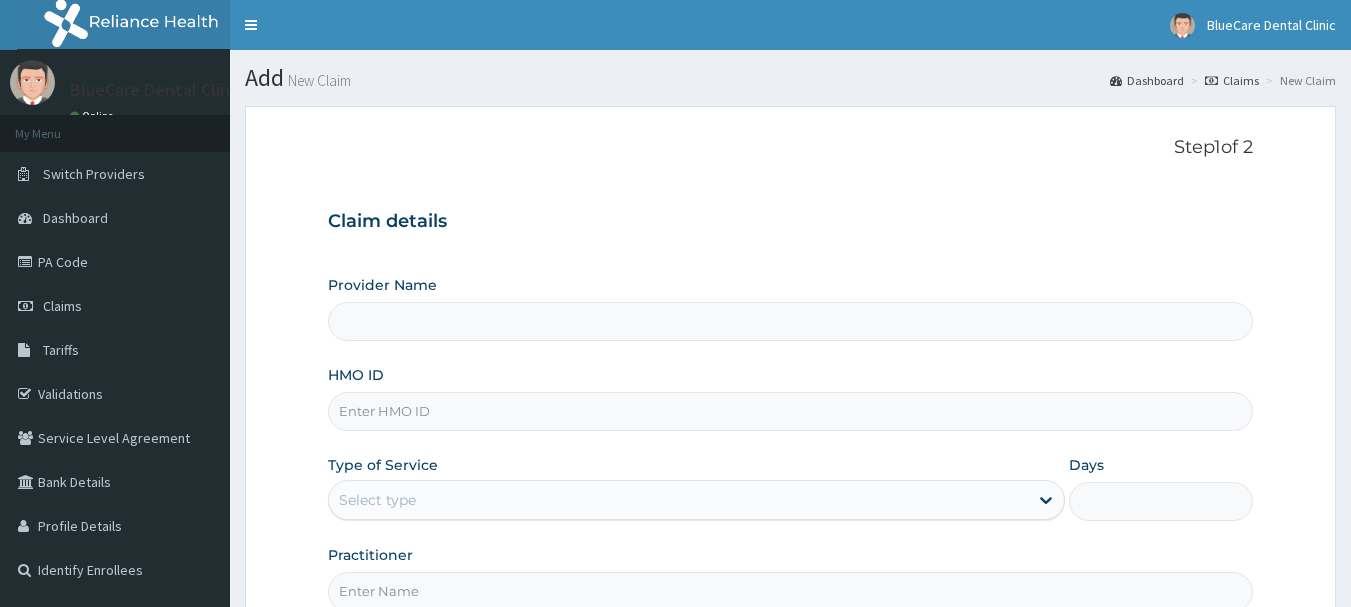 scroll, scrollTop: 0, scrollLeft: 0, axis: both 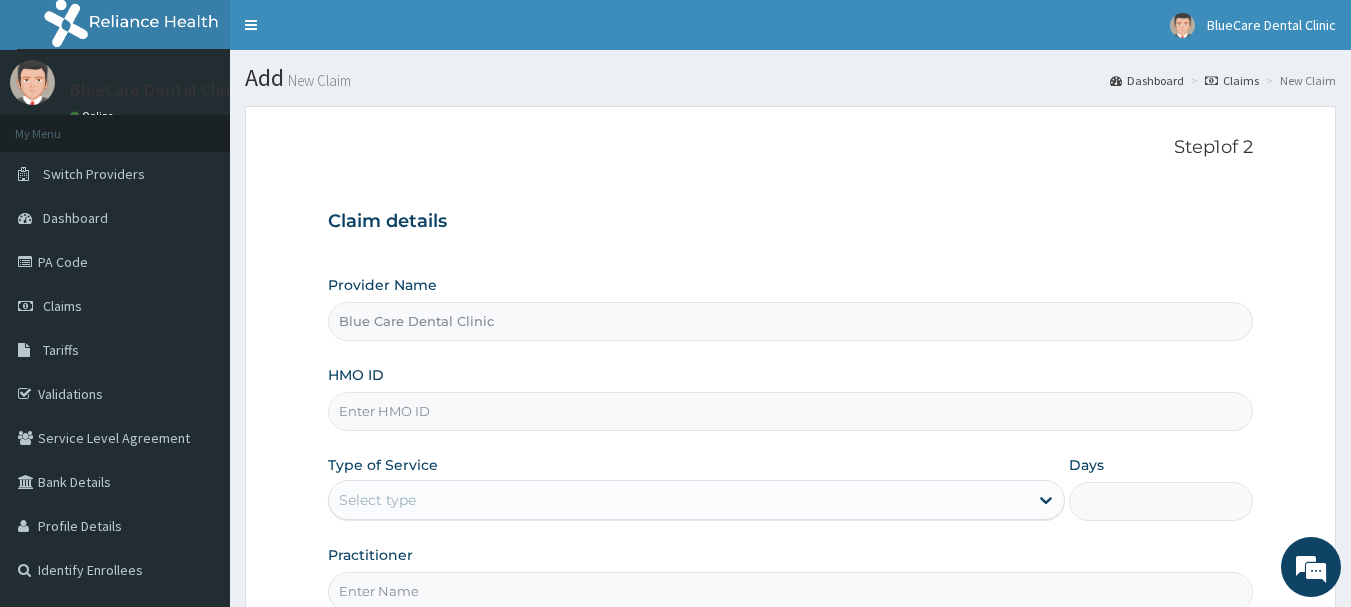 click on "HMO ID" at bounding box center (791, 411) 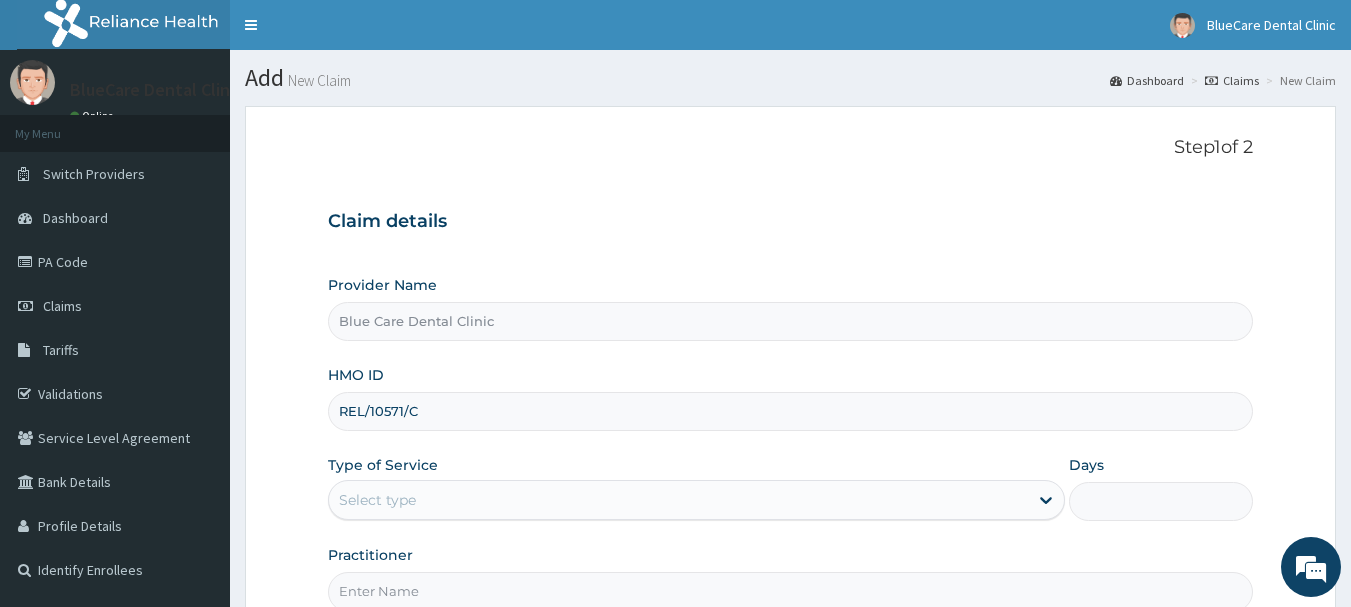 scroll, scrollTop: 0, scrollLeft: 0, axis: both 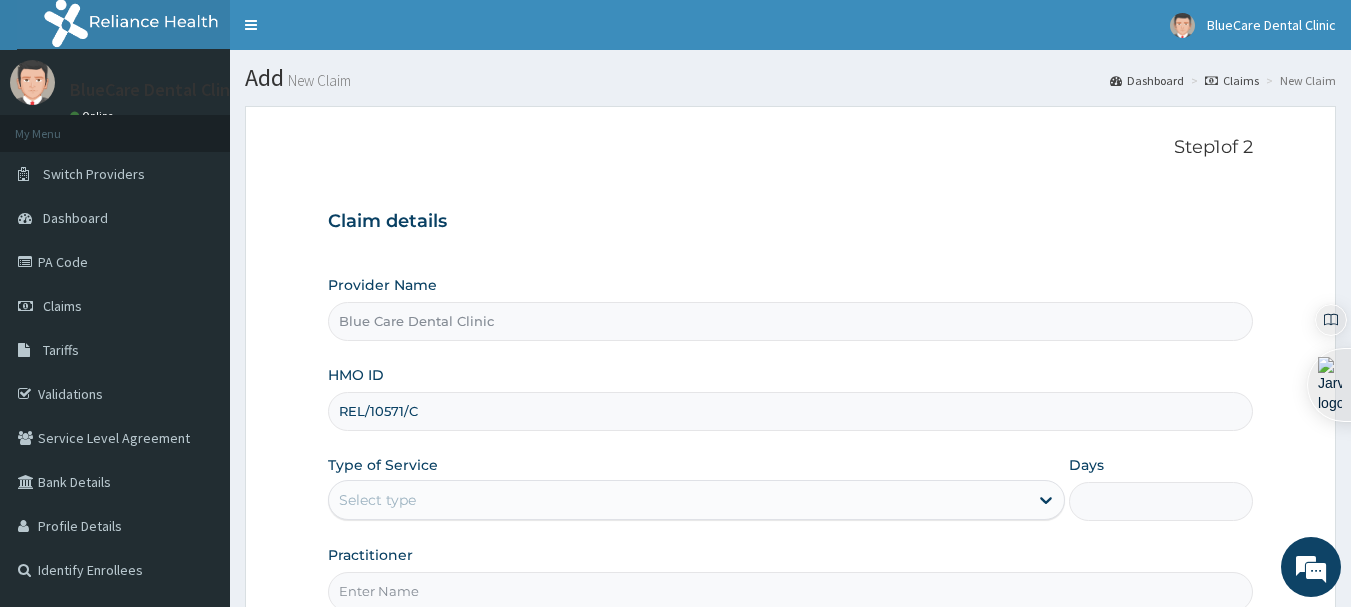 type on "REL/10571/C" 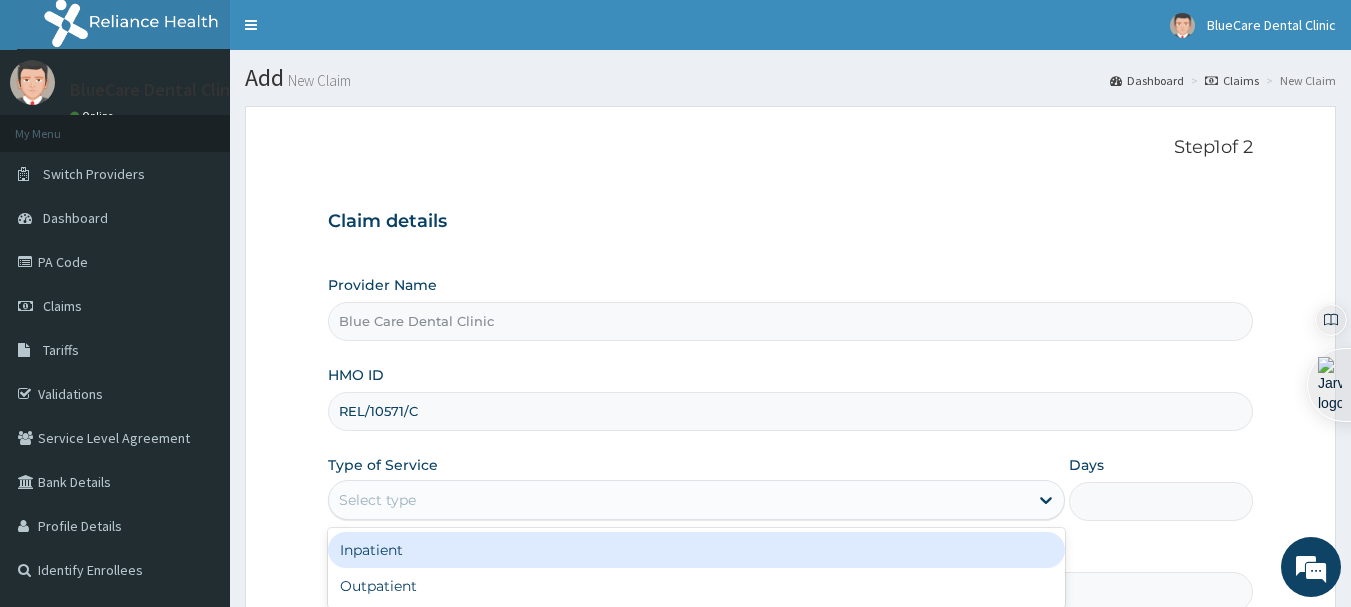 click on "Select type" at bounding box center (678, 500) 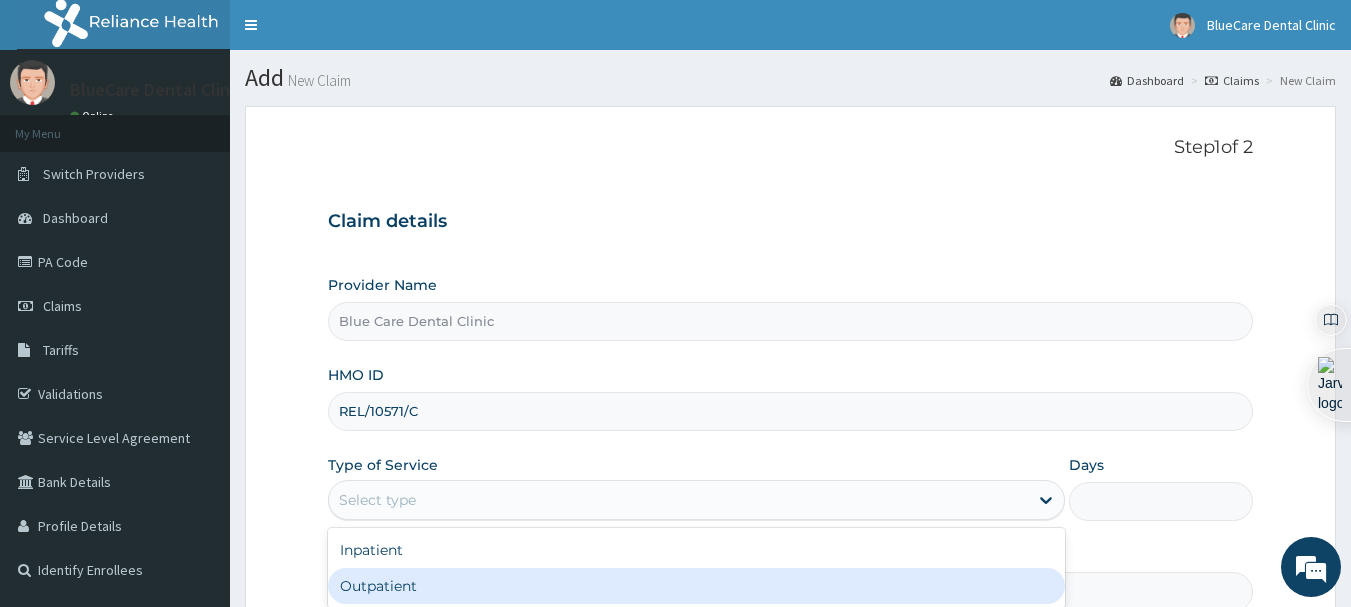 click on "Outpatient" at bounding box center (696, 586) 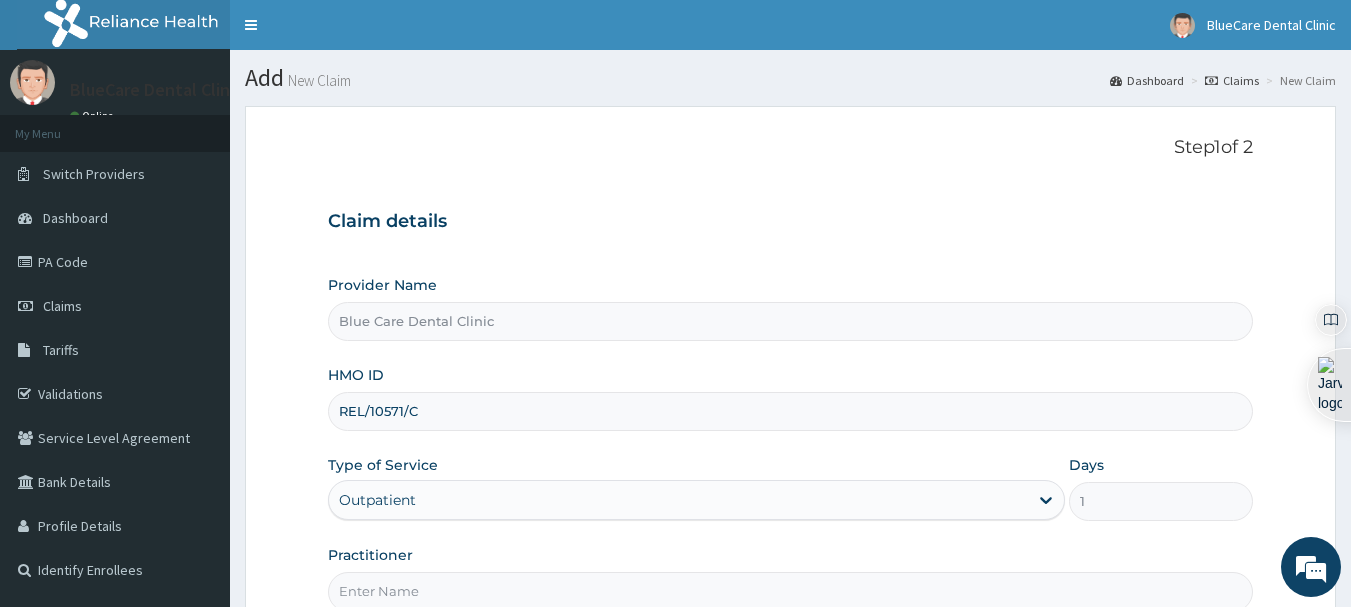 click on "Practitioner" at bounding box center (791, 591) 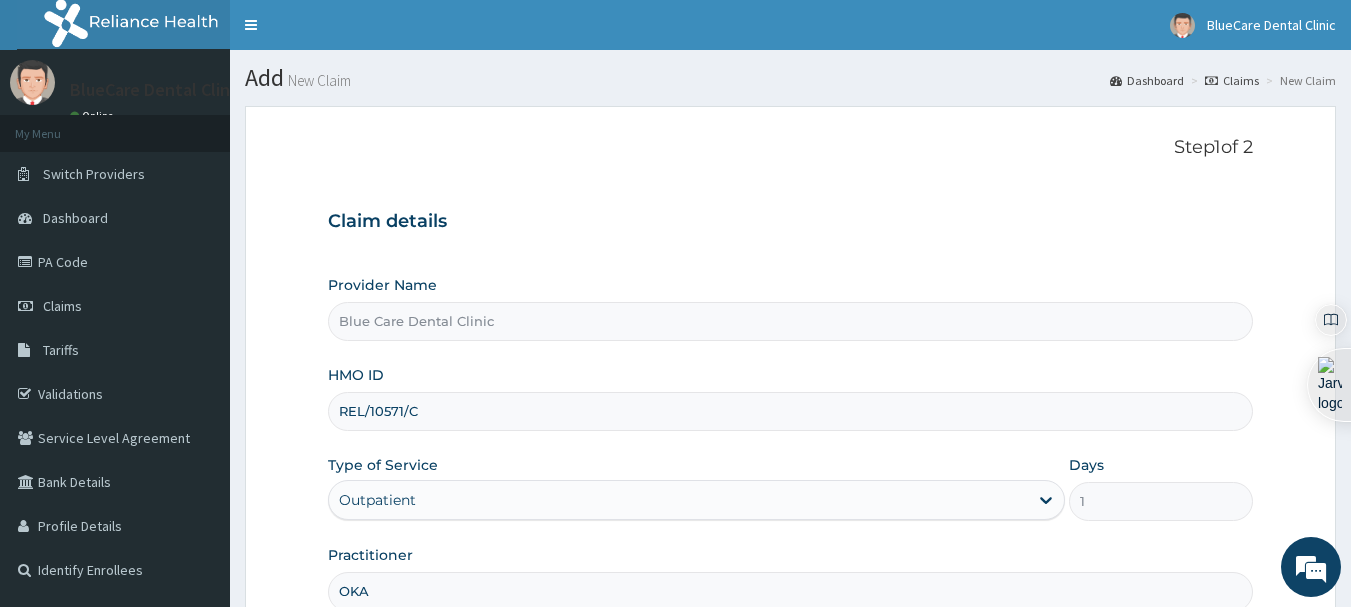 type on "OKAH" 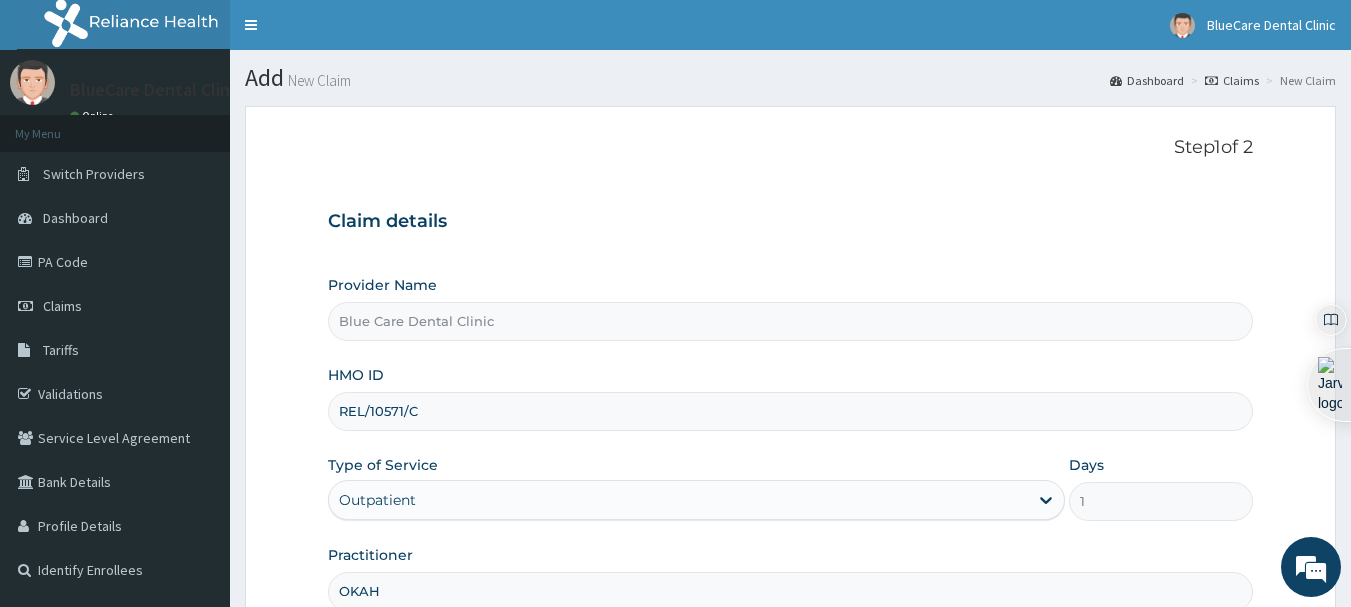 scroll, scrollTop: 0, scrollLeft: 0, axis: both 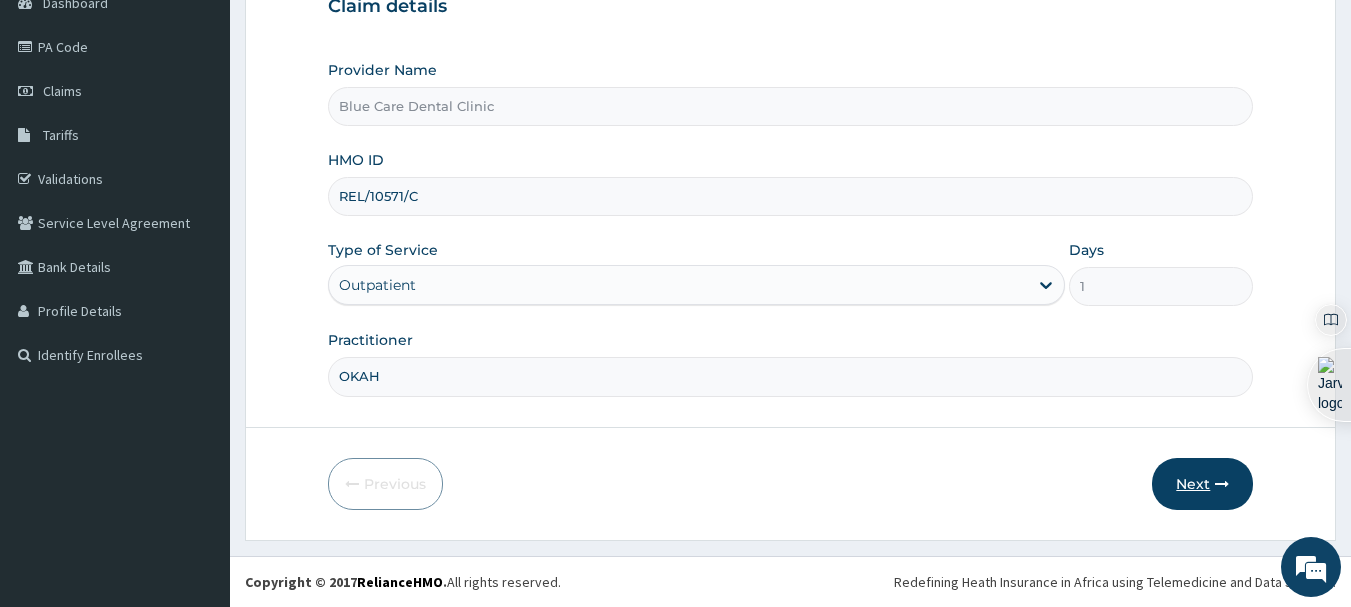 click on "Next" at bounding box center (1202, 484) 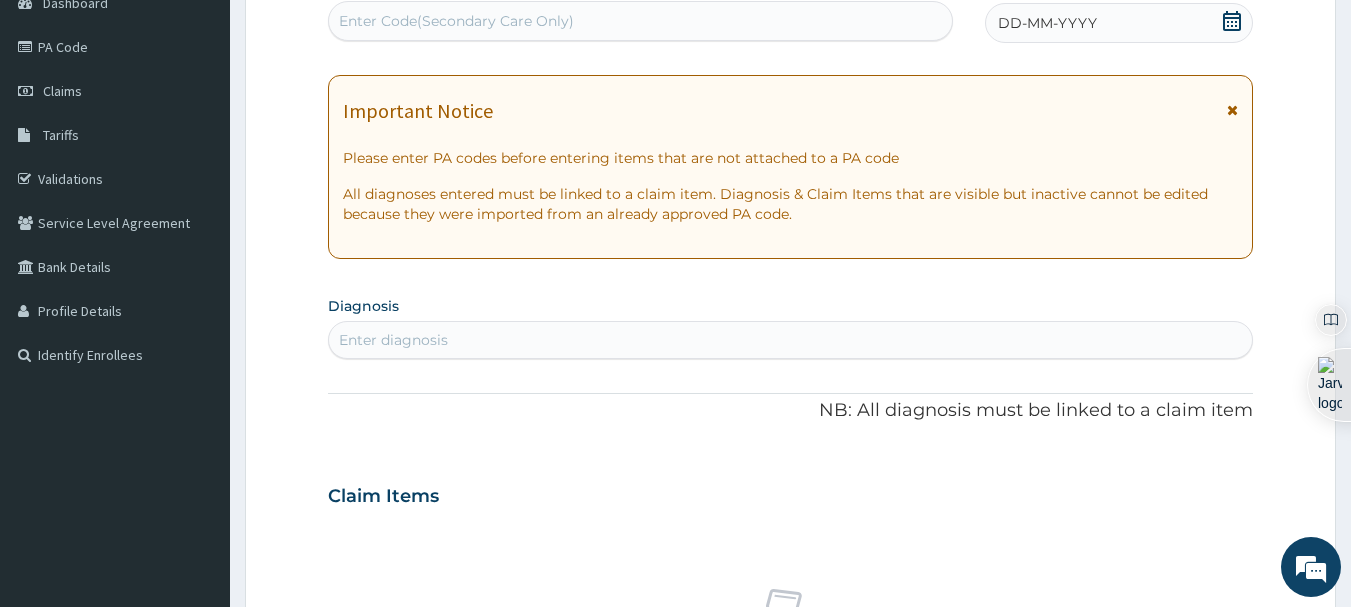 click on "Enter Code(Secondary Care Only)" at bounding box center [641, 21] 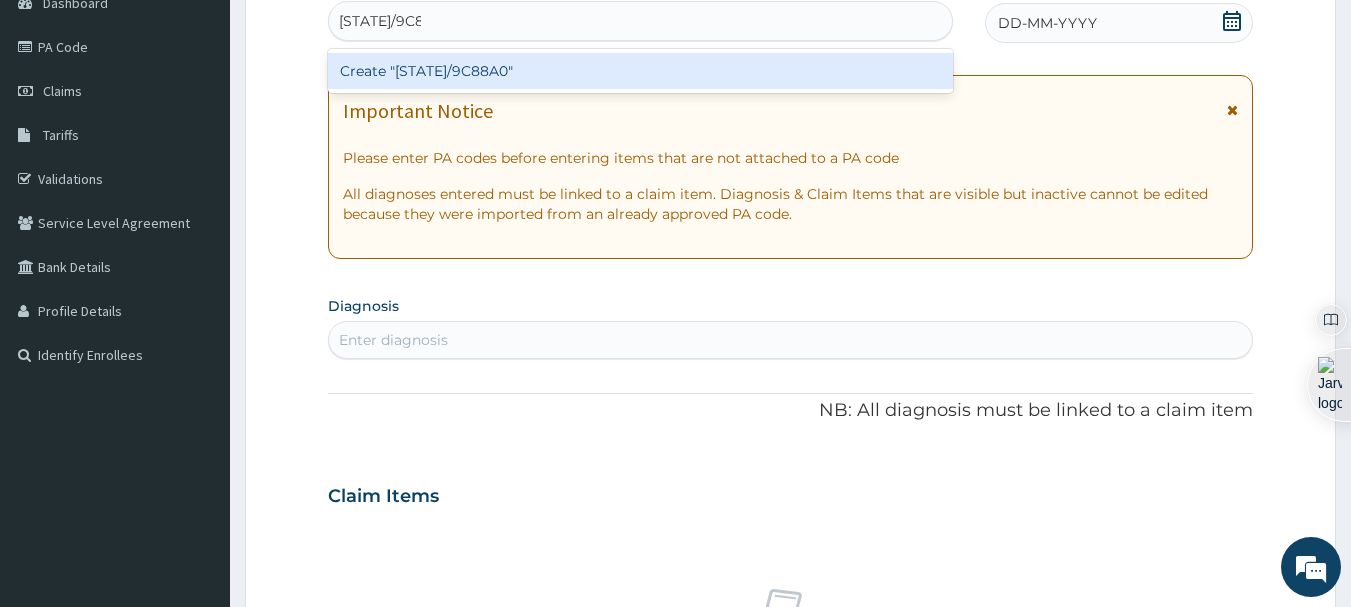 click on "Create "PA/9C88A0"" at bounding box center (641, 71) 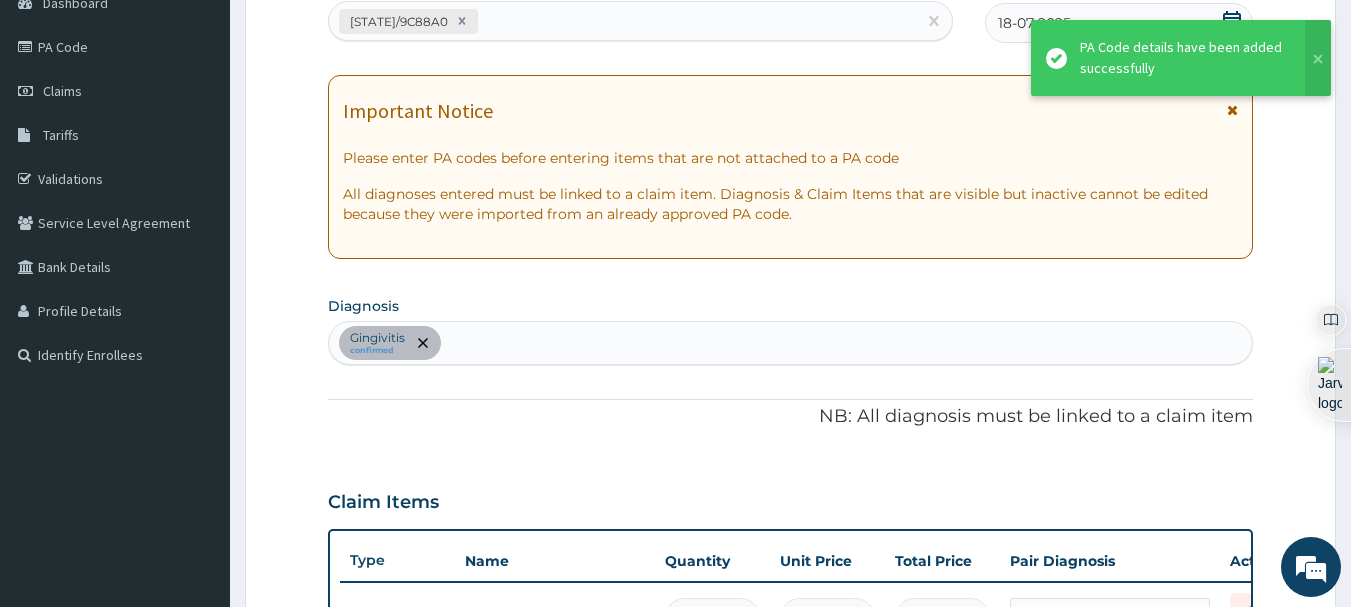 scroll, scrollTop: 667, scrollLeft: 0, axis: vertical 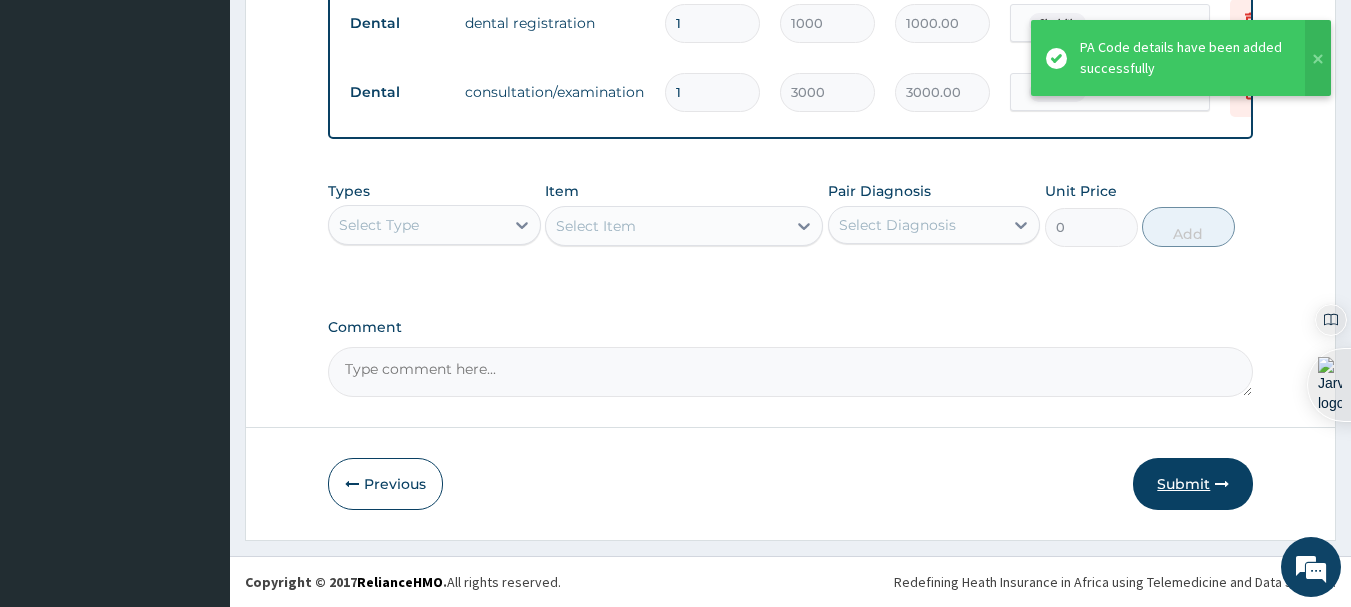 click on "Submit" at bounding box center (1193, 484) 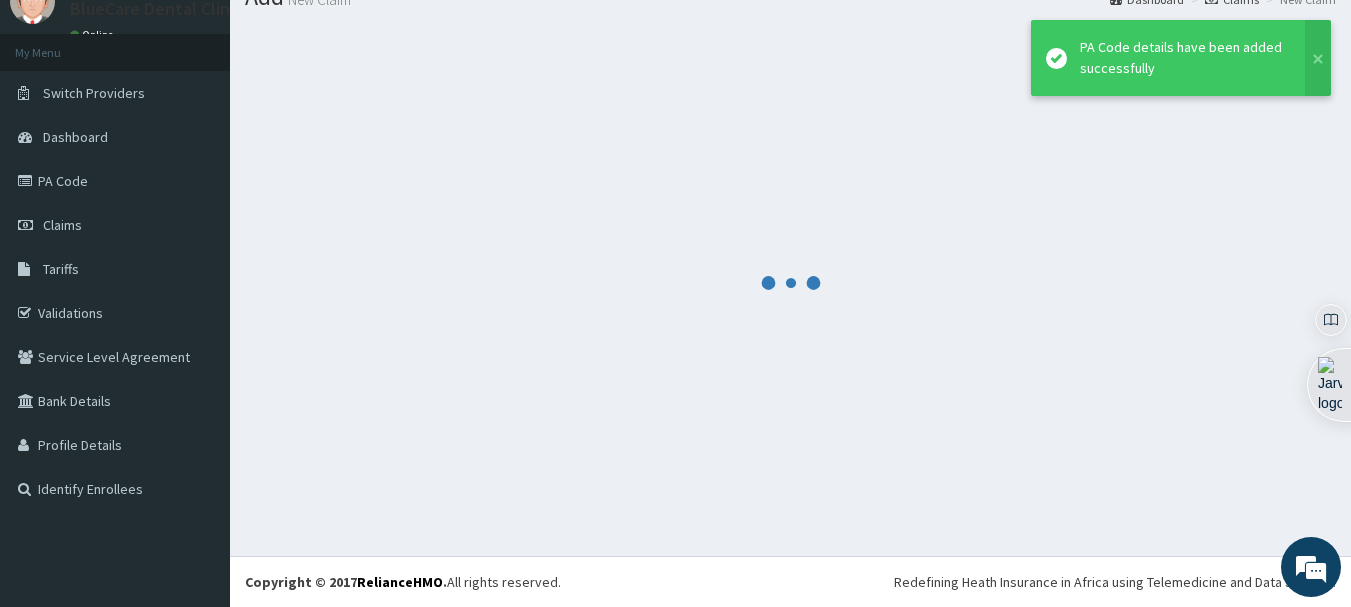 scroll, scrollTop: 81, scrollLeft: 0, axis: vertical 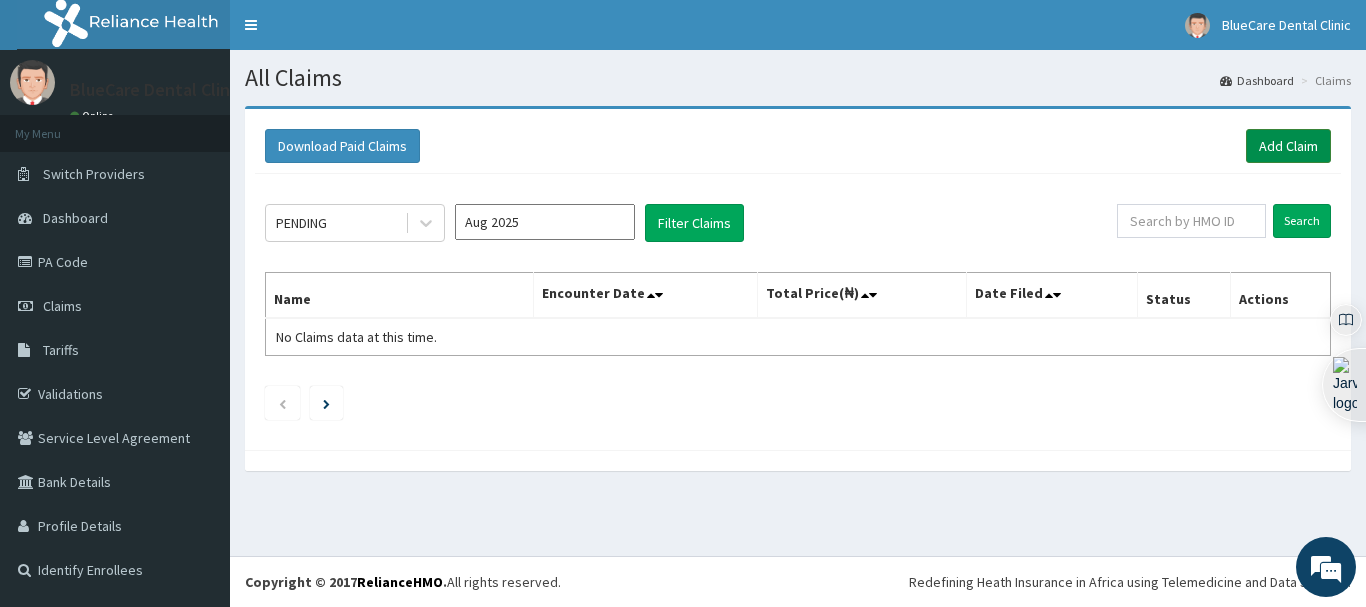 click on "Add Claim" at bounding box center [1288, 146] 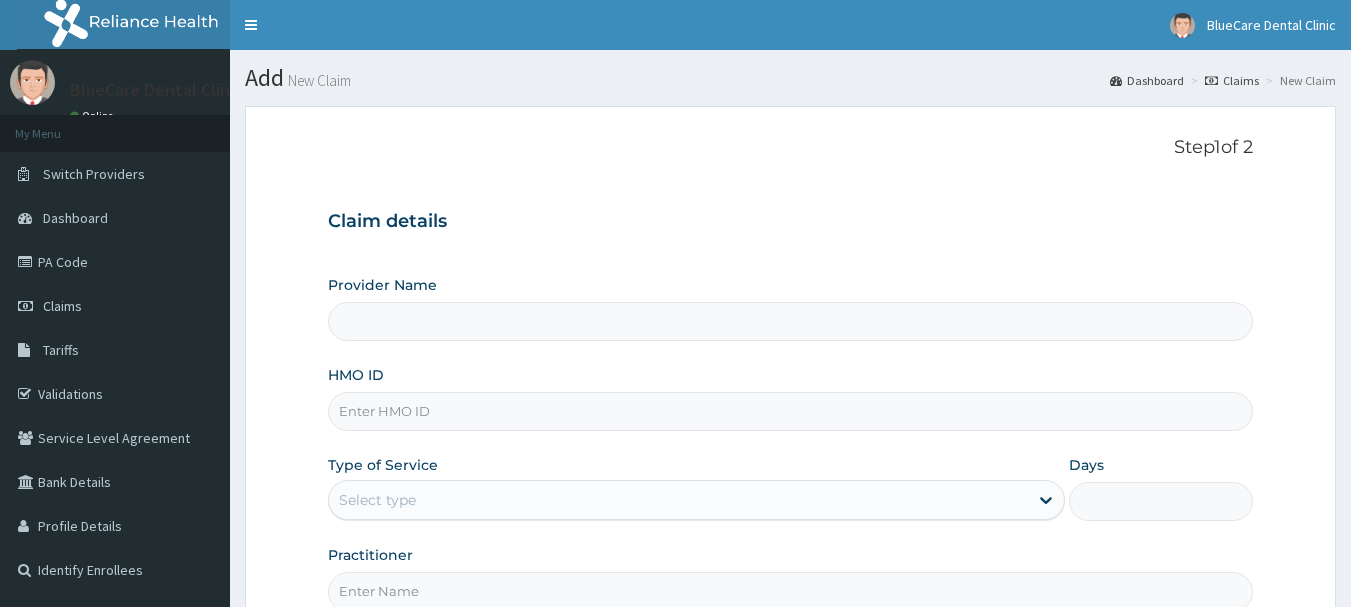 type on "Blue Care Dental Clinic" 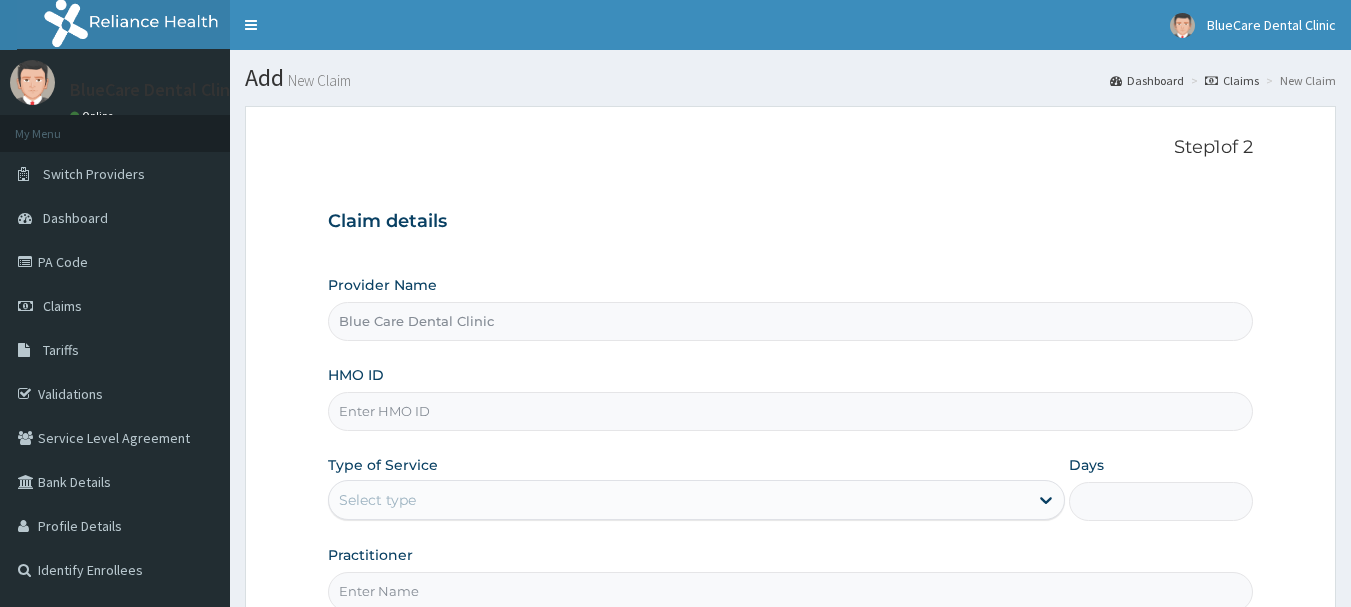 scroll, scrollTop: 0, scrollLeft: 0, axis: both 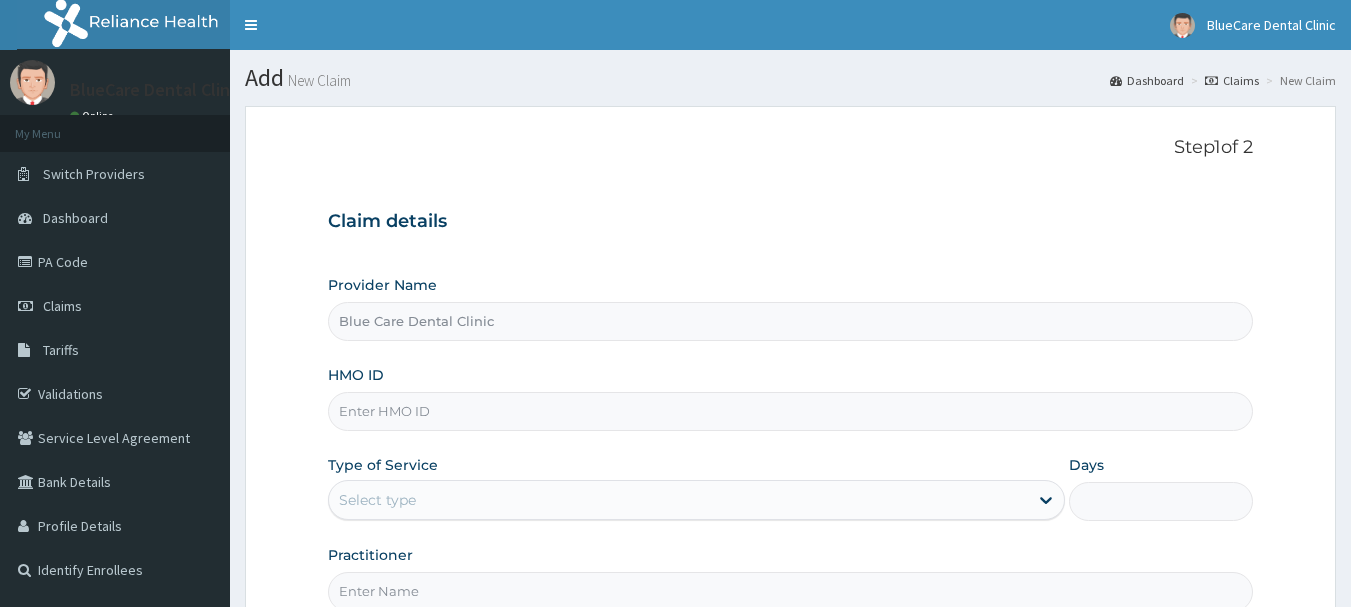 click on "HMO ID" at bounding box center [791, 411] 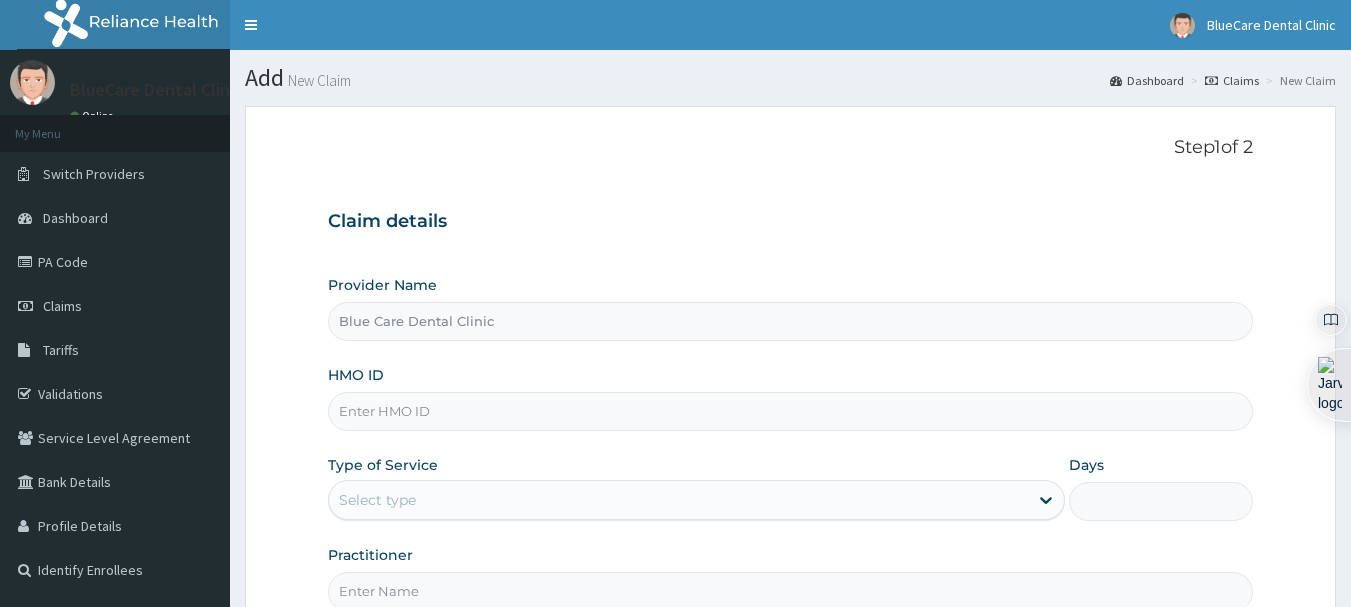 paste on "REL/10571/D" 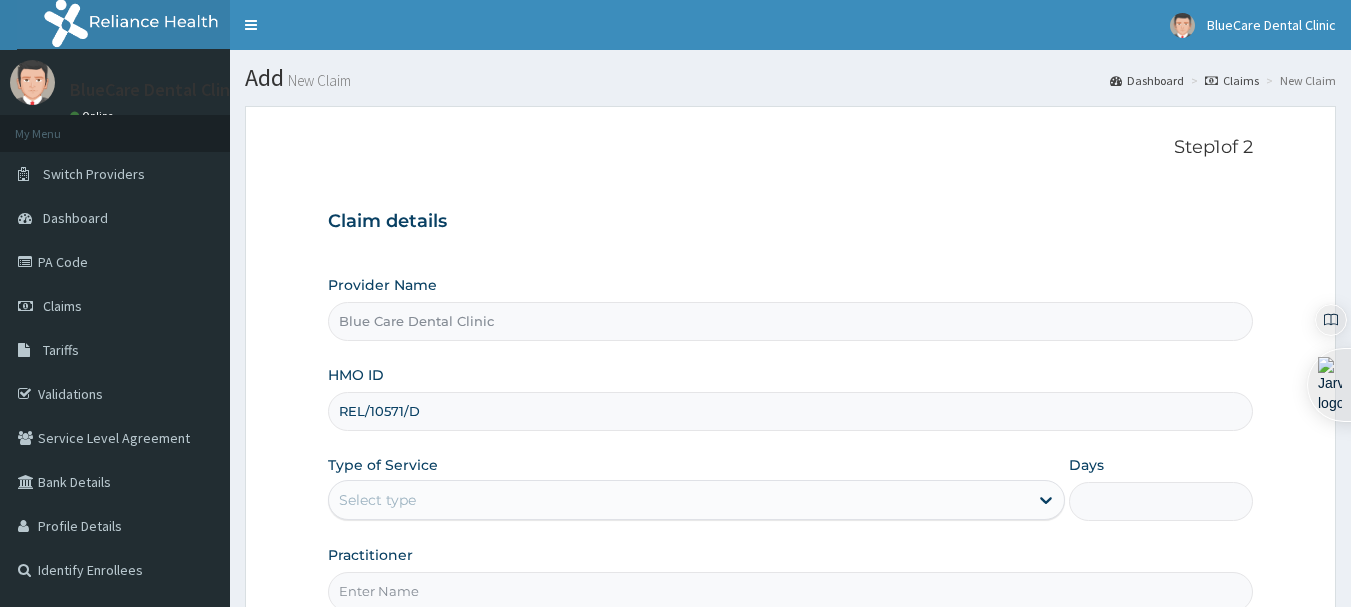 type on "REL/10571/D" 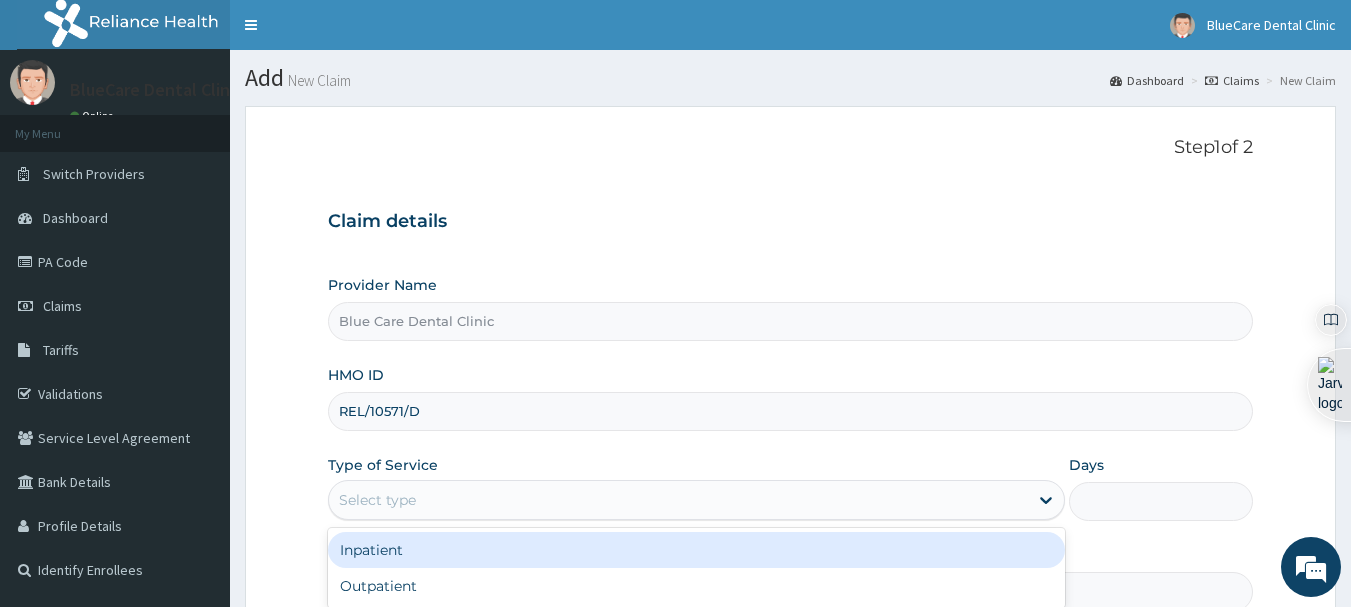 click on "Select type" at bounding box center [678, 500] 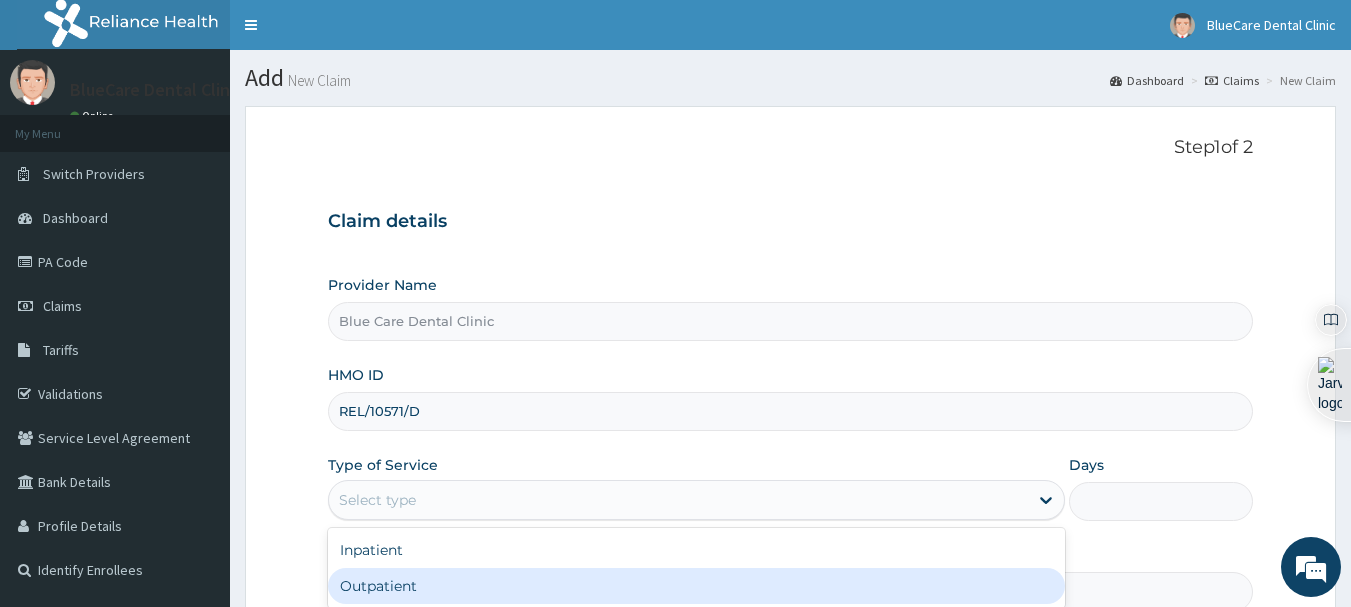 click on "Outpatient" at bounding box center (696, 586) 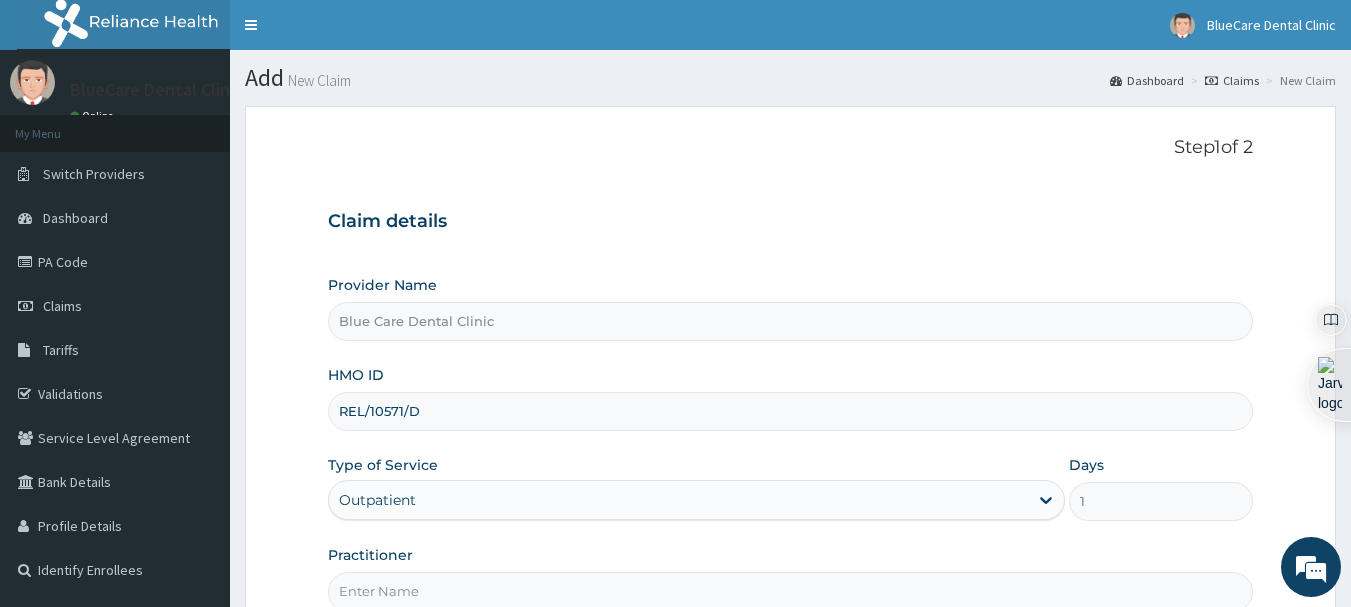 click on "Practitioner" at bounding box center [791, 591] 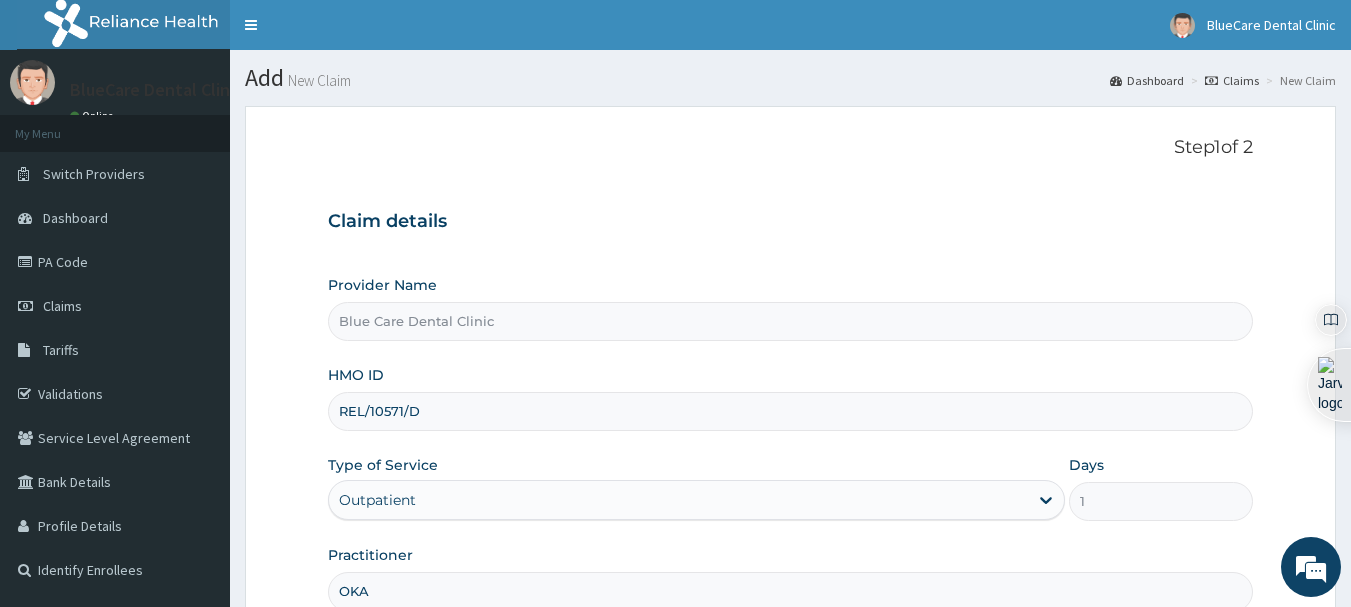 type on "OKAH" 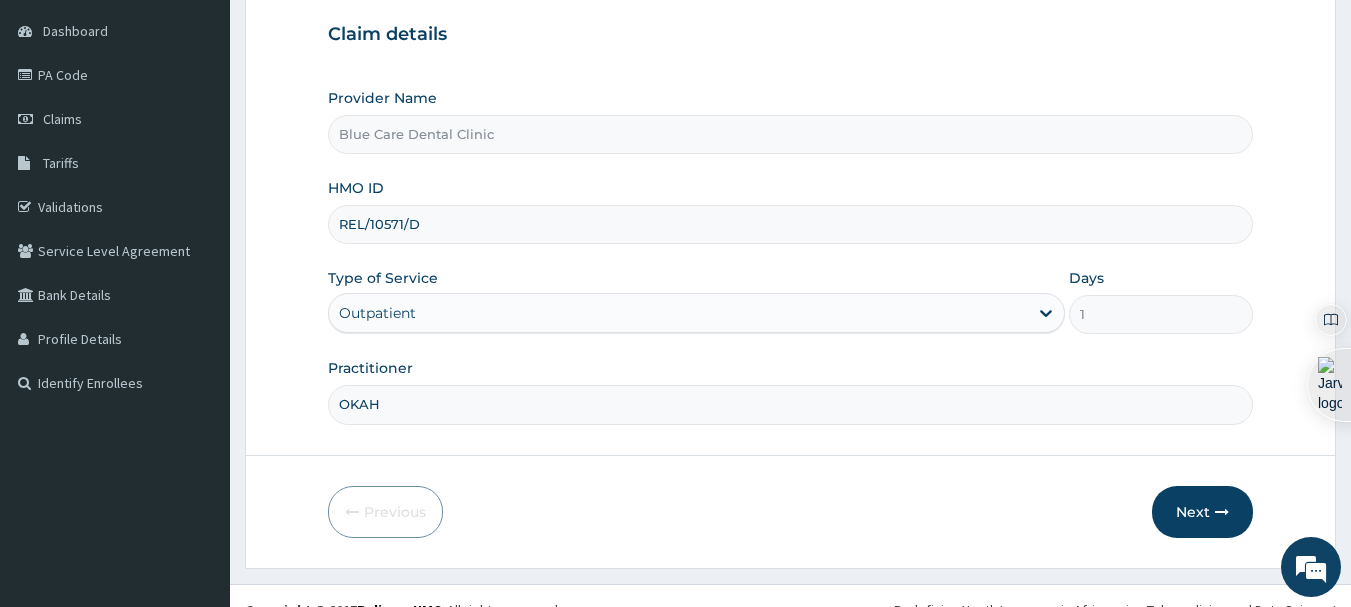 scroll, scrollTop: 215, scrollLeft: 0, axis: vertical 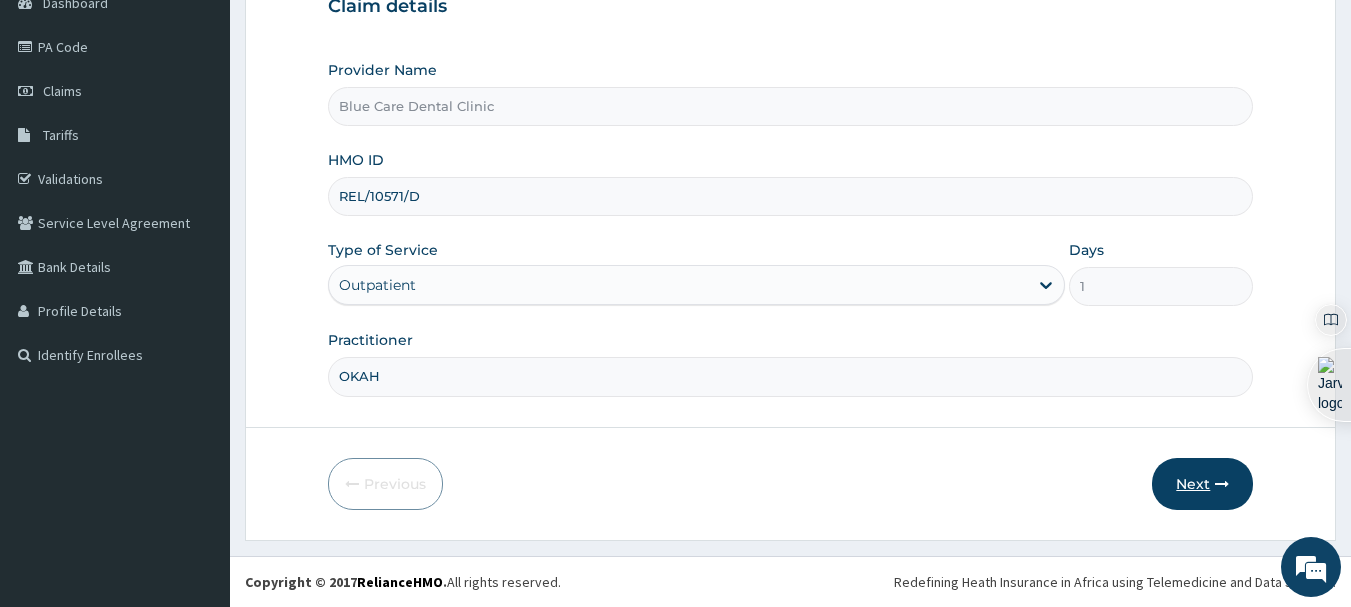 click on "Next" at bounding box center [1202, 484] 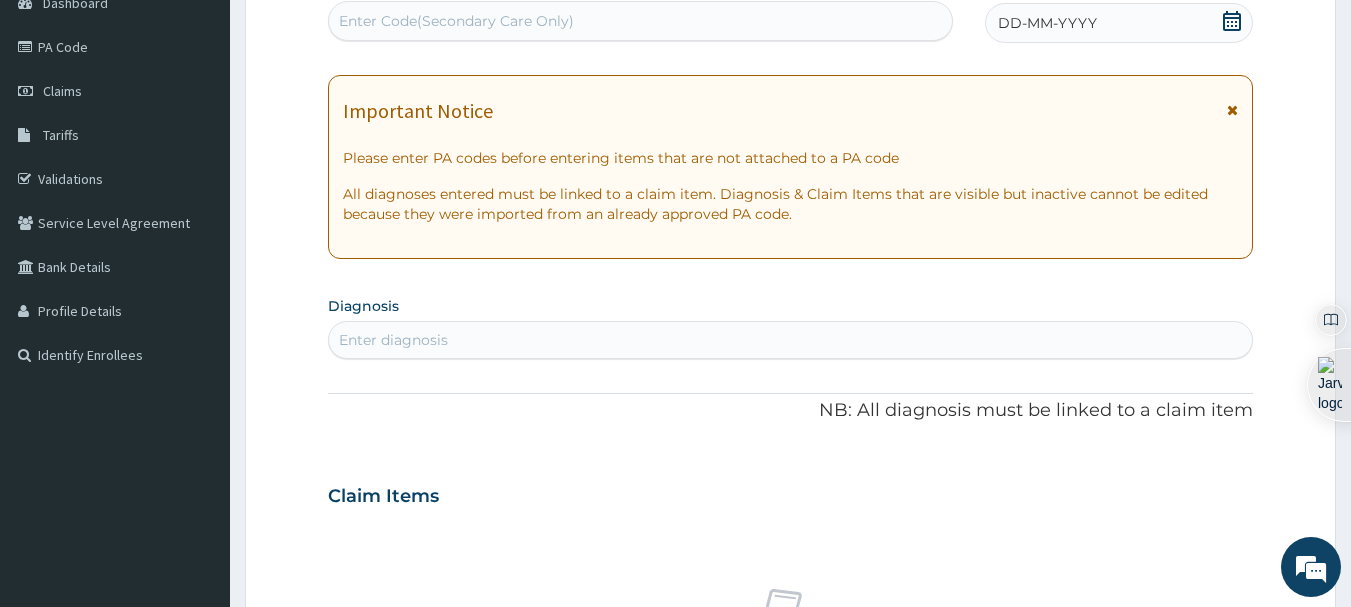scroll, scrollTop: 0, scrollLeft: 0, axis: both 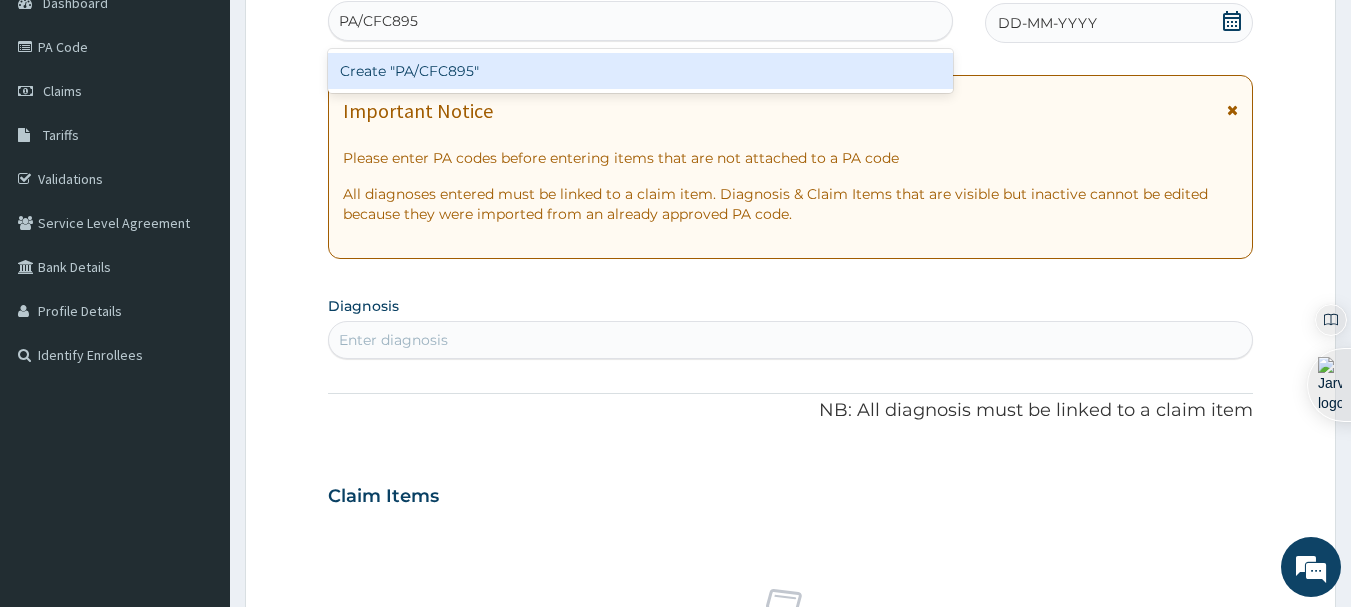 click on "Create "PA/CFC895"" at bounding box center [641, 71] 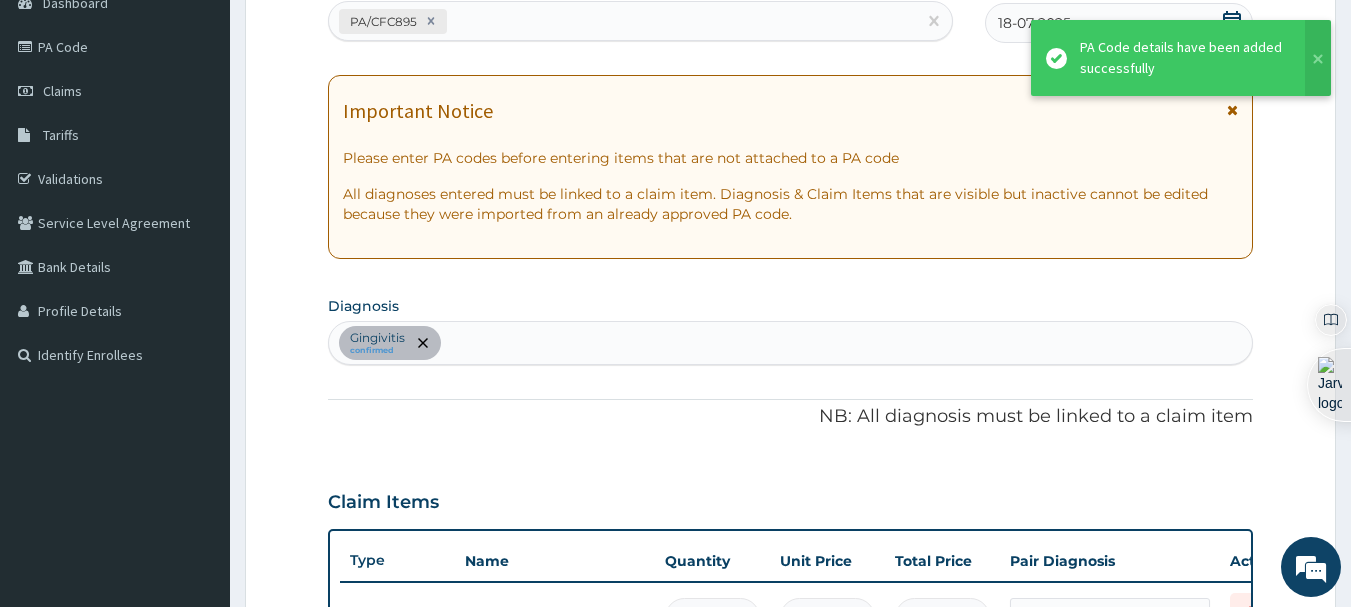 scroll, scrollTop: 667, scrollLeft: 0, axis: vertical 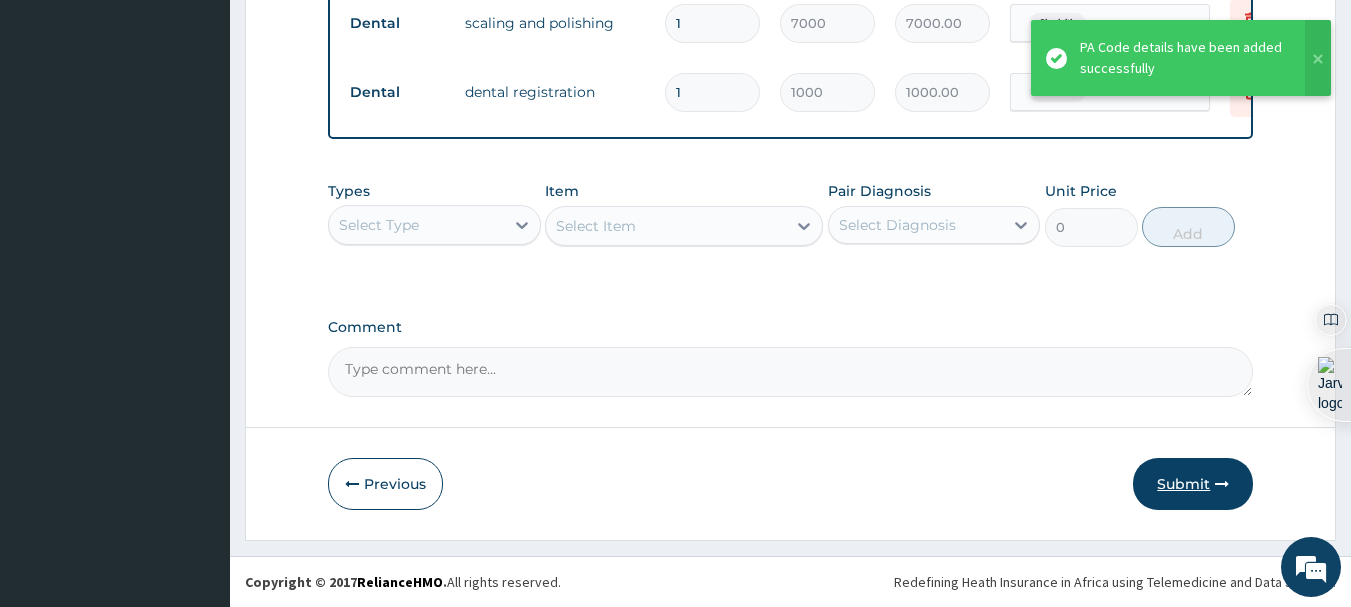 click on "Submit" at bounding box center [1193, 484] 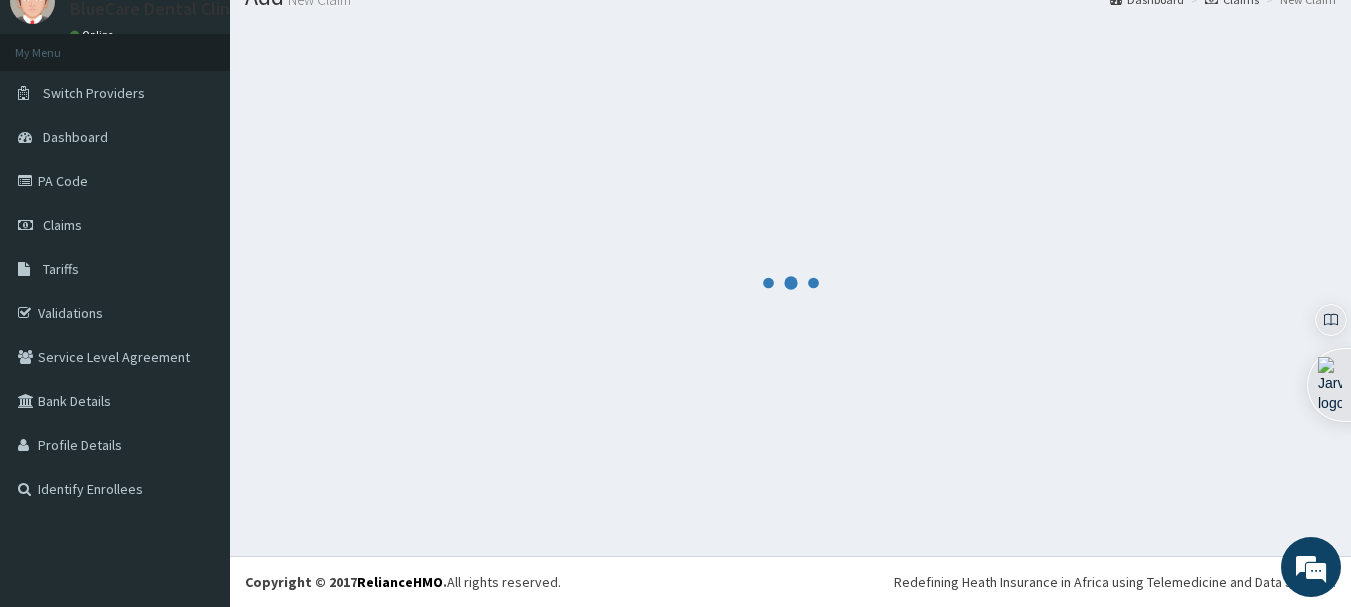 scroll, scrollTop: 893, scrollLeft: 0, axis: vertical 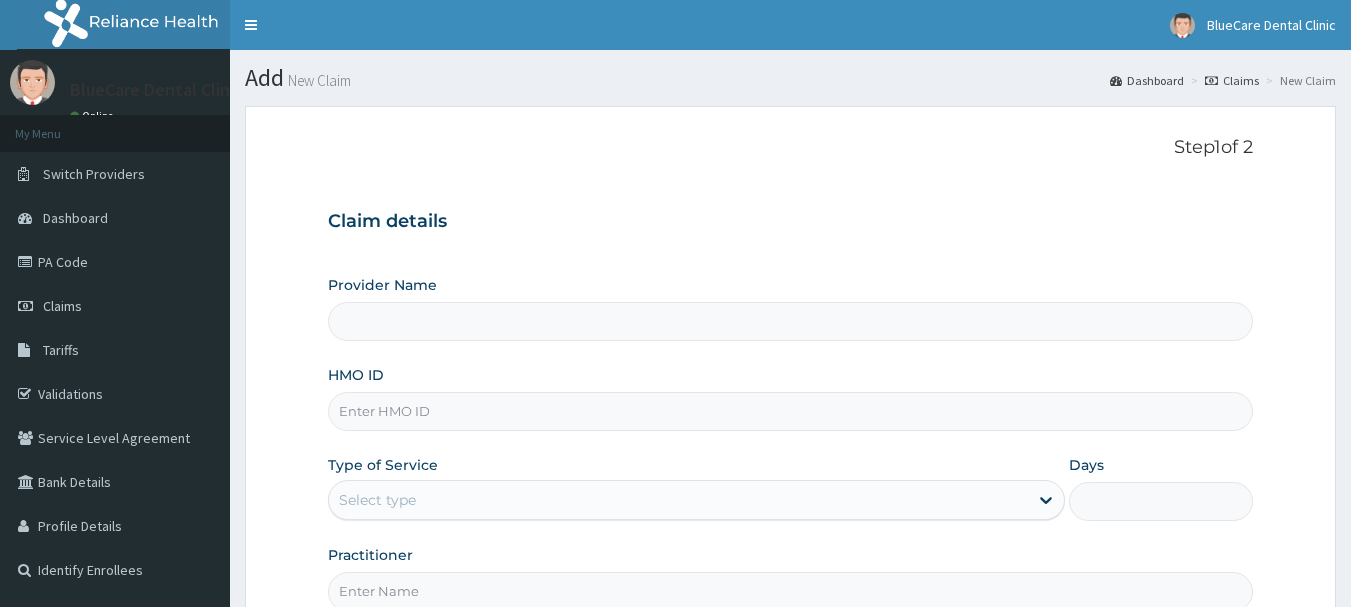 type on "Blue Care Dental Clinic" 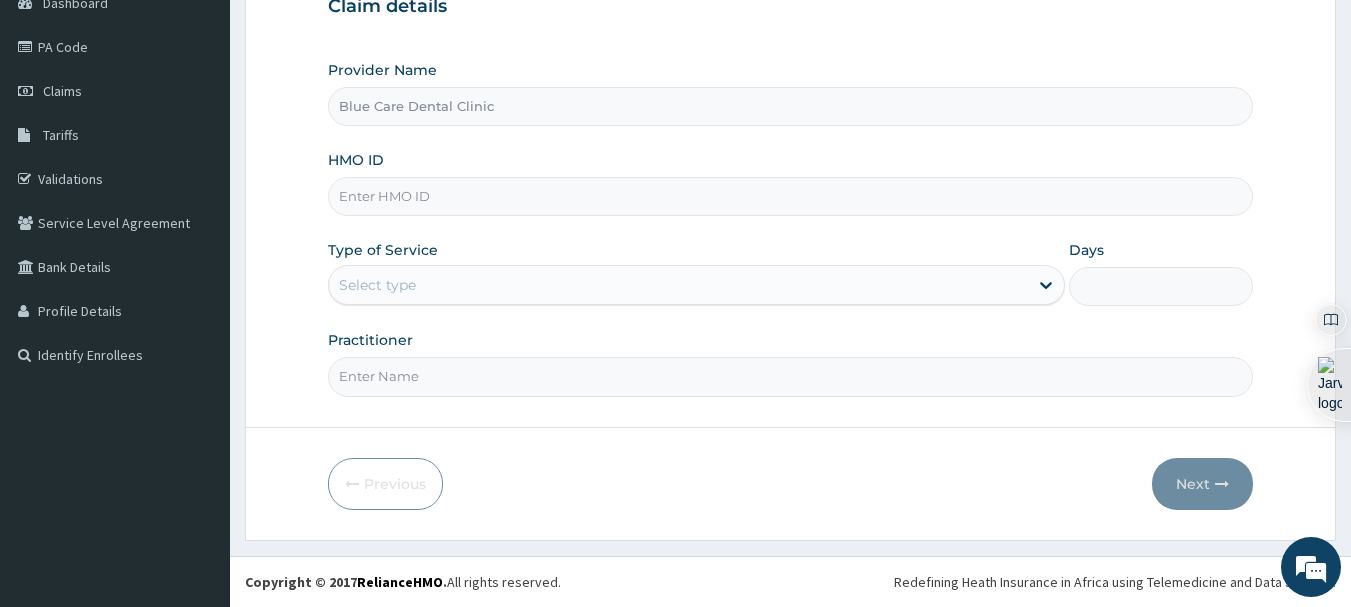 scroll, scrollTop: 215, scrollLeft: 0, axis: vertical 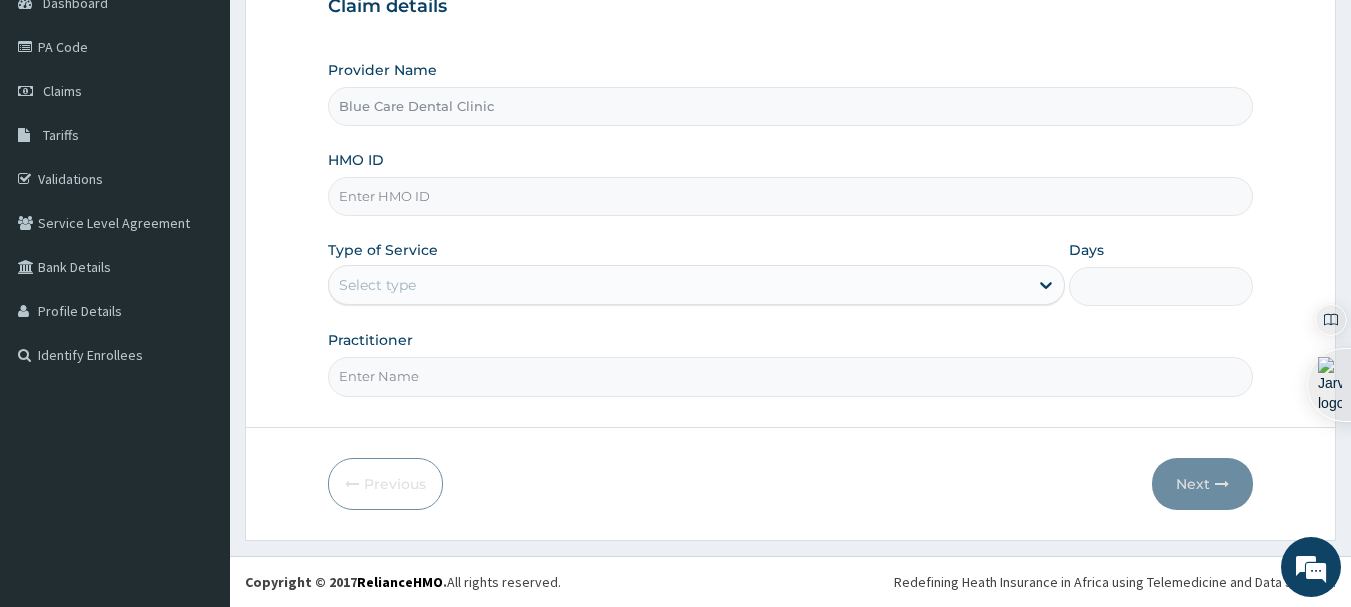 click on "HMO ID" at bounding box center (791, 196) 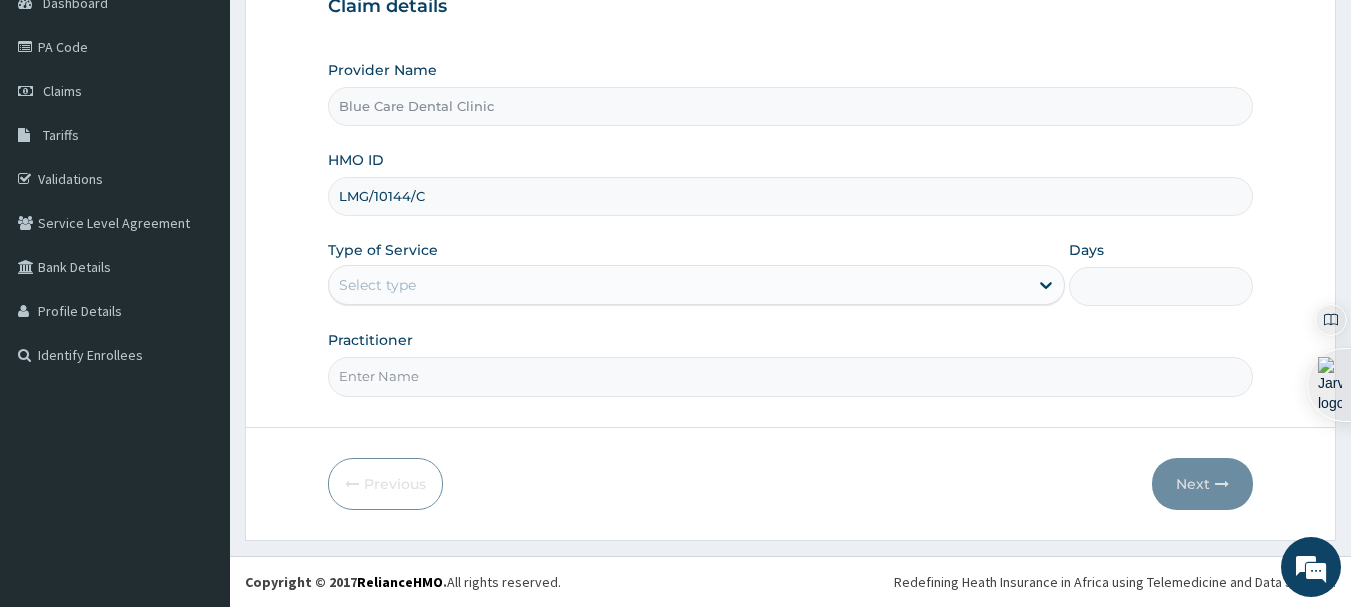 click on "LMG/10144/C" at bounding box center [791, 196] 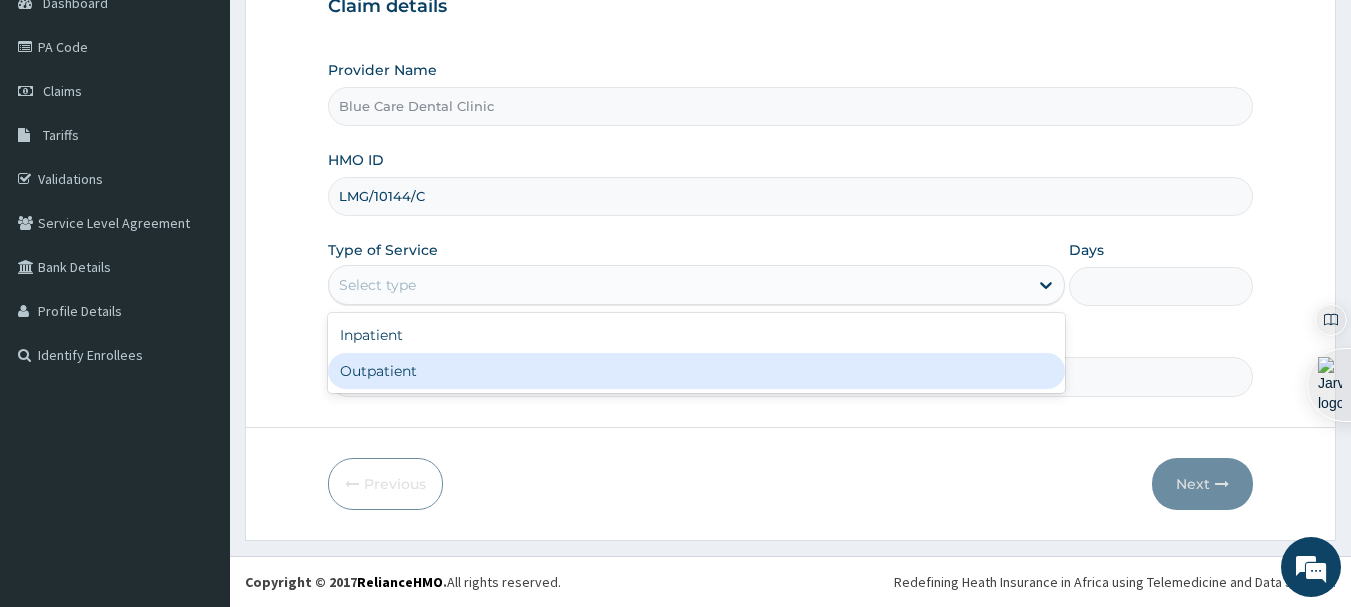click on "Outpatient" at bounding box center (696, 371) 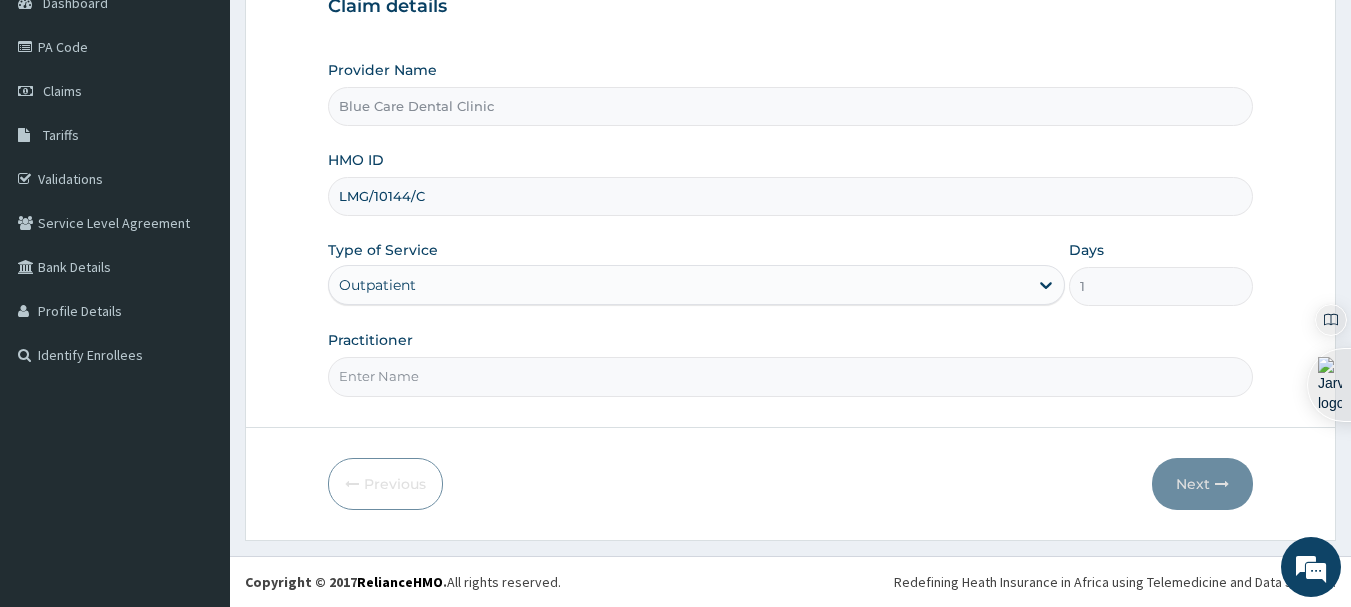 click on "Practitioner" at bounding box center [791, 376] 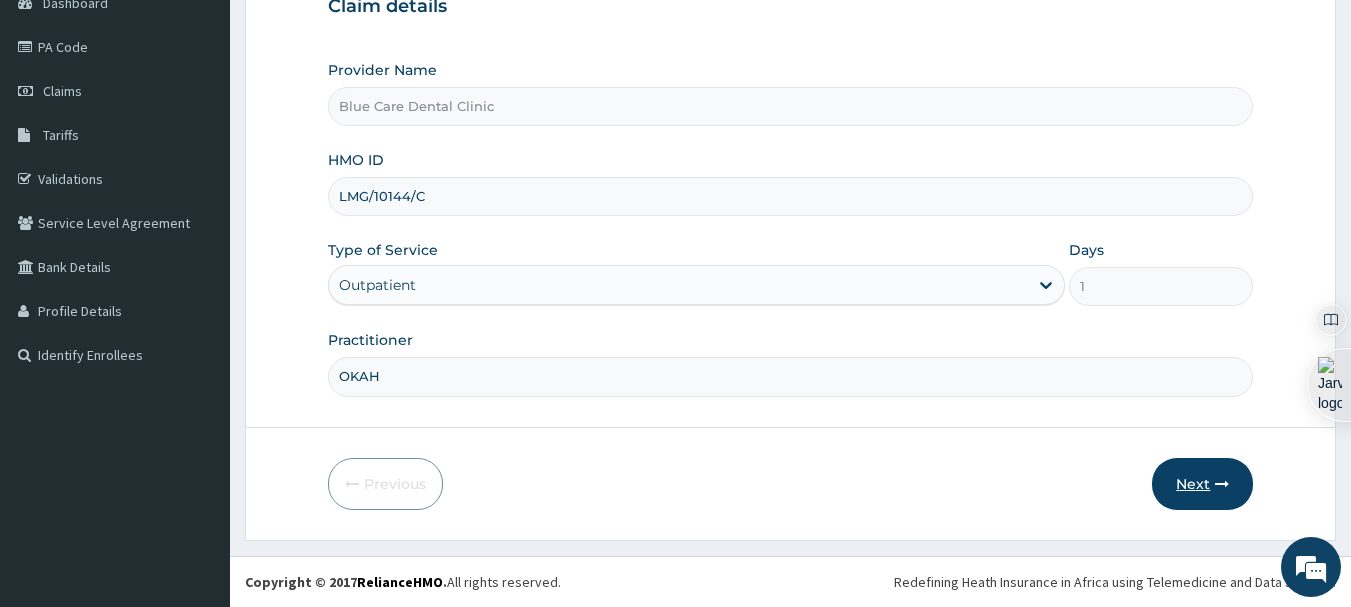 type on "OKAH" 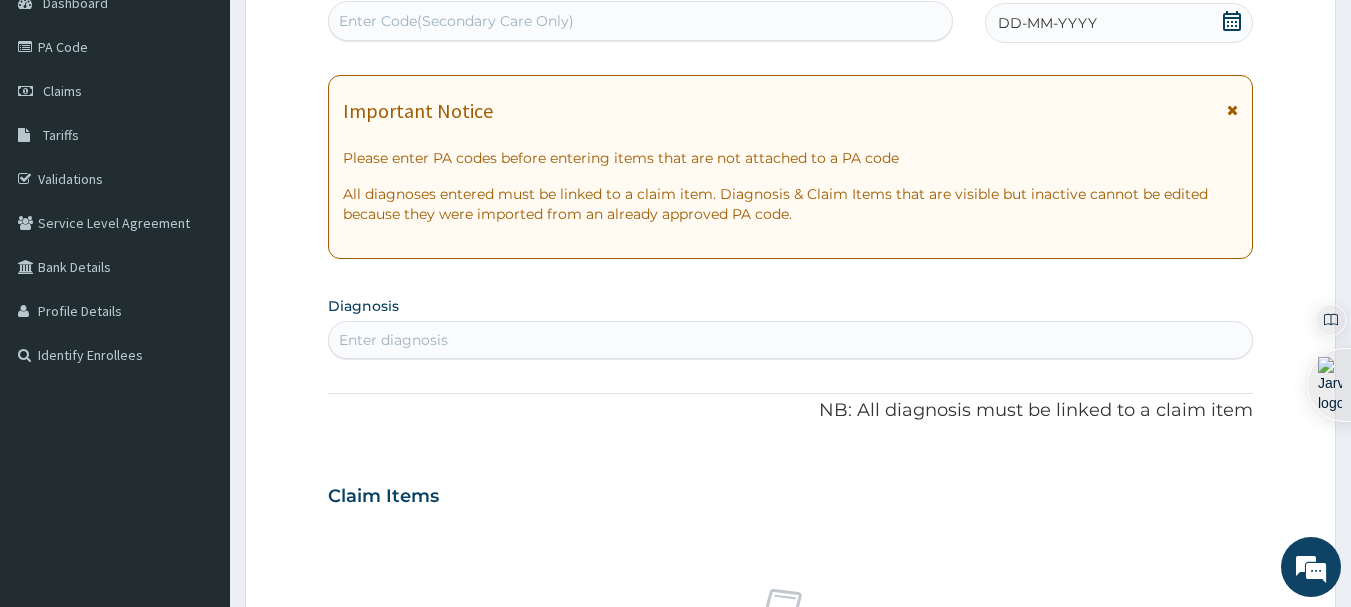 click on "Enter Code(Secondary Care Only)" at bounding box center [641, 21] 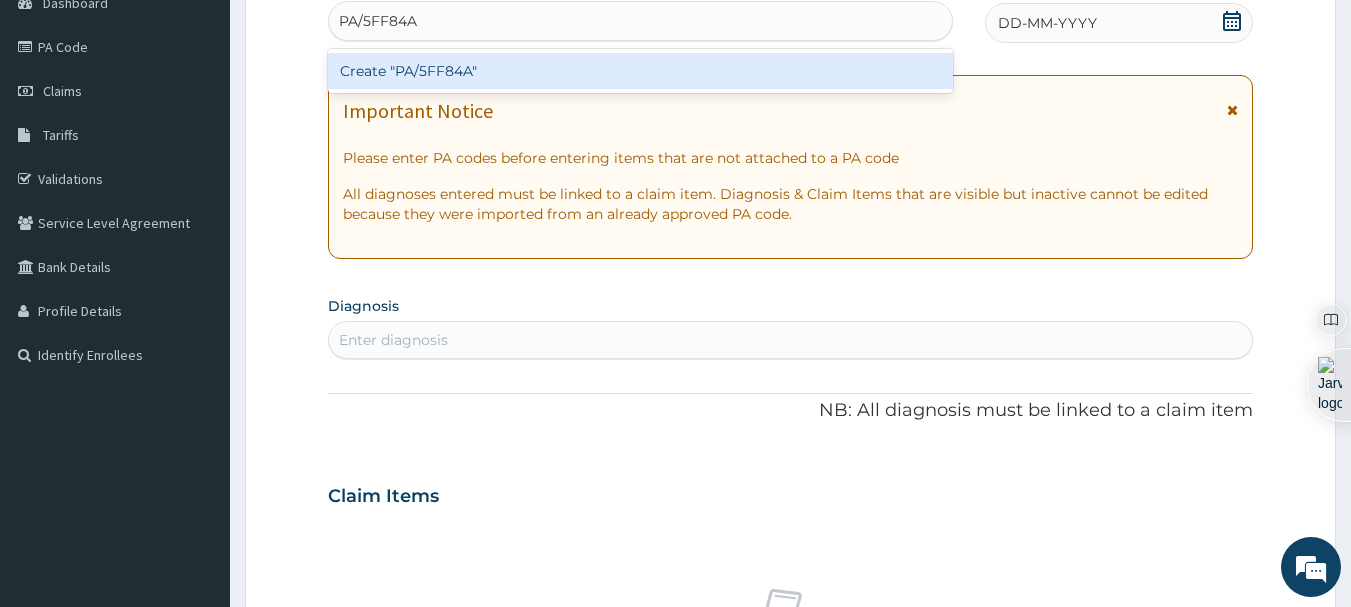click on "Create "PA/5FF84A"" at bounding box center [641, 71] 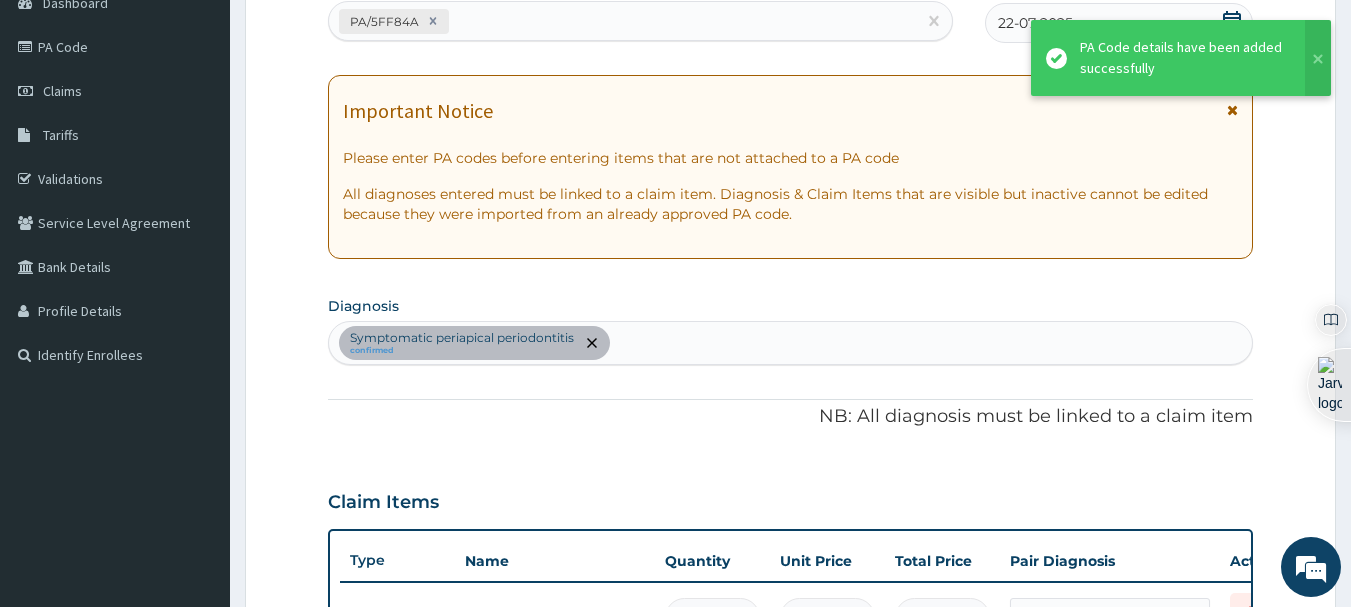 scroll, scrollTop: 736, scrollLeft: 0, axis: vertical 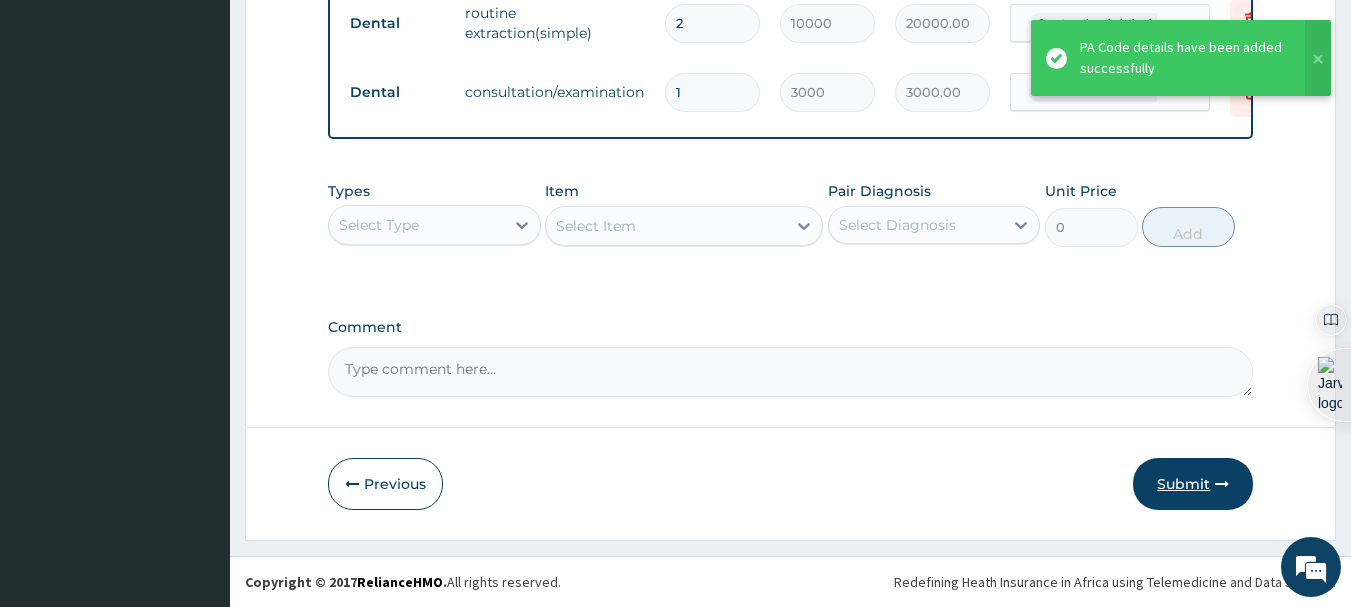 click on "Submit" at bounding box center [1193, 484] 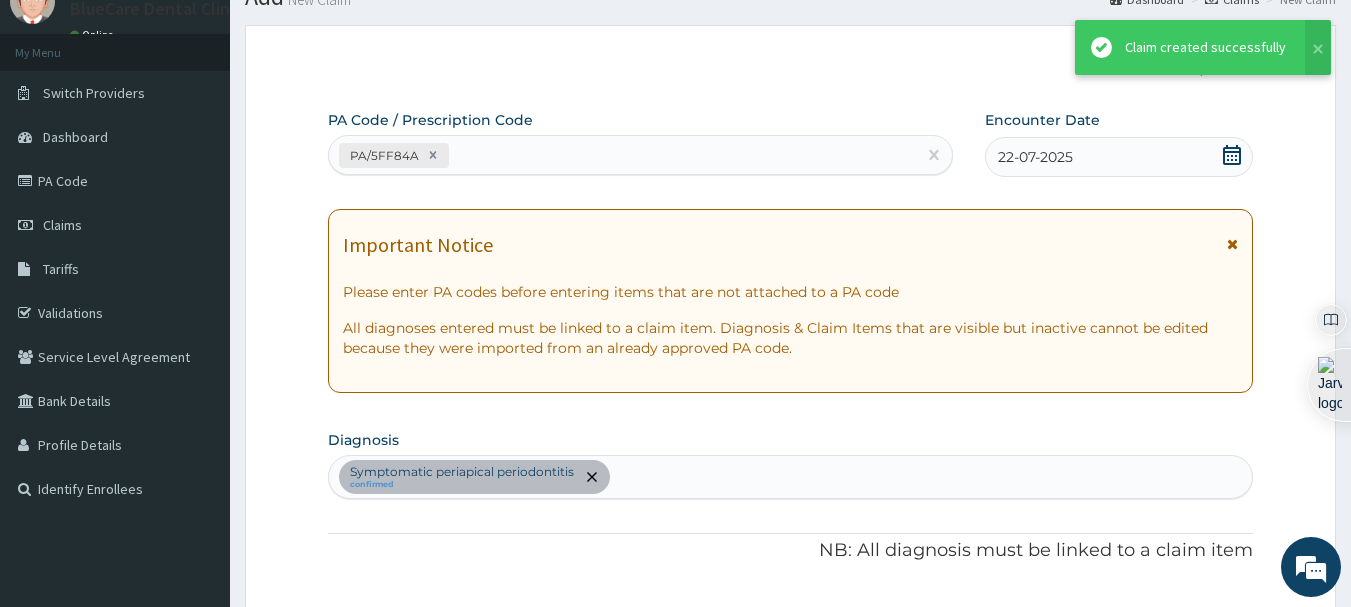 scroll, scrollTop: 962, scrollLeft: 0, axis: vertical 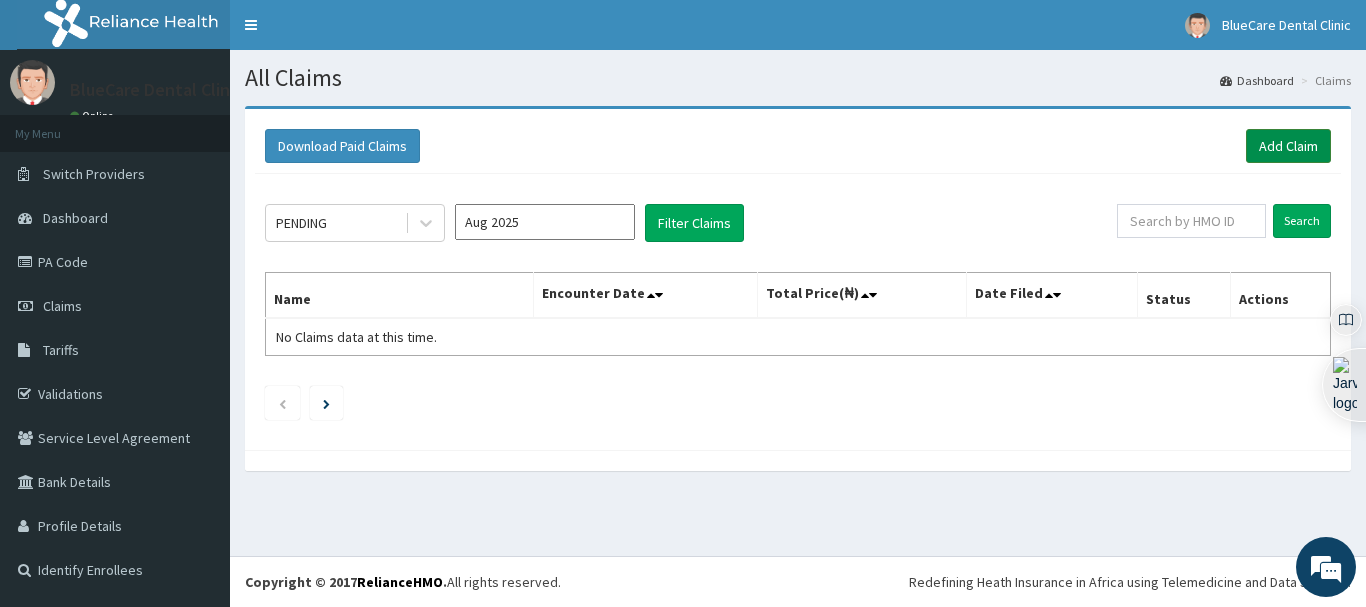 click on "Add Claim" at bounding box center [1288, 146] 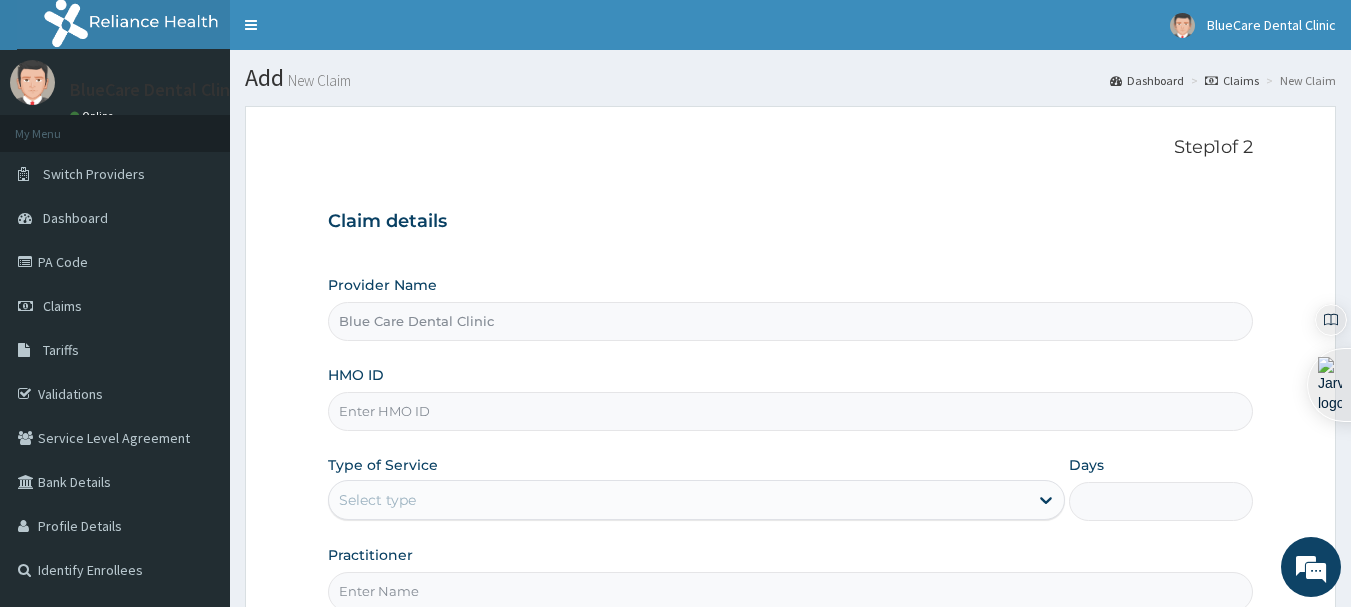 scroll, scrollTop: 0, scrollLeft: 0, axis: both 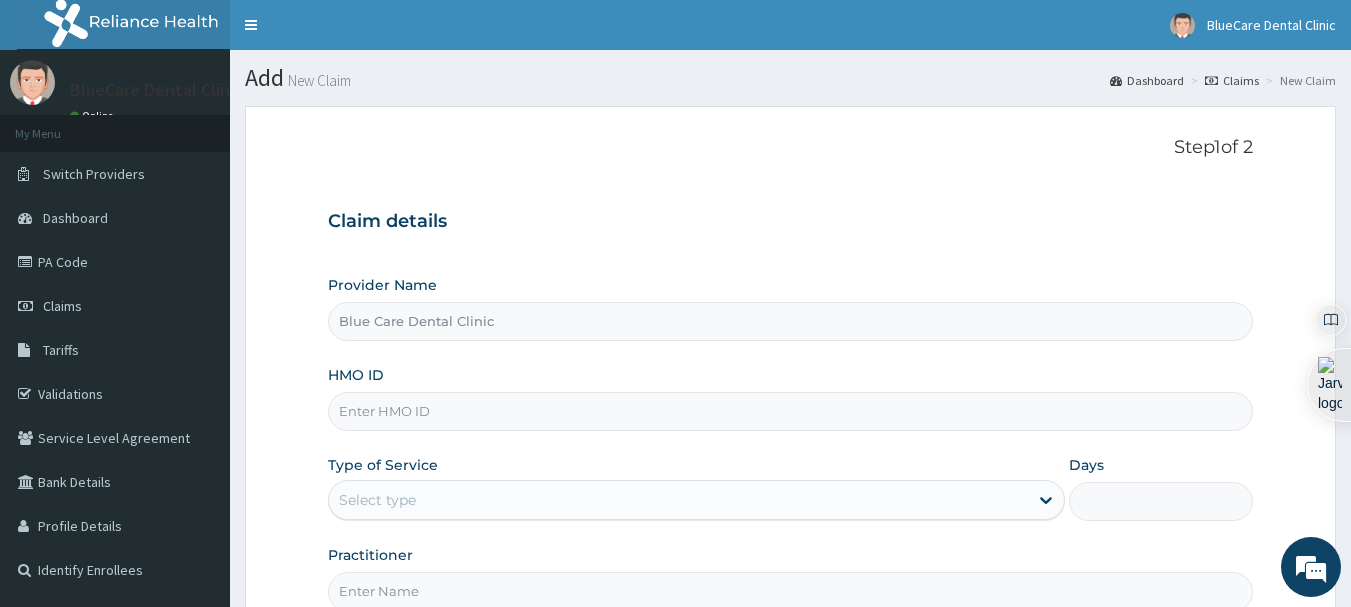 click on "HMO ID" at bounding box center (791, 411) 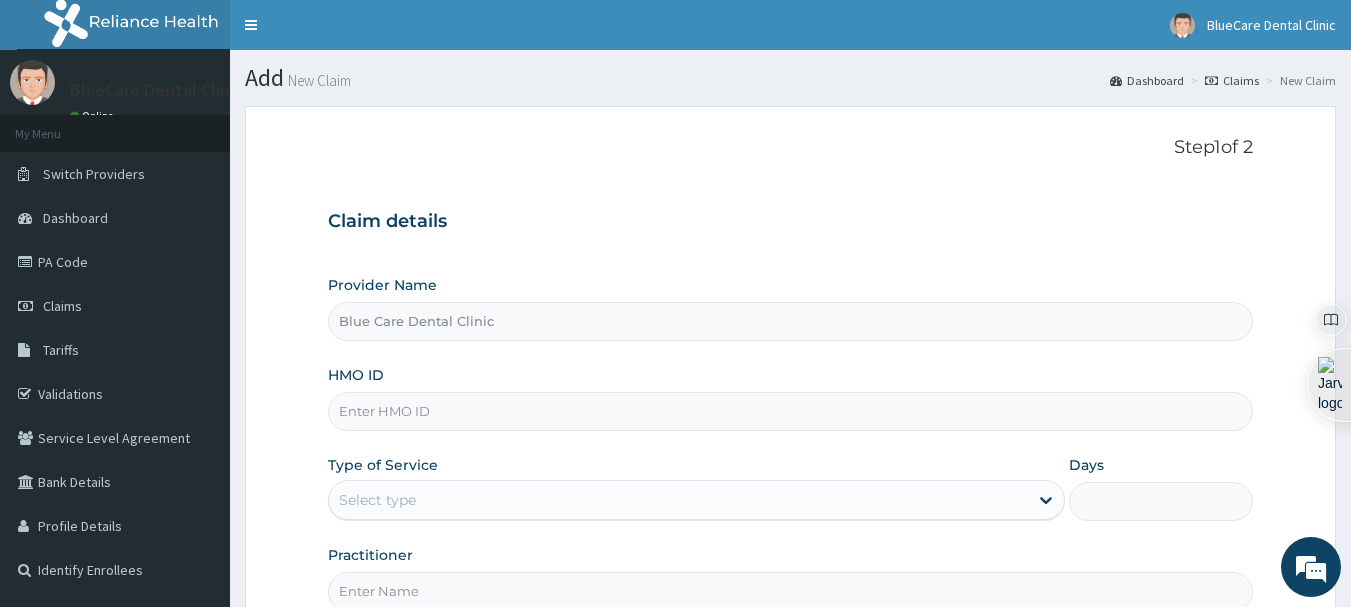 paste on "BOZ/10001/A" 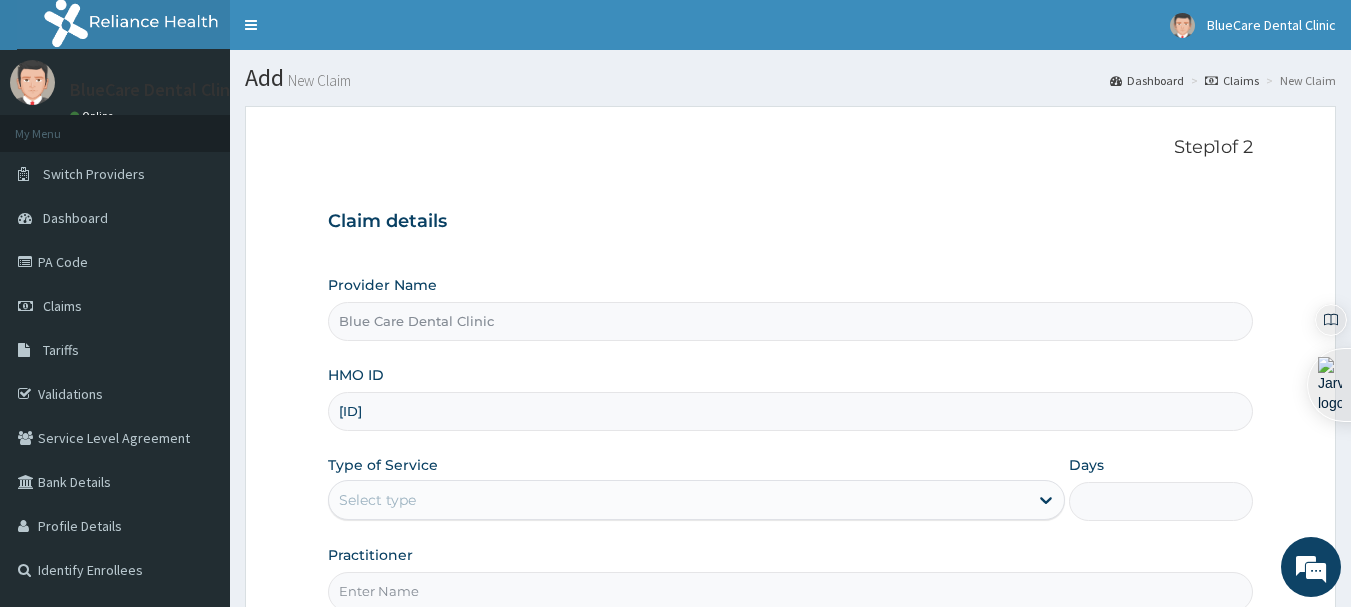 type on "BOZ/10001/A" 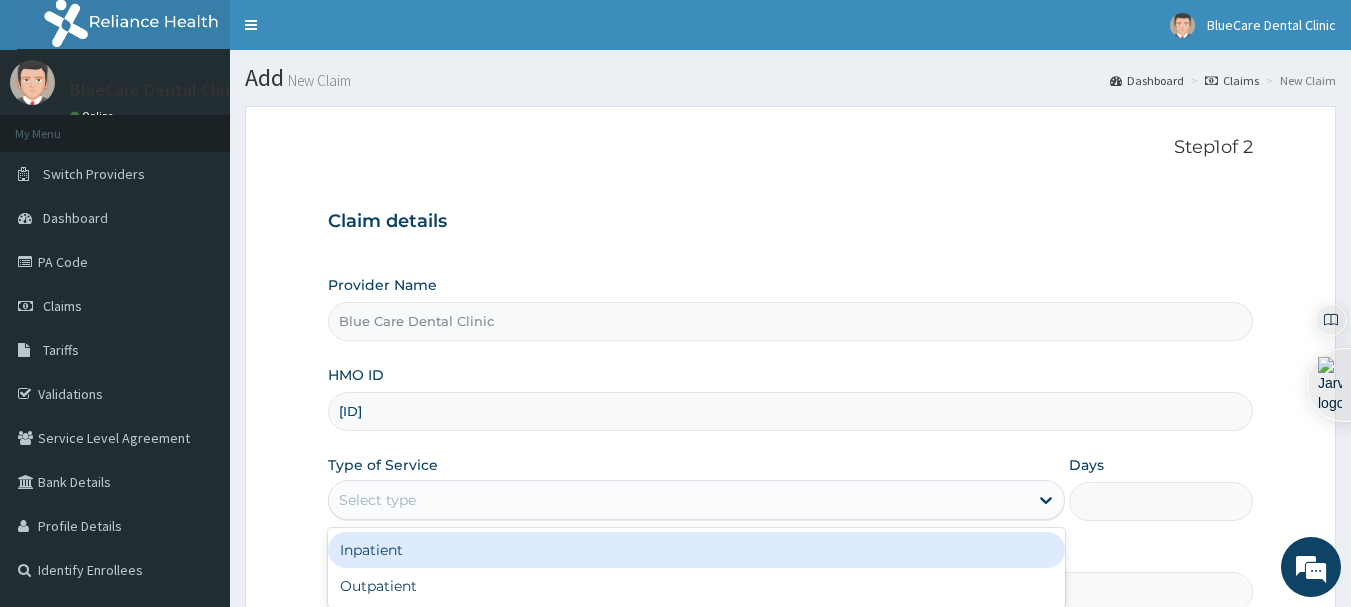 click on "Select type" at bounding box center (678, 500) 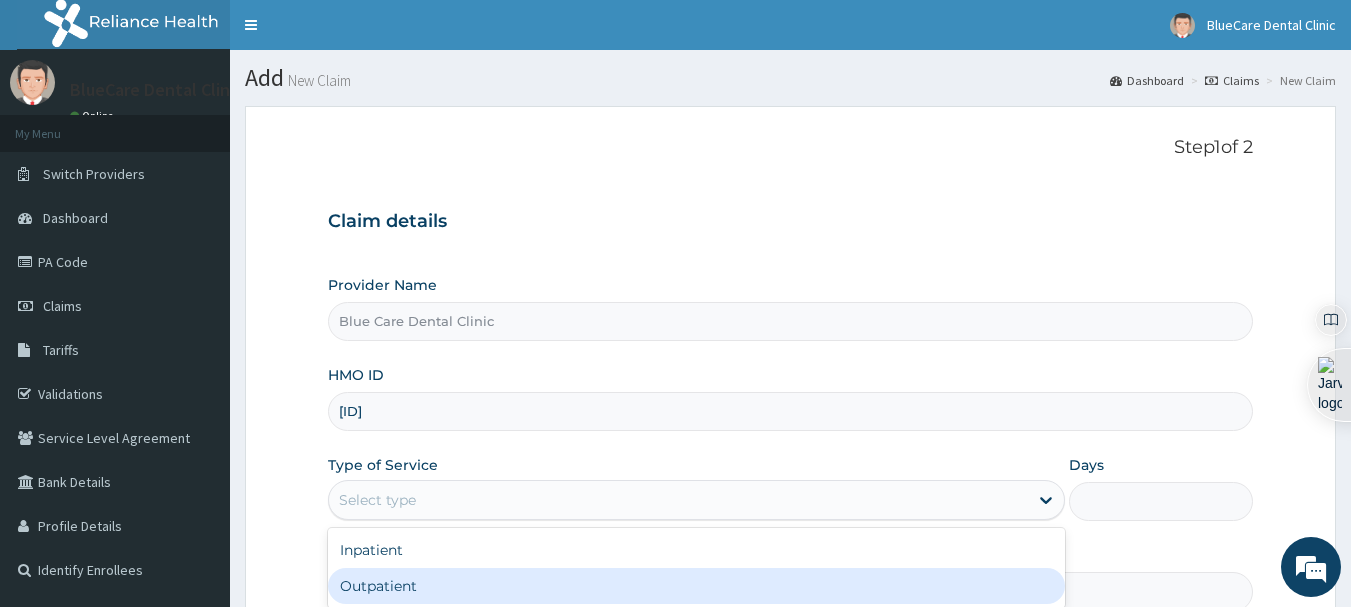 click on "Outpatient" at bounding box center (696, 586) 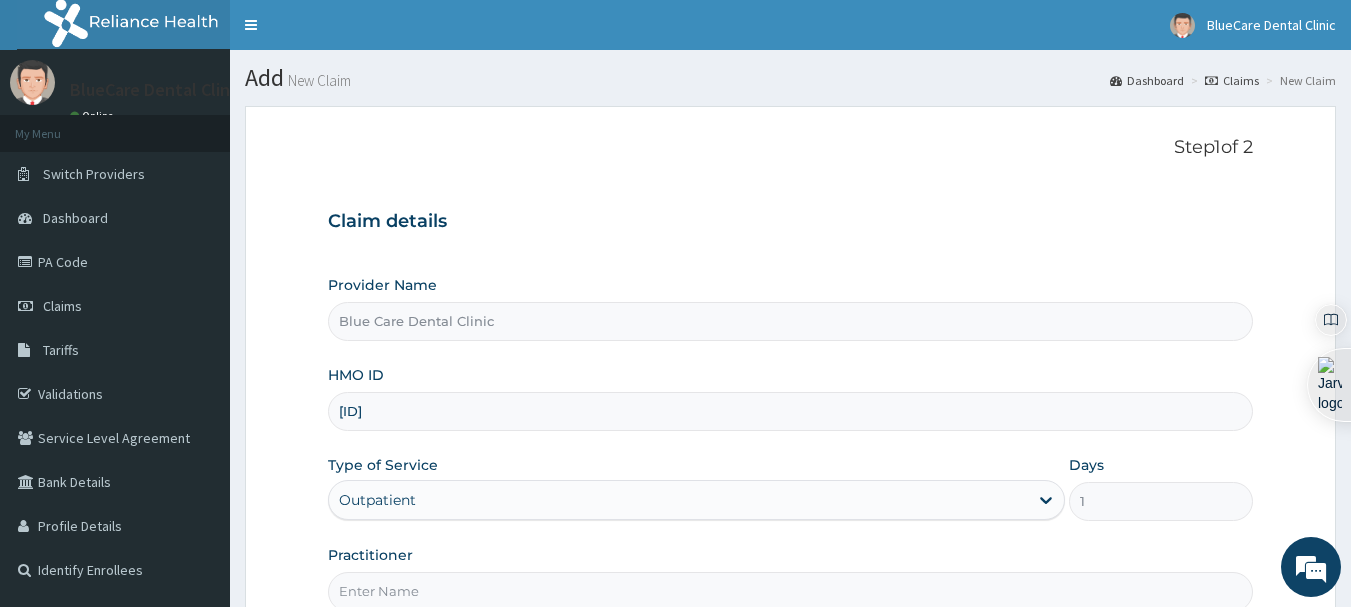 click on "Practitioner" at bounding box center (791, 591) 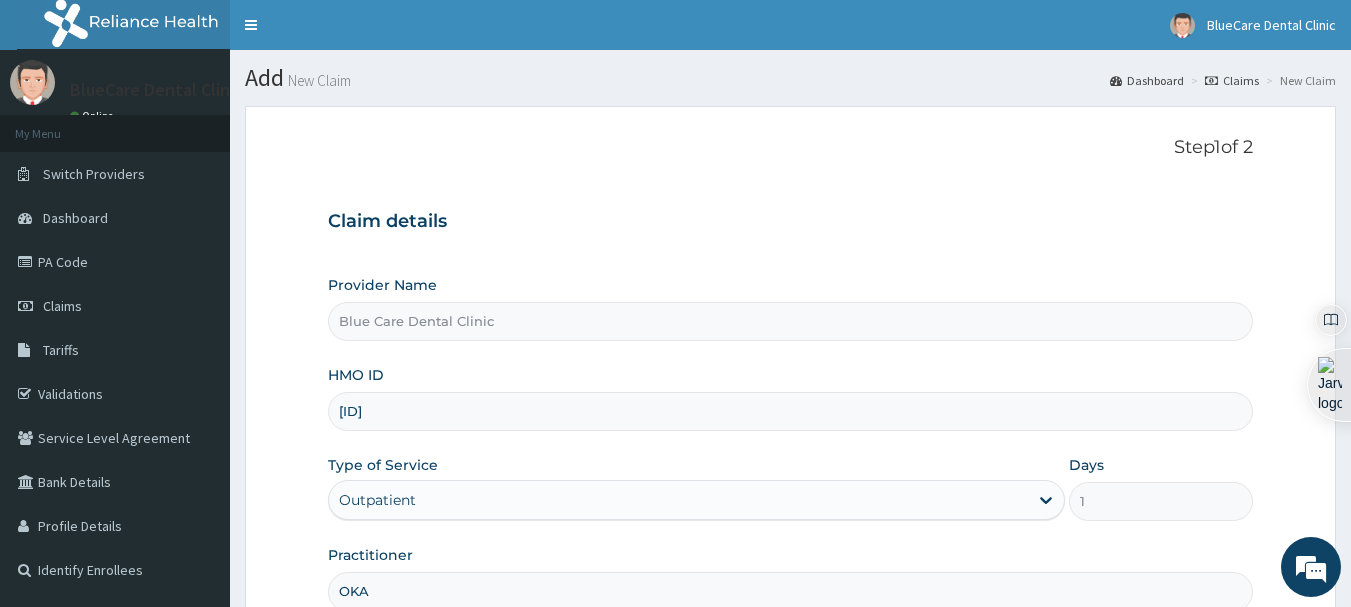 type on "OKAH" 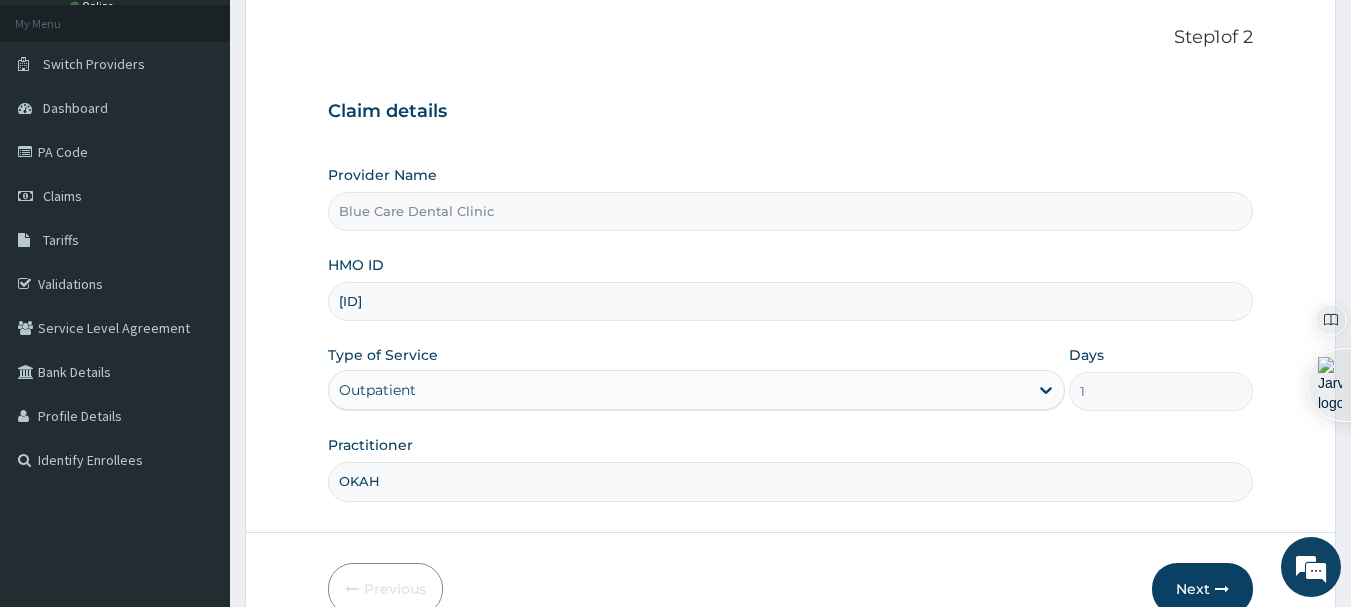 scroll, scrollTop: 215, scrollLeft: 0, axis: vertical 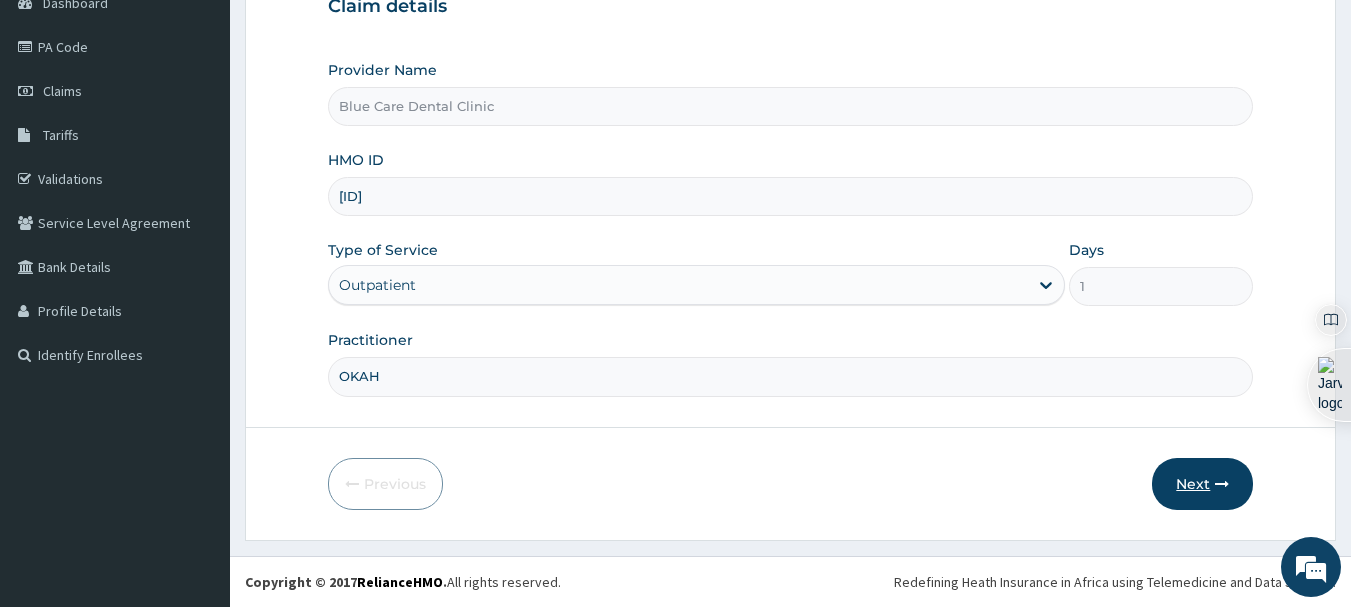 click on "Next" at bounding box center [1202, 484] 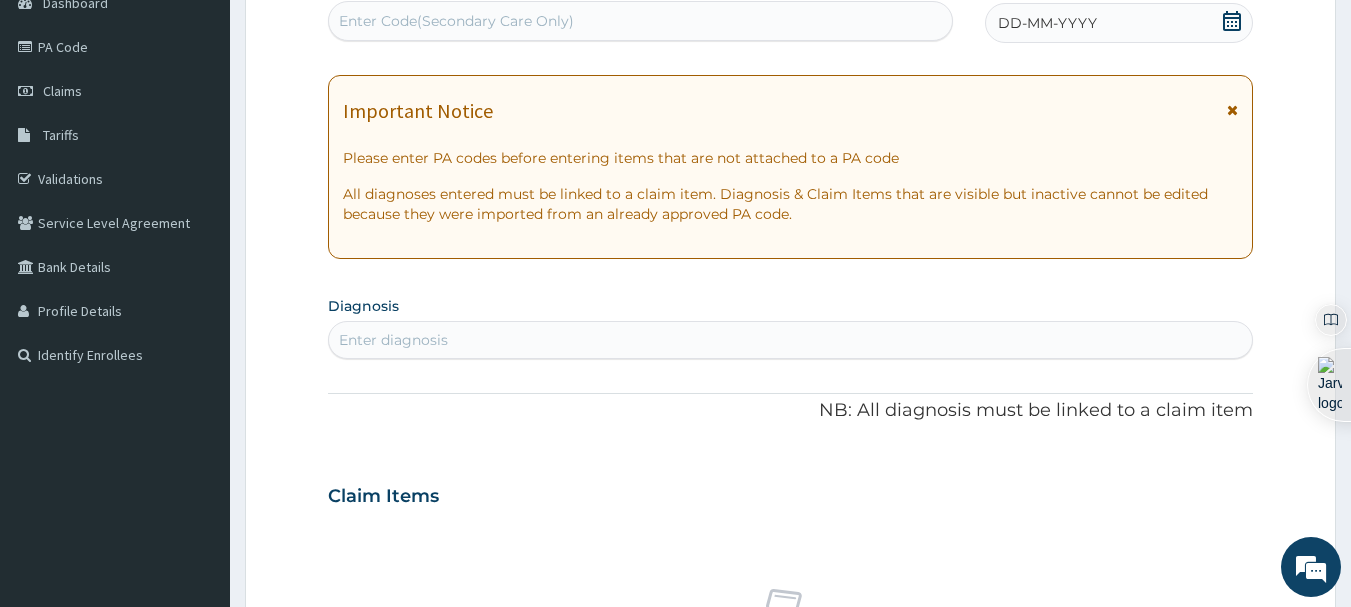 click on "Enter Code(Secondary Care Only)" at bounding box center [641, 21] 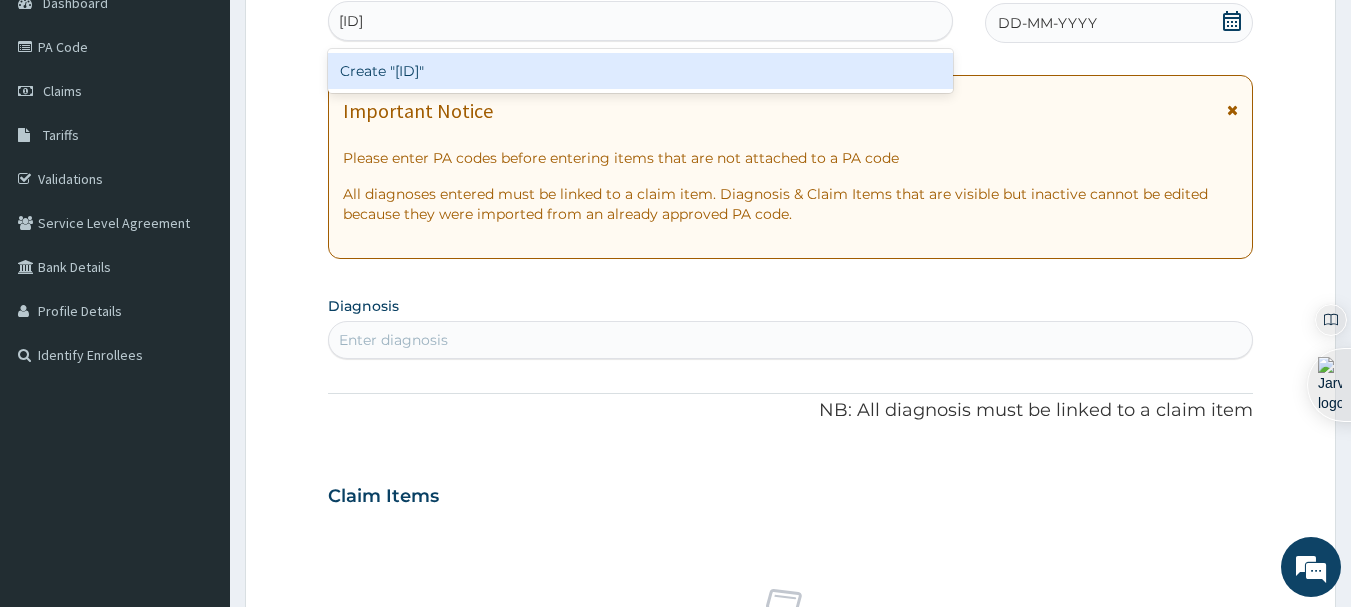 click on "Create "PA/DCD8CC"" at bounding box center (641, 71) 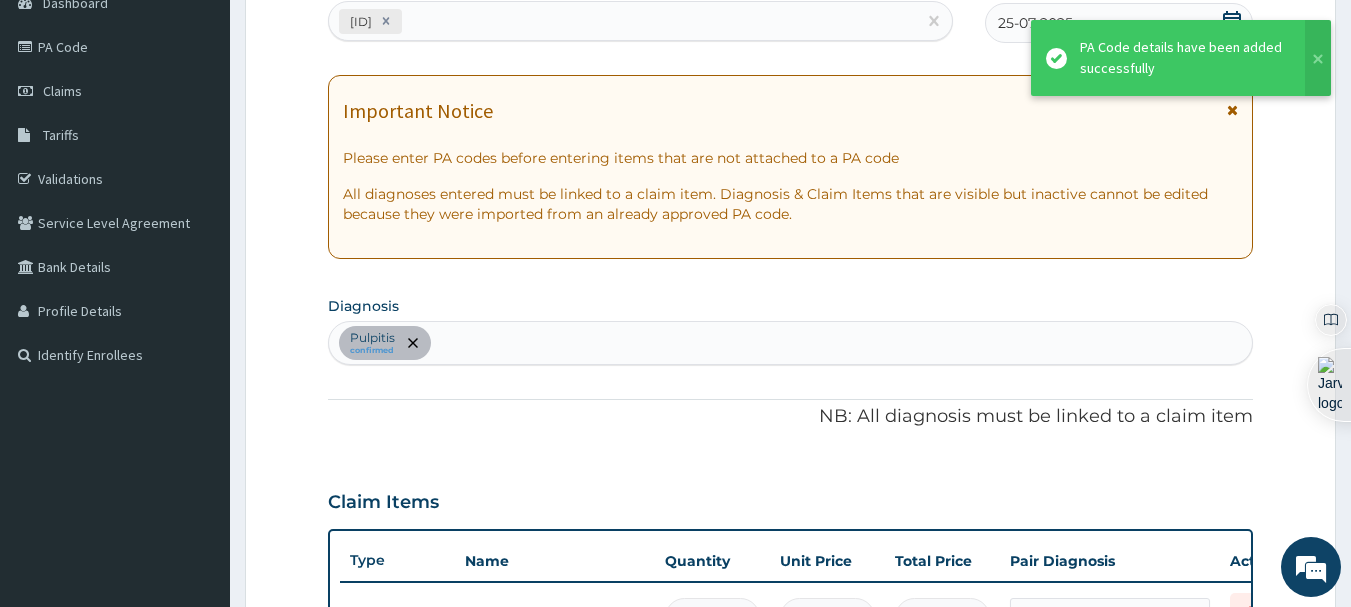 scroll, scrollTop: 667, scrollLeft: 0, axis: vertical 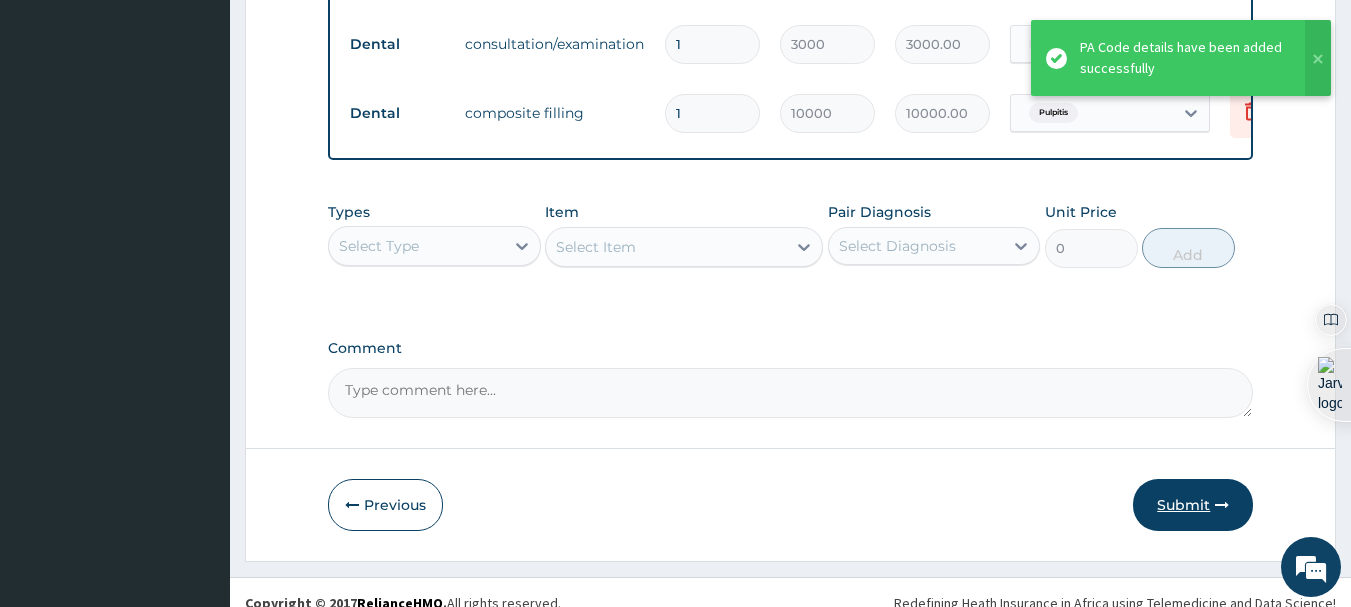 click on "Submit" at bounding box center [1193, 505] 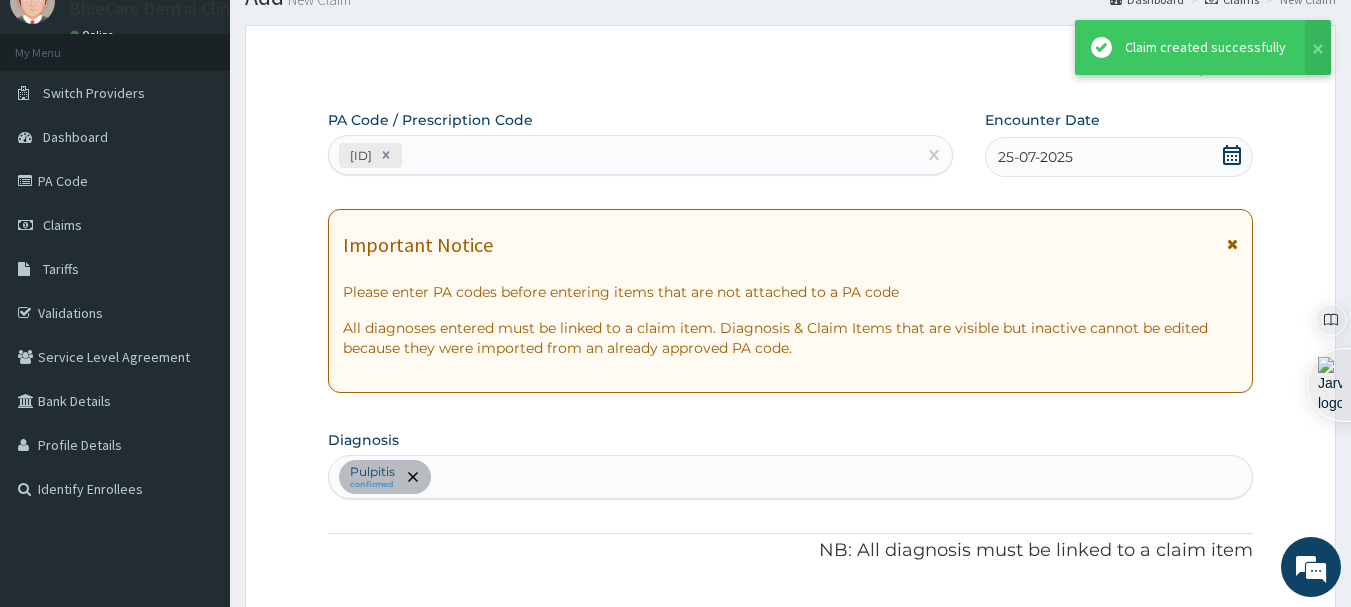 scroll, scrollTop: 857, scrollLeft: 0, axis: vertical 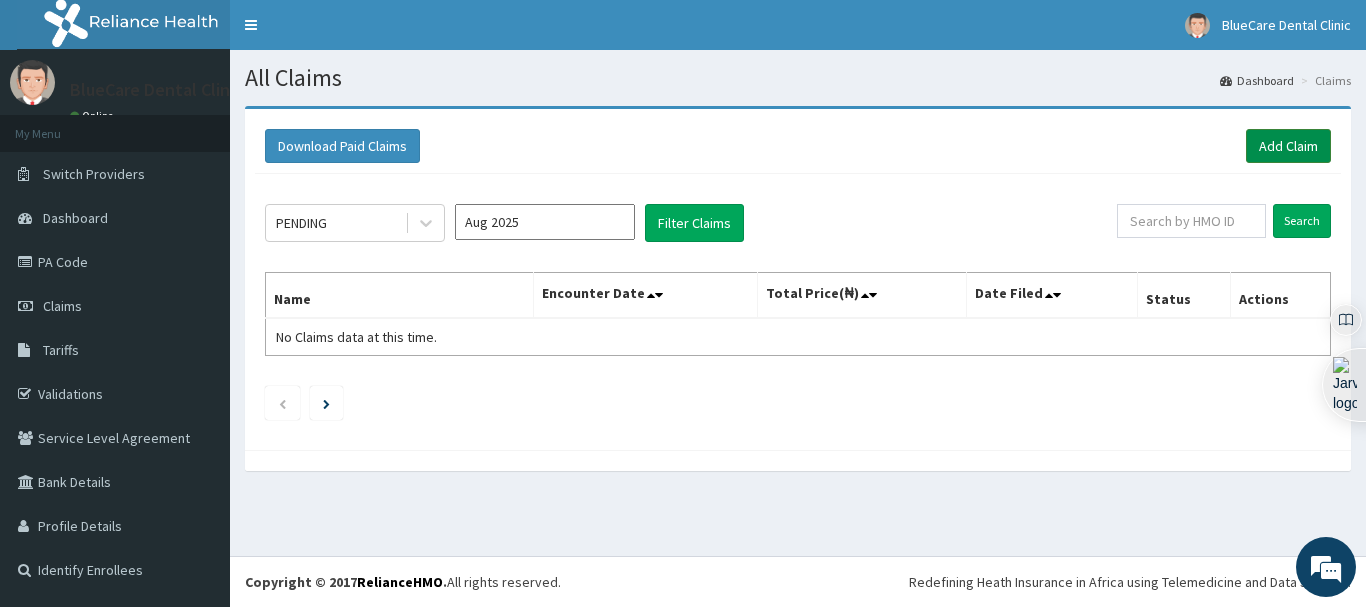 click on "Add Claim" at bounding box center (1288, 146) 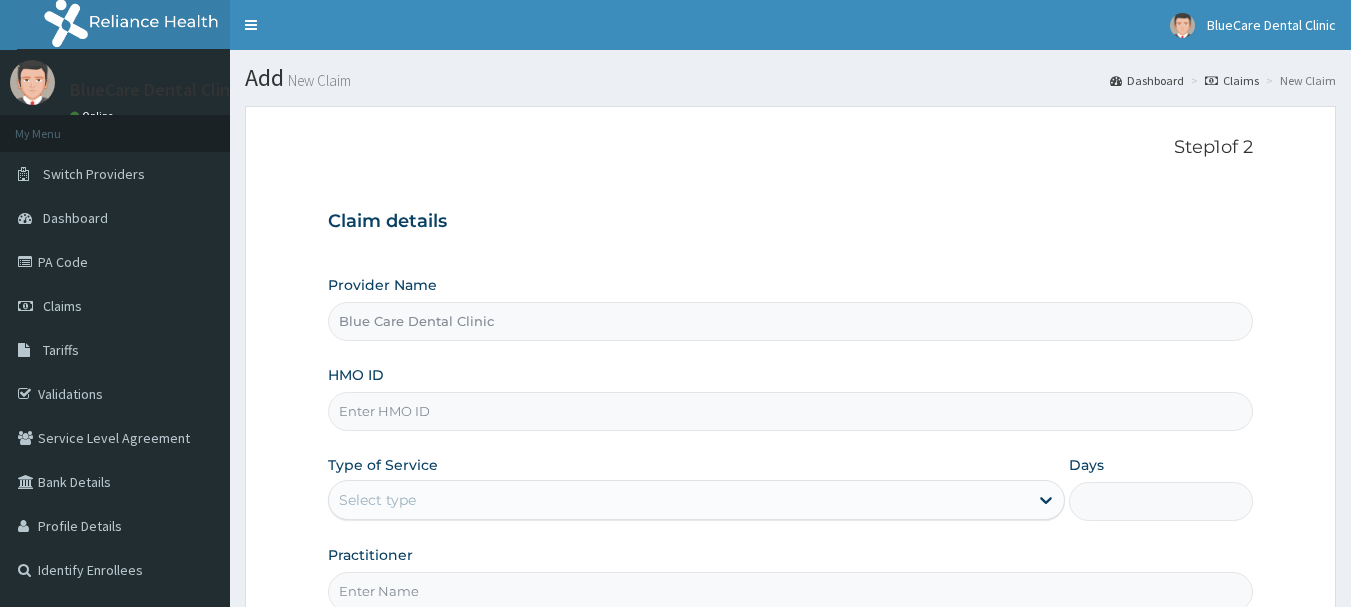 scroll, scrollTop: 0, scrollLeft: 0, axis: both 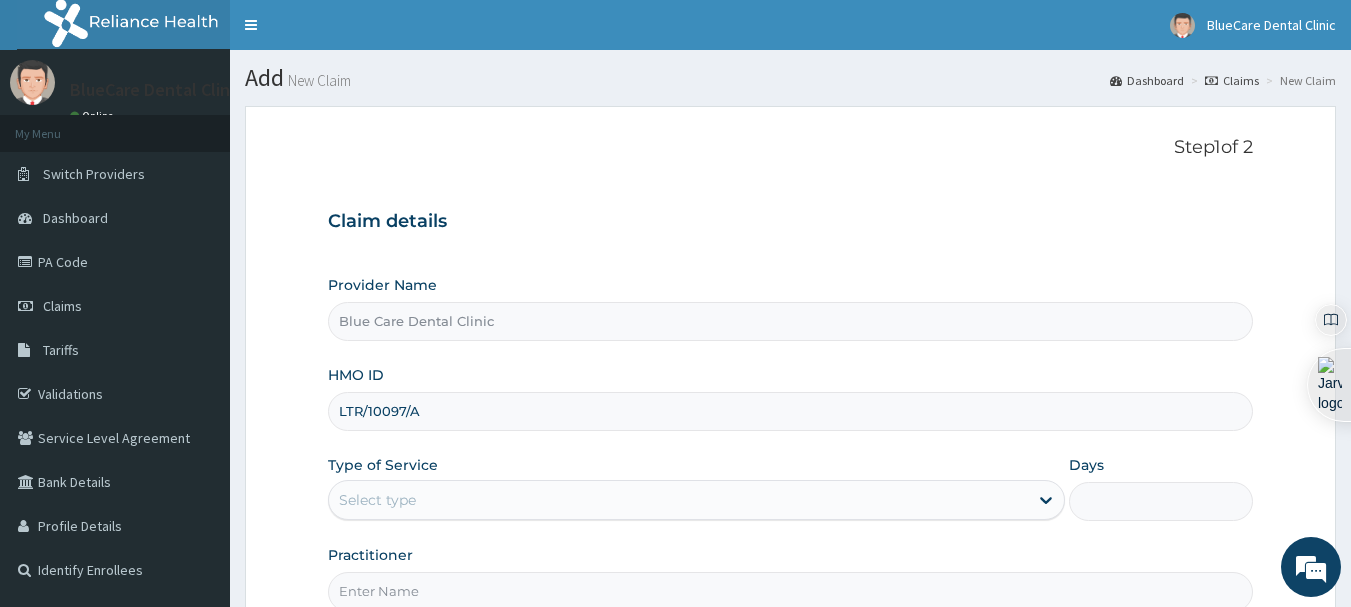 type on "LTR/10097/A" 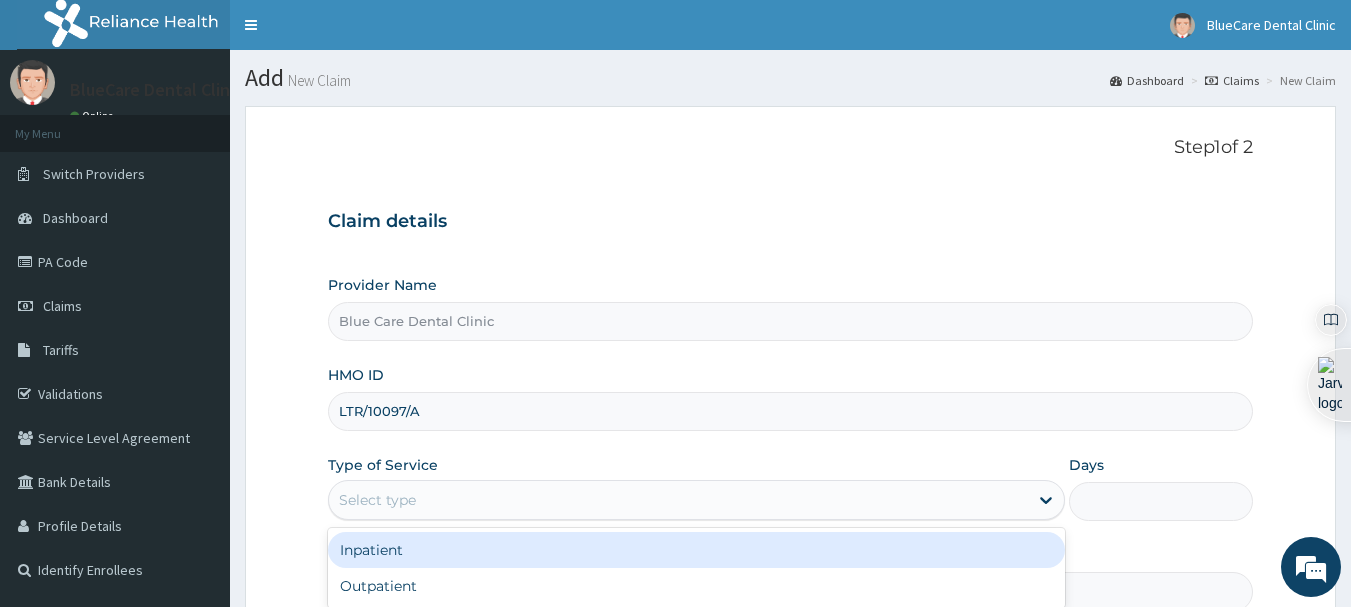 click on "Select type" at bounding box center (678, 500) 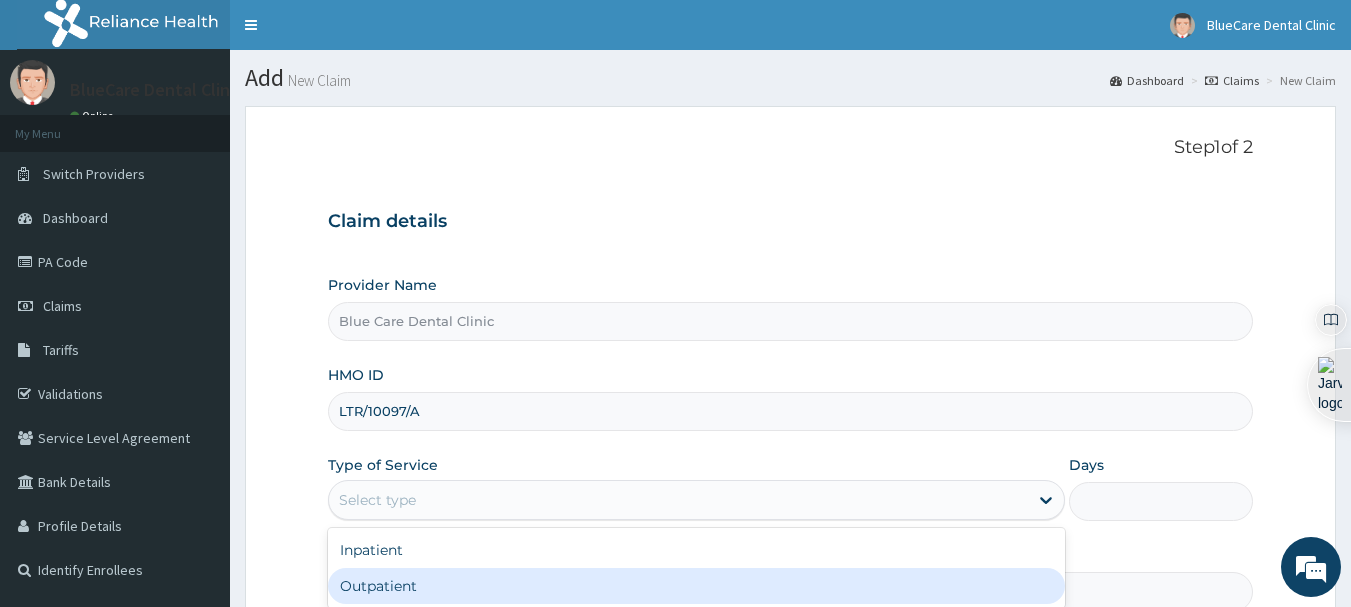 click on "Outpatient" at bounding box center [696, 586] 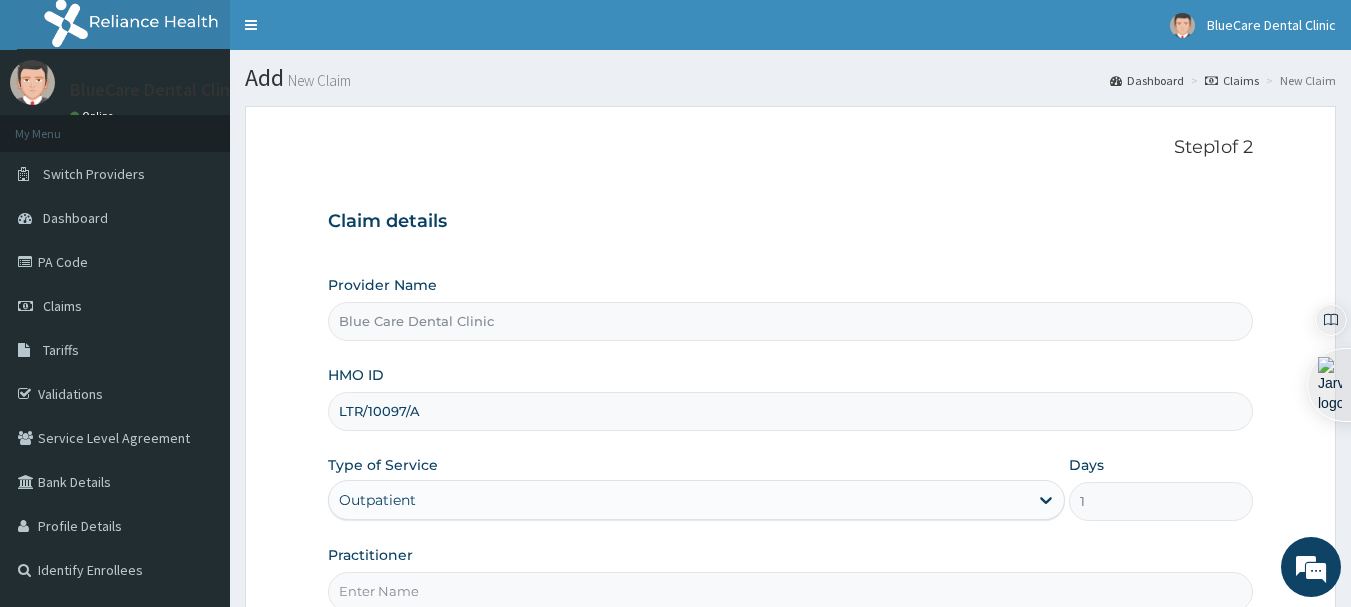 click on "Practitioner" at bounding box center (791, 591) 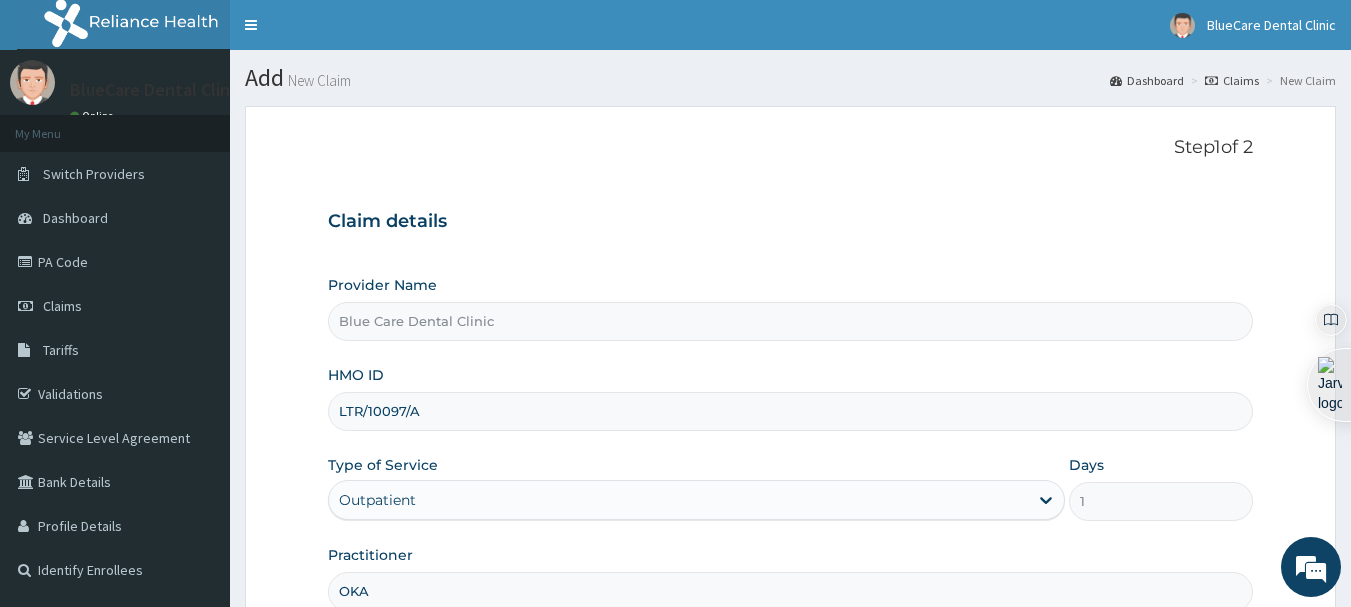 type on "OKAH" 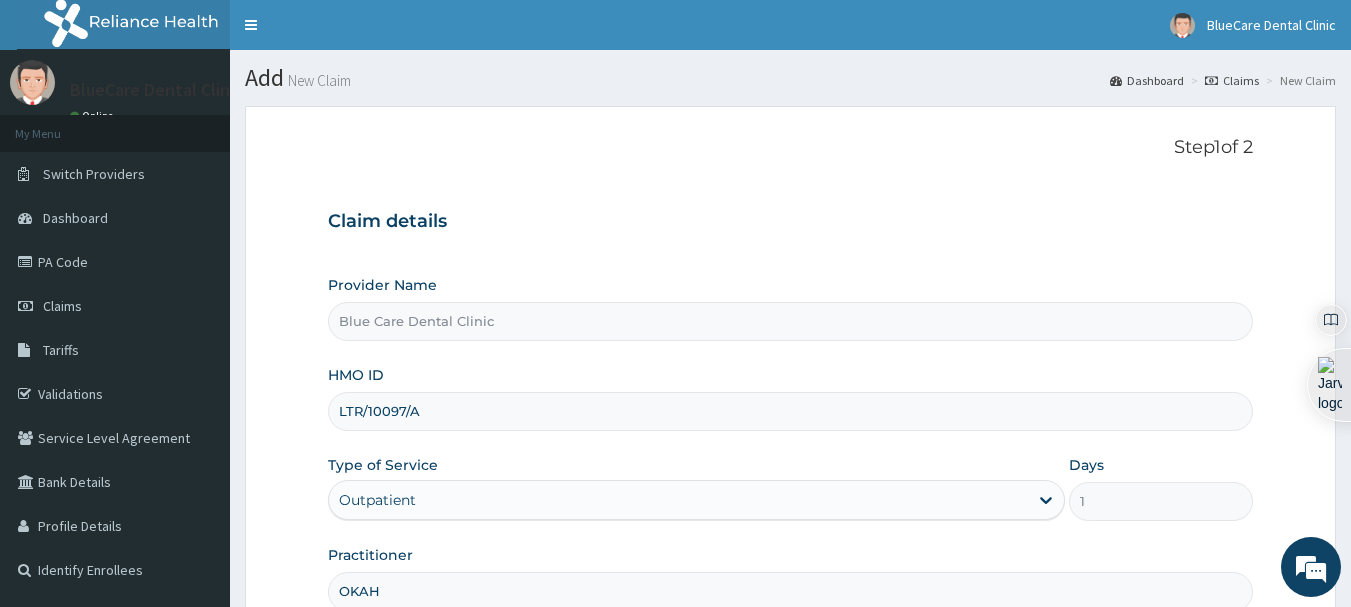 scroll, scrollTop: 215, scrollLeft: 0, axis: vertical 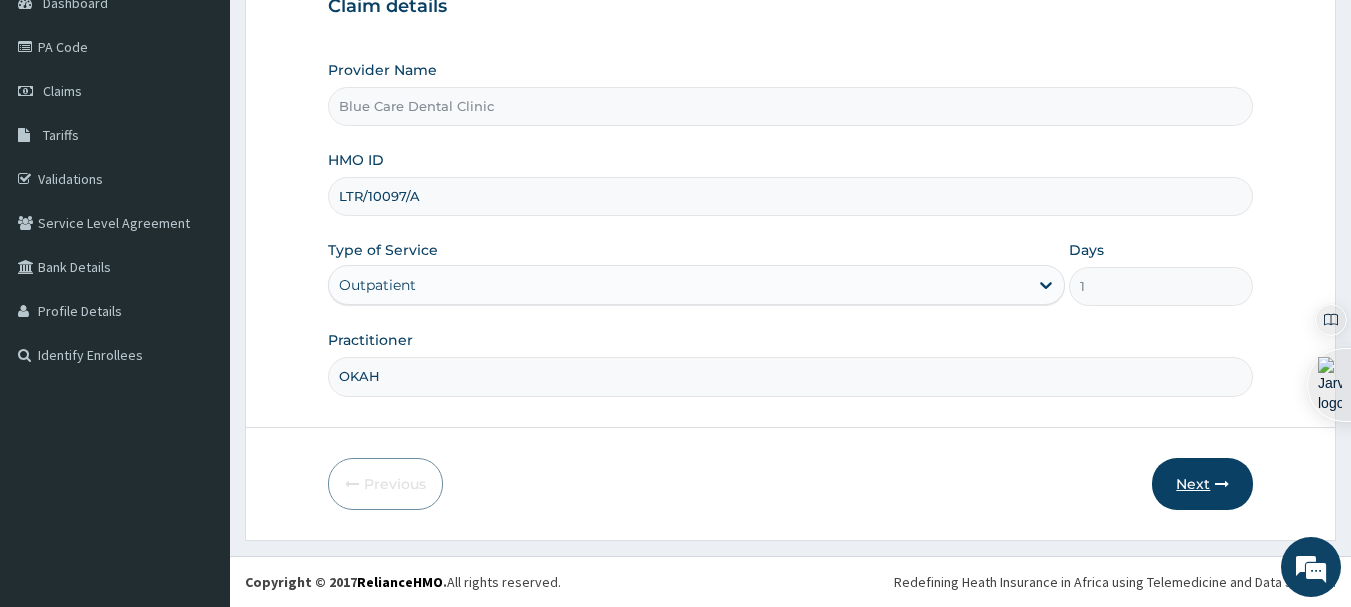 click on "Next" at bounding box center (1202, 484) 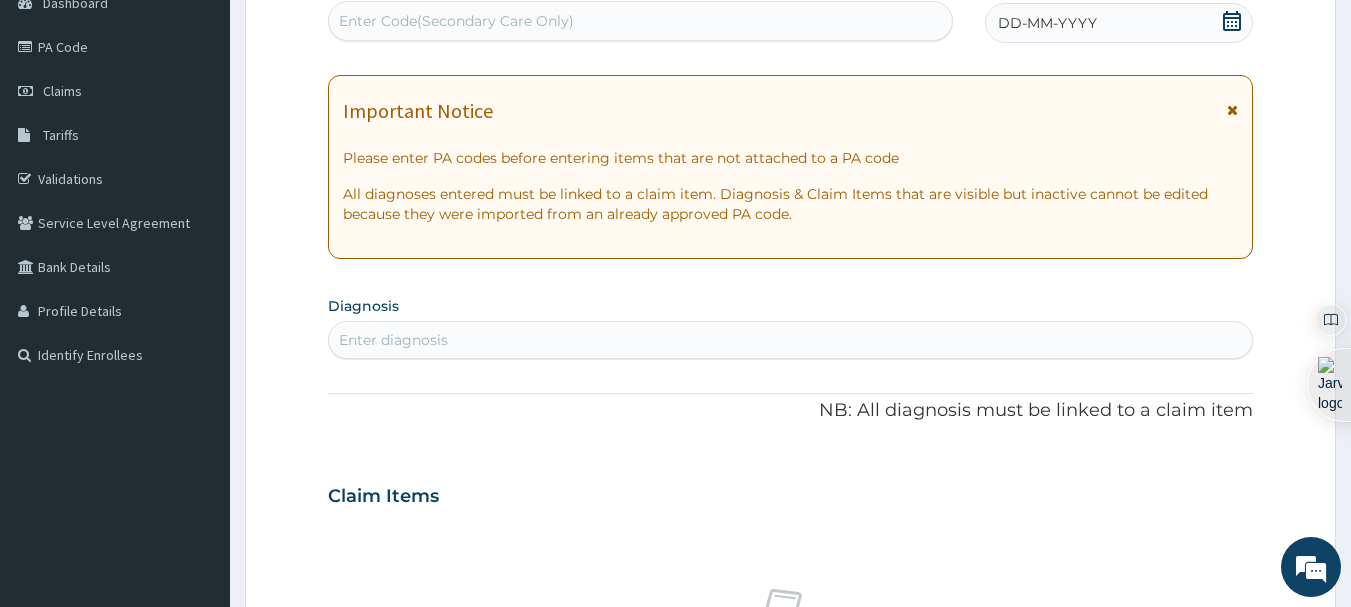 click on "Enter Code(Secondary Care Only)" at bounding box center (641, 21) 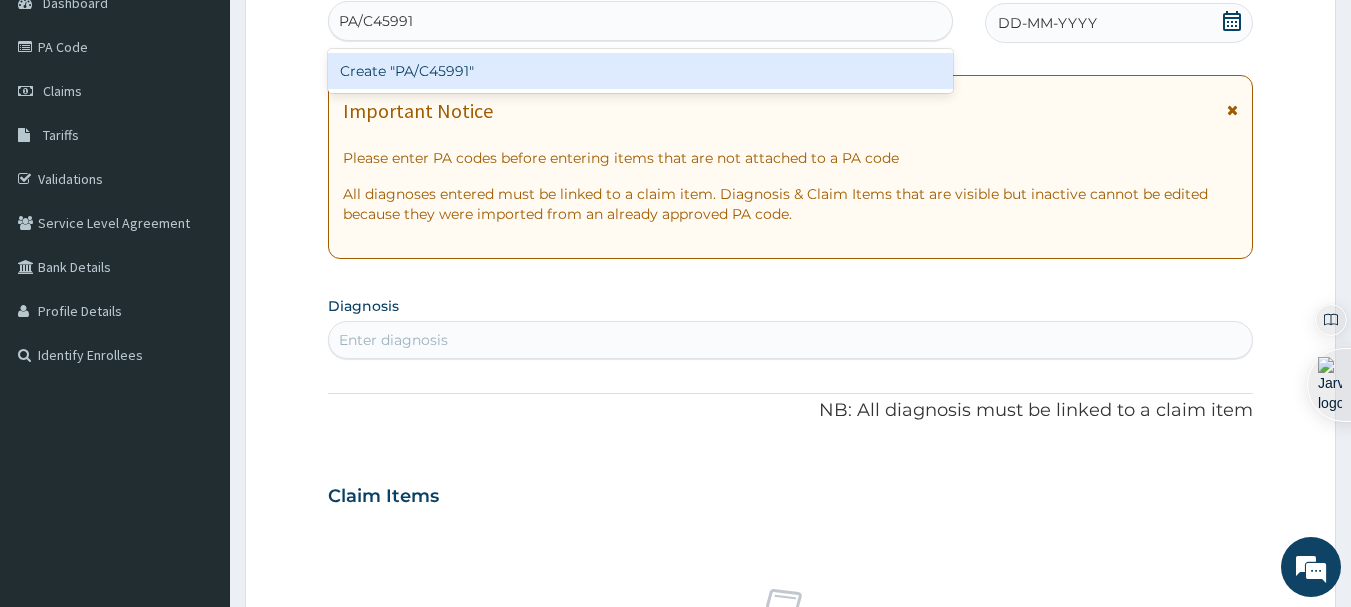 click on "Create "PA/C45991"" at bounding box center (641, 71) 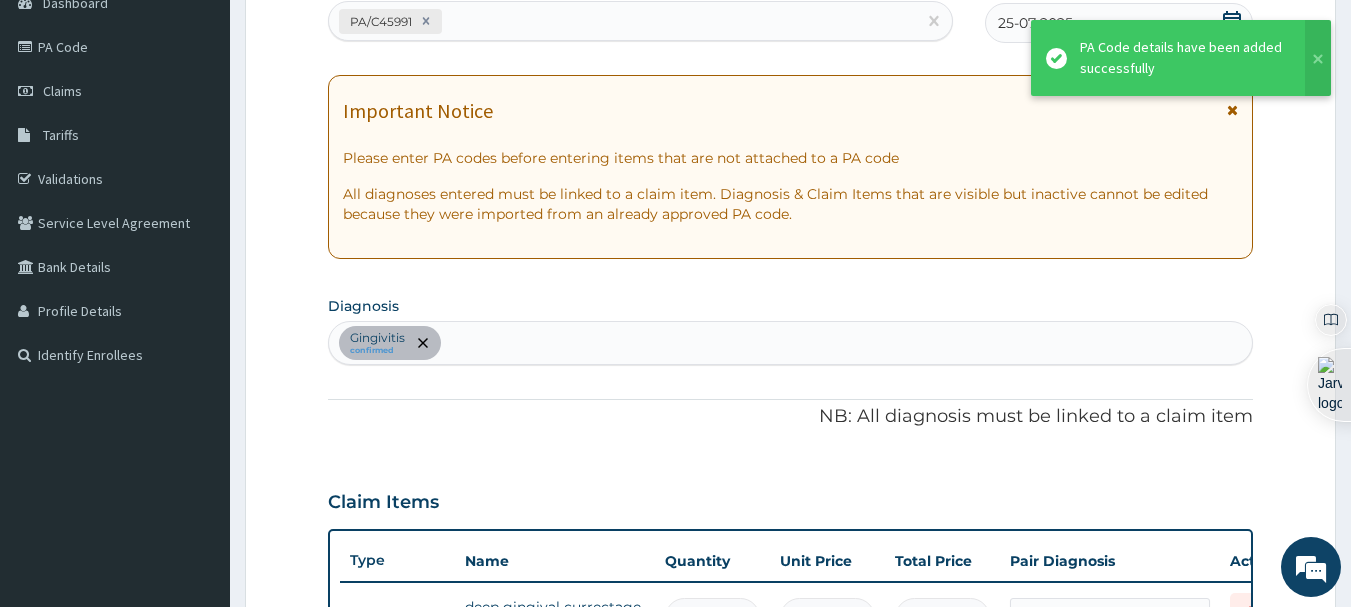 scroll, scrollTop: 736, scrollLeft: 0, axis: vertical 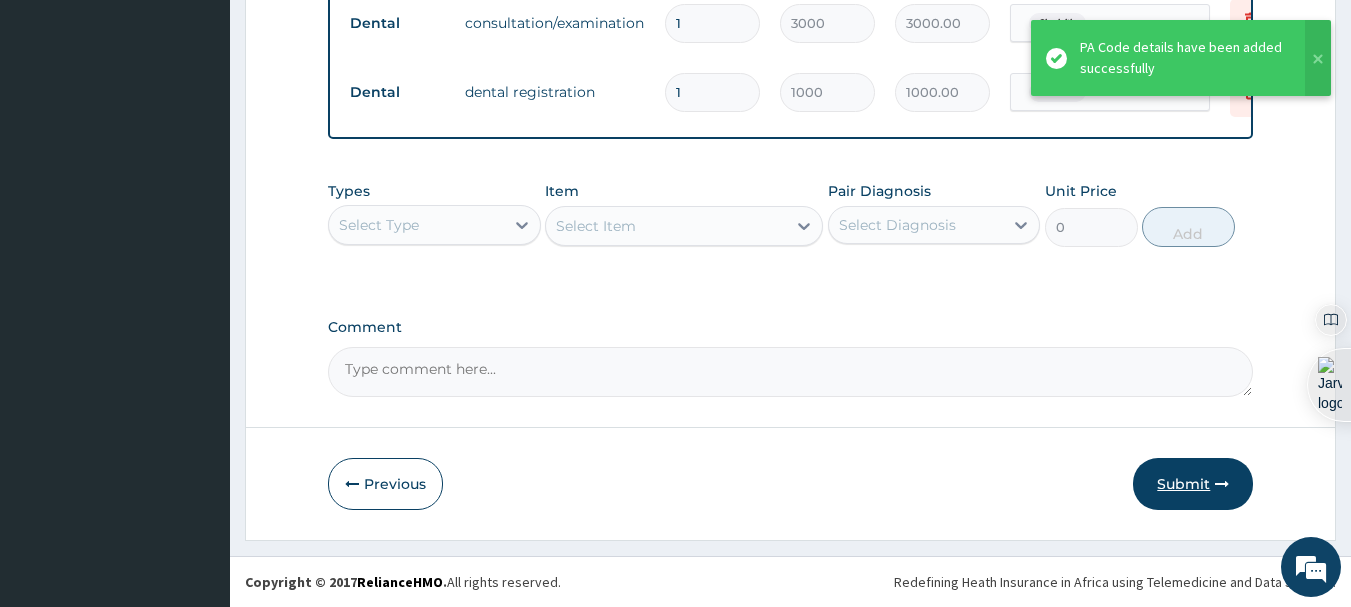 click on "Submit" at bounding box center [1193, 484] 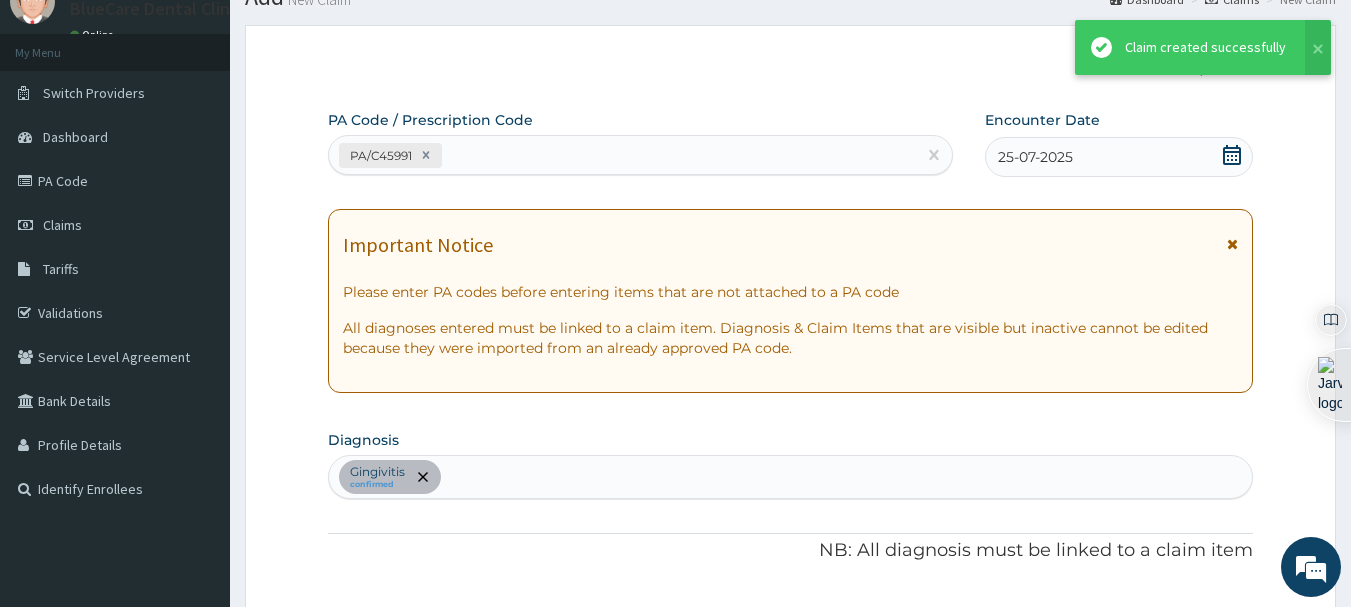 scroll, scrollTop: 962, scrollLeft: 0, axis: vertical 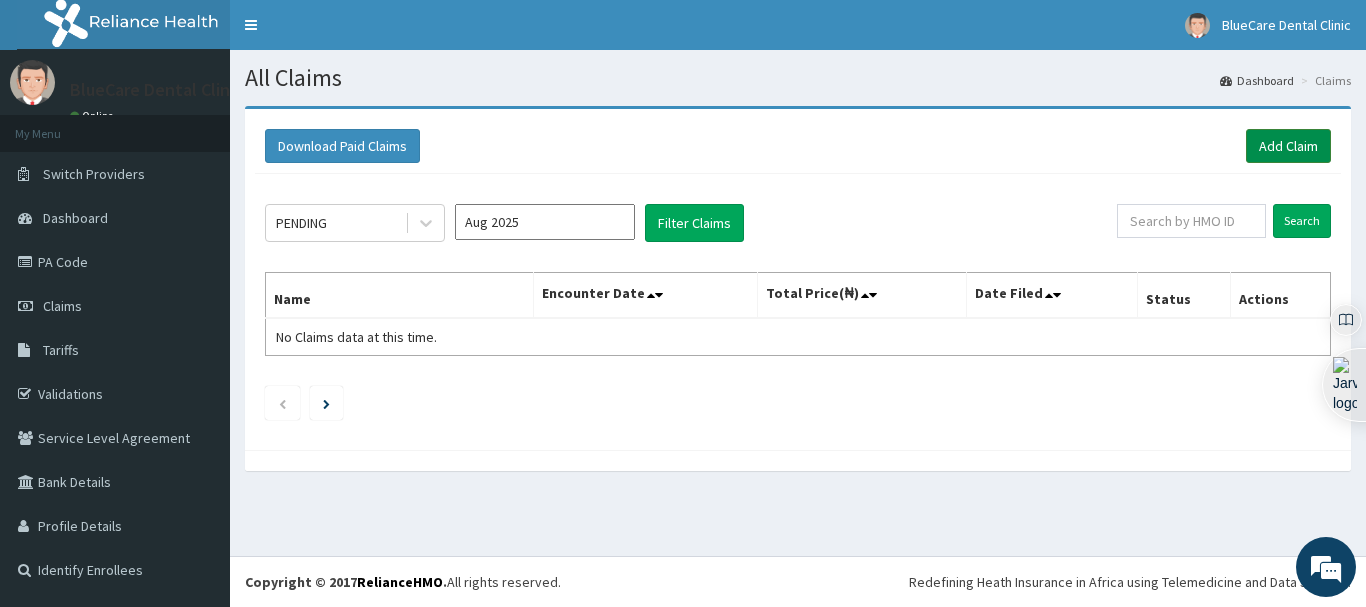 click on "Add Claim" at bounding box center (1288, 146) 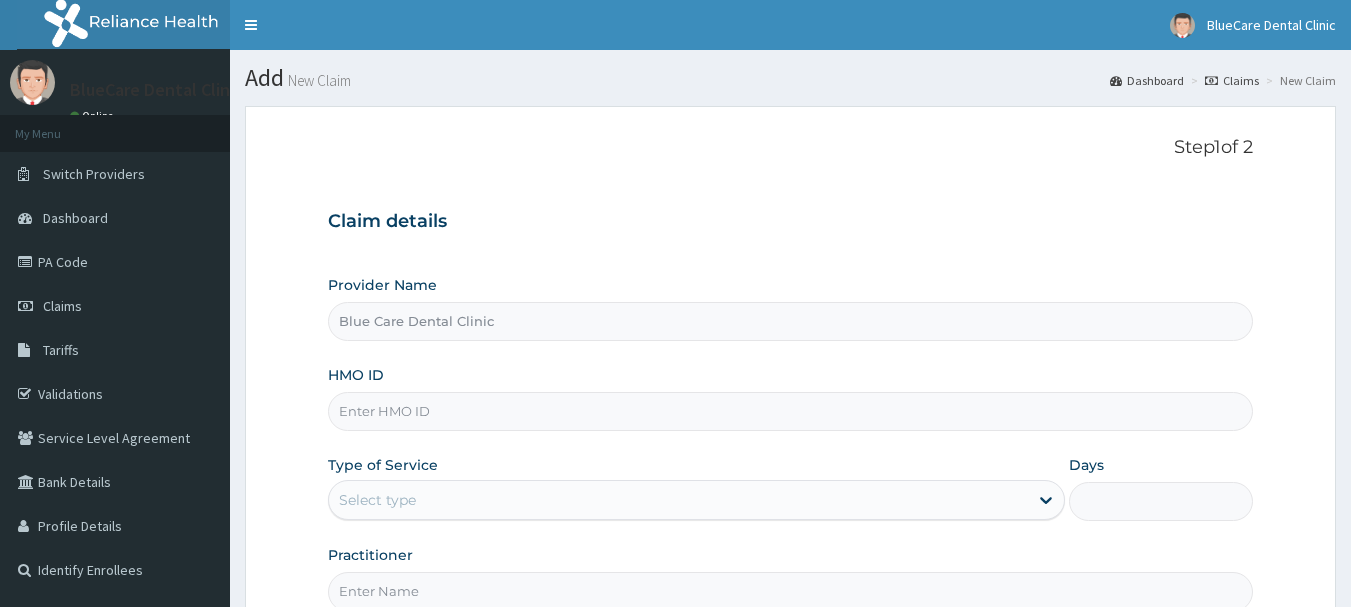 scroll, scrollTop: 0, scrollLeft: 0, axis: both 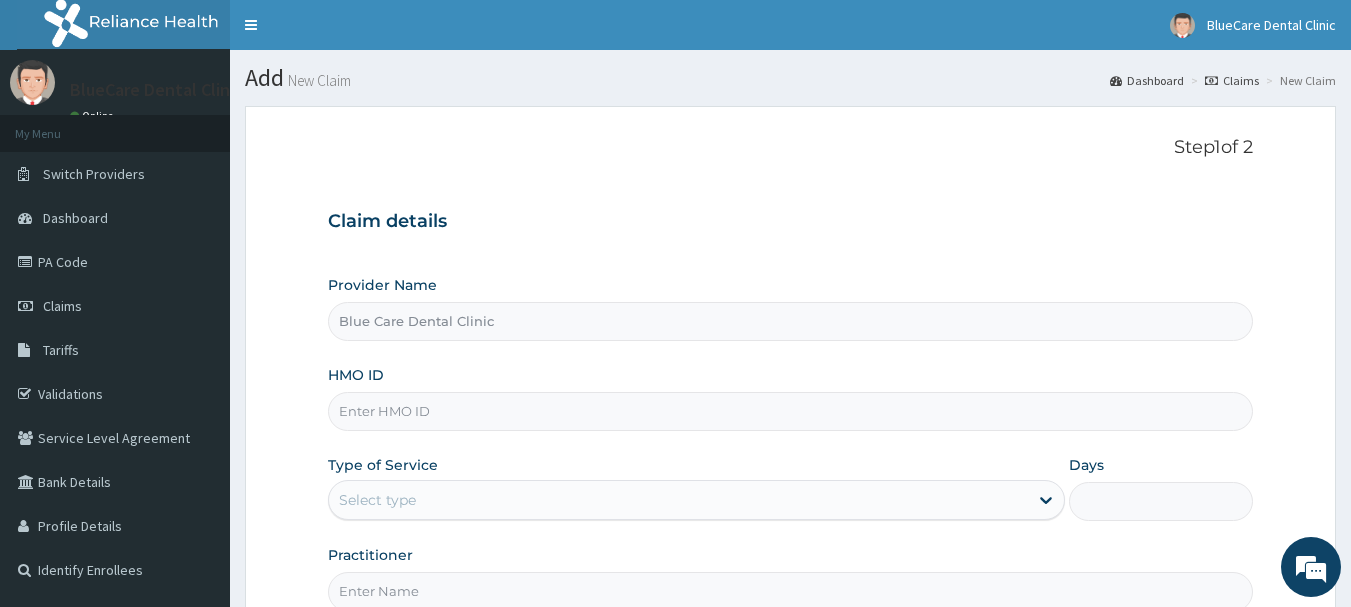 click on "HMO ID" at bounding box center [791, 411] 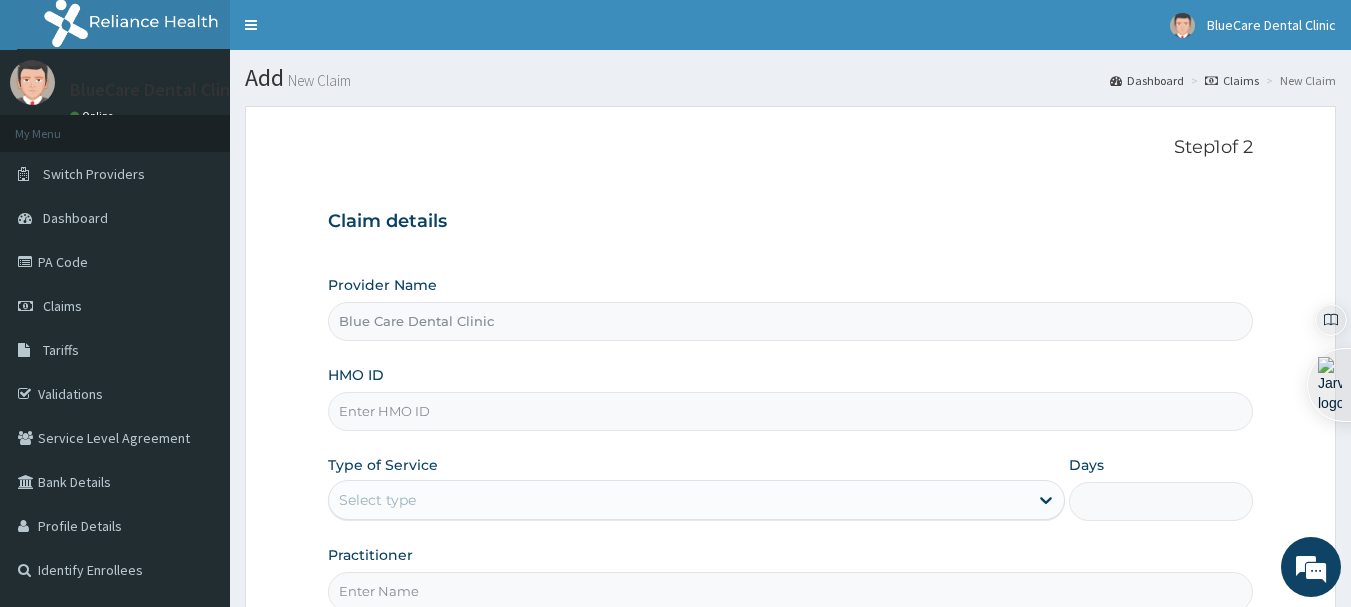 paste on "BPN/10155/A" 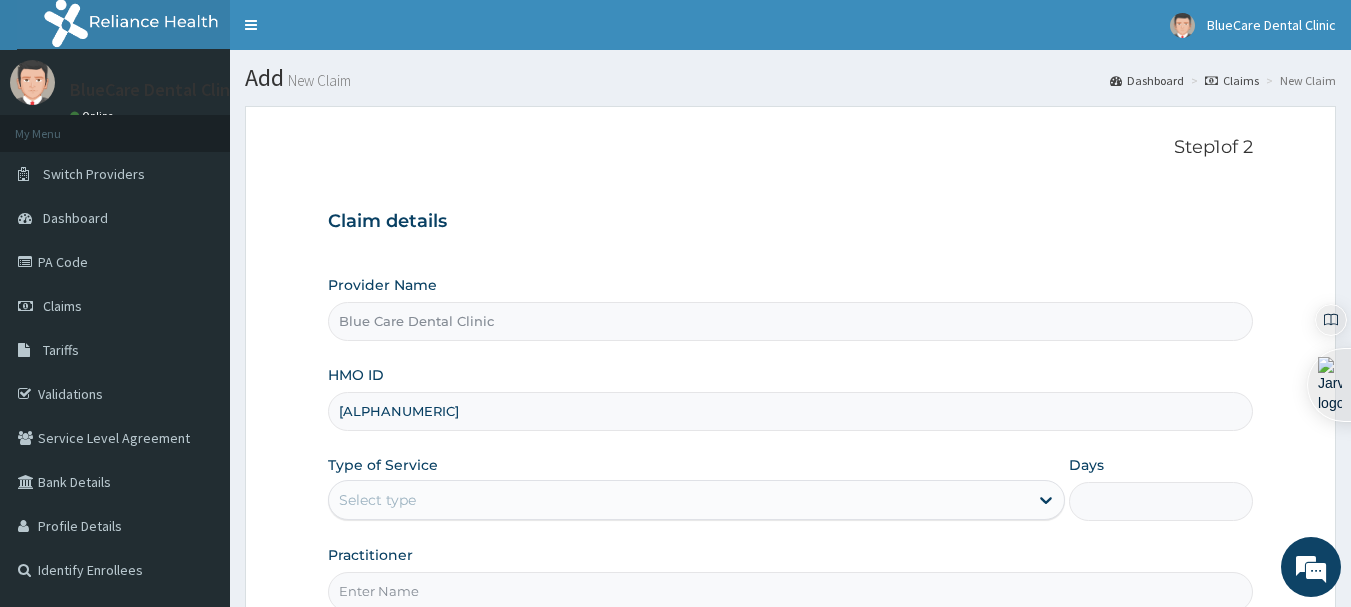 type on "BPN/10155/A" 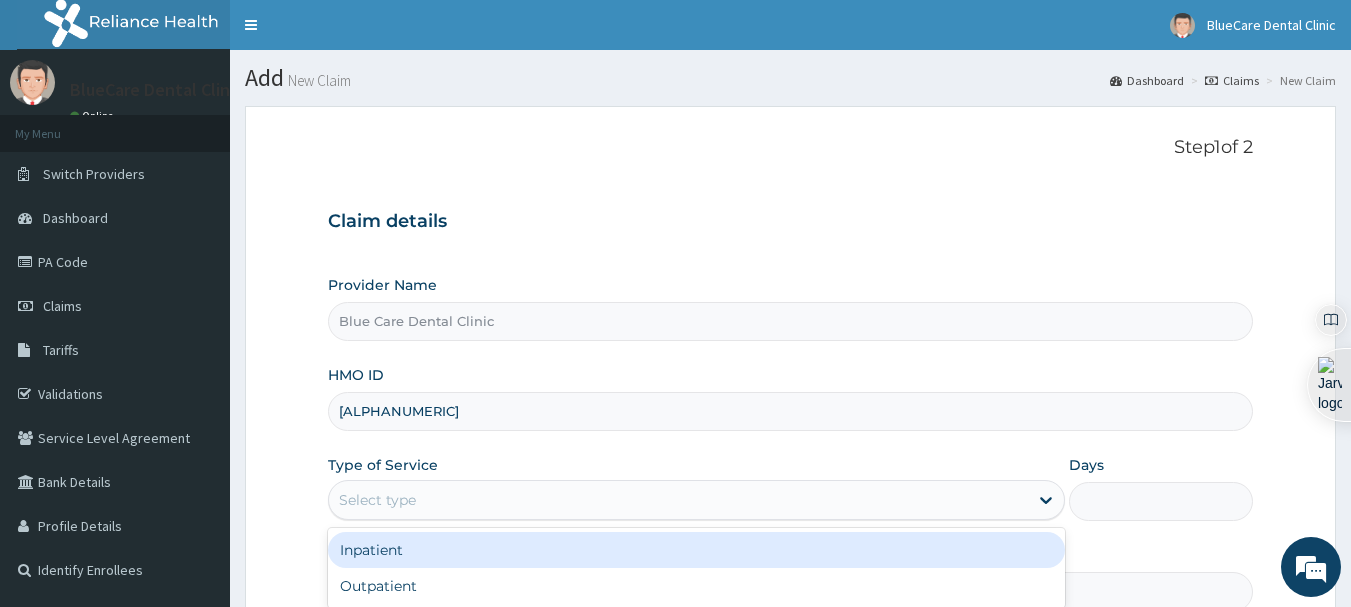 click on "Select type" at bounding box center [678, 500] 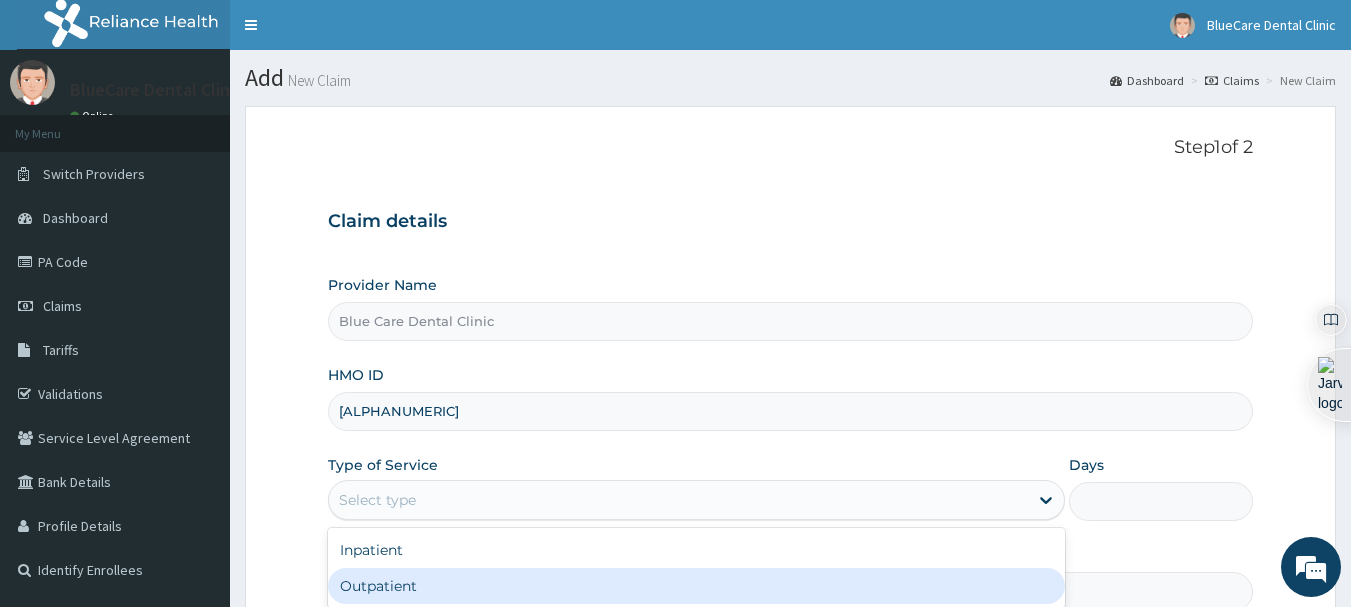 click on "Outpatient" at bounding box center (696, 586) 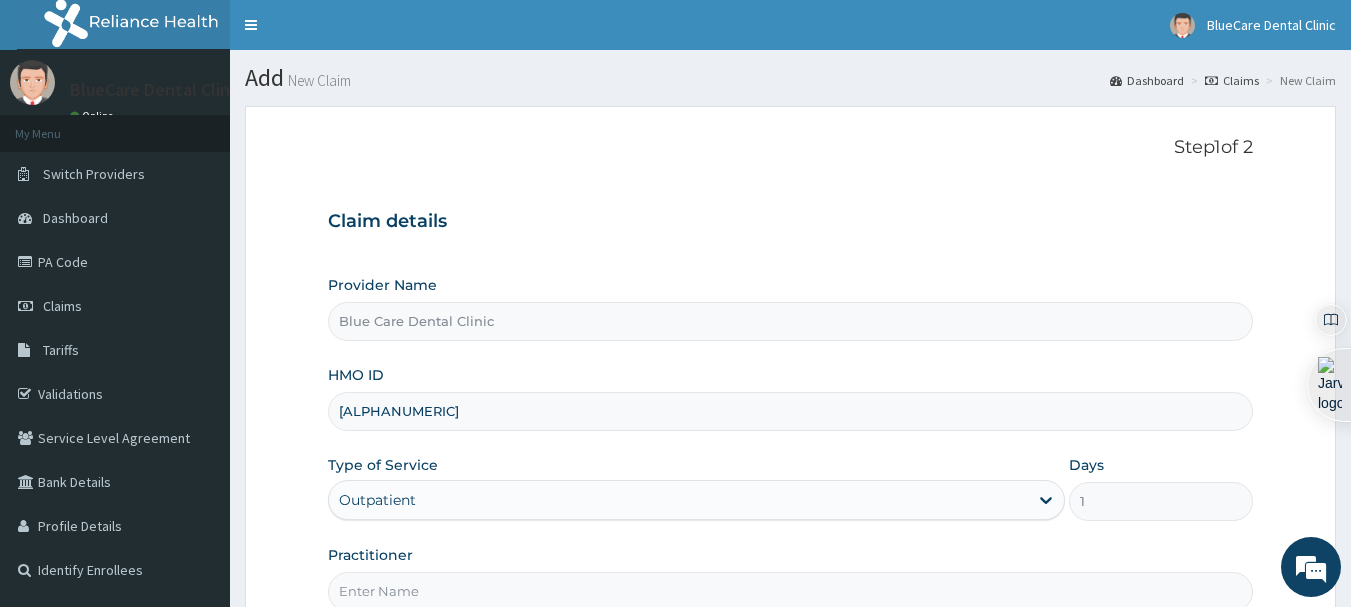 click on "Practitioner" at bounding box center [791, 591] 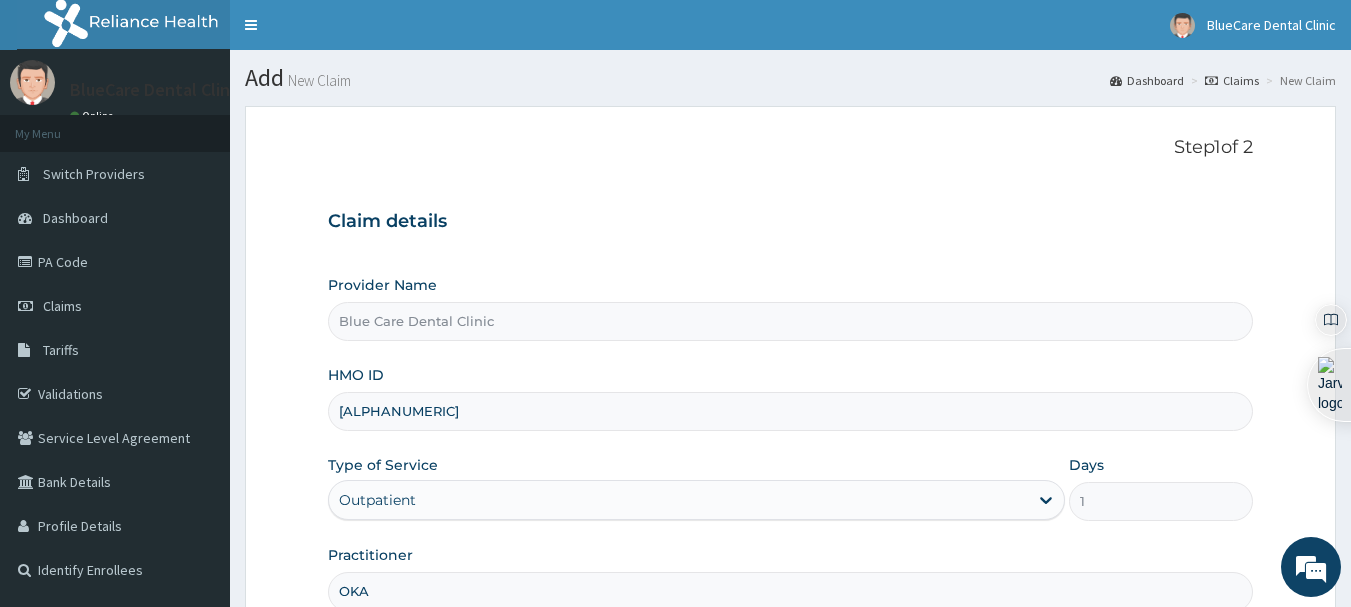type on "OKAH" 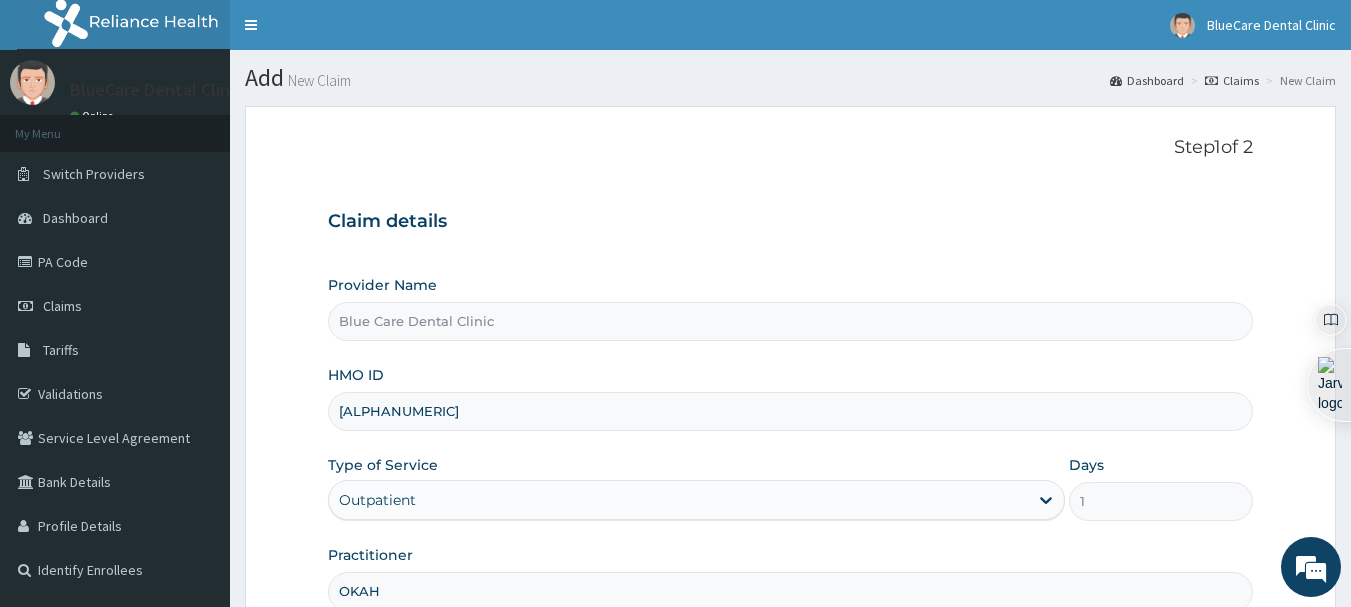 scroll, scrollTop: 0, scrollLeft: 0, axis: both 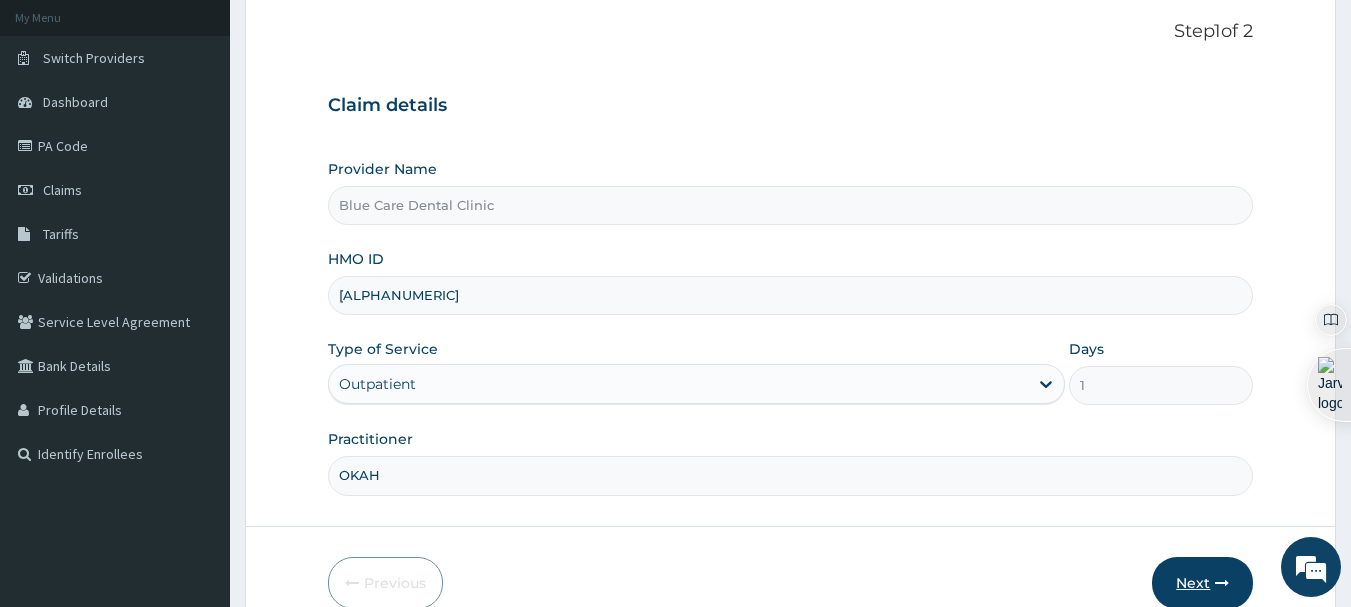 click on "Next" at bounding box center (1202, 583) 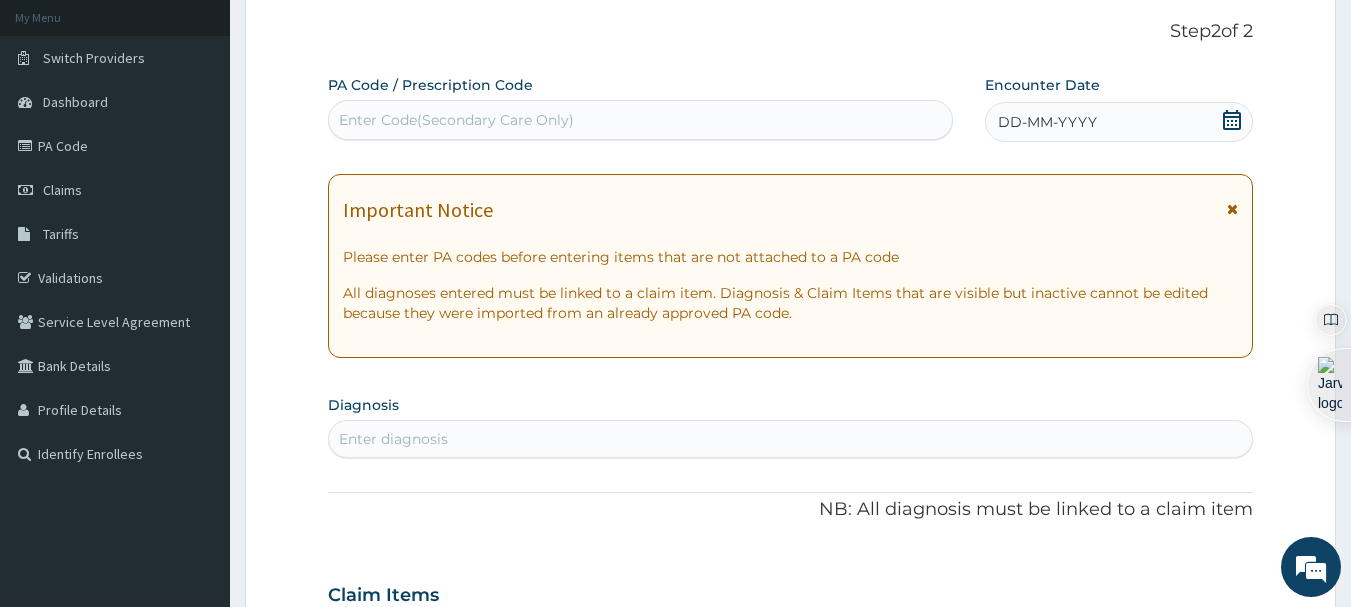 click on "Enter Code(Secondary Care Only)" at bounding box center (641, 120) 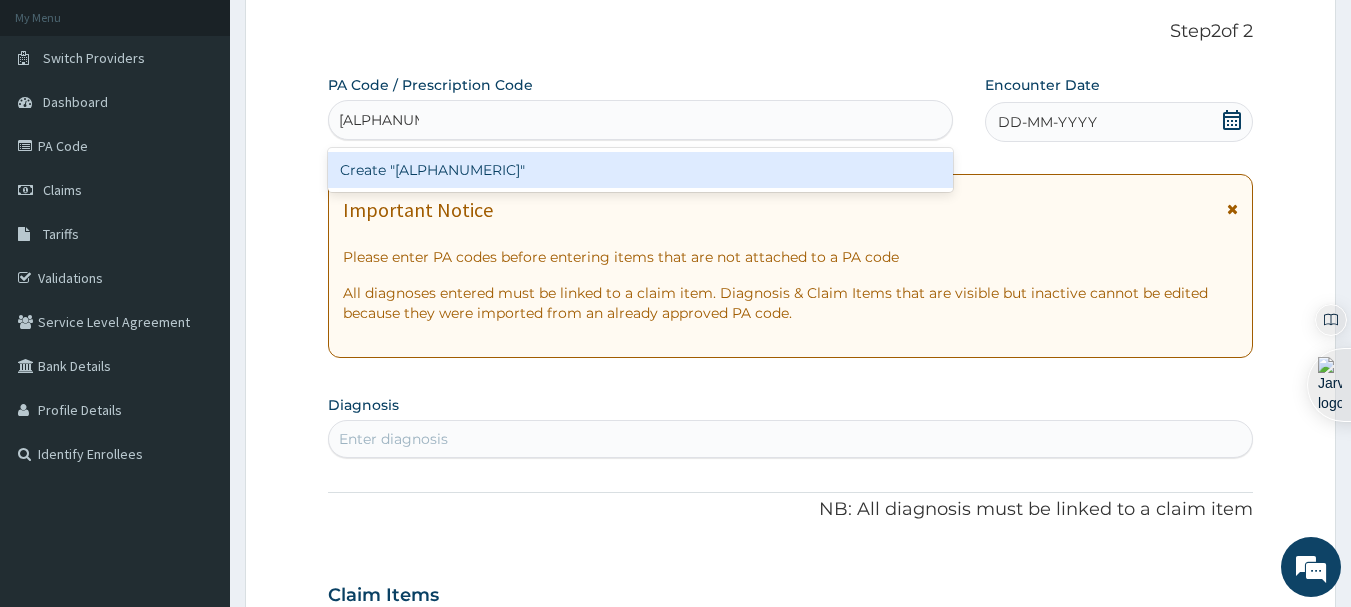 click on "Create "PA/49BE7F"" at bounding box center (641, 170) 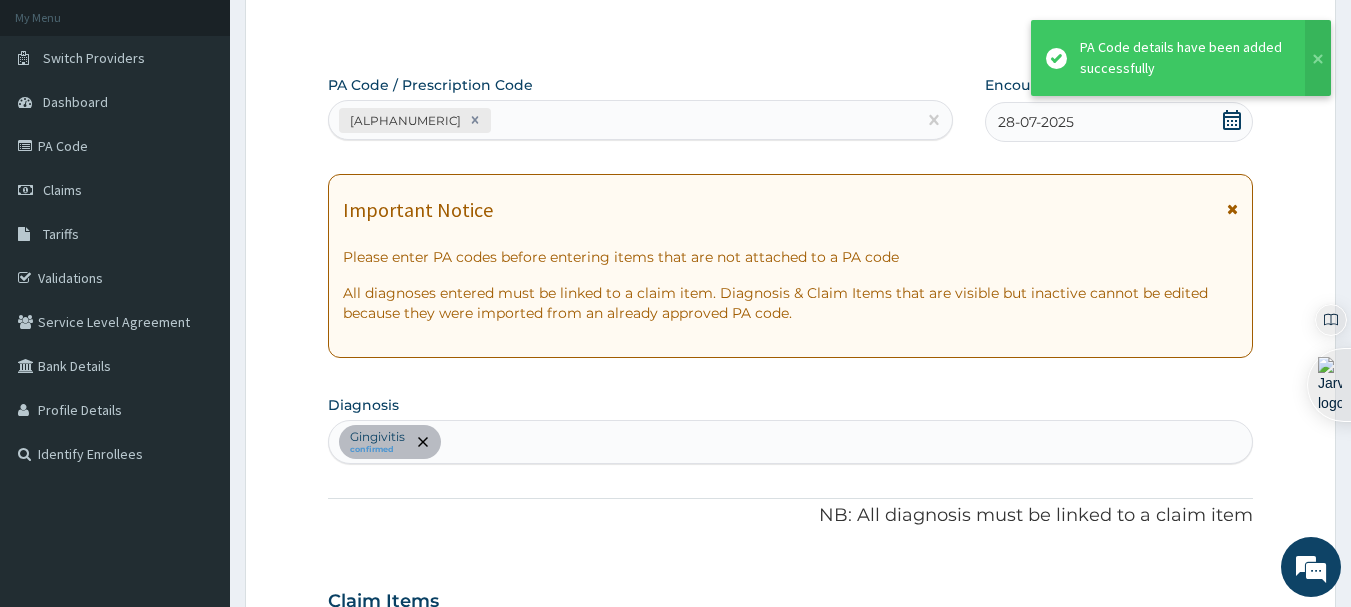 scroll, scrollTop: 805, scrollLeft: 0, axis: vertical 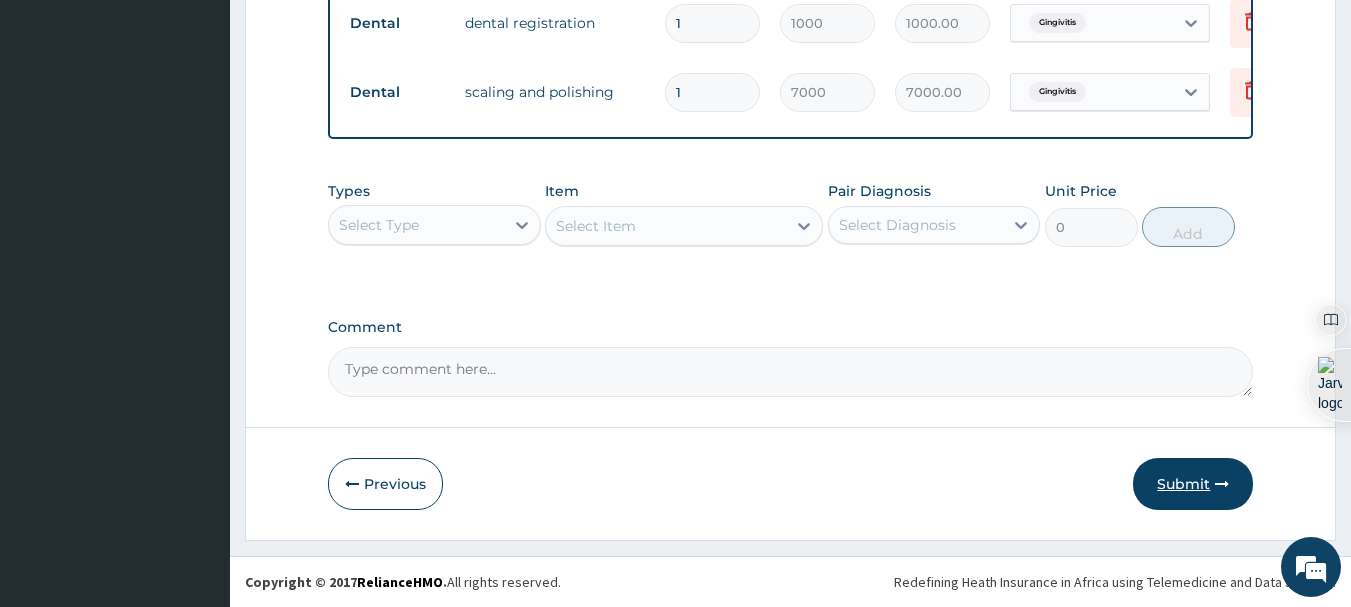 click on "Submit" at bounding box center [1193, 484] 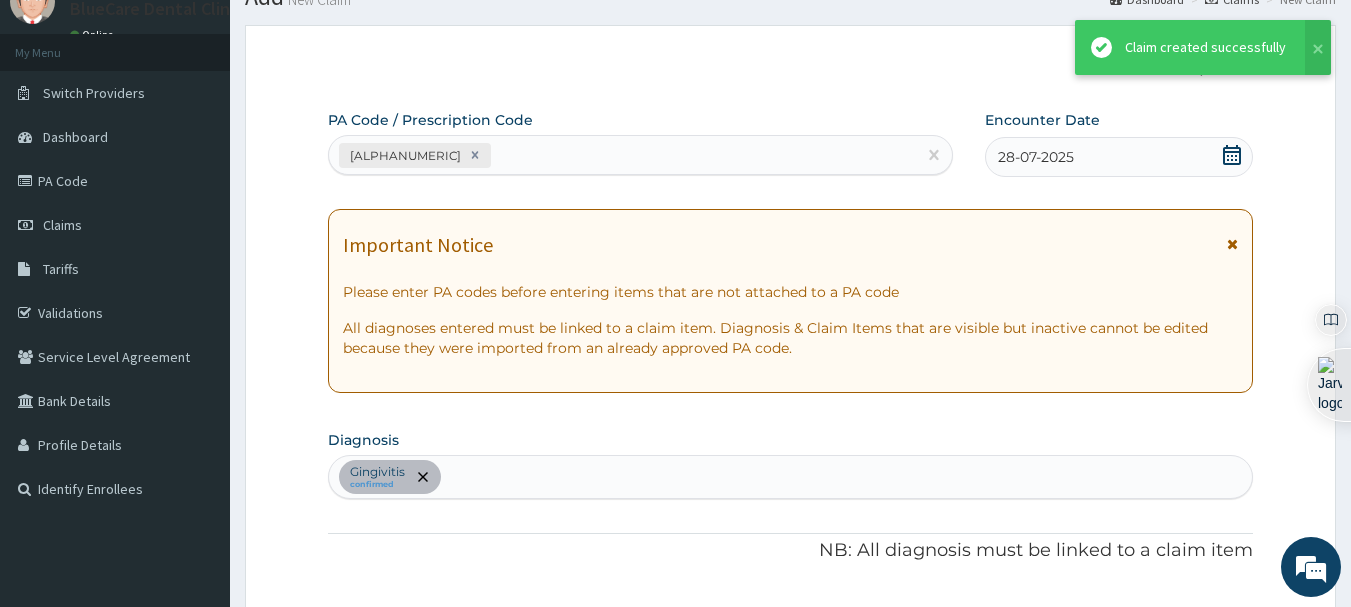 scroll, scrollTop: 1029, scrollLeft: 0, axis: vertical 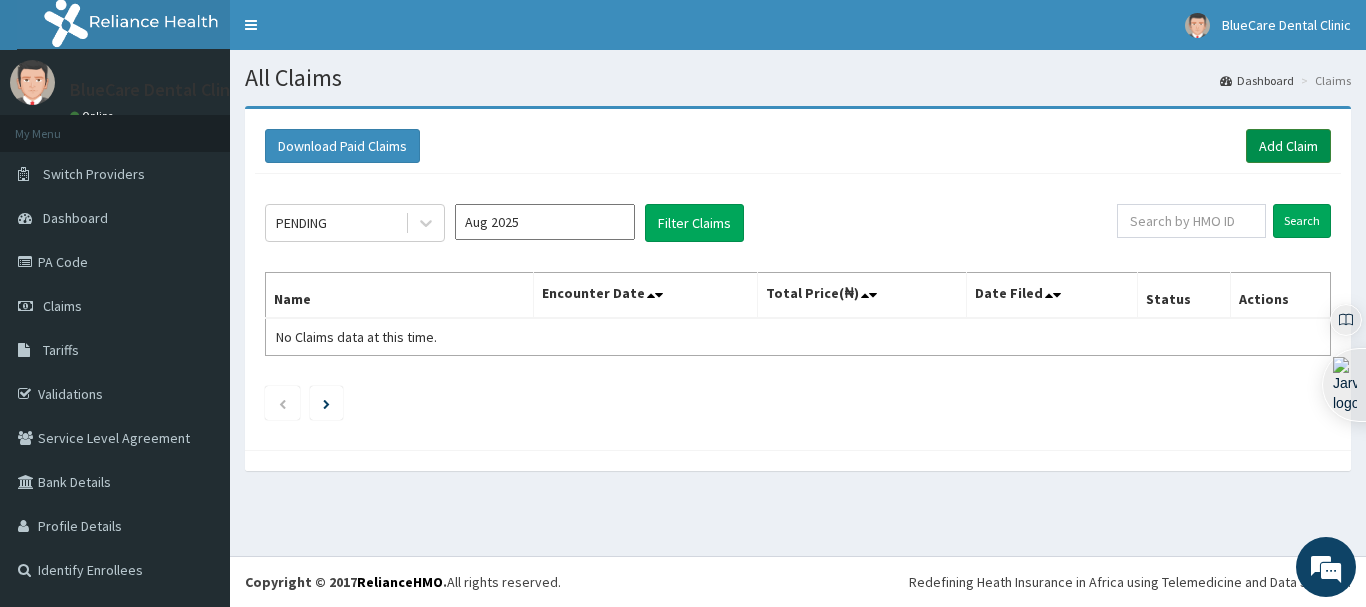 click on "Add Claim" at bounding box center (1288, 146) 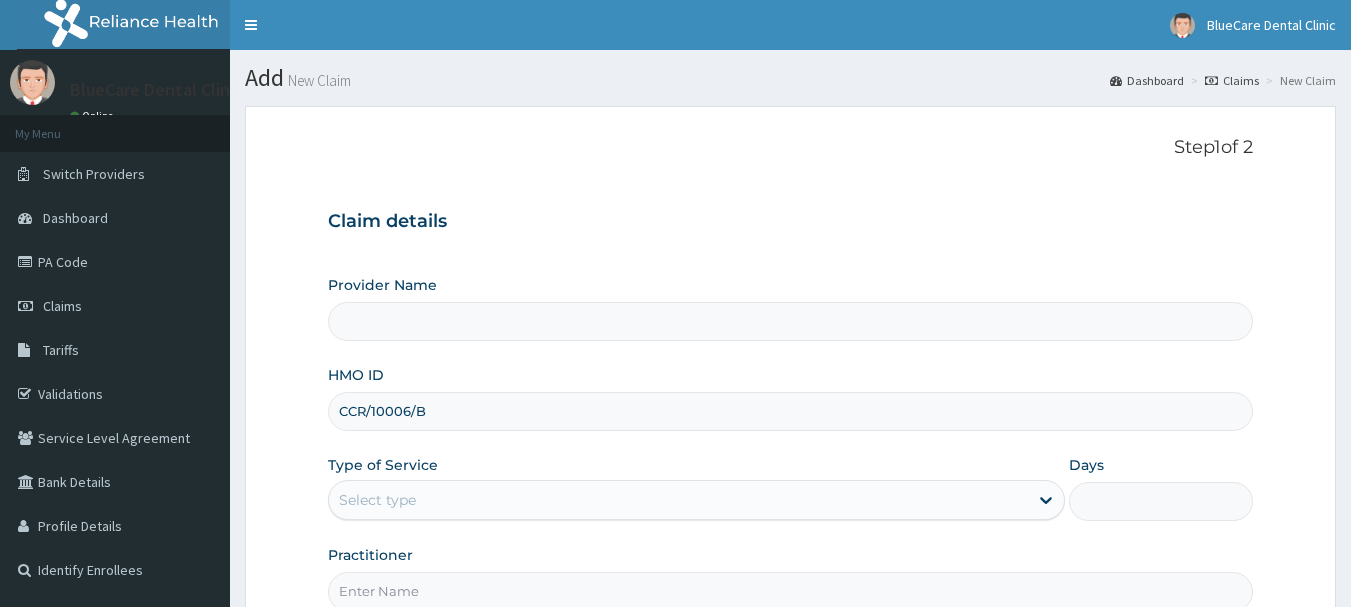 type on "Blue Care Dental Clinic" 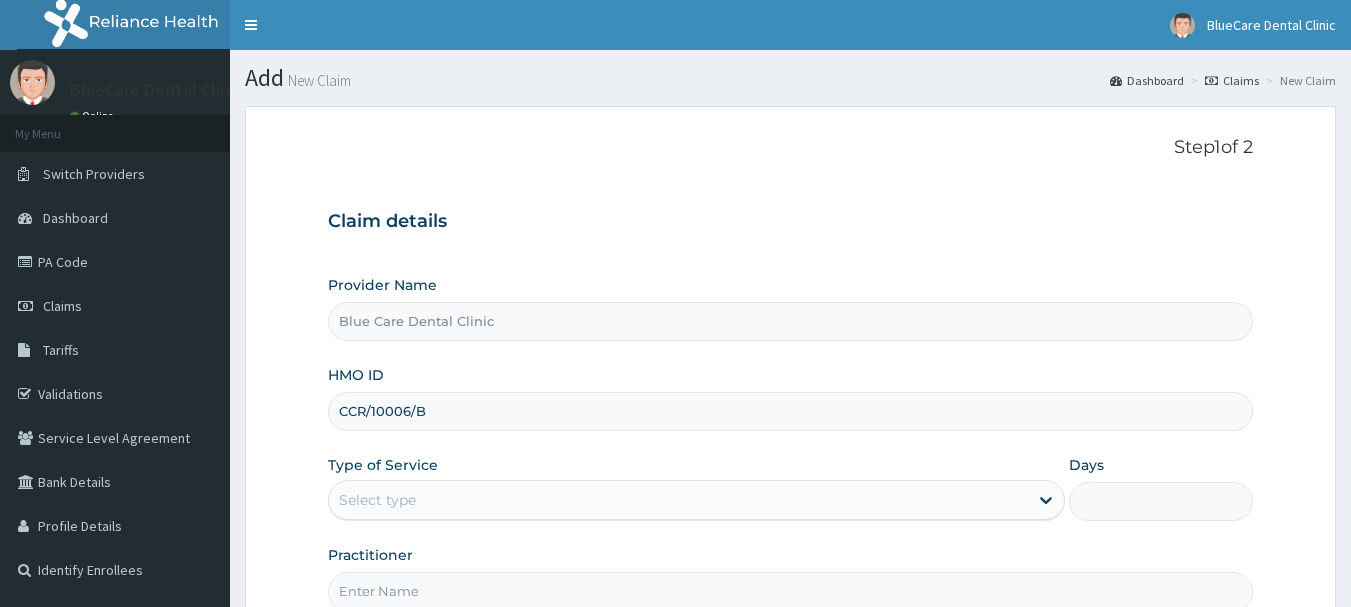 scroll, scrollTop: 0, scrollLeft: 0, axis: both 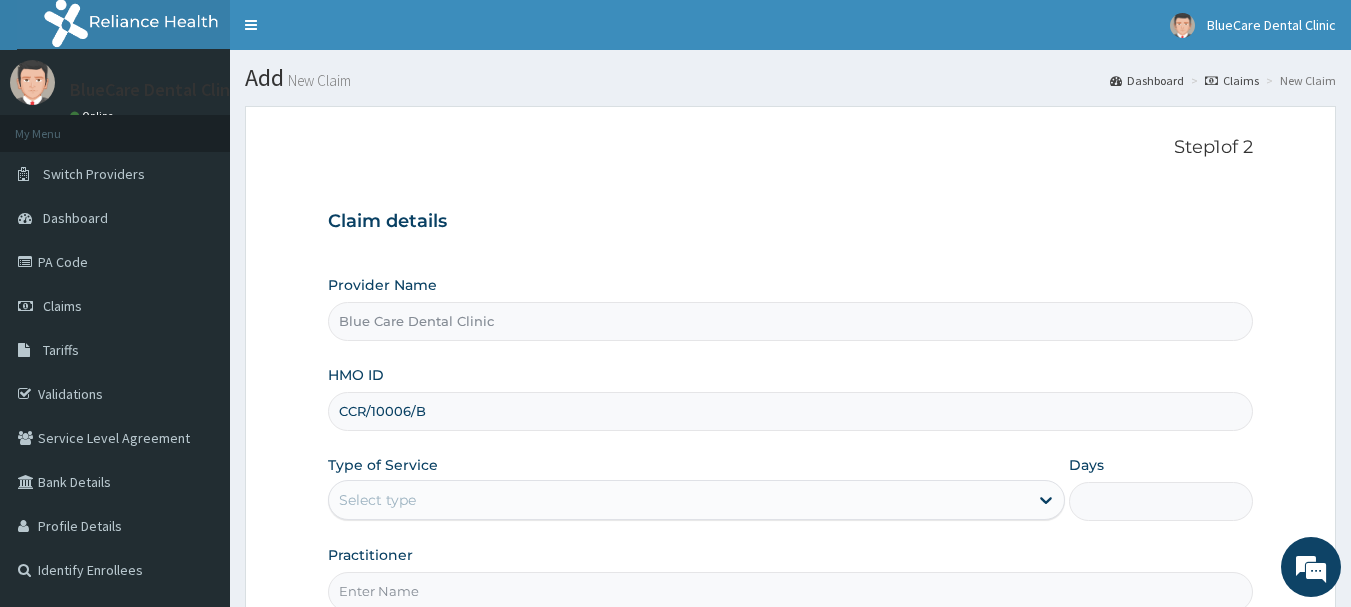 type on "CCR/10006/B" 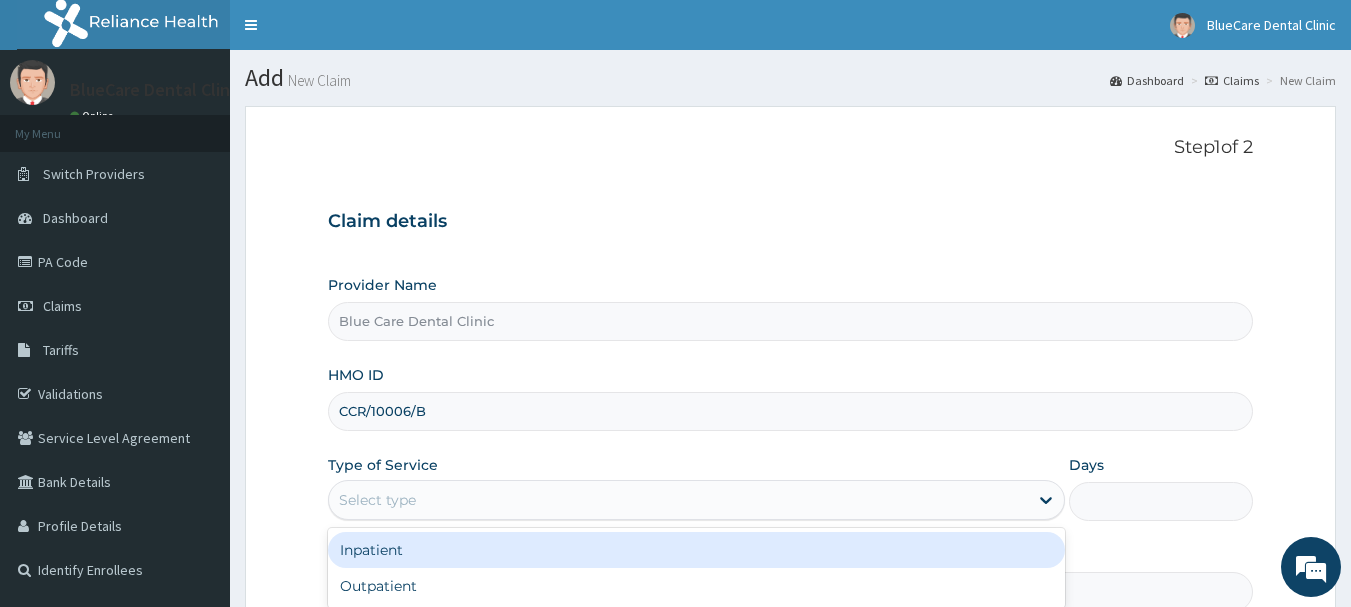 click on "Select type" at bounding box center (678, 500) 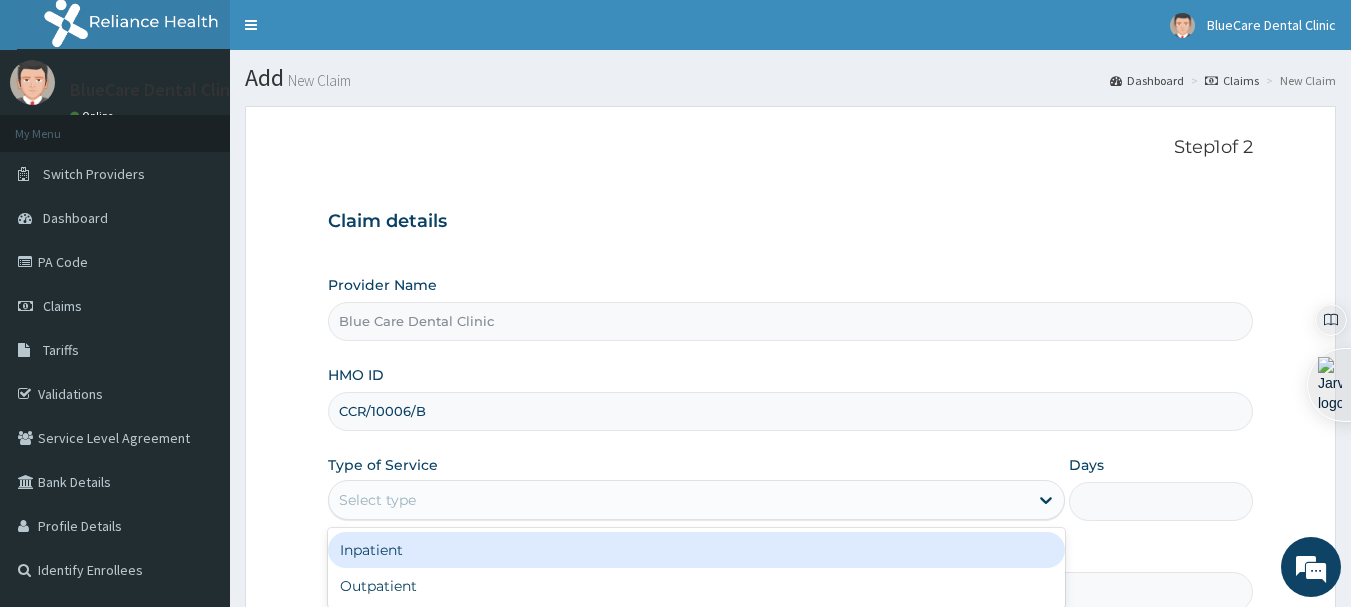 scroll, scrollTop: 0, scrollLeft: 0, axis: both 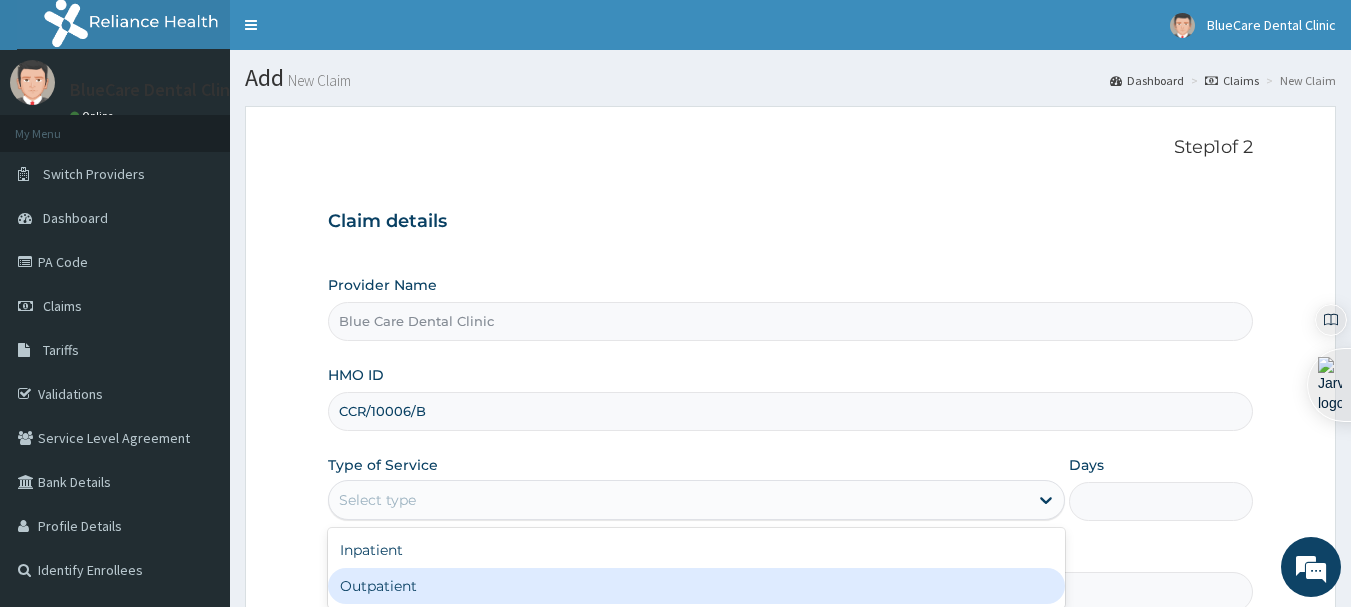 click on "Outpatient" at bounding box center (696, 586) 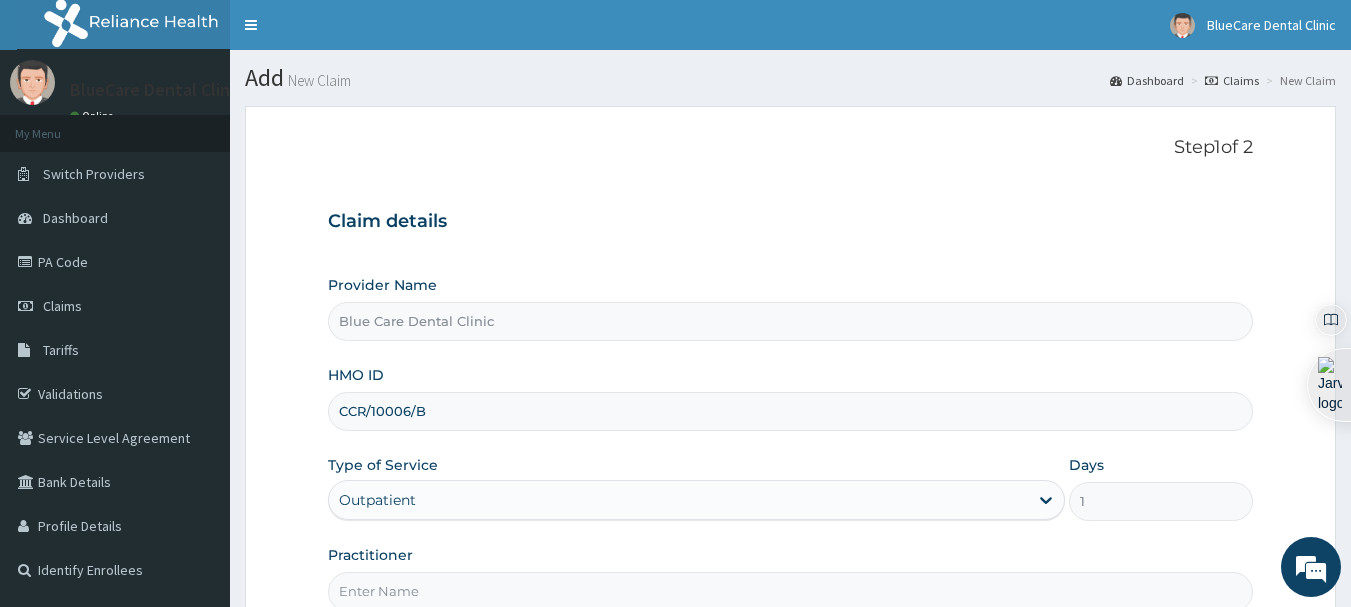 click on "Practitioner" at bounding box center (791, 591) 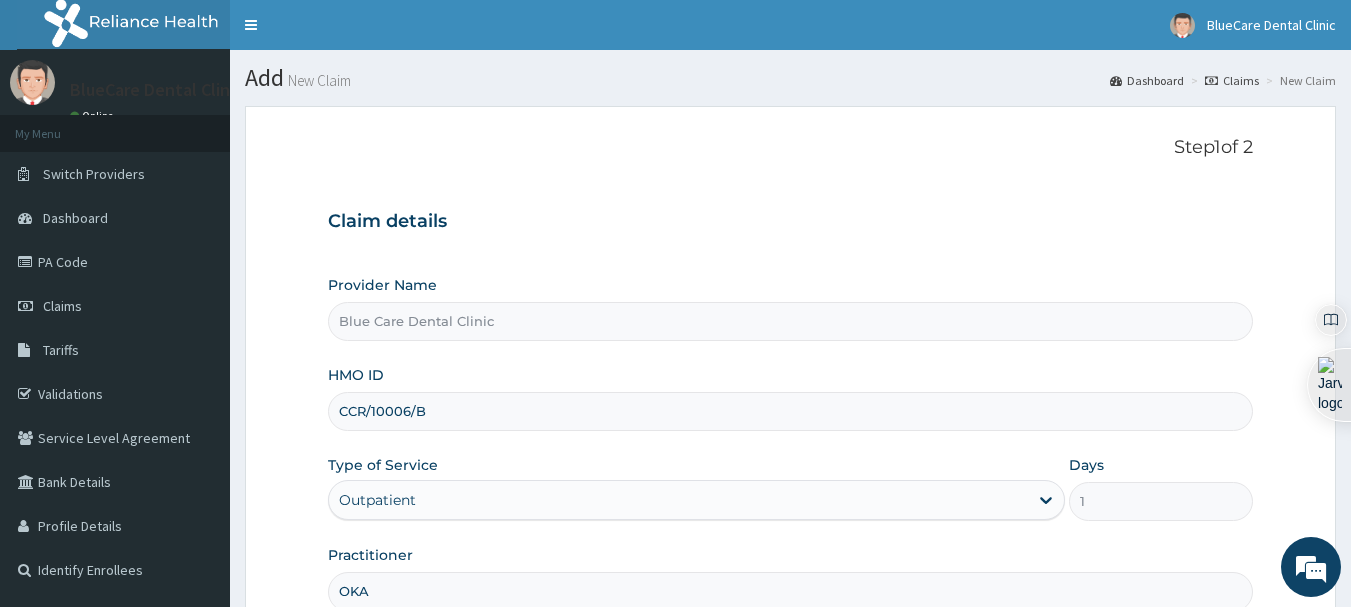 type on "OKAH" 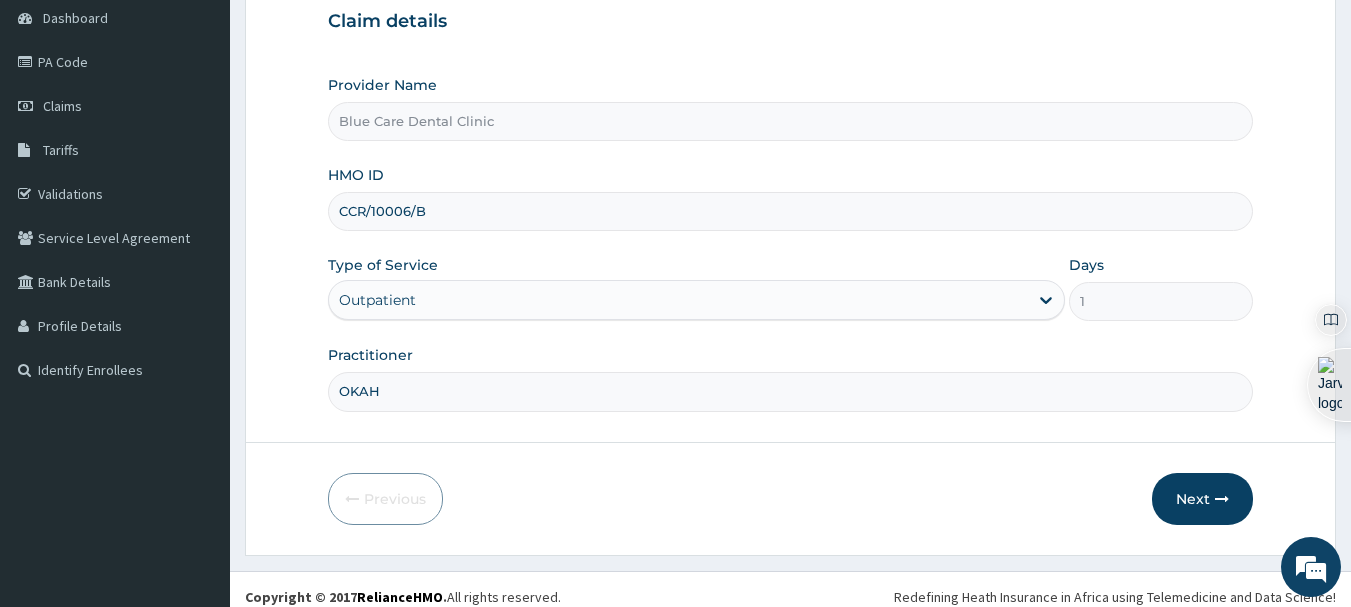 scroll, scrollTop: 215, scrollLeft: 0, axis: vertical 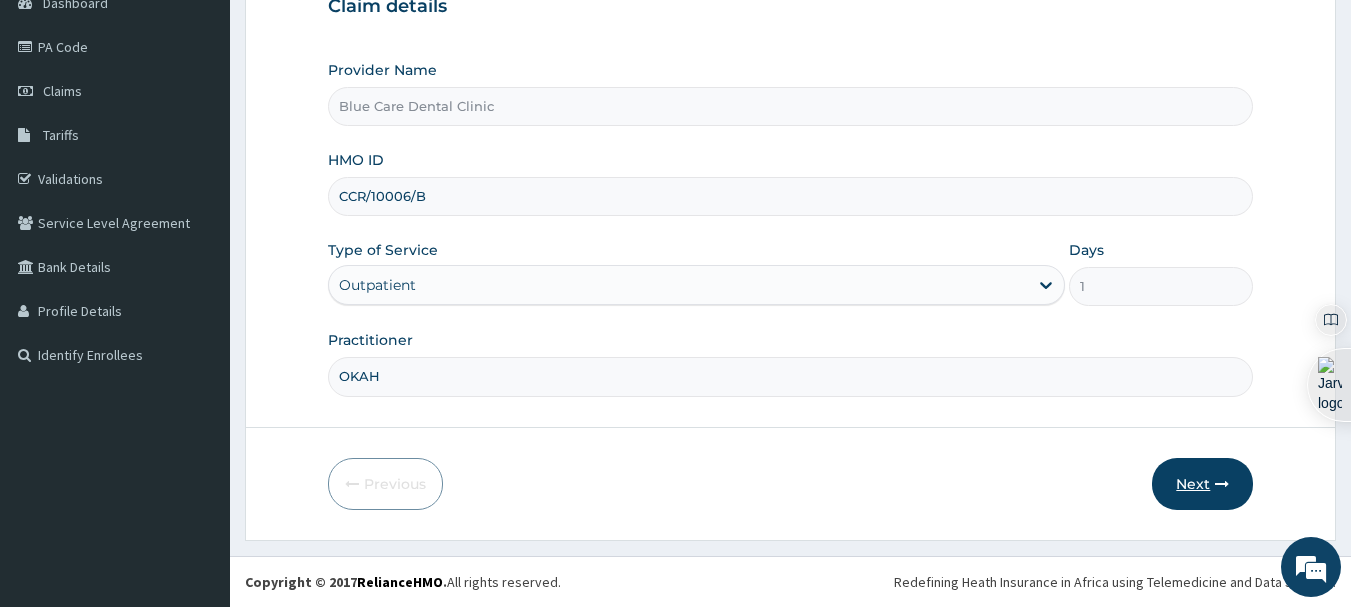 click on "Next" at bounding box center [1202, 484] 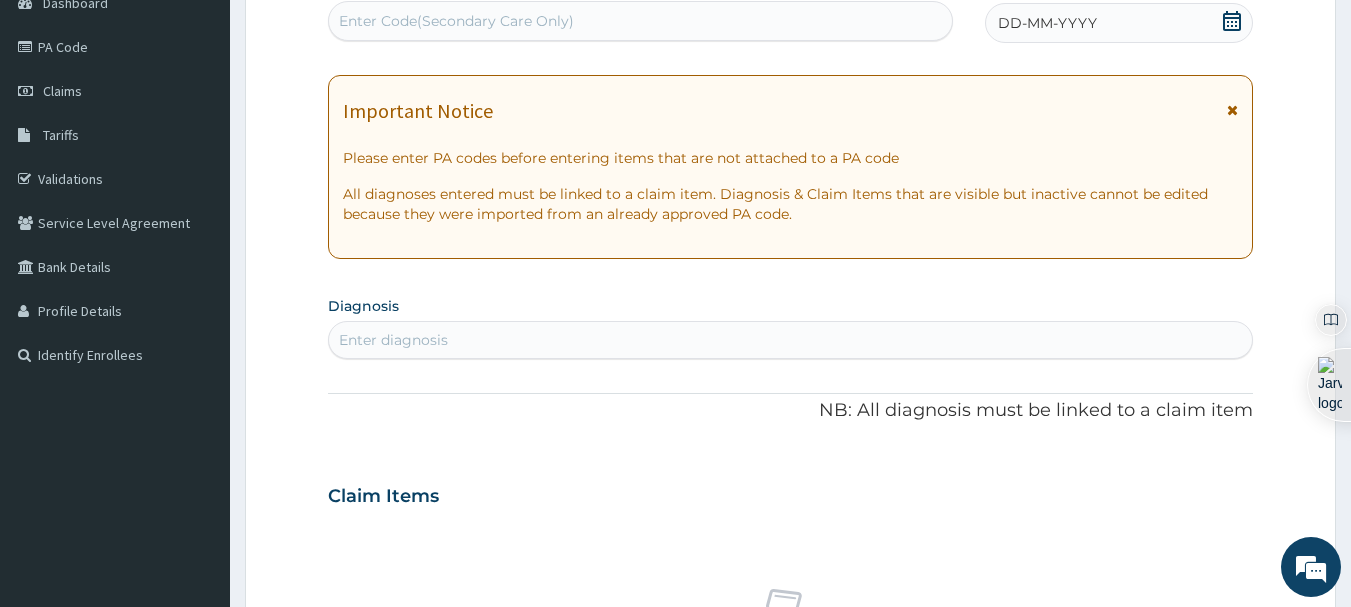 scroll, scrollTop: 0, scrollLeft: 0, axis: both 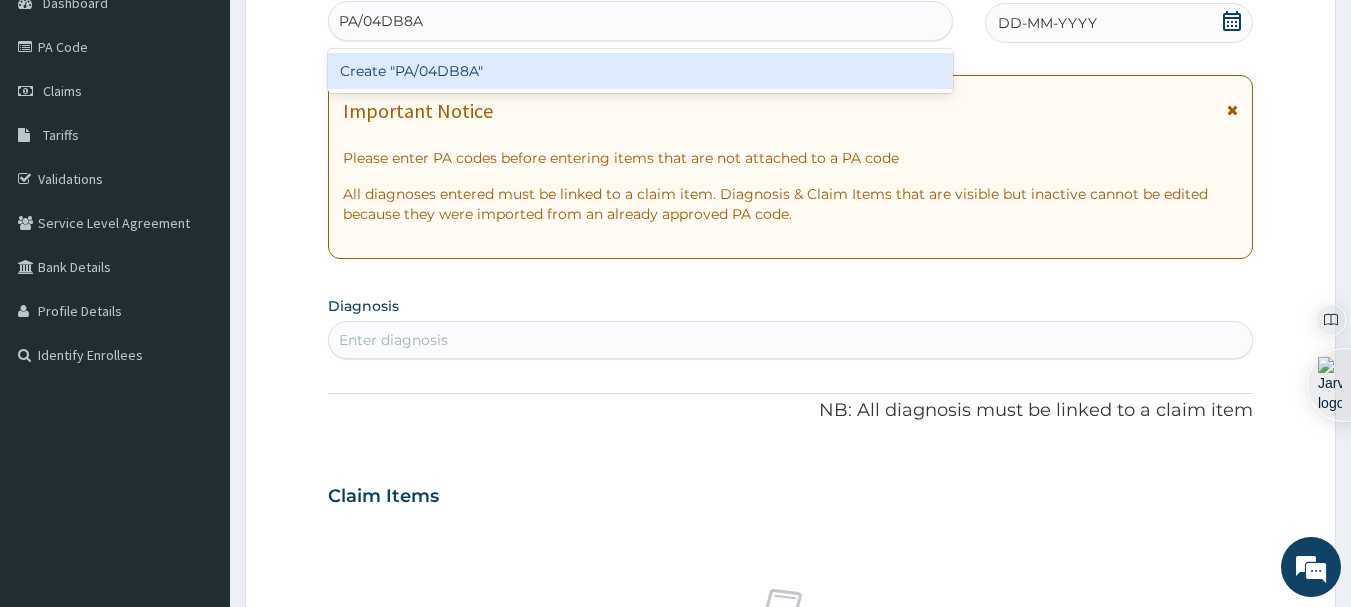 click on "Create "PA/04DB8A"" at bounding box center (641, 71) 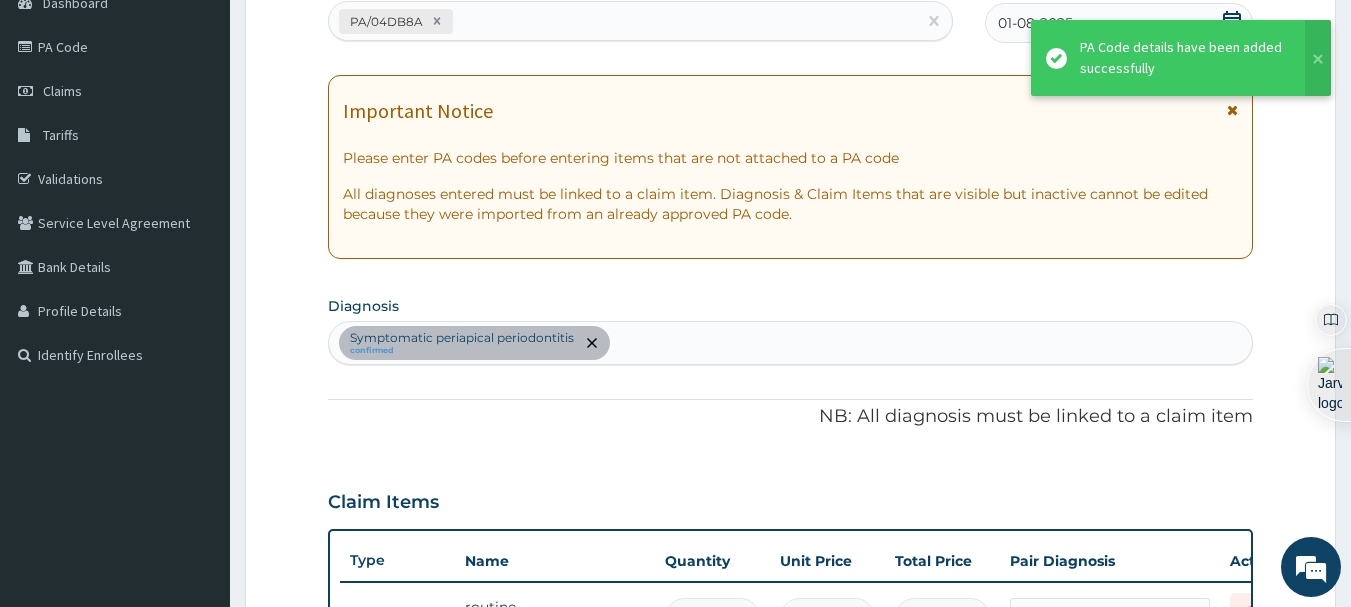 scroll, scrollTop: 874, scrollLeft: 0, axis: vertical 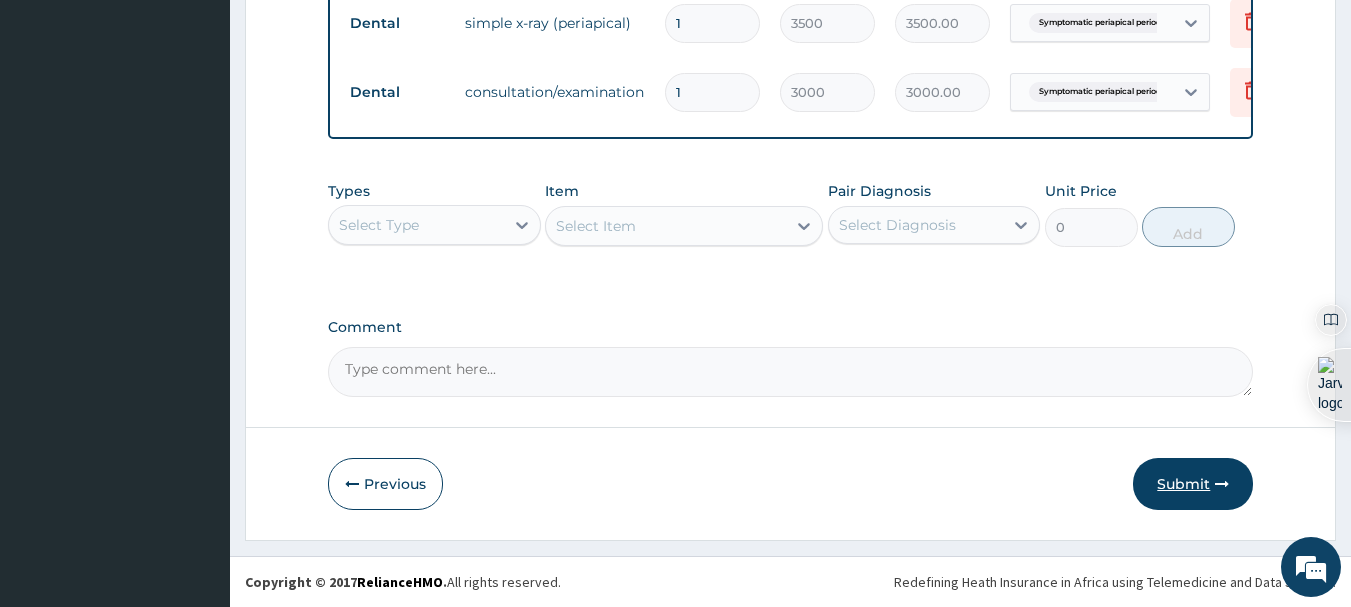 click on "Submit" at bounding box center (1193, 484) 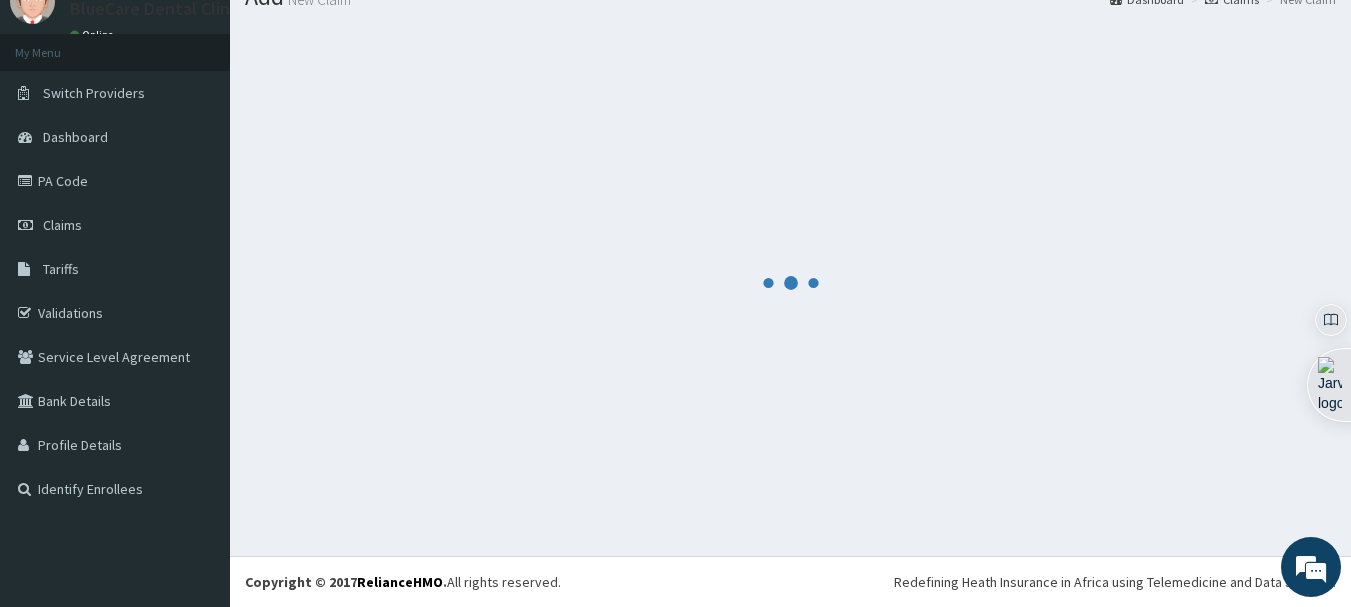 scroll, scrollTop: 0, scrollLeft: 0, axis: both 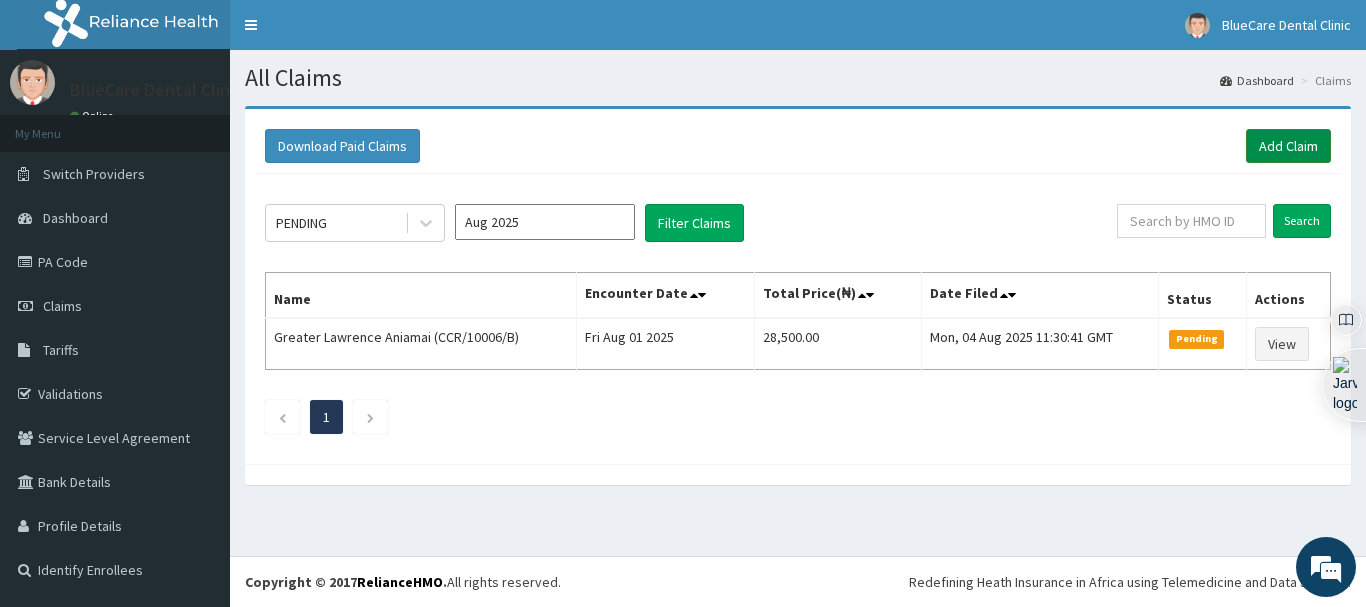 click on "Add Claim" at bounding box center (1288, 146) 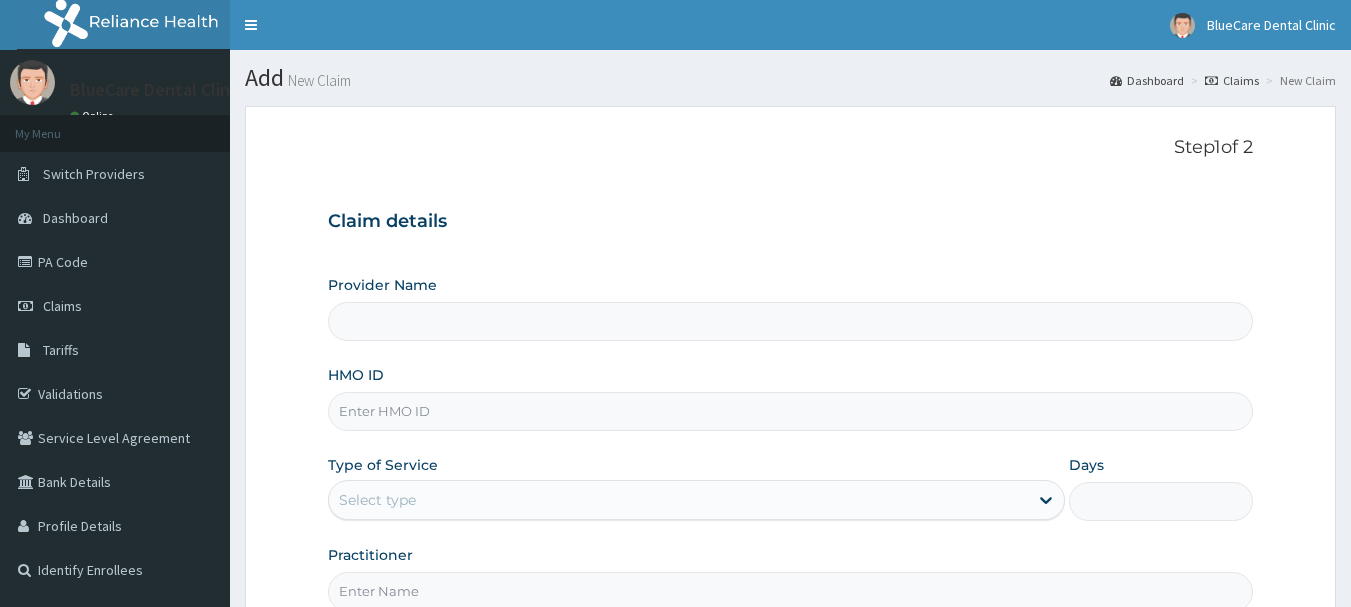 type on "PRN/10090/A" 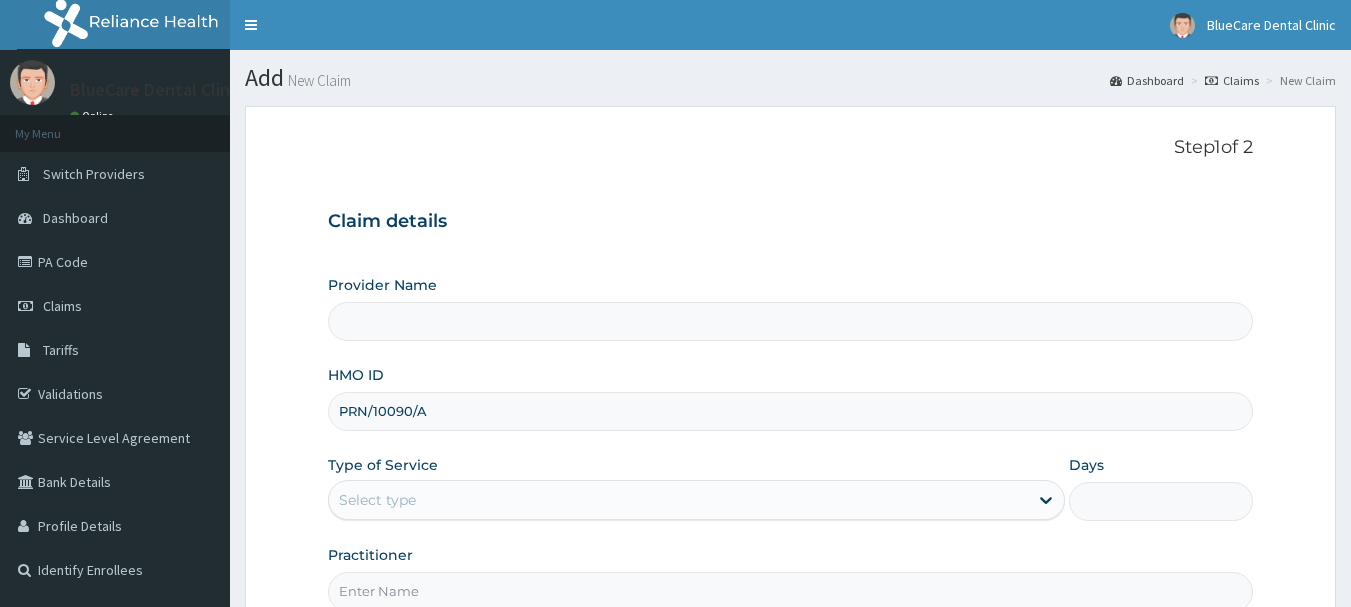 scroll, scrollTop: 0, scrollLeft: 0, axis: both 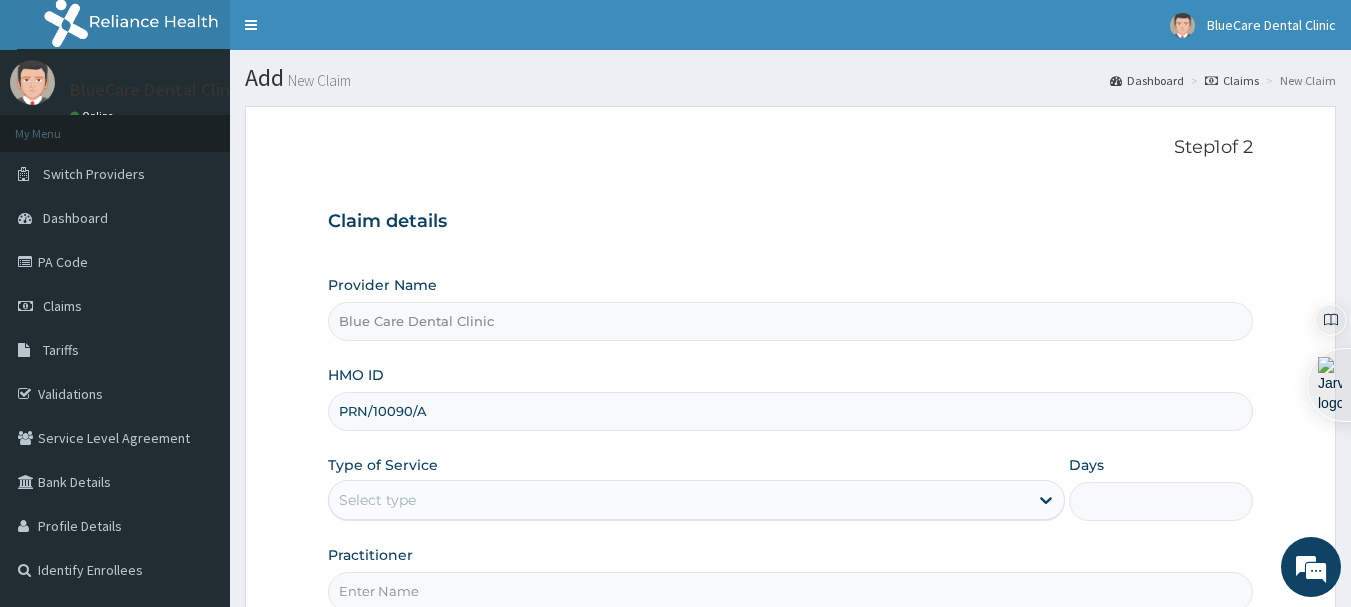 type on "Blue Care Dental Clinic" 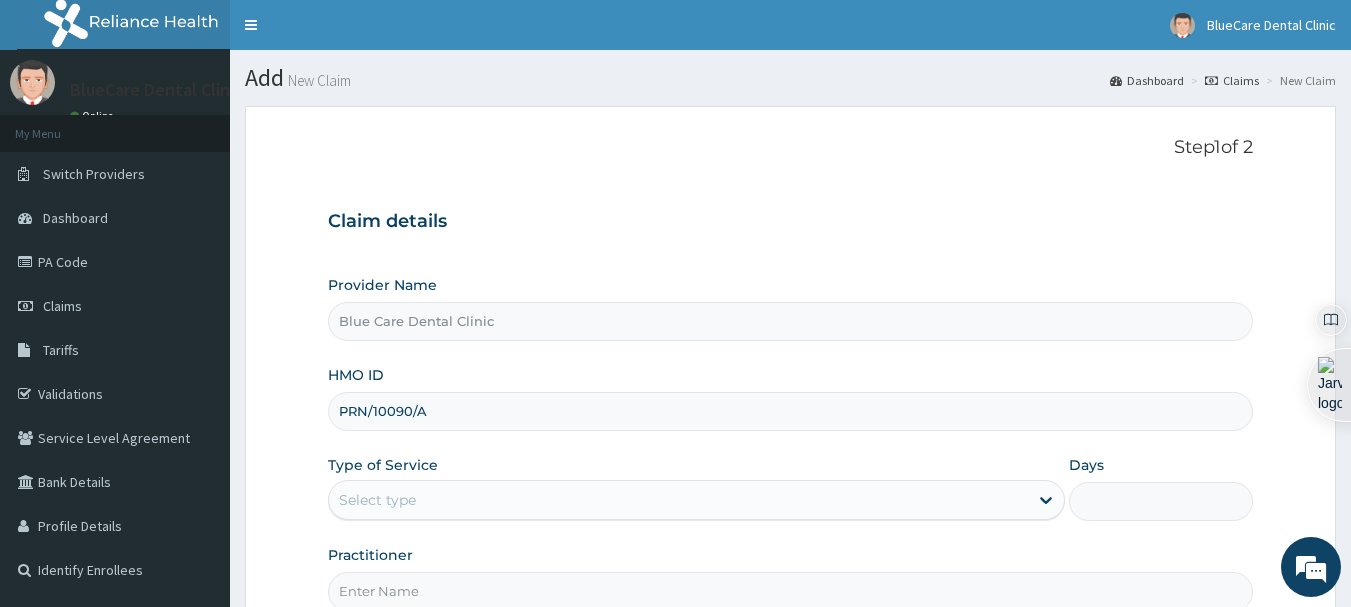 scroll, scrollTop: 0, scrollLeft: 0, axis: both 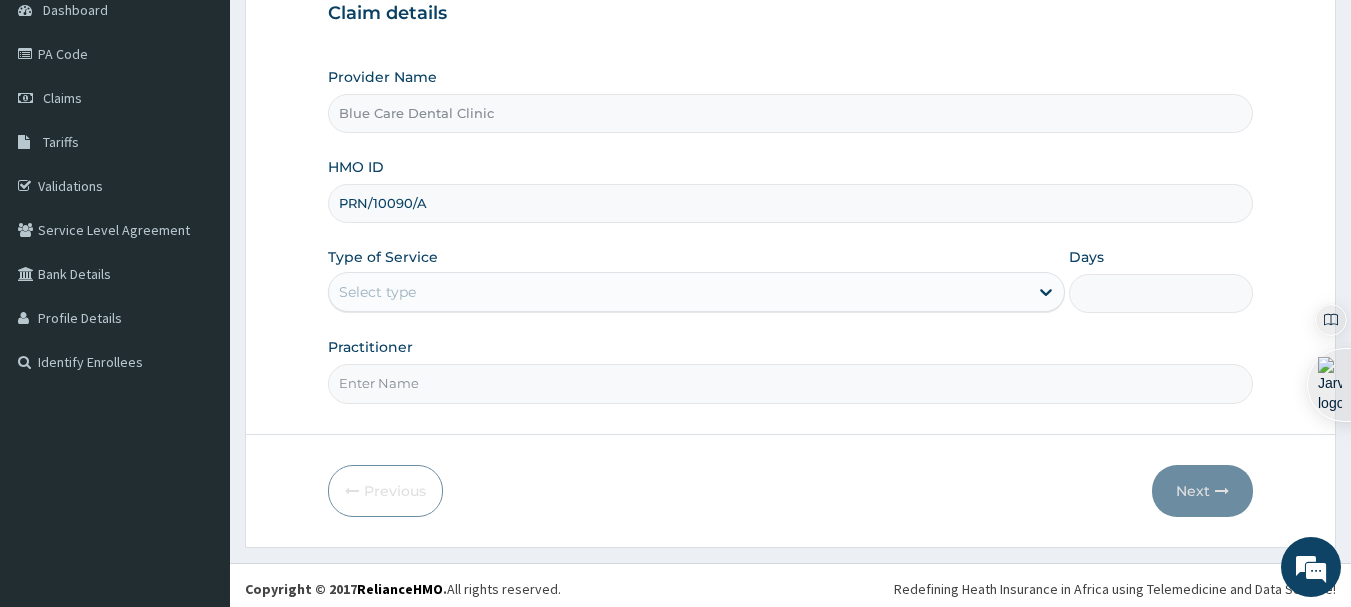 type on "PRN/10090/A" 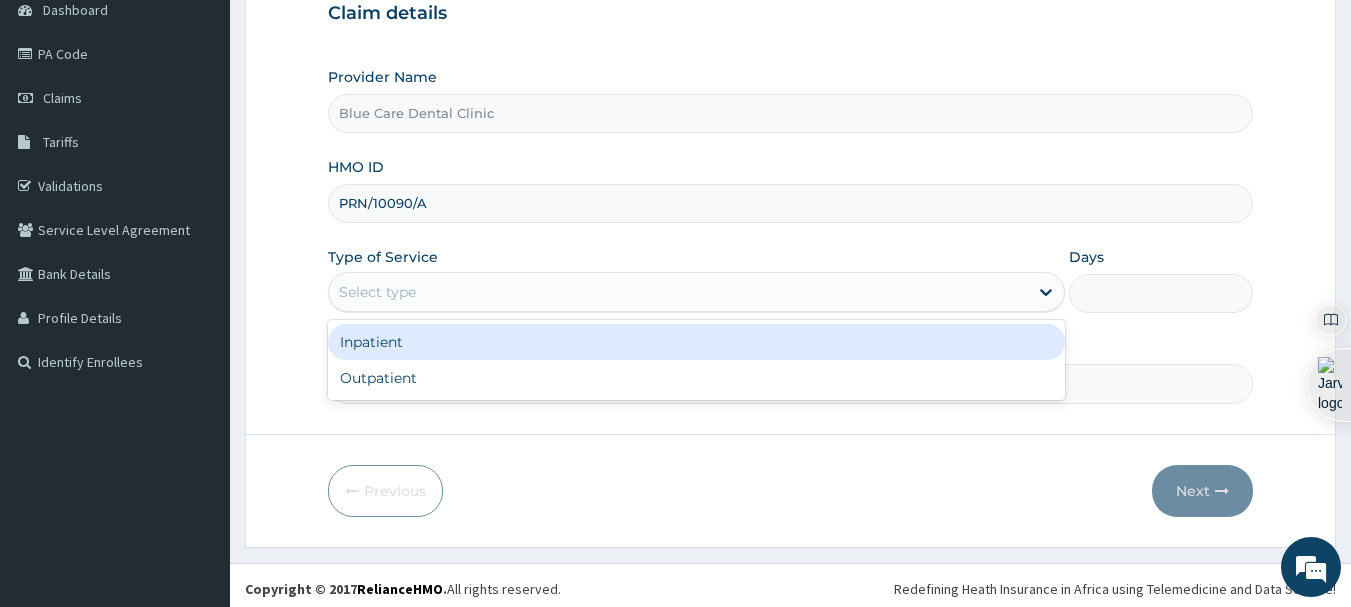 click on "Outpatient" at bounding box center [696, 378] 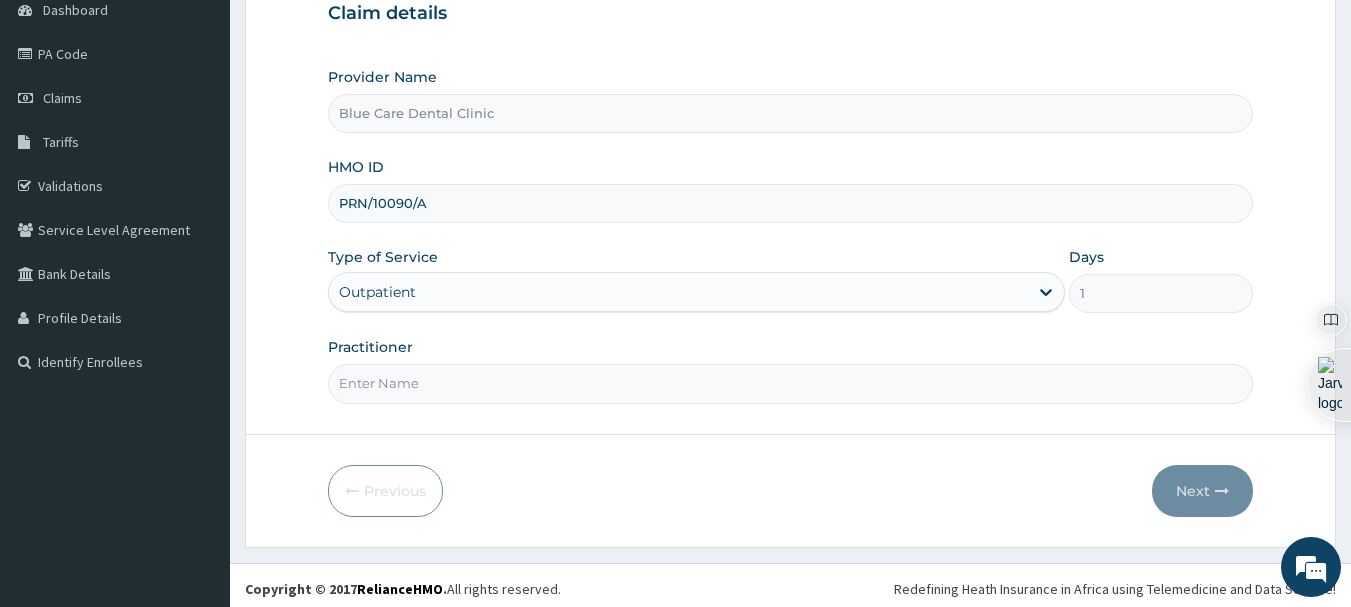 click on "Practitioner" at bounding box center (791, 383) 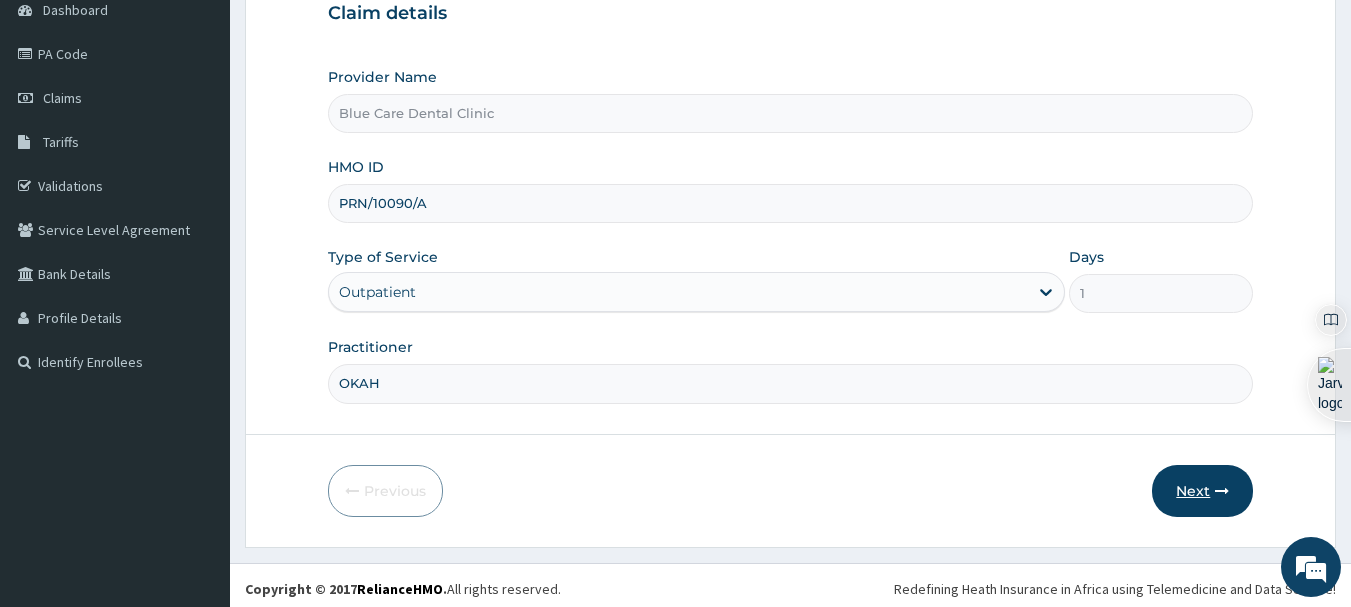 type on "OKAH" 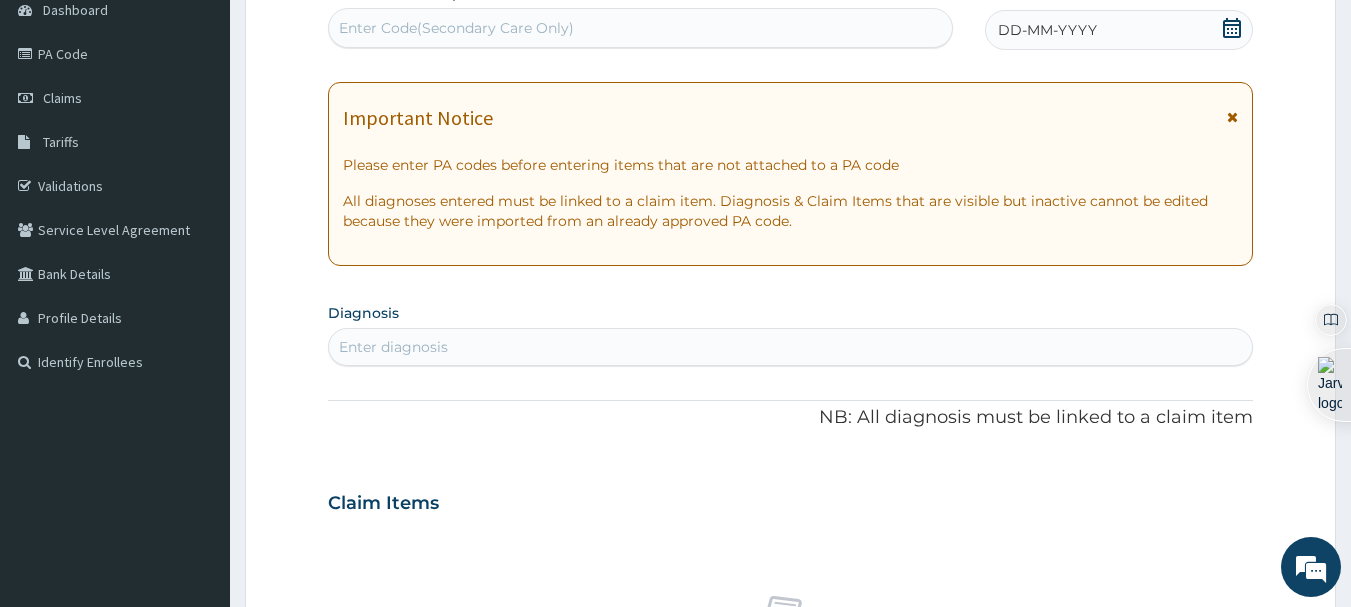 click on "Enter Code(Secondary Care Only)" at bounding box center (641, 28) 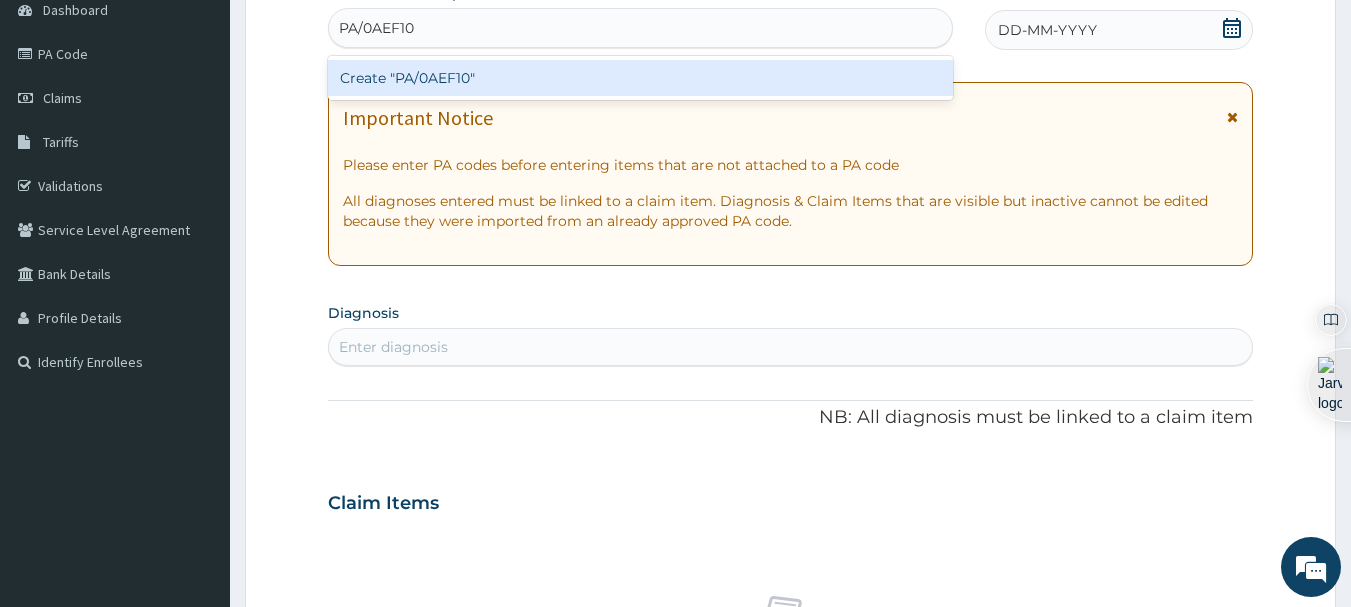 click on "Create "PA/0AEF10"" at bounding box center [641, 78] 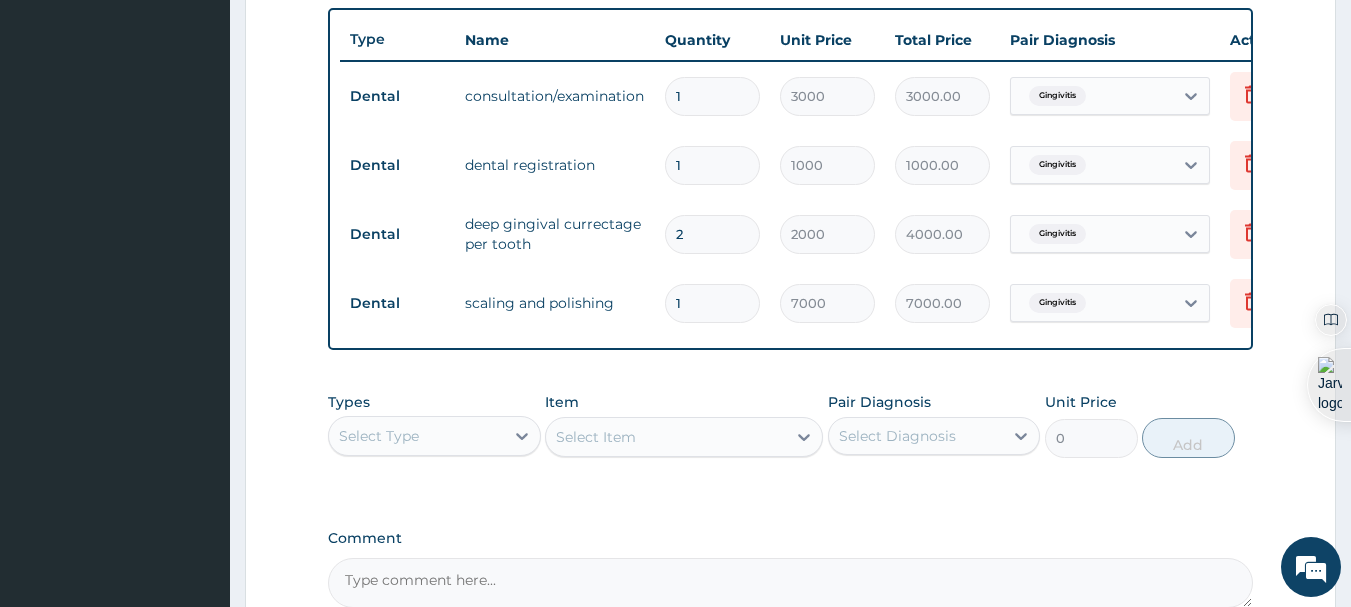 scroll, scrollTop: 962, scrollLeft: 0, axis: vertical 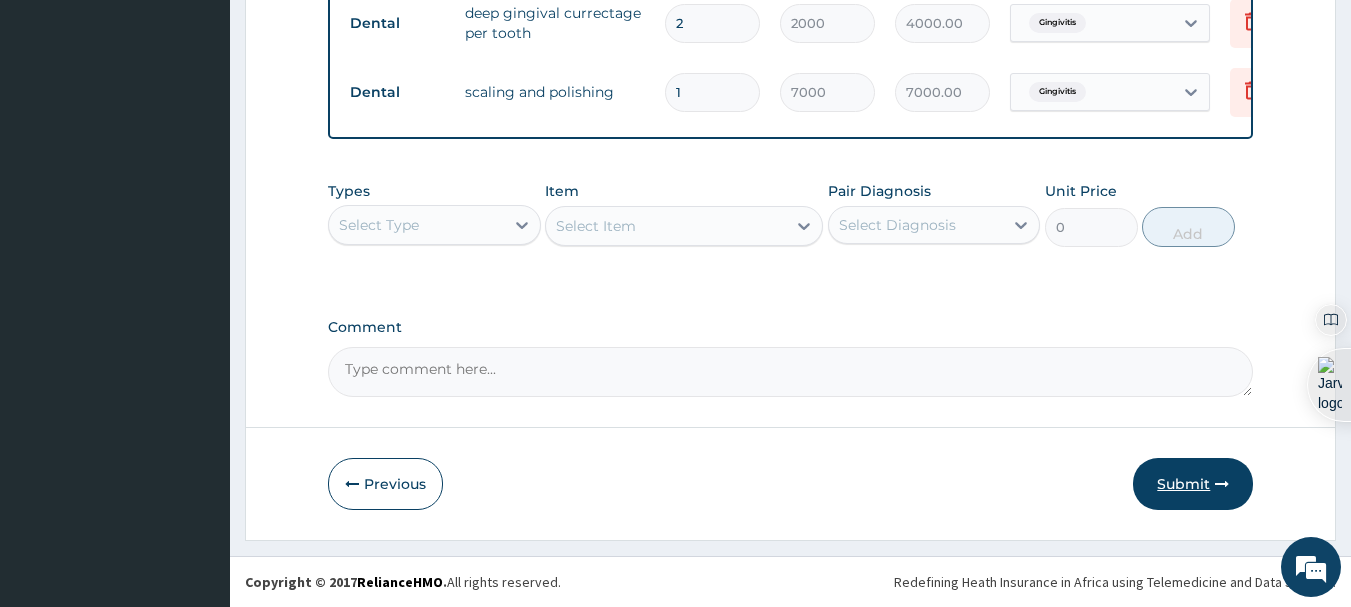 click on "Submit" at bounding box center (1193, 484) 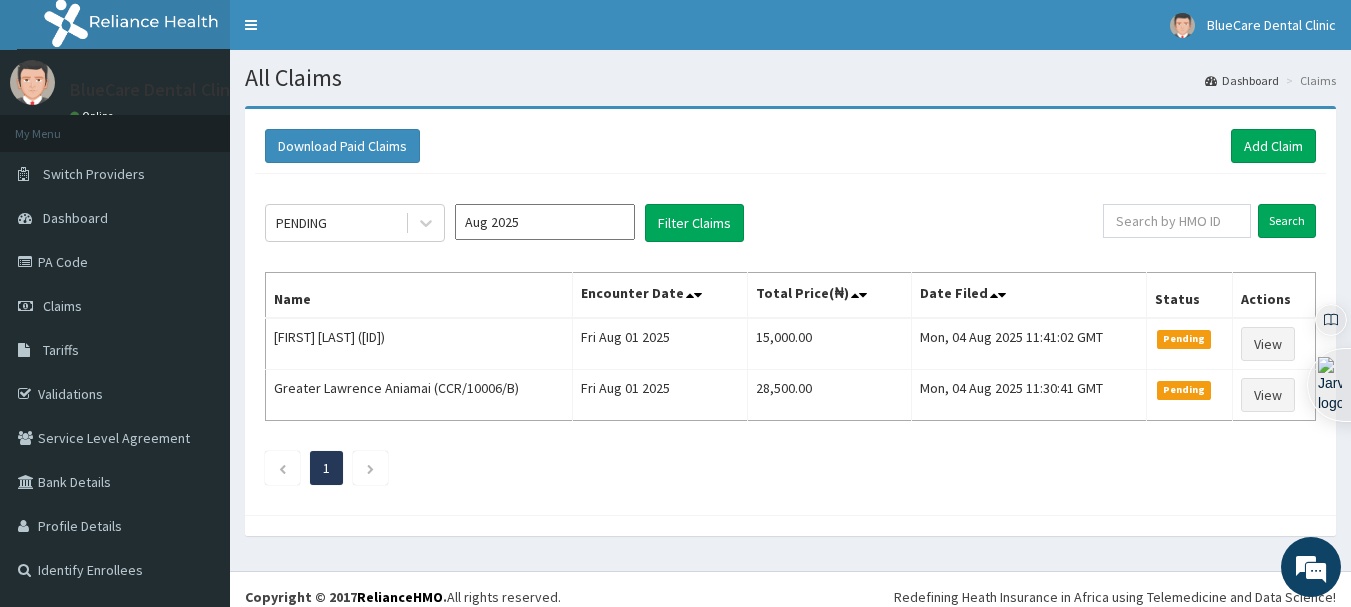 scroll, scrollTop: 0, scrollLeft: 0, axis: both 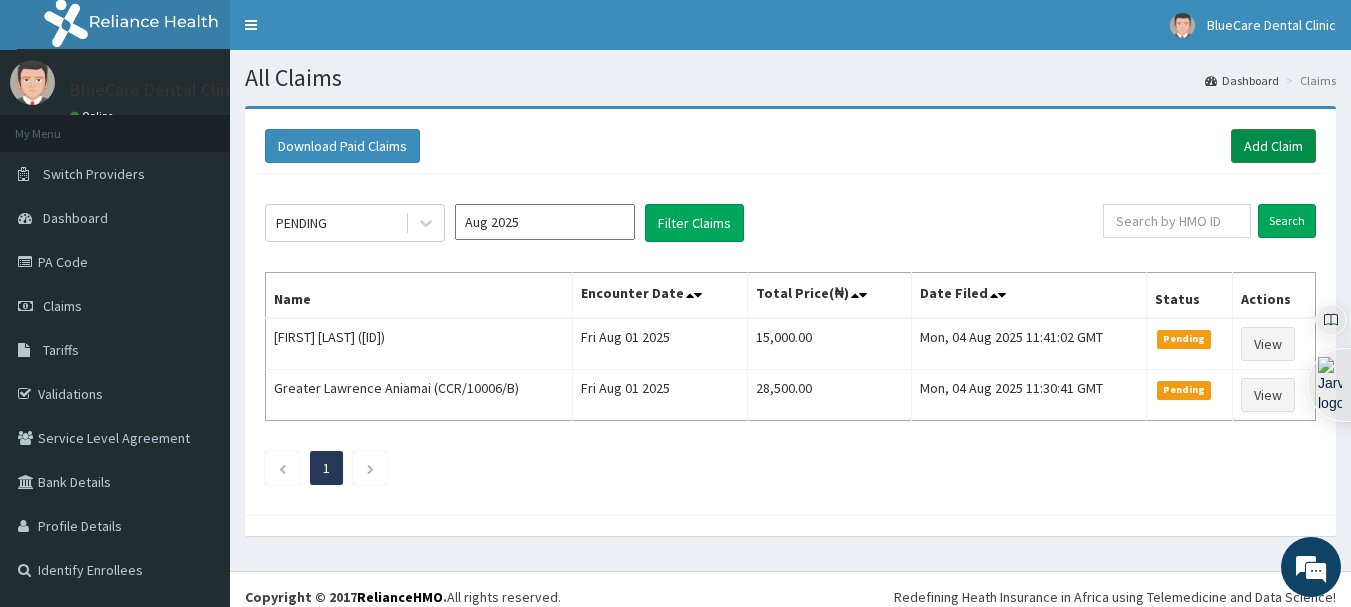 click on "Add Claim" at bounding box center (1273, 146) 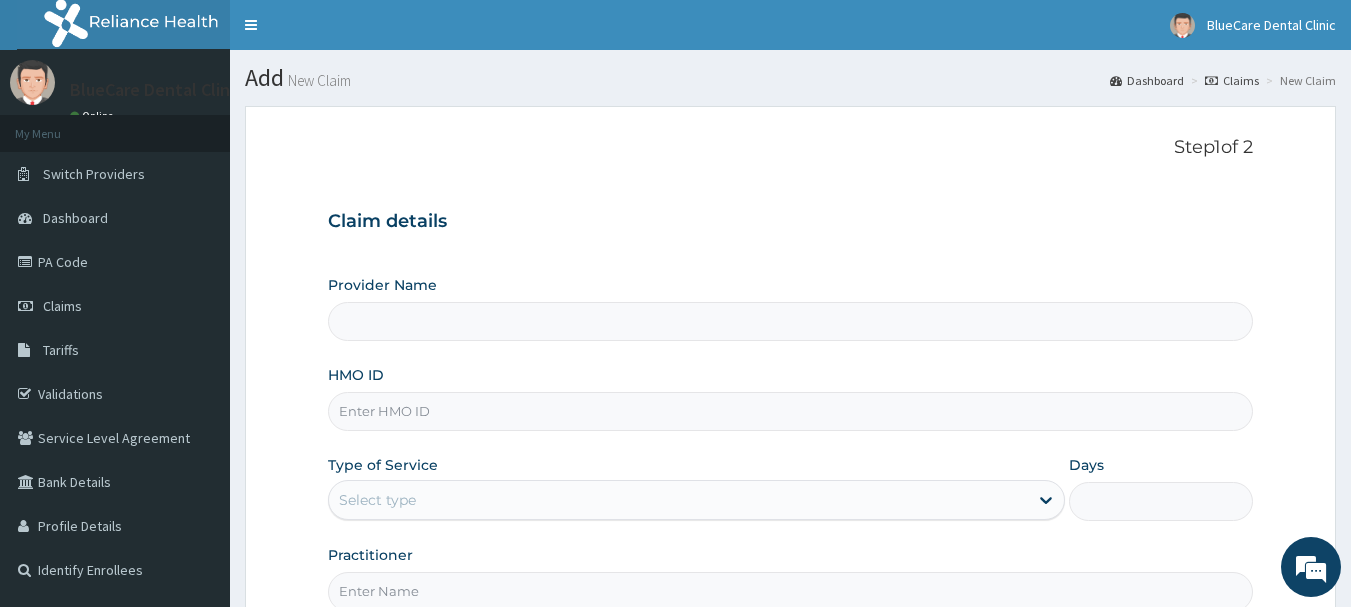 click on "HMO ID" at bounding box center (791, 411) 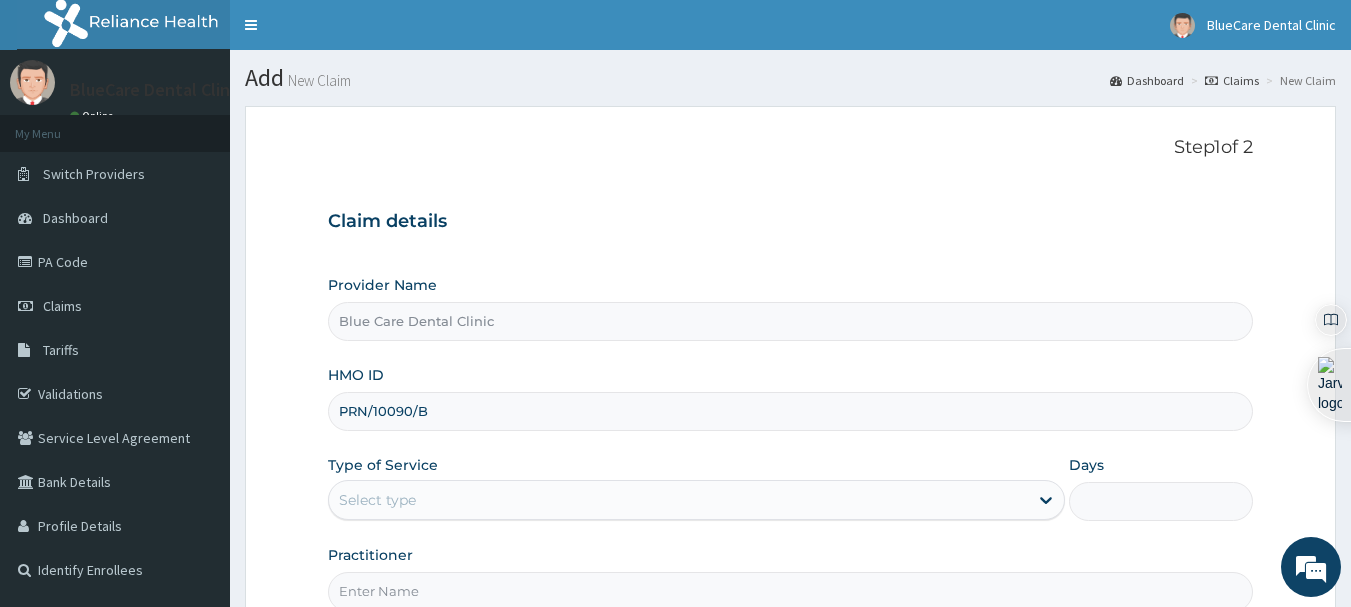 scroll, scrollTop: 0, scrollLeft: 0, axis: both 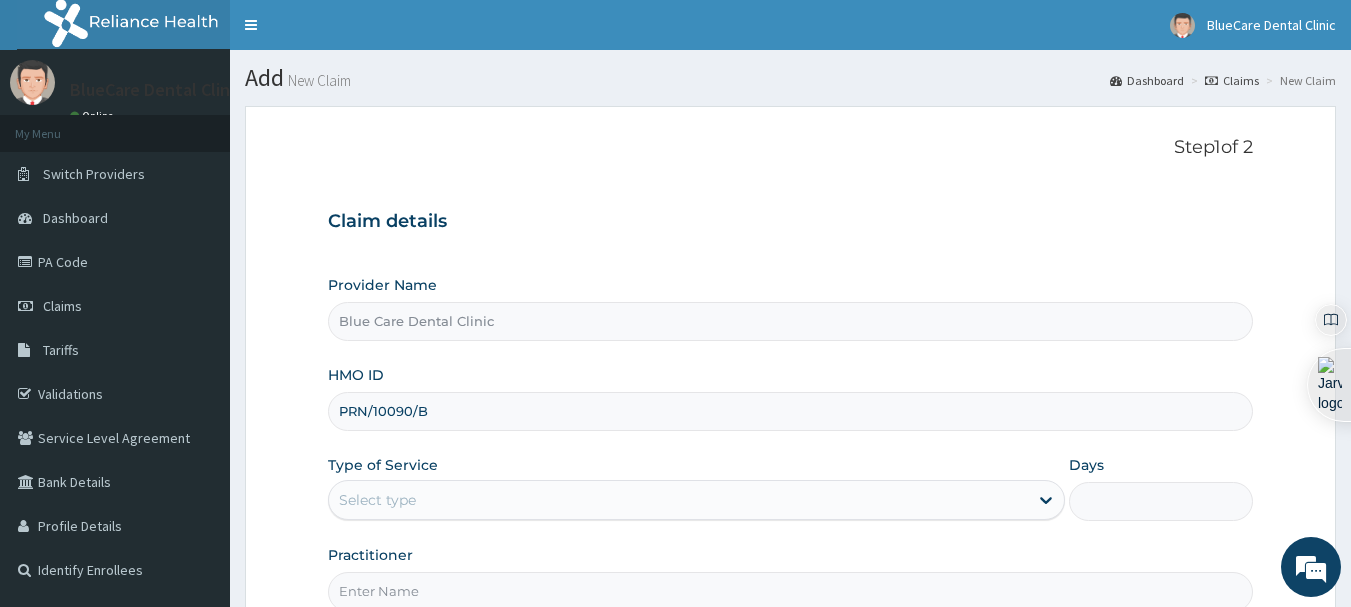 type on "PRN/10090/B" 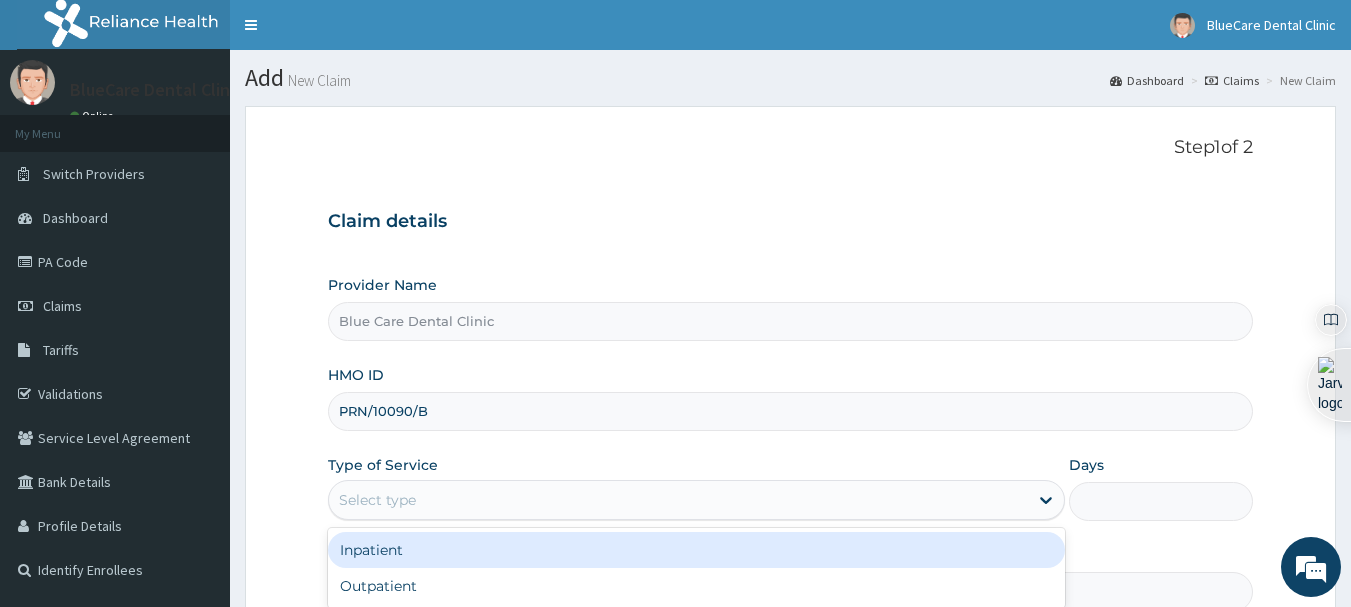 click on "Select type" at bounding box center [678, 500] 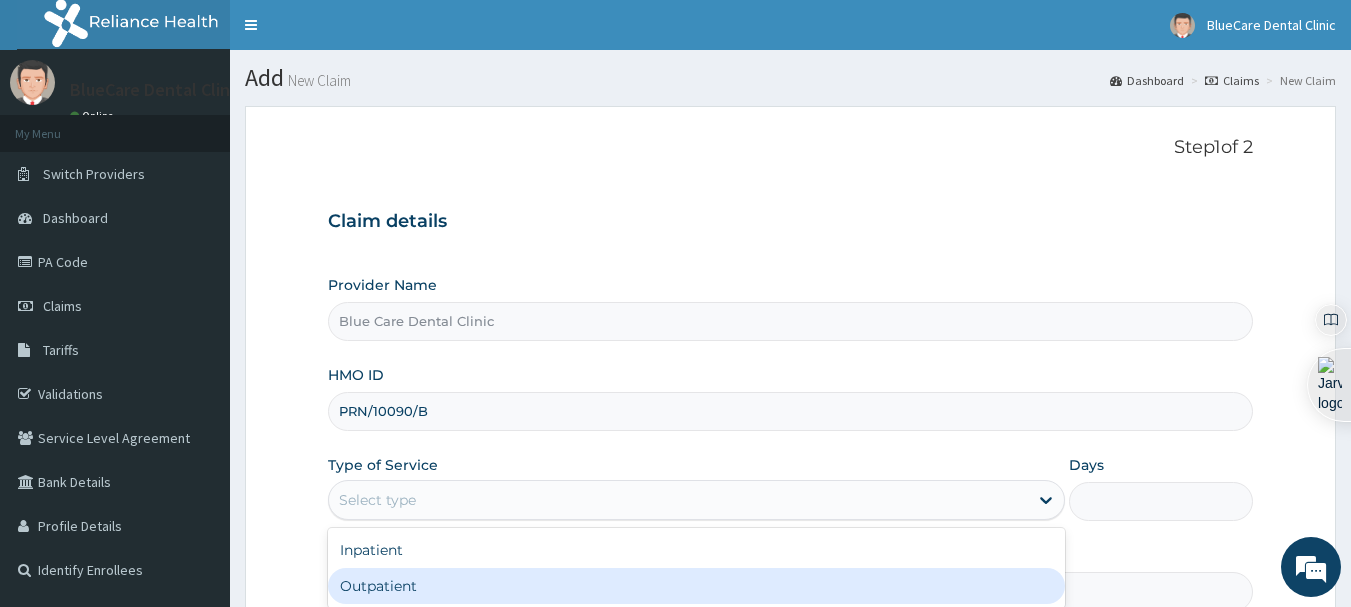 click on "Outpatient" at bounding box center (696, 586) 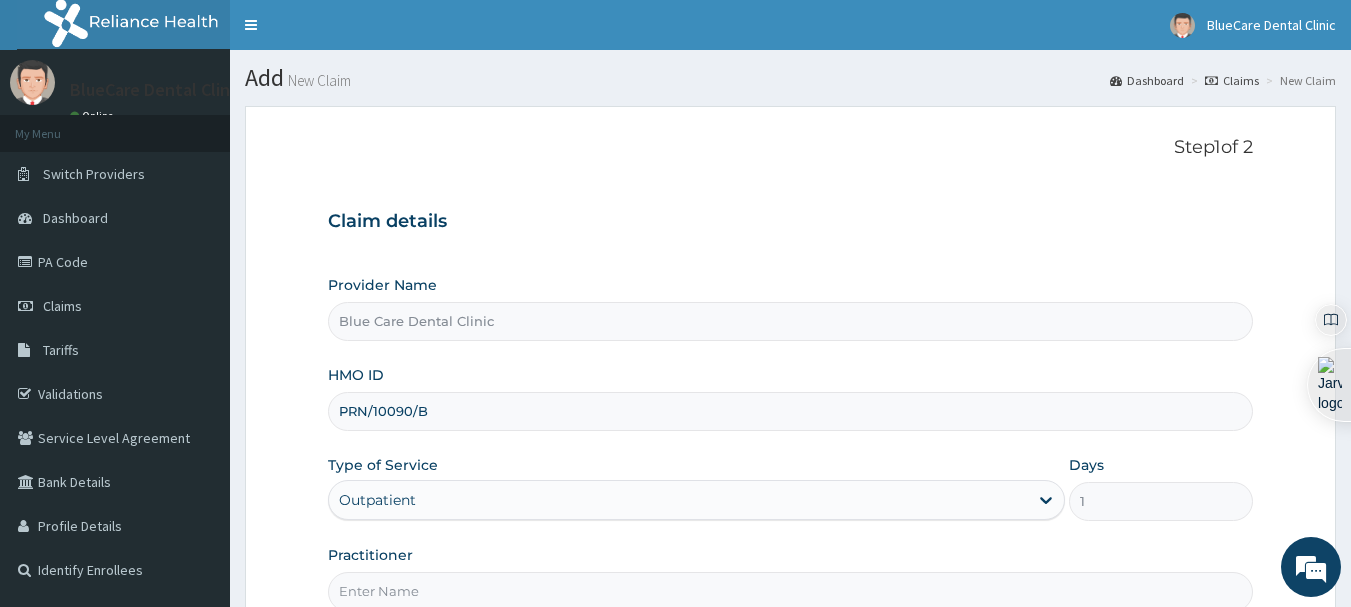 click on "Practitioner" at bounding box center [791, 591] 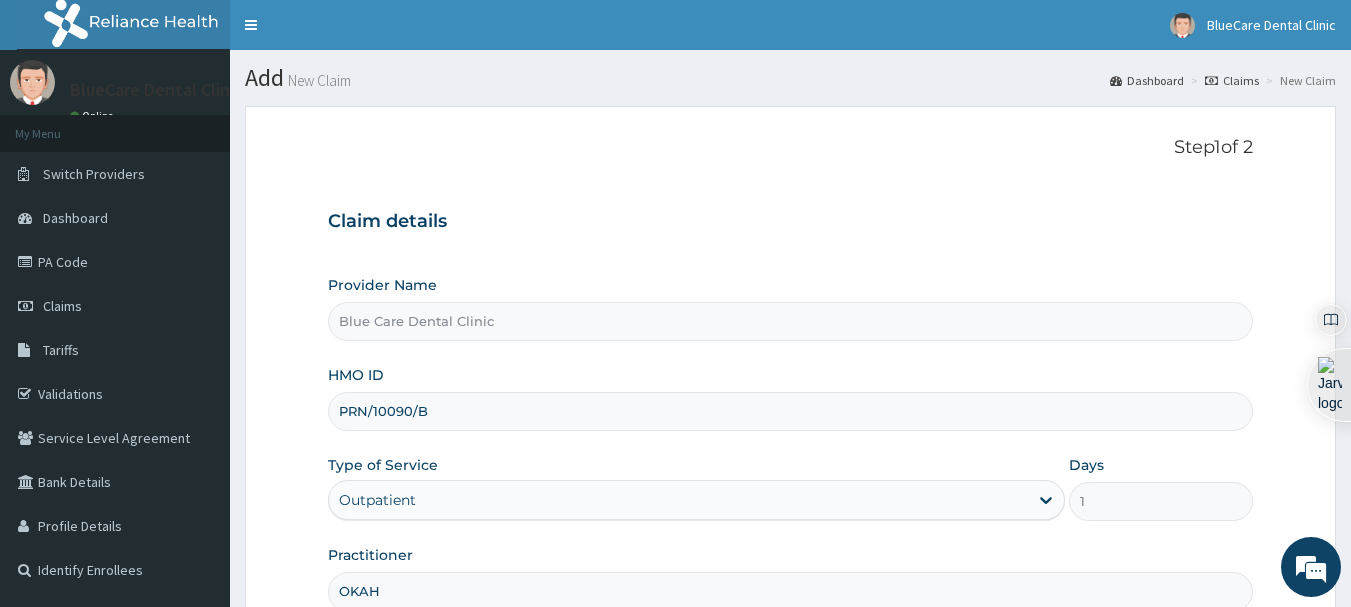 scroll, scrollTop: 0, scrollLeft: 0, axis: both 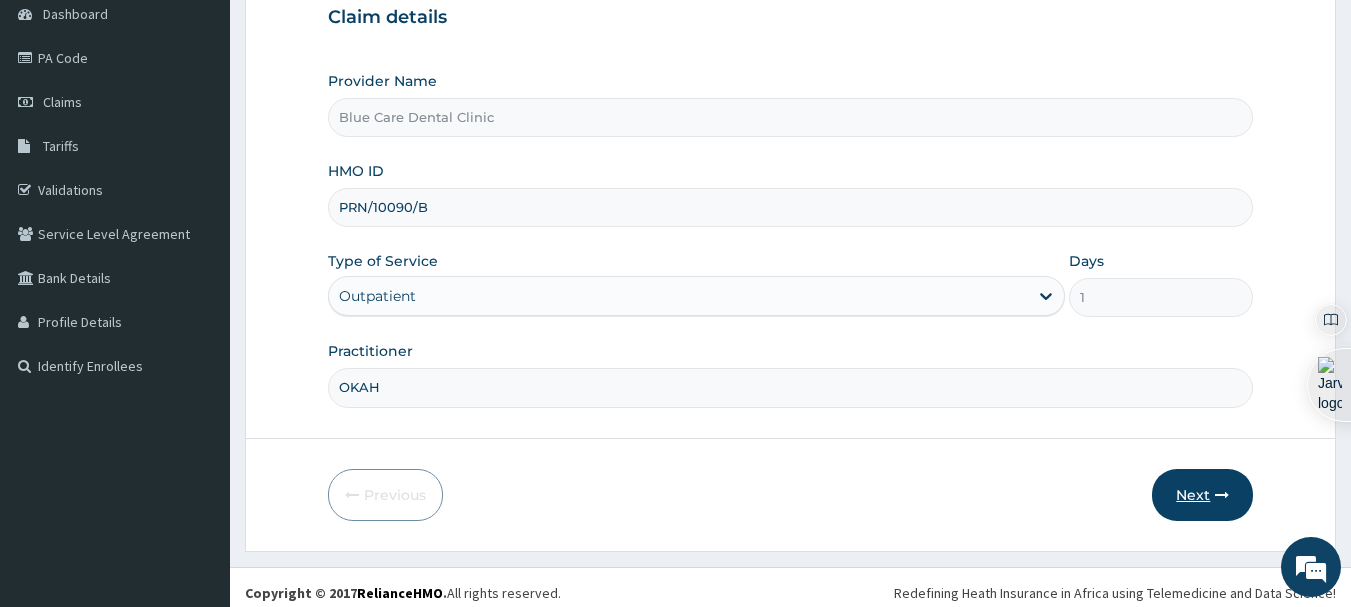 type on "OKAH" 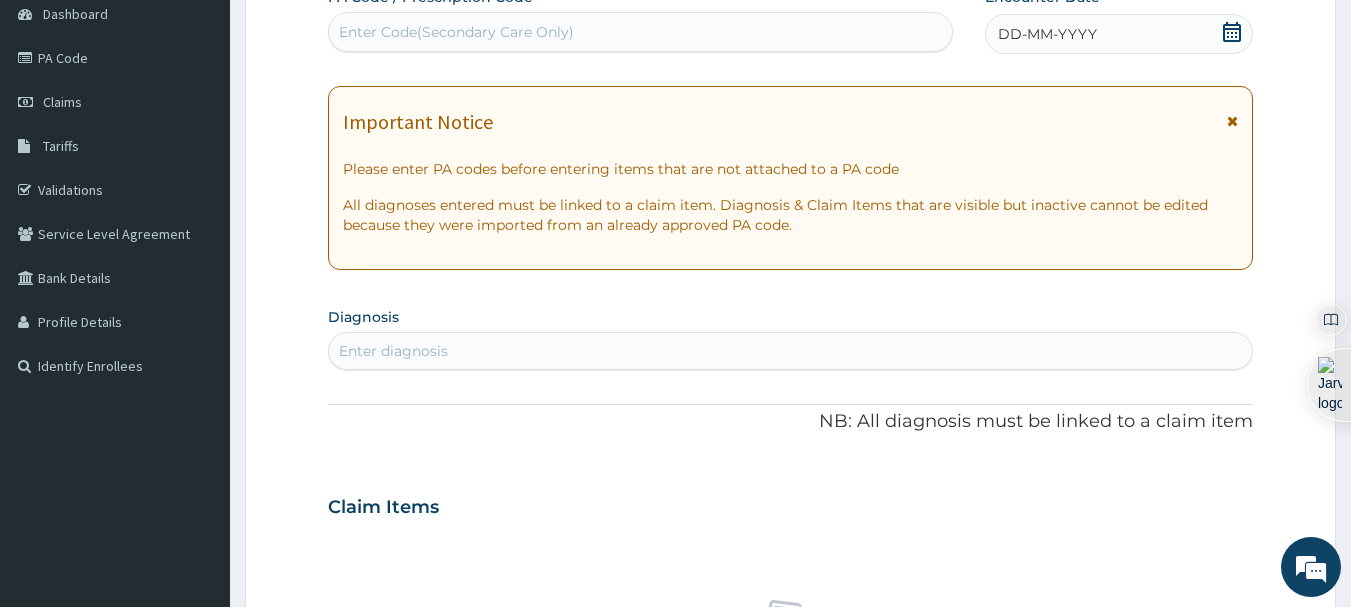 click on "Enter Code(Secondary Care Only)" at bounding box center [641, 32] 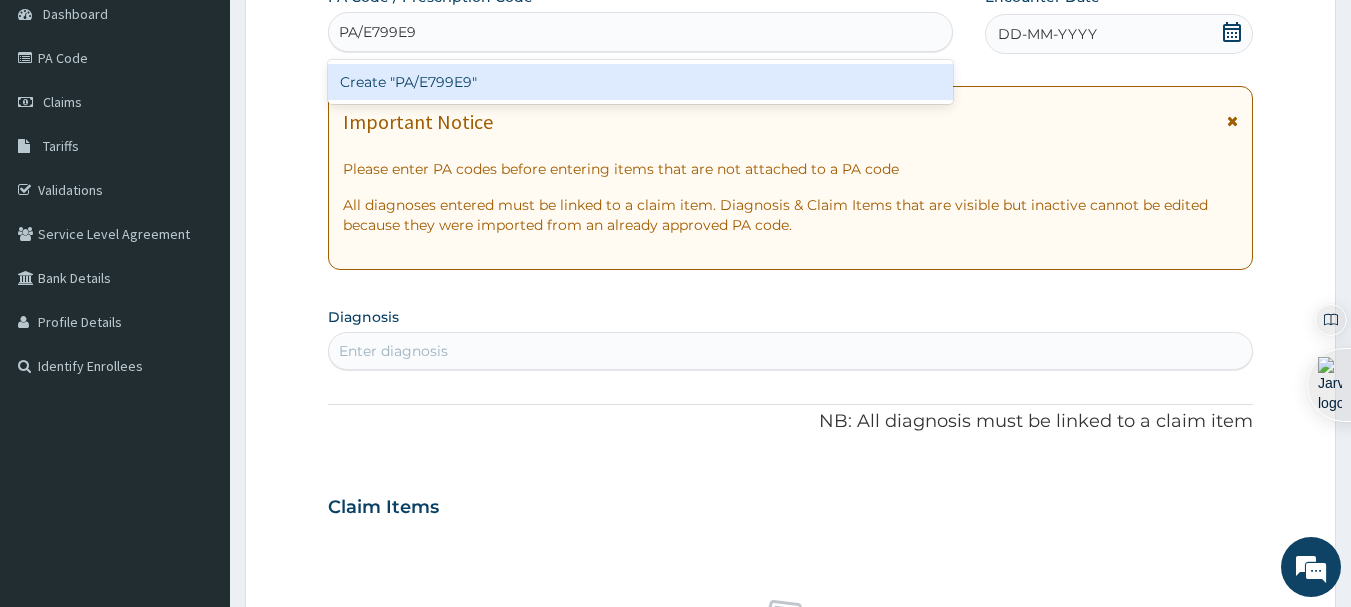 click on "Create "PA/E799E9"" at bounding box center (641, 82) 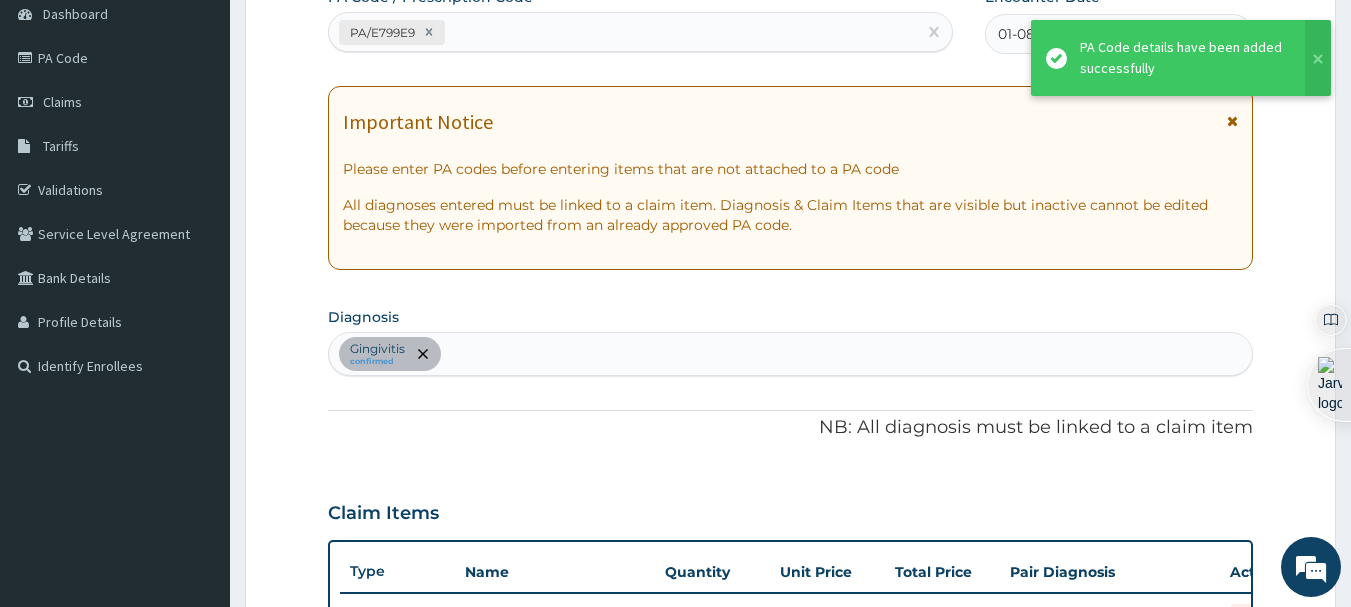 scroll, scrollTop: 736, scrollLeft: 0, axis: vertical 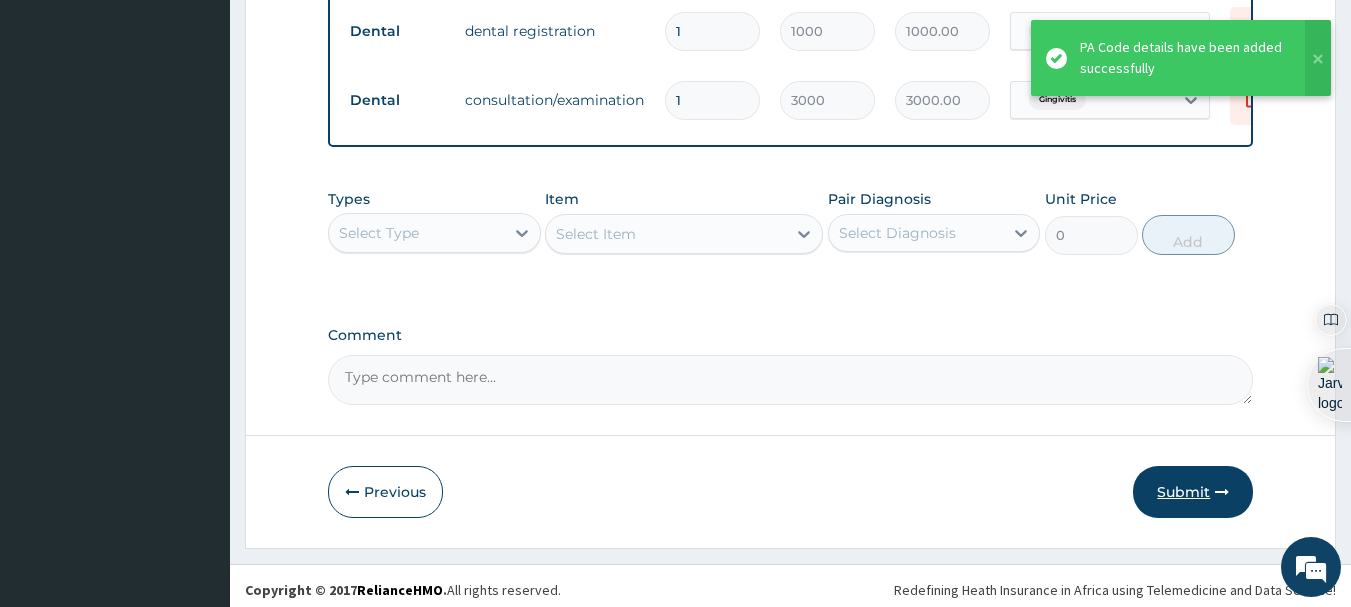 click on "Submit" at bounding box center [1193, 492] 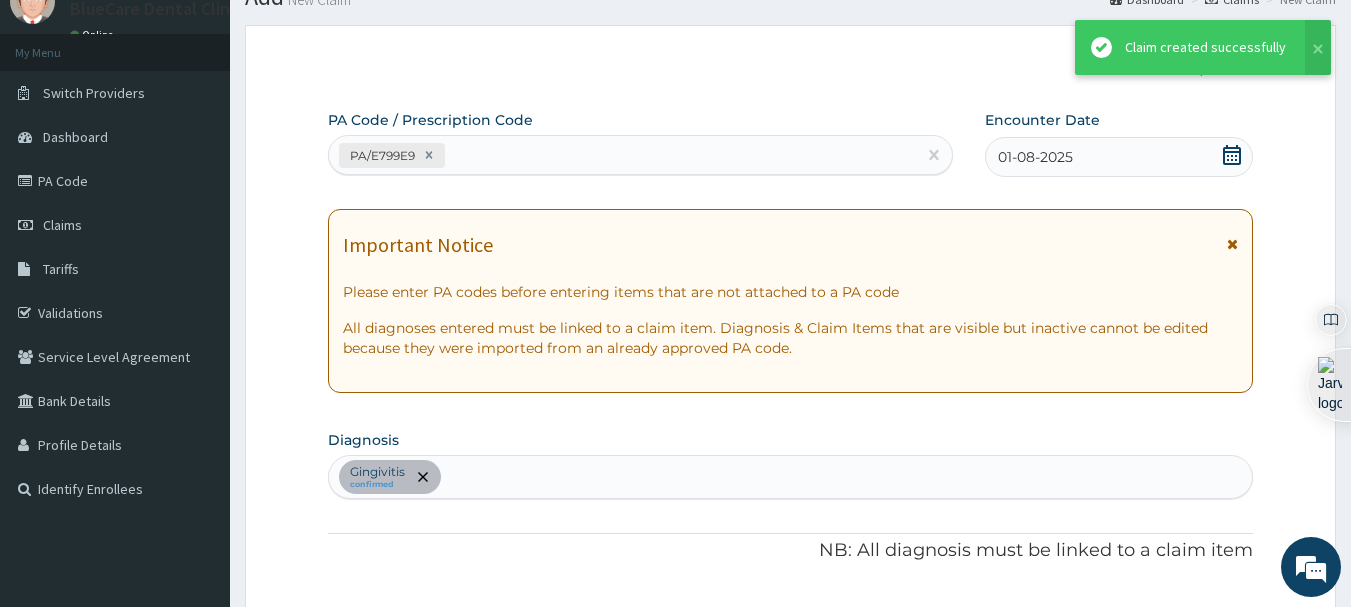 scroll, scrollTop: 939, scrollLeft: 0, axis: vertical 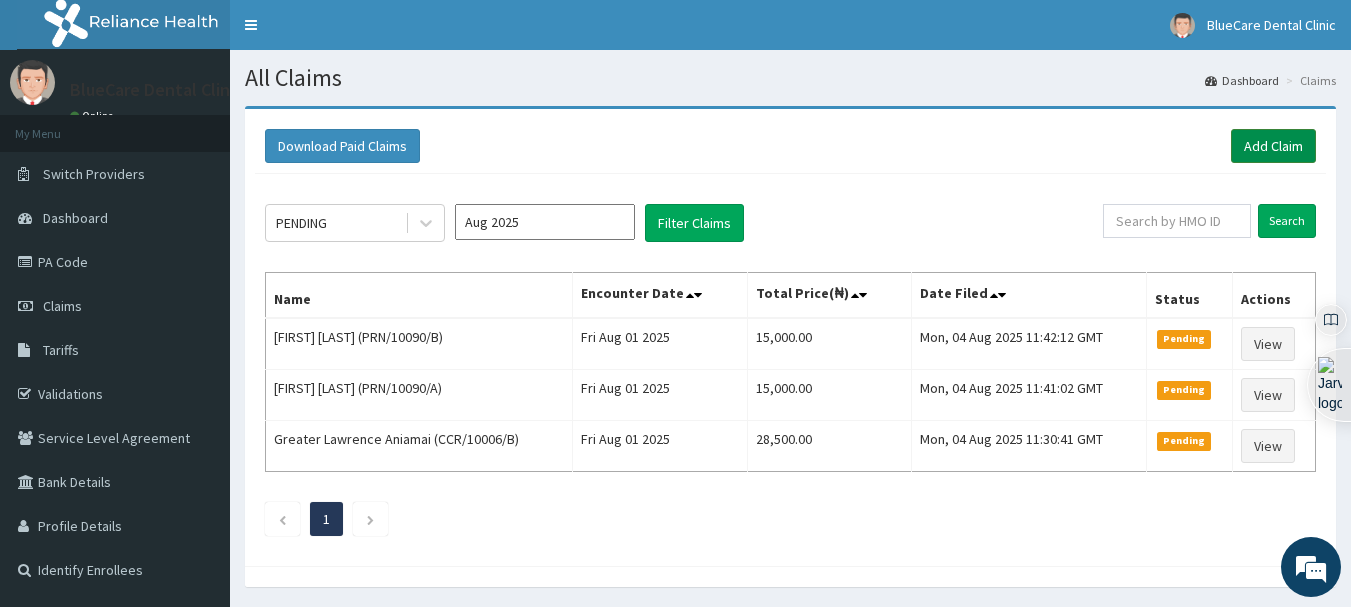 click on "Add Claim" at bounding box center (1273, 146) 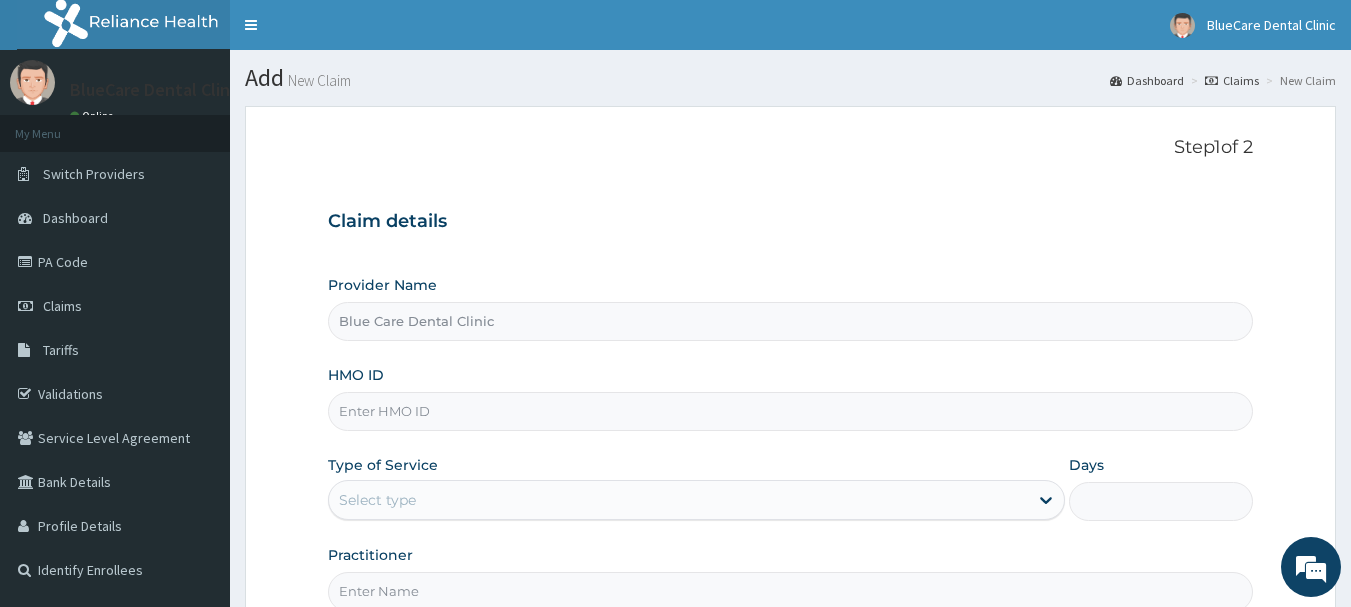 scroll, scrollTop: 0, scrollLeft: 0, axis: both 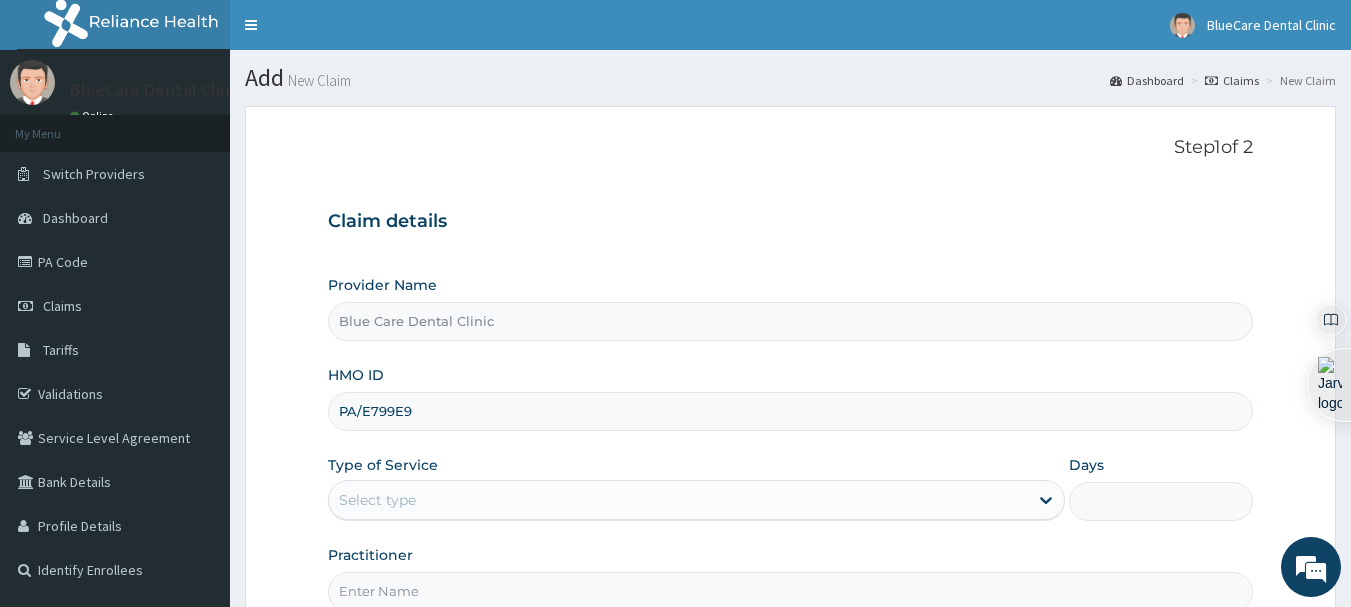 type on "PA/E799E9" 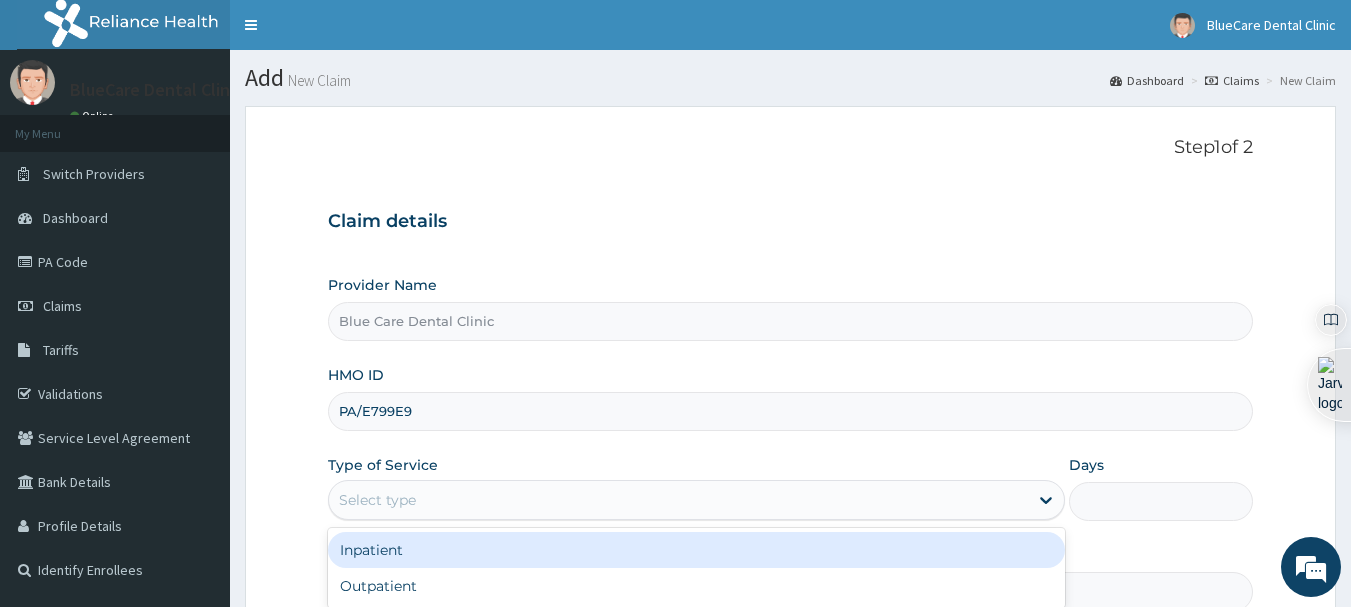 click on "Select type" at bounding box center (678, 500) 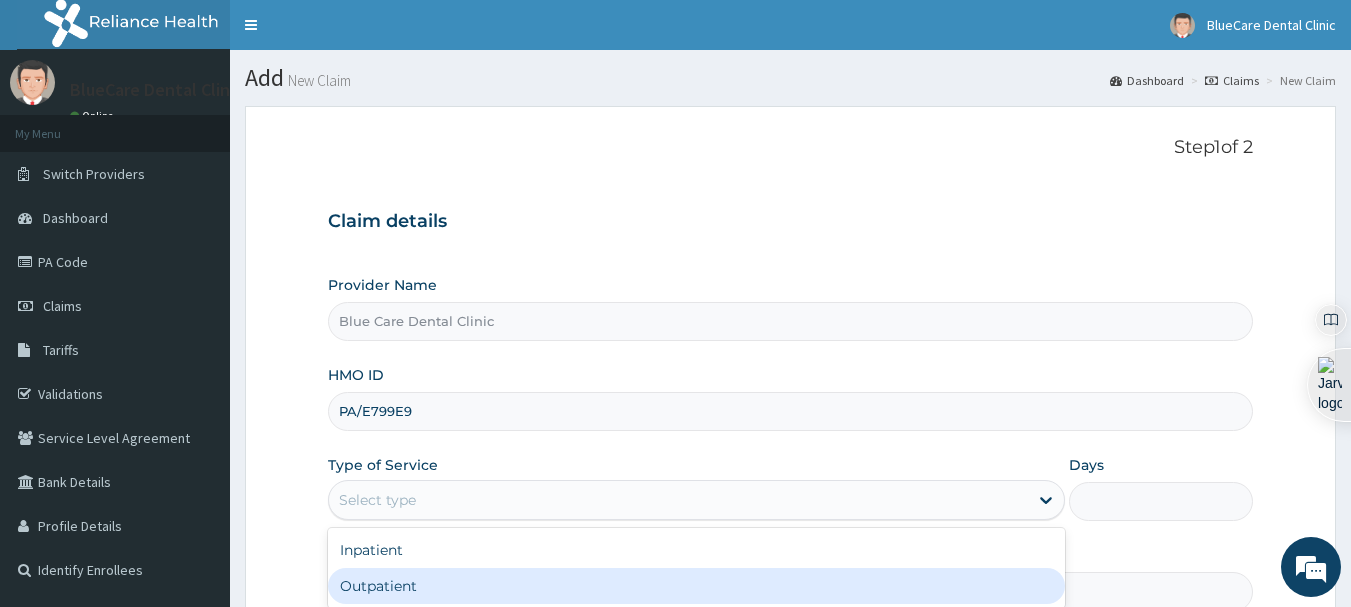 click on "Outpatient" at bounding box center [696, 586] 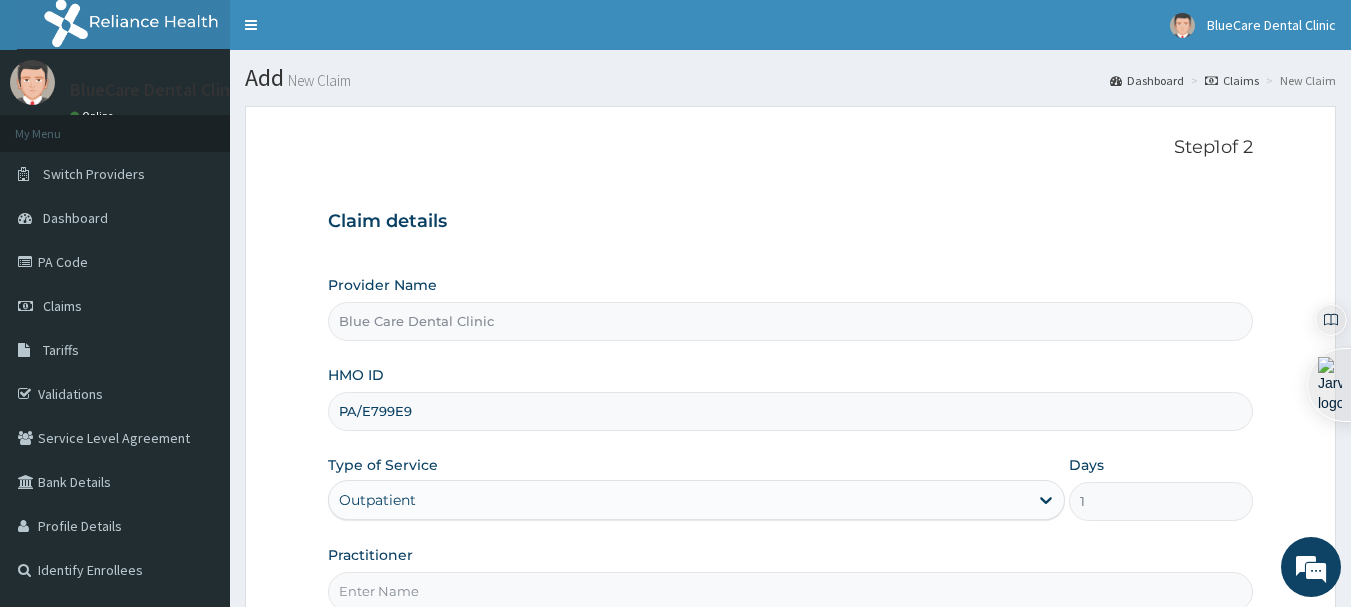 click on "Practitioner" at bounding box center (791, 591) 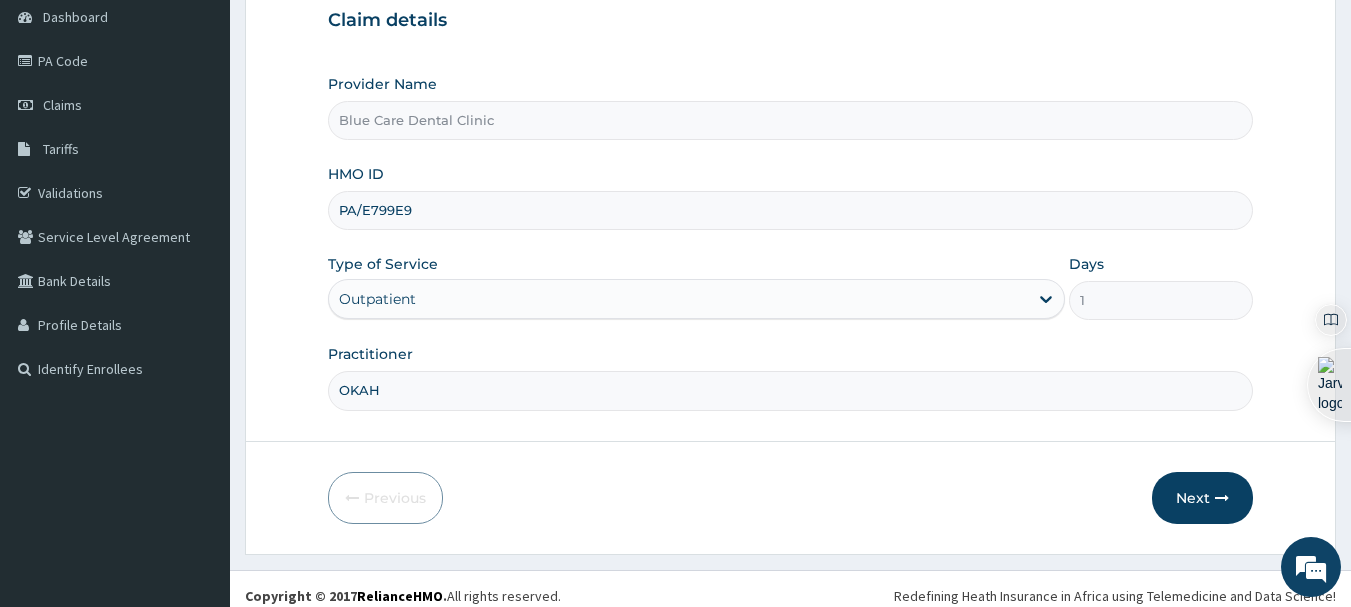 scroll, scrollTop: 215, scrollLeft: 0, axis: vertical 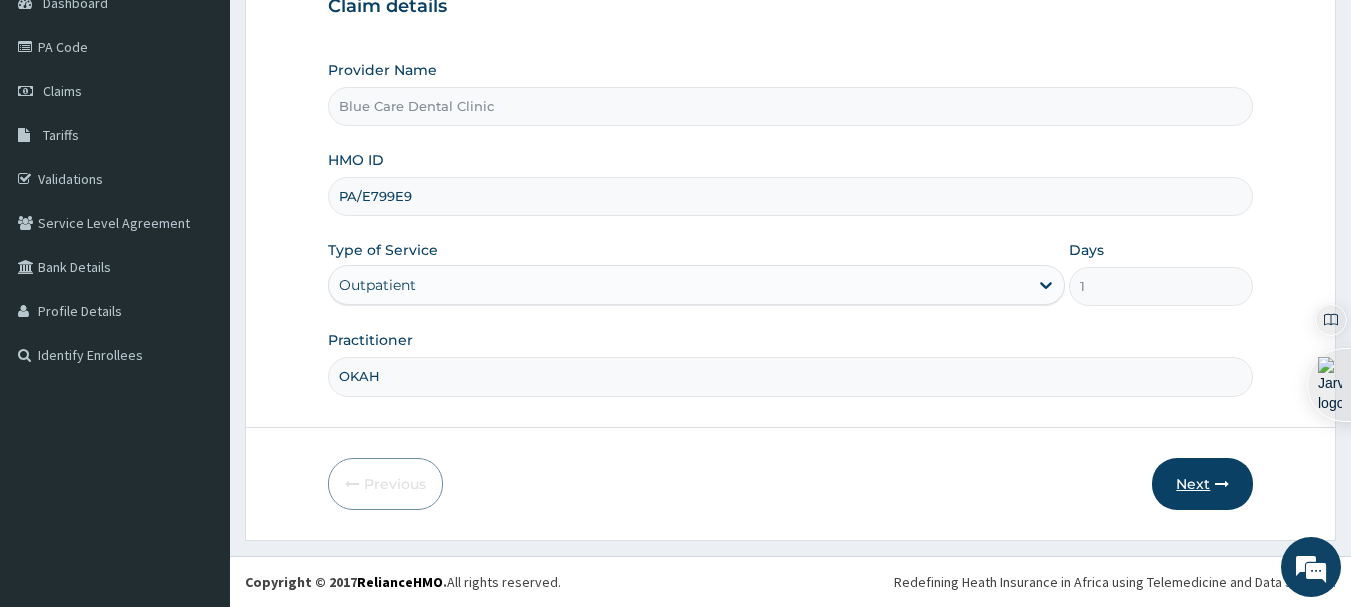 type on "OKAH" 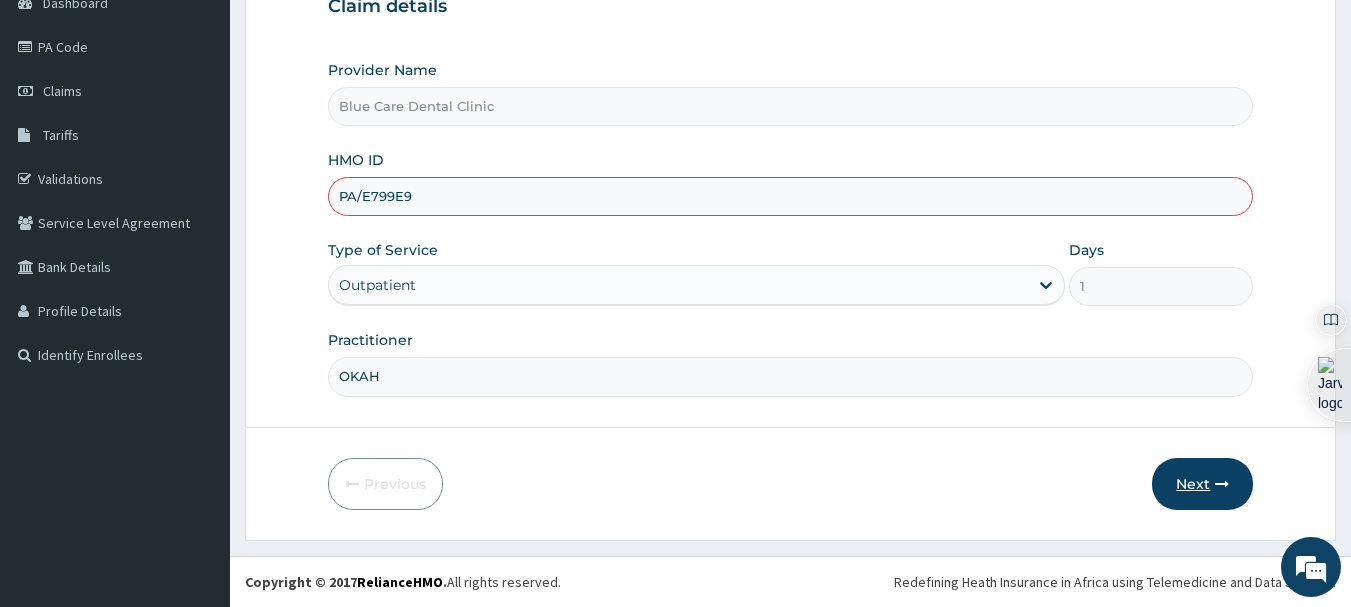 scroll, scrollTop: 0, scrollLeft: 0, axis: both 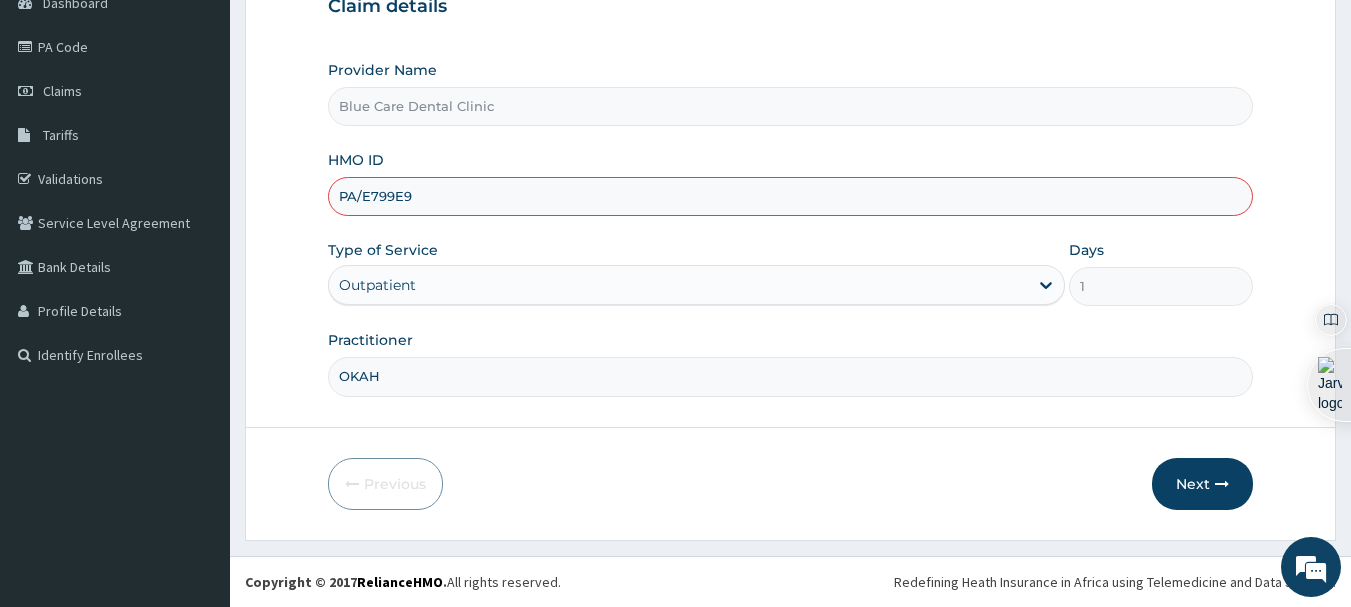 click on "PA/E799E9" at bounding box center (791, 196) 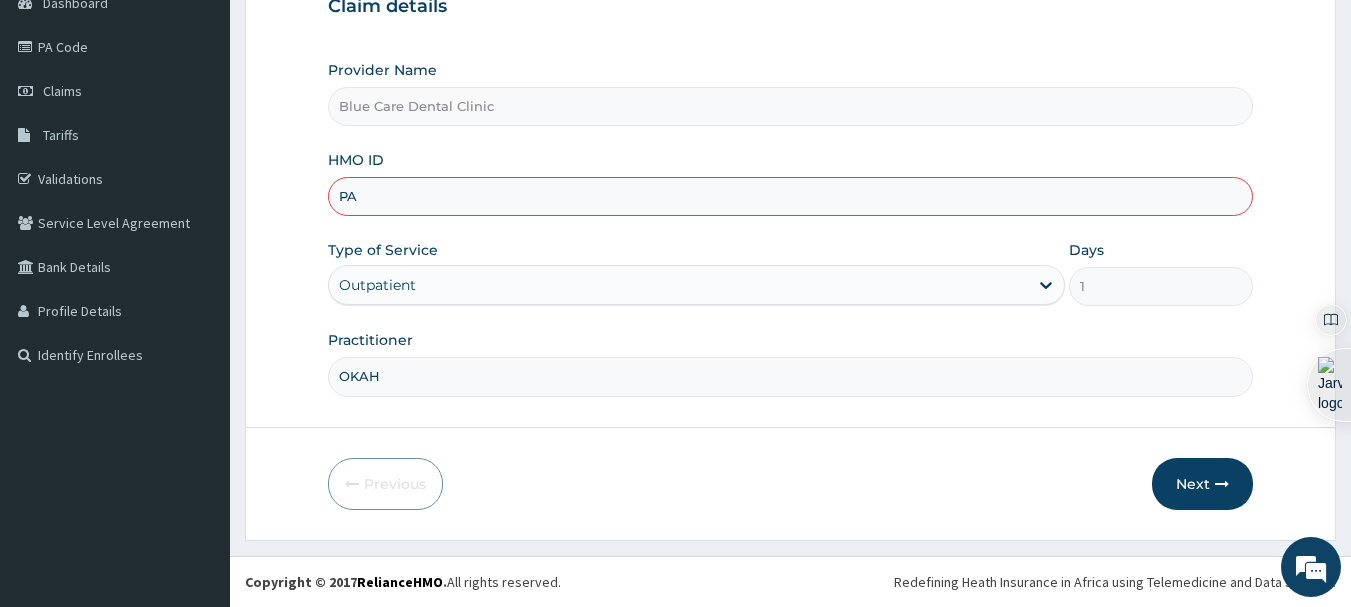 type on "P" 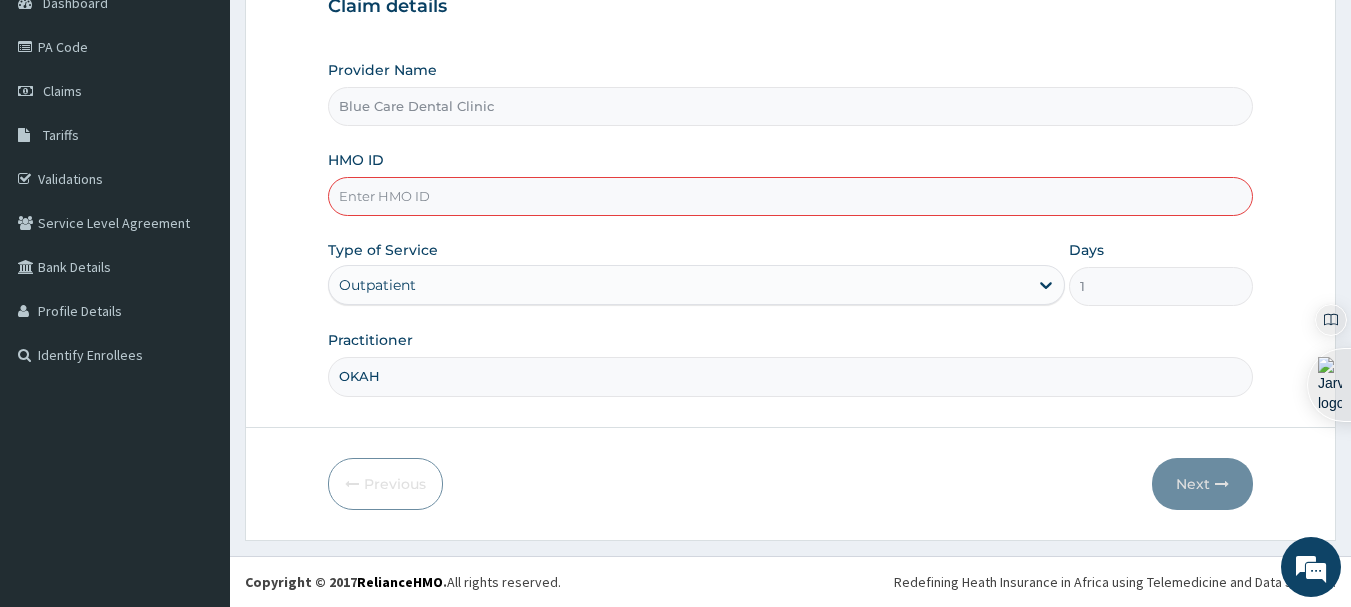 click on "HMO ID" at bounding box center (791, 196) 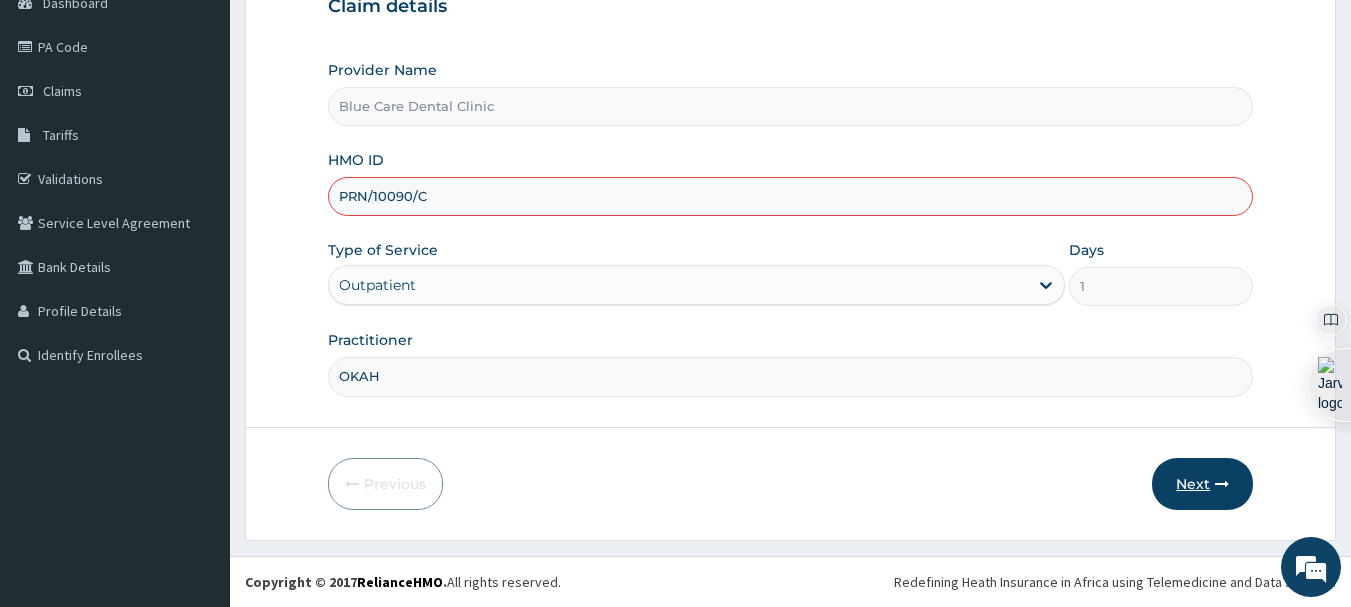 type on "PRN/10090/C" 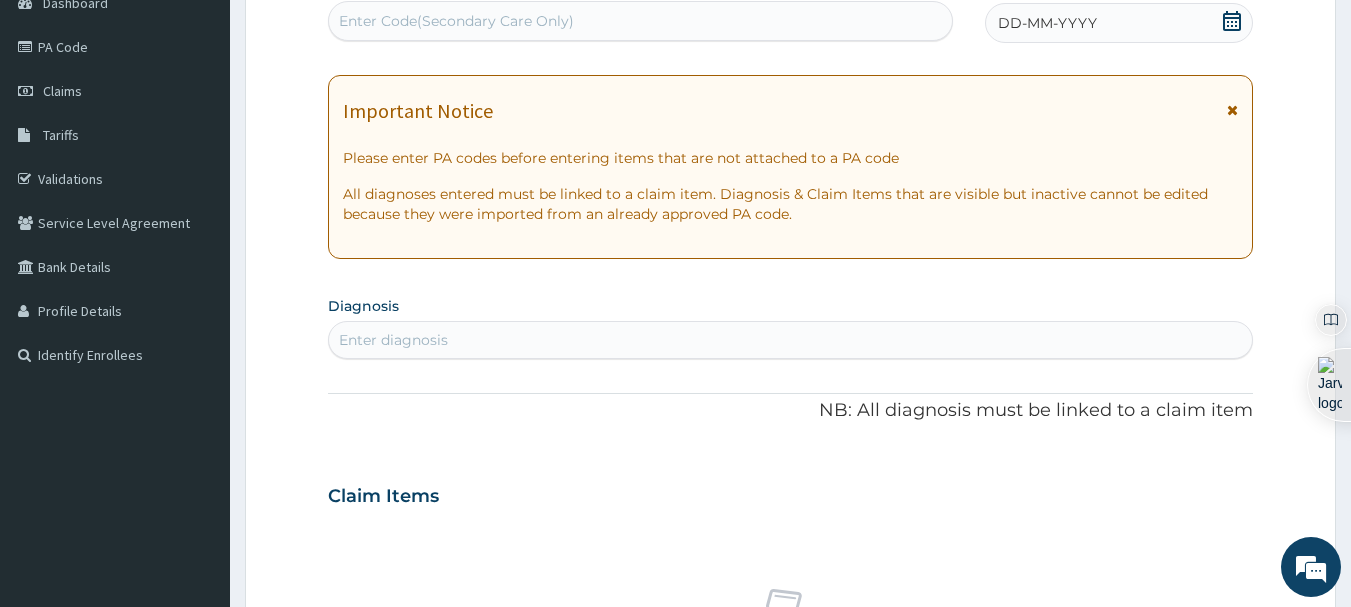 click on "Enter Code(Secondary Care Only)" at bounding box center (641, 21) 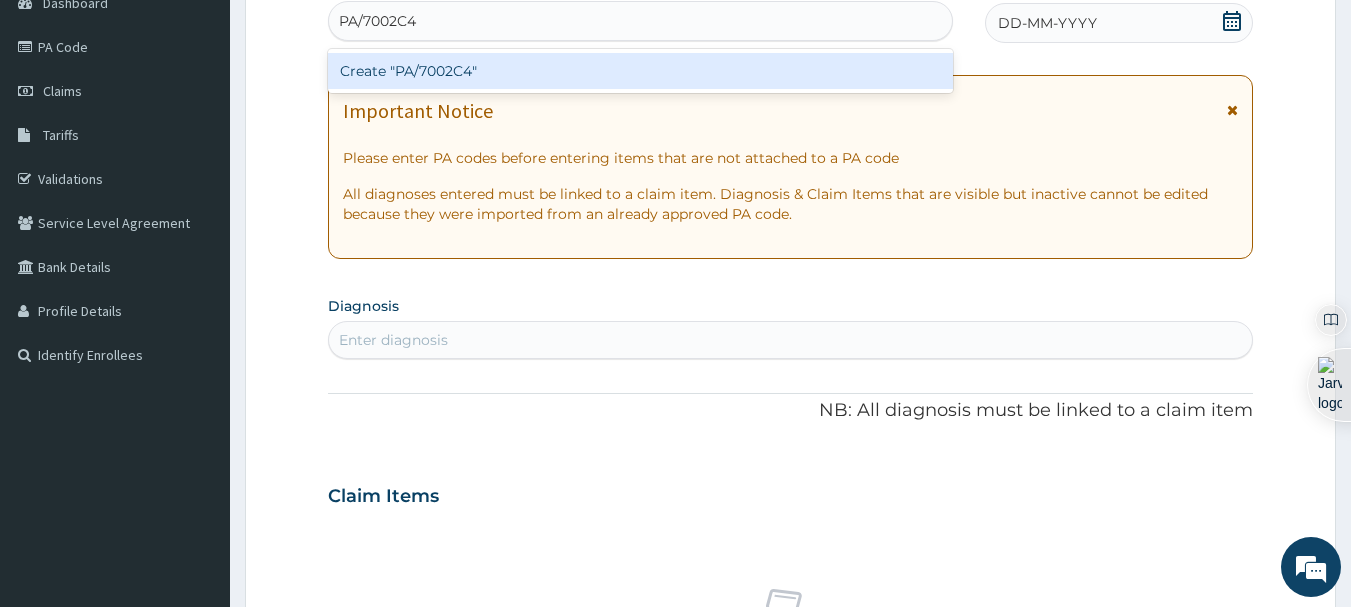 click on "Create "PA/7002C4"" at bounding box center (641, 71) 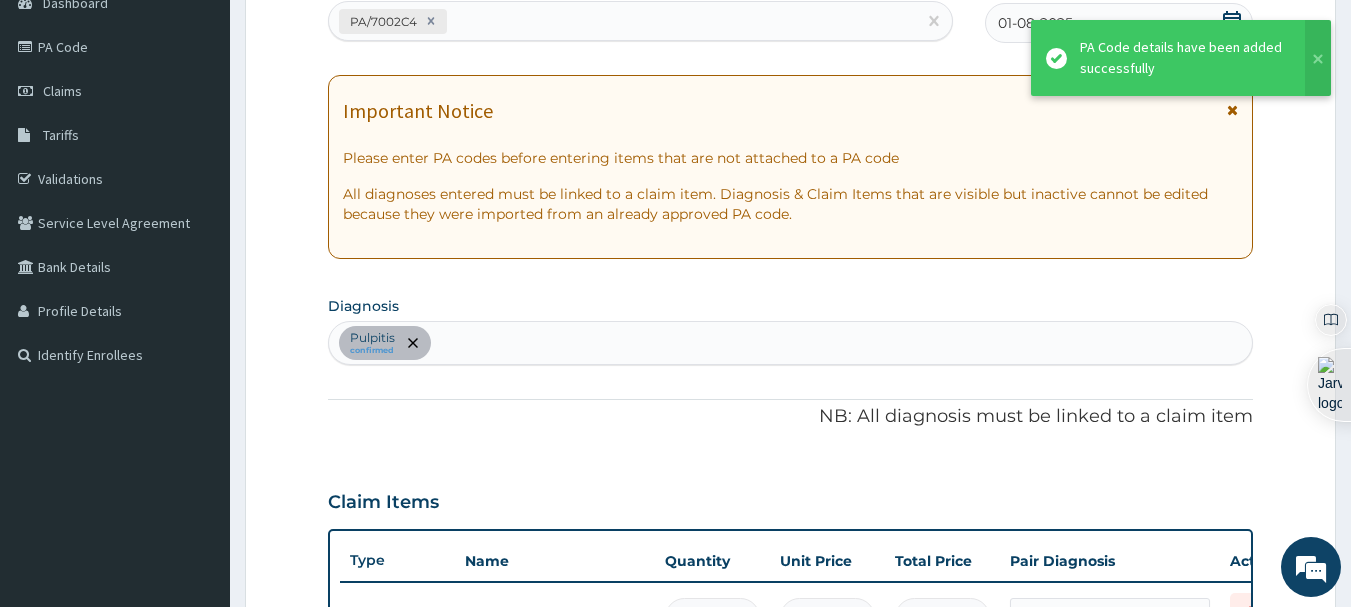 scroll, scrollTop: 667, scrollLeft: 0, axis: vertical 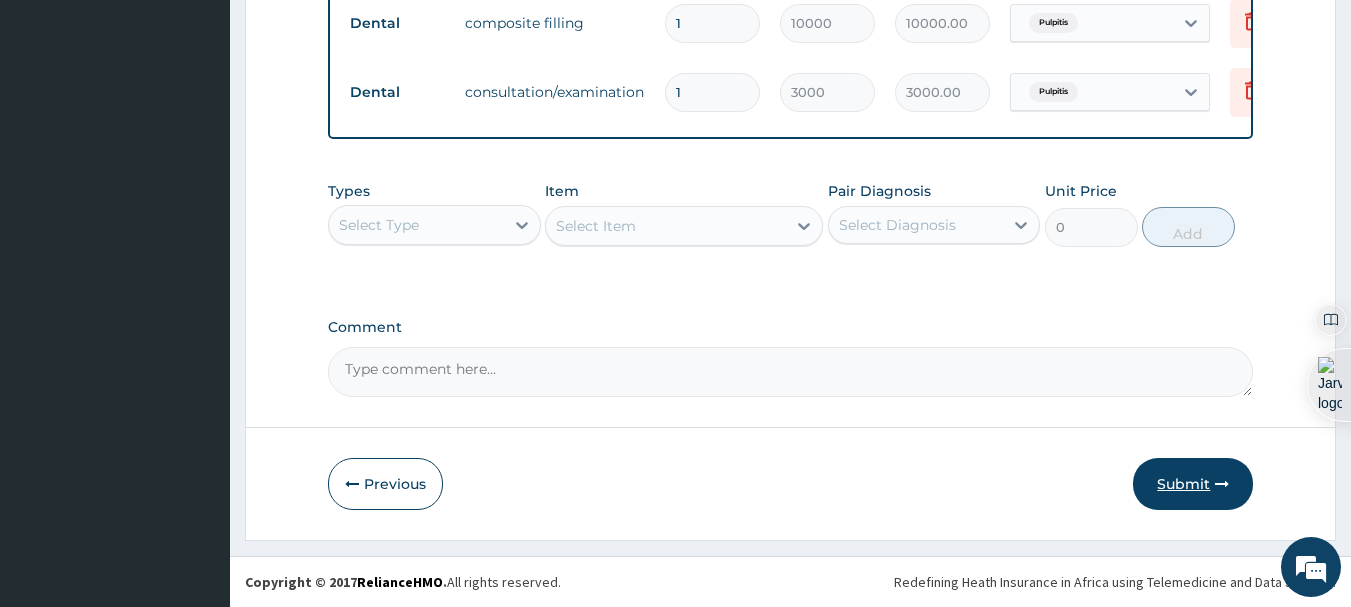 click on "Submit" at bounding box center (1193, 484) 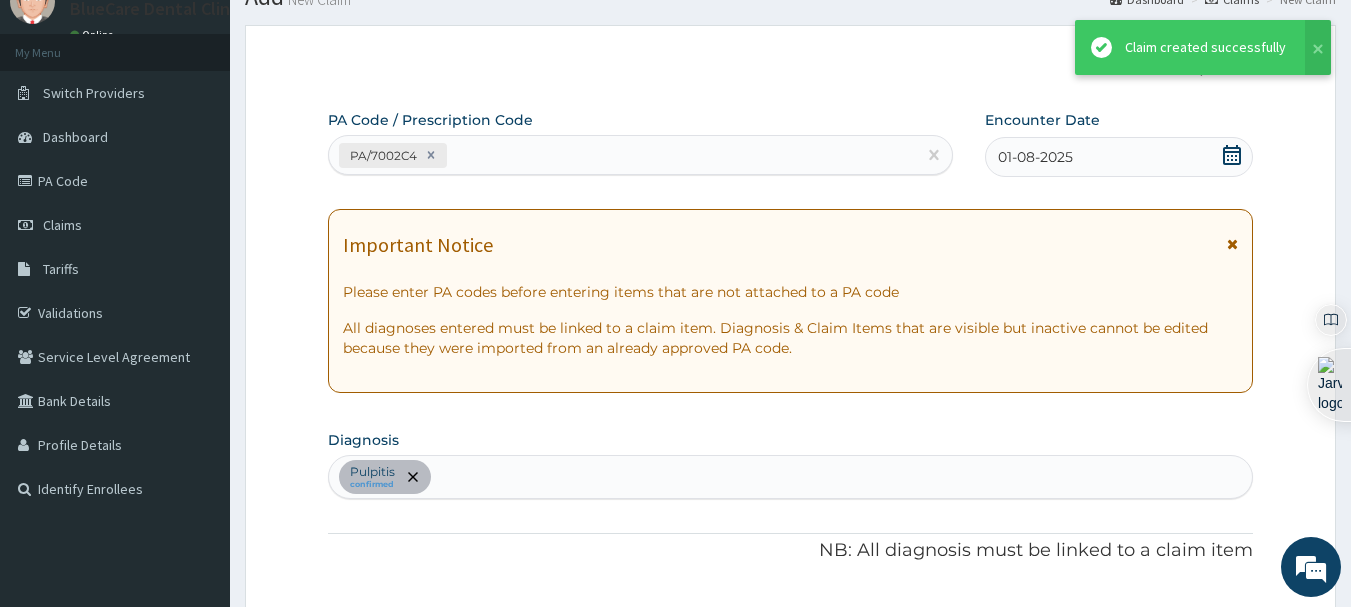 scroll, scrollTop: 893, scrollLeft: 0, axis: vertical 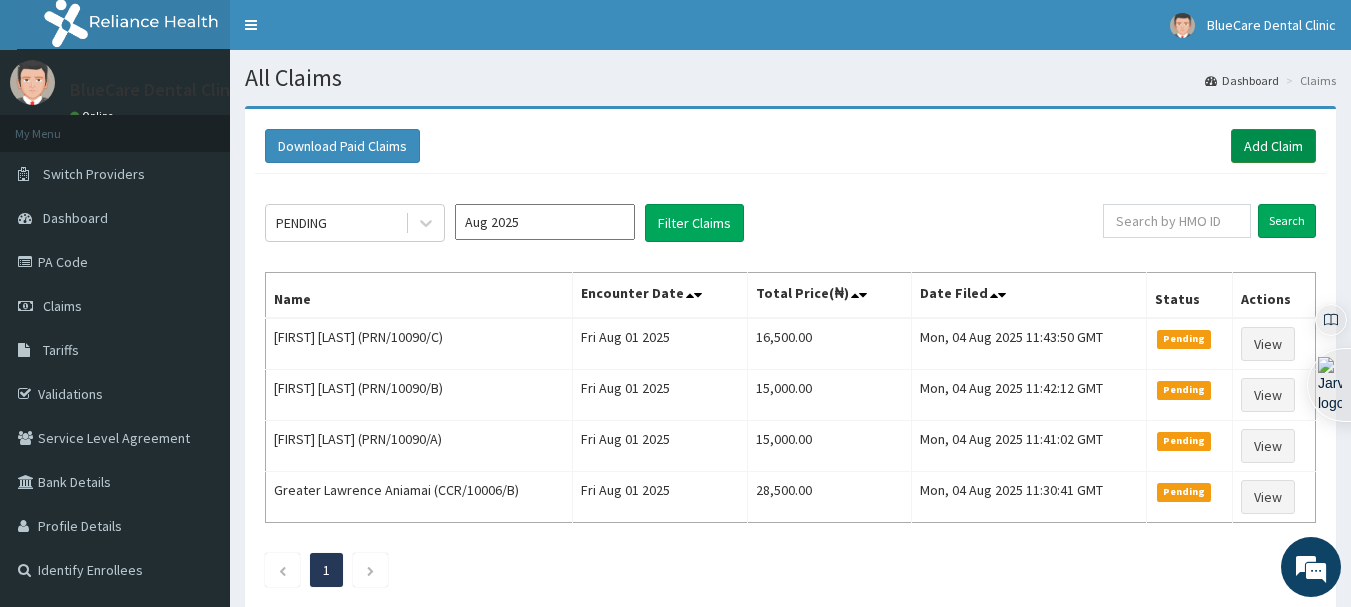click on "Add Claim" at bounding box center (1273, 146) 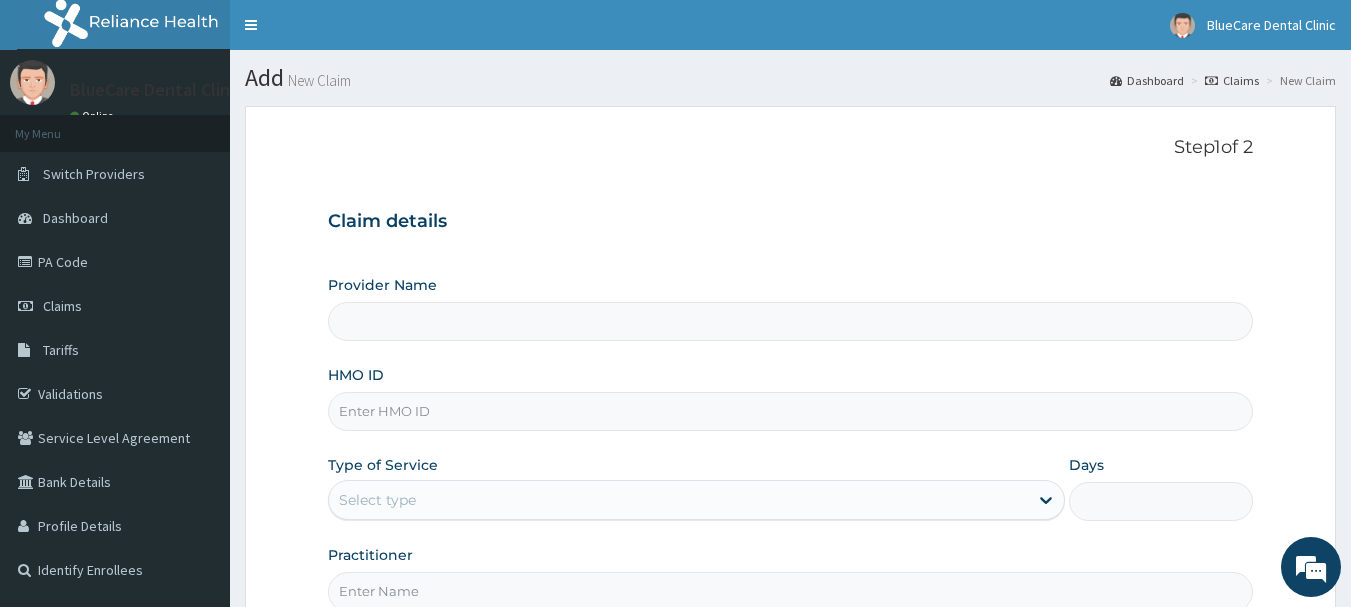 scroll, scrollTop: 0, scrollLeft: 0, axis: both 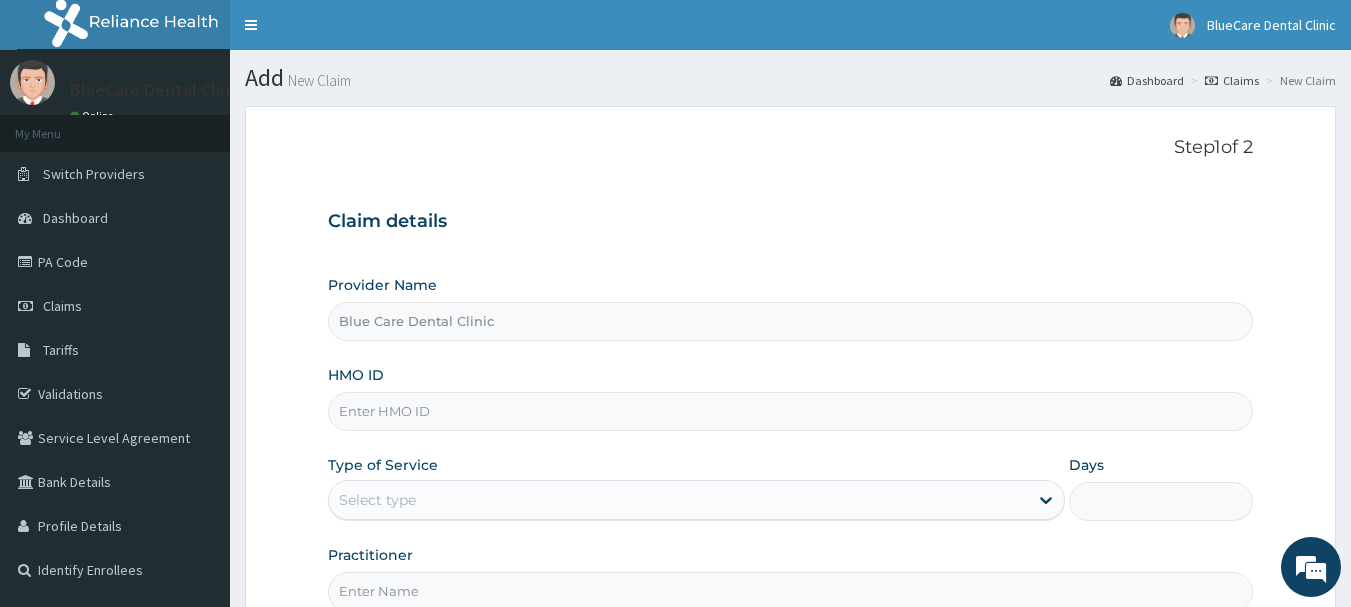 type on "Blue Care Dental Clinic" 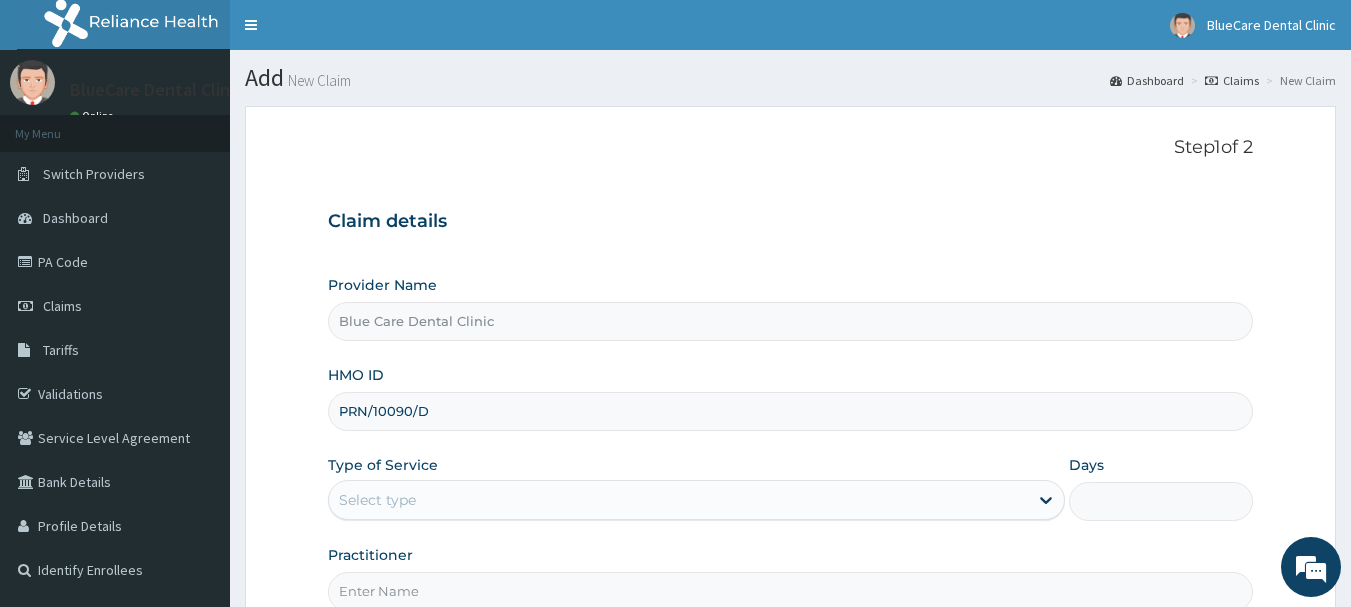 scroll, scrollTop: 0, scrollLeft: 0, axis: both 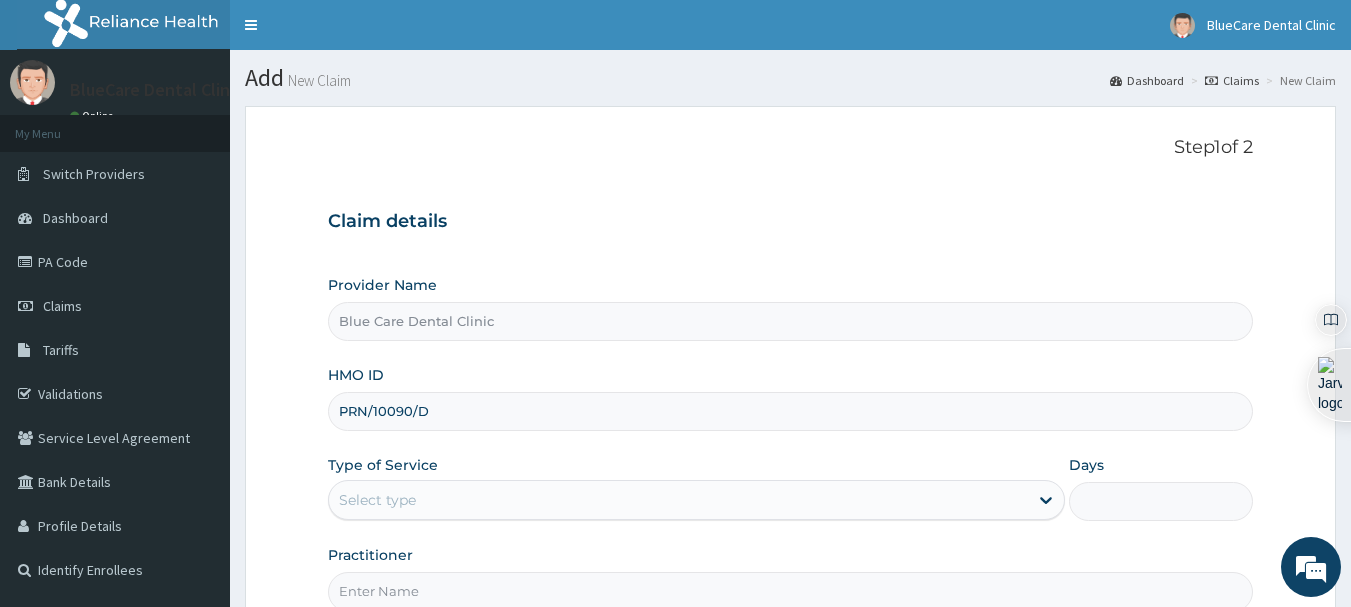 type on "PRN/10090/D" 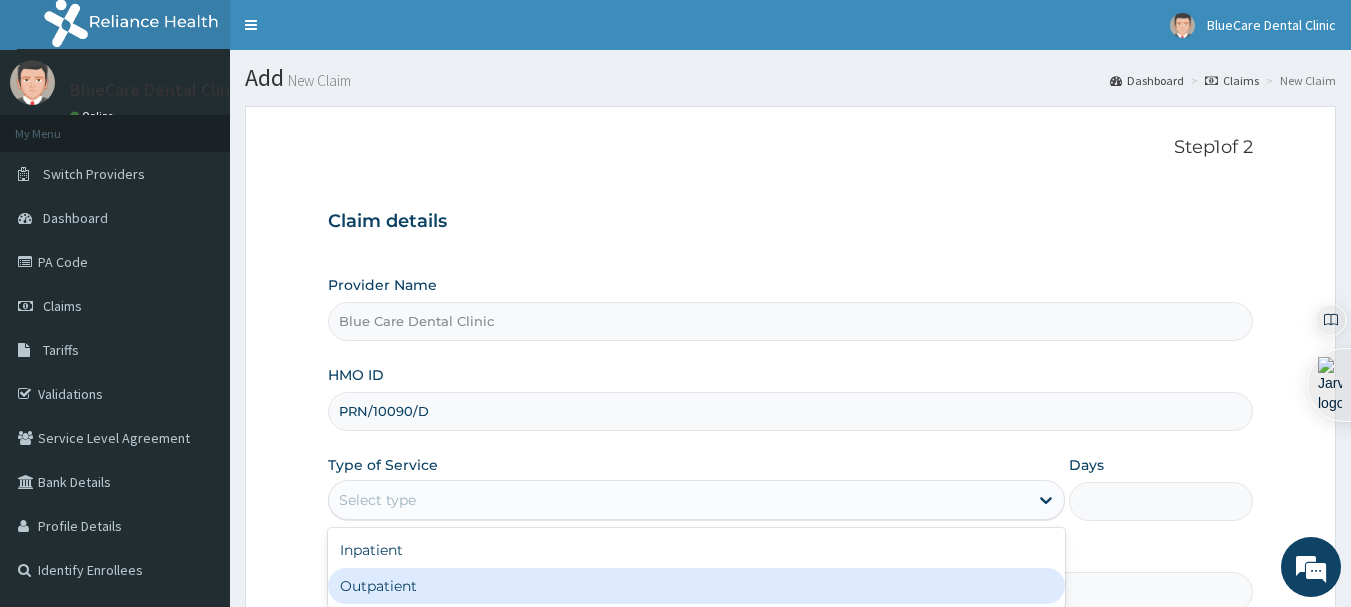 click on "Outpatient" at bounding box center (696, 586) 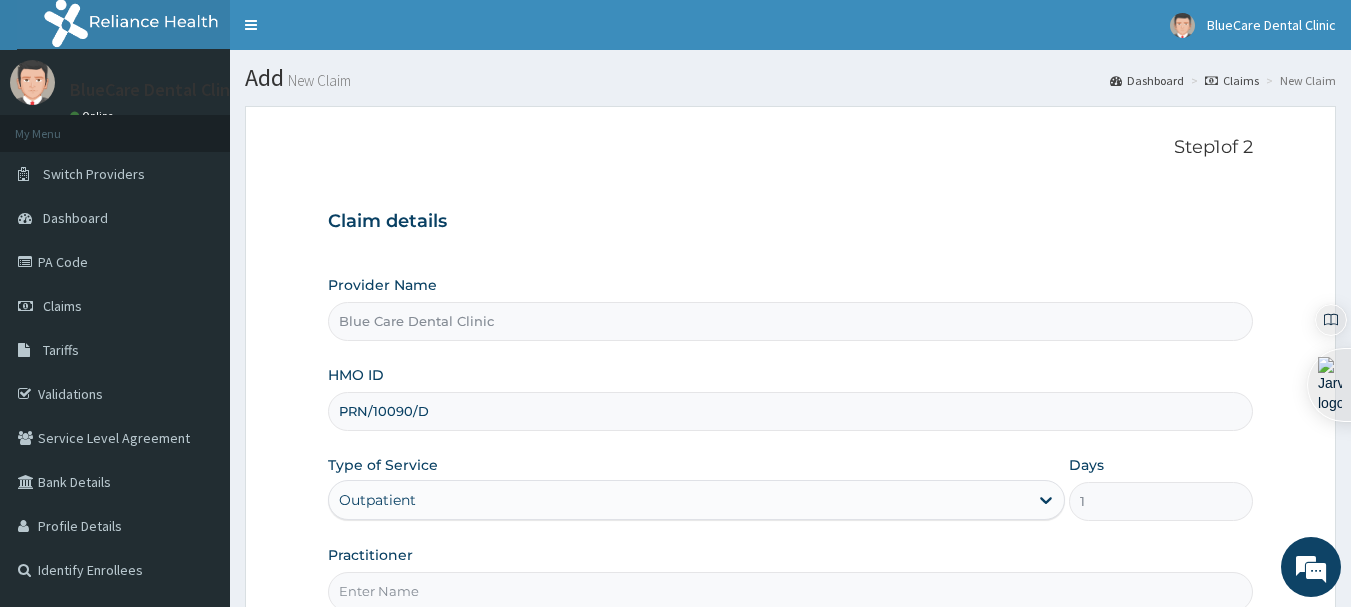 click on "Practitioner" at bounding box center (791, 591) 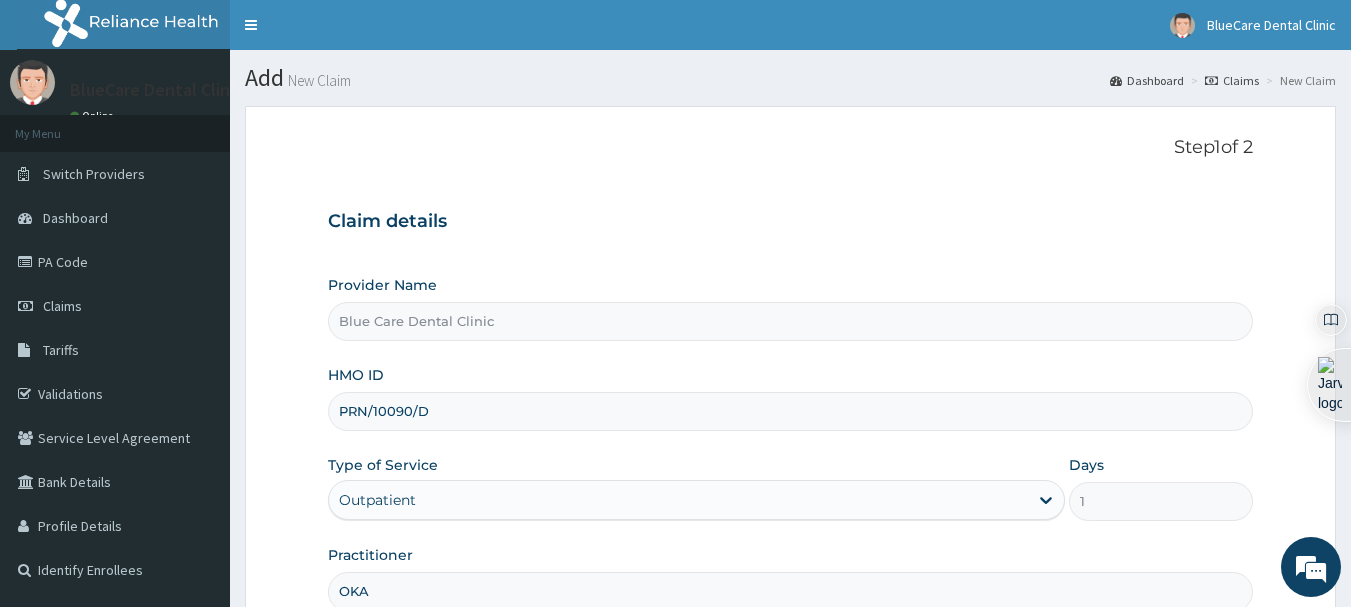 type on "OKAH" 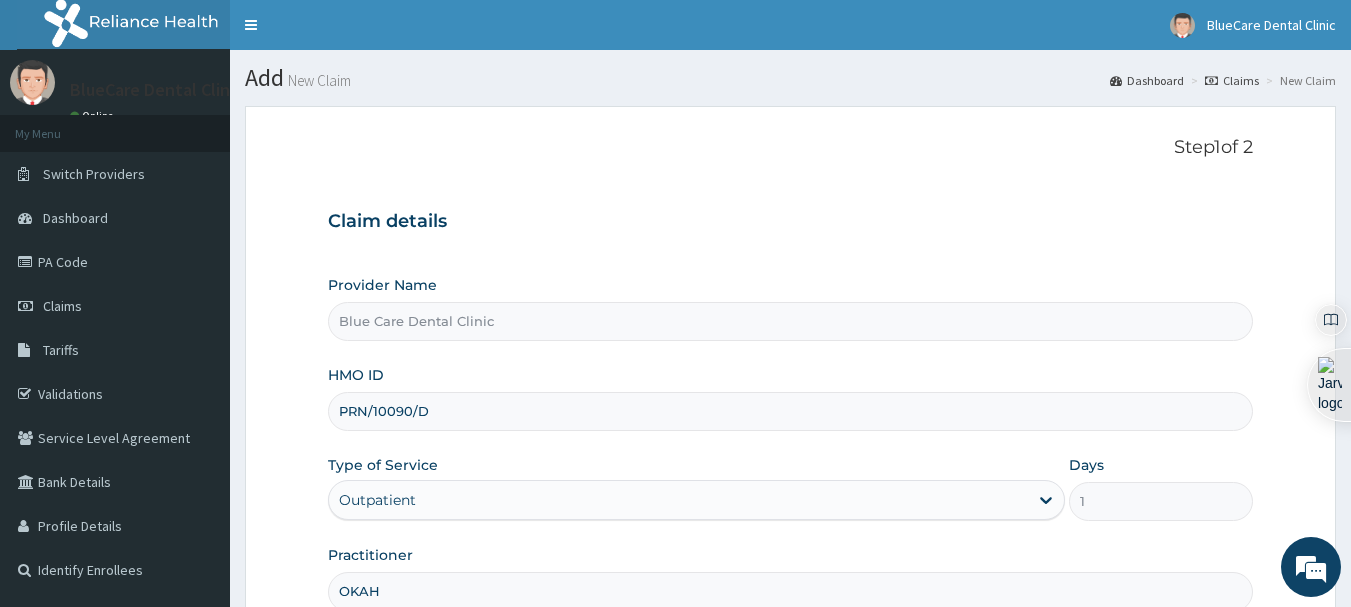 scroll, scrollTop: 215, scrollLeft: 0, axis: vertical 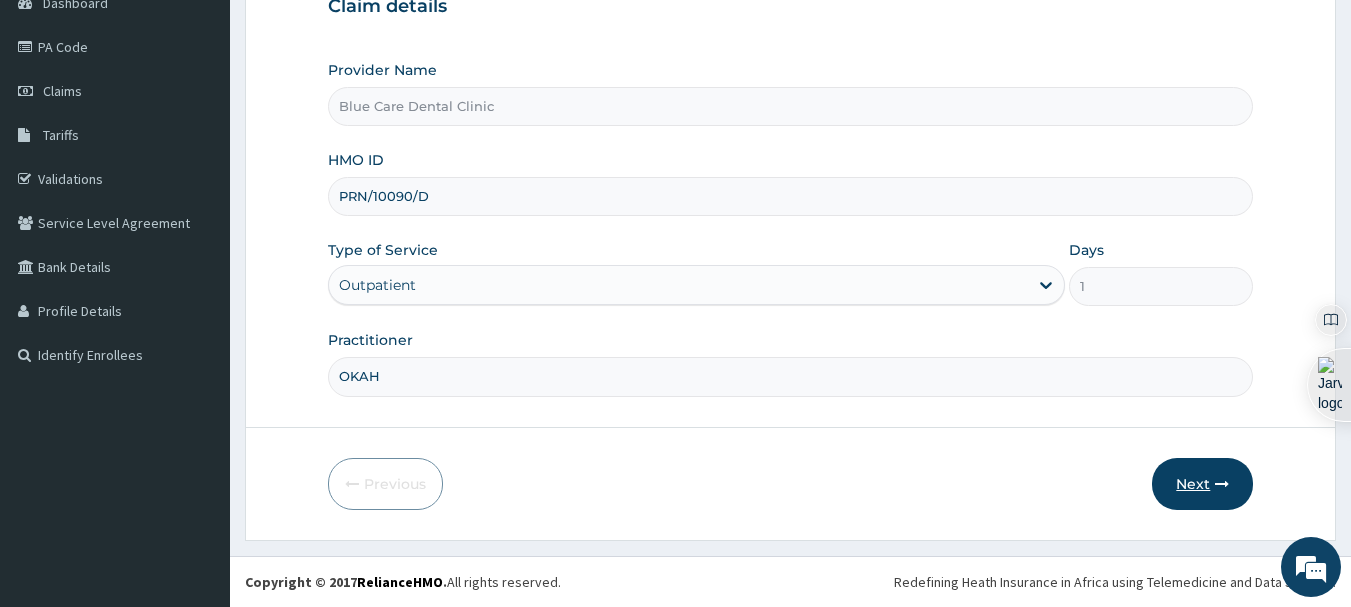 click on "Next" at bounding box center (1202, 484) 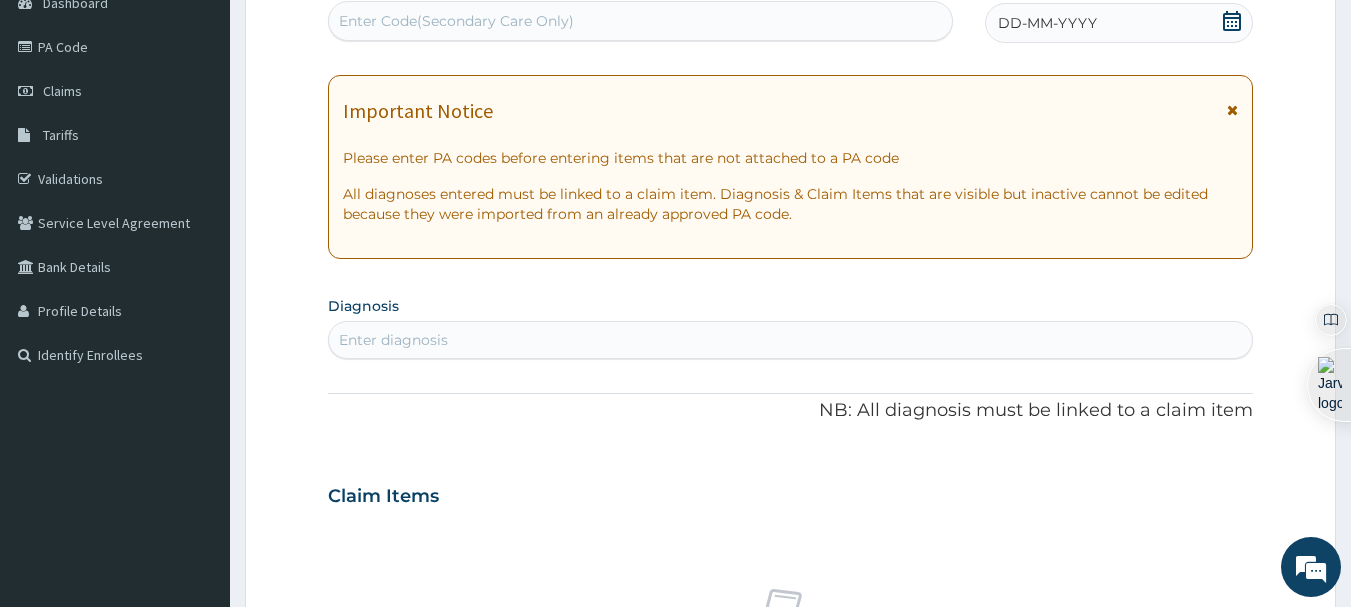 scroll, scrollTop: 0, scrollLeft: 0, axis: both 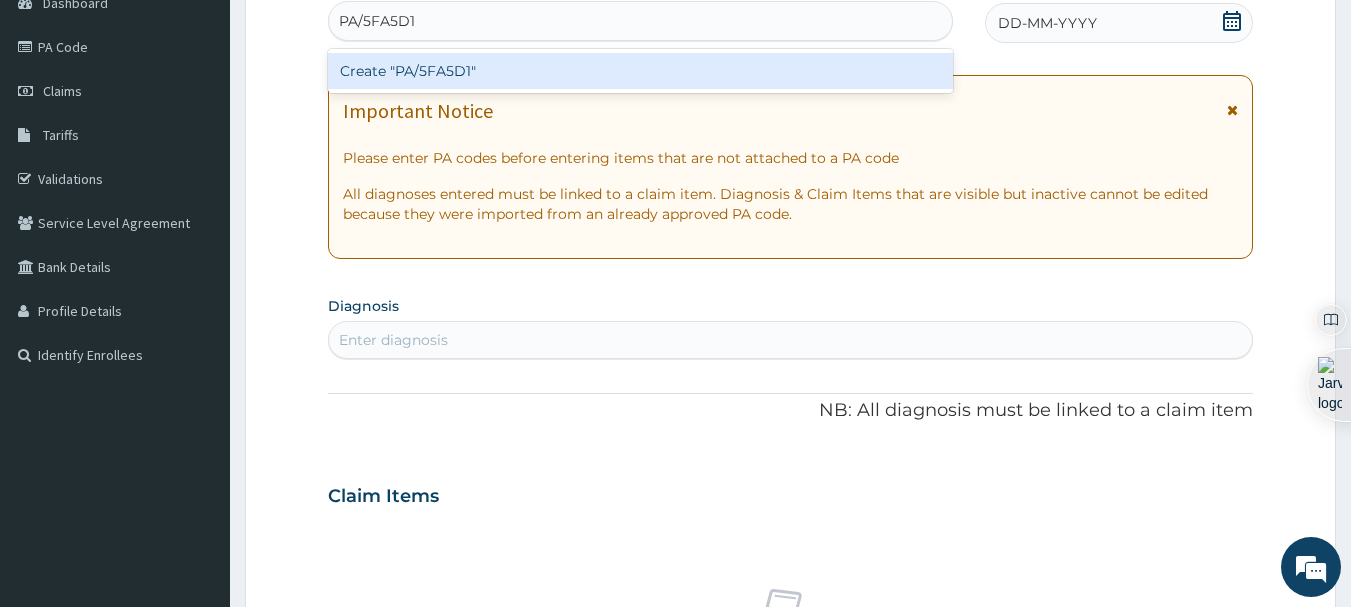 click on "Create "PA/5FA5D1"" at bounding box center [641, 71] 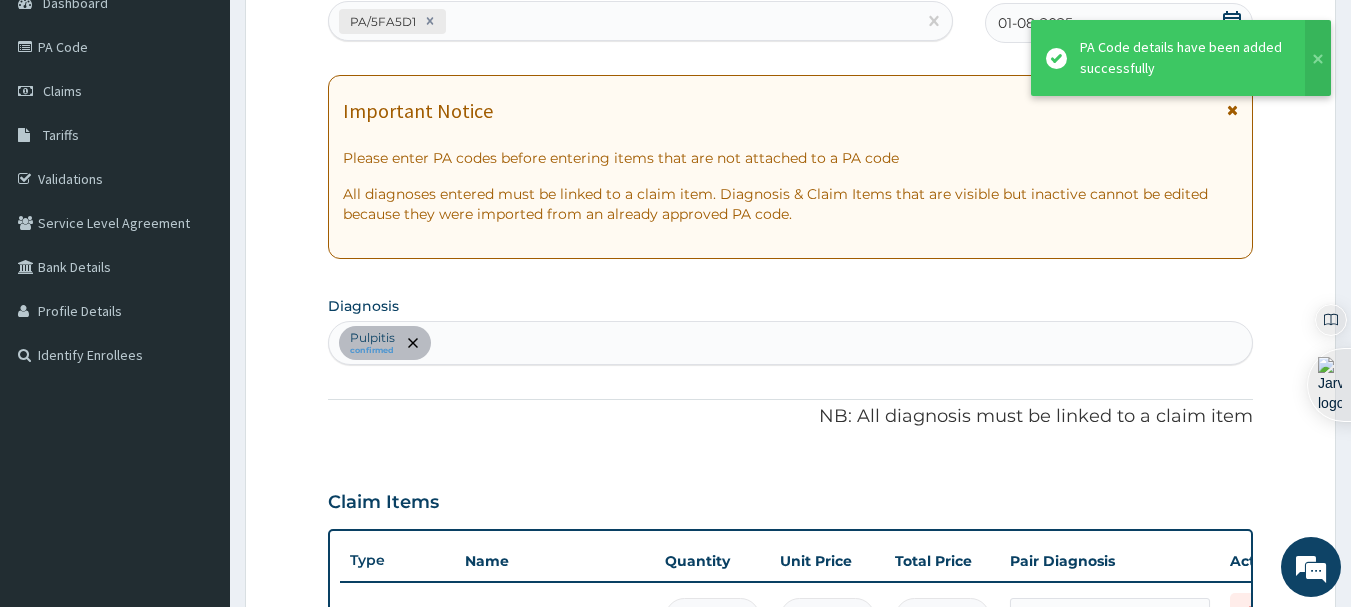 scroll, scrollTop: 736, scrollLeft: 0, axis: vertical 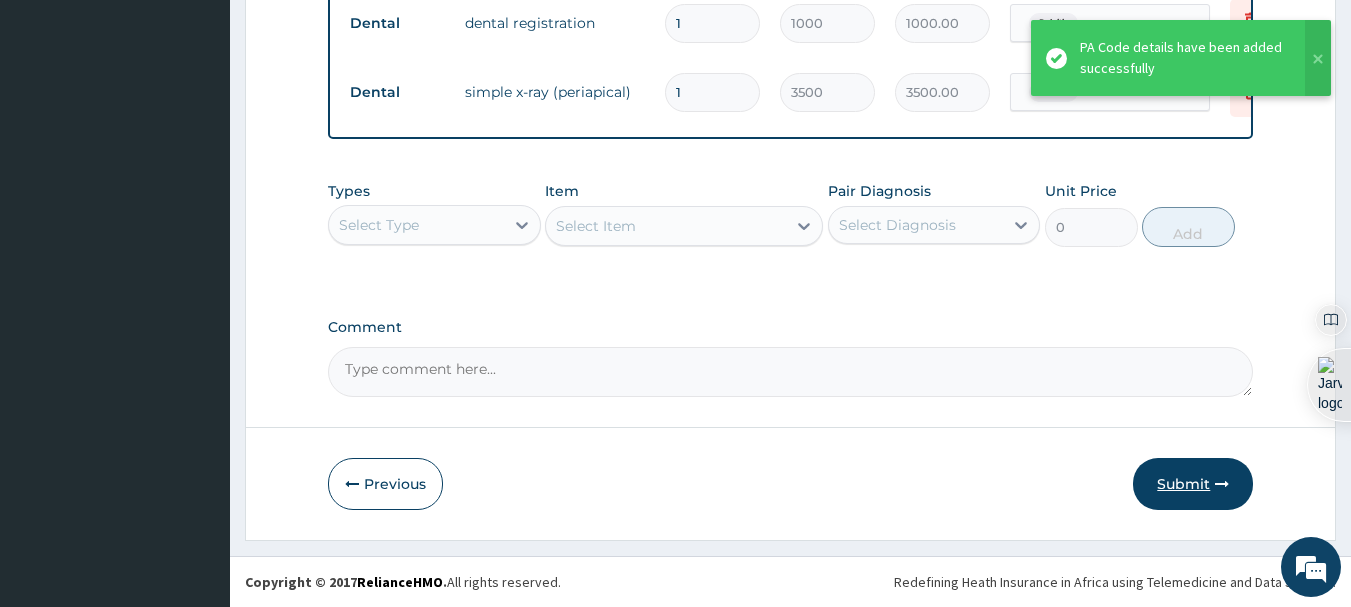 click on "Submit" at bounding box center (1193, 484) 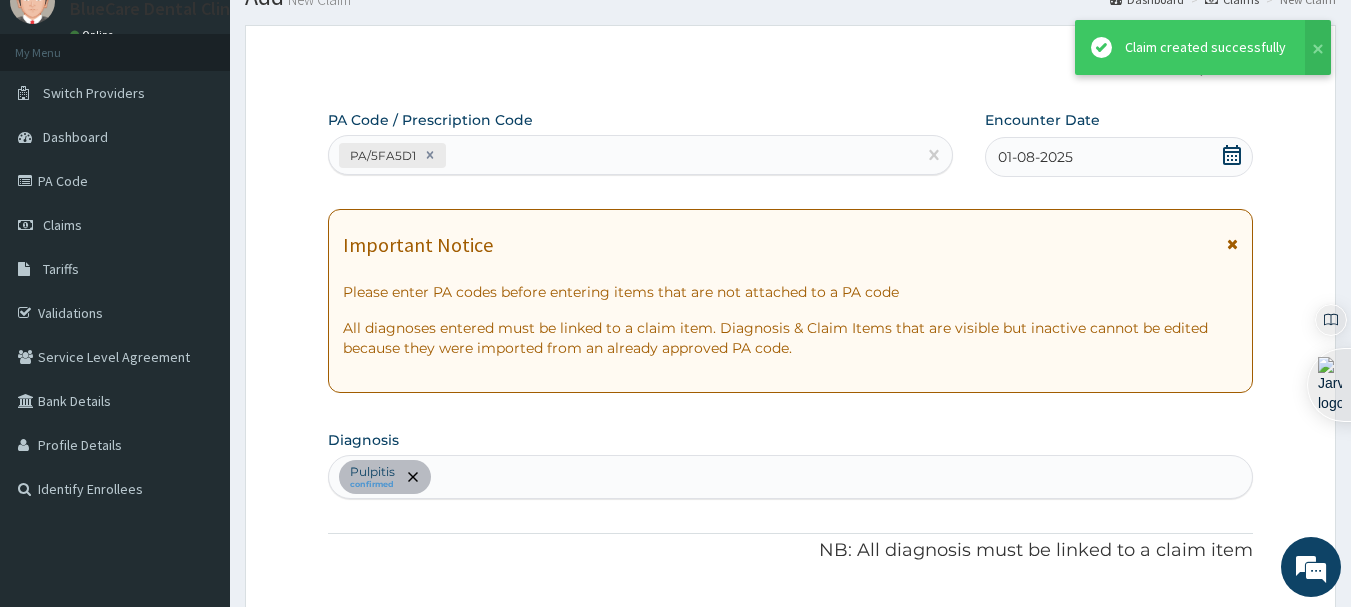 scroll, scrollTop: 962, scrollLeft: 0, axis: vertical 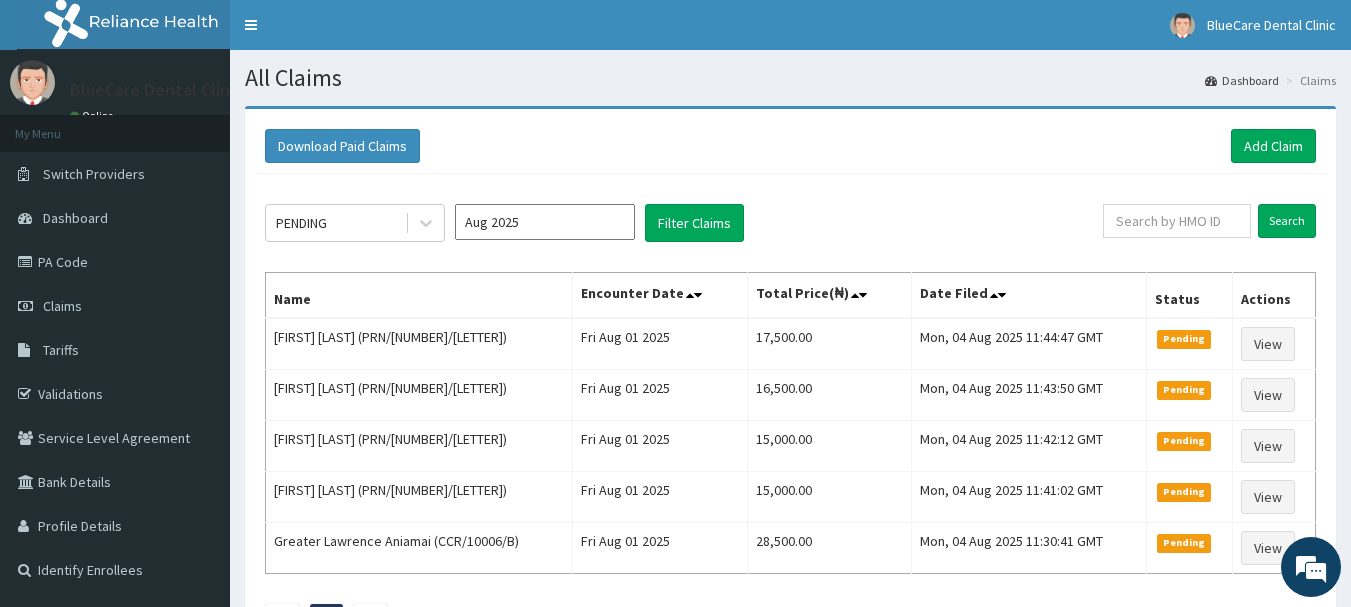 drag, startPoint x: 0, startPoint y: 0, endPoint x: 678, endPoint y: 67, distance: 681.3024 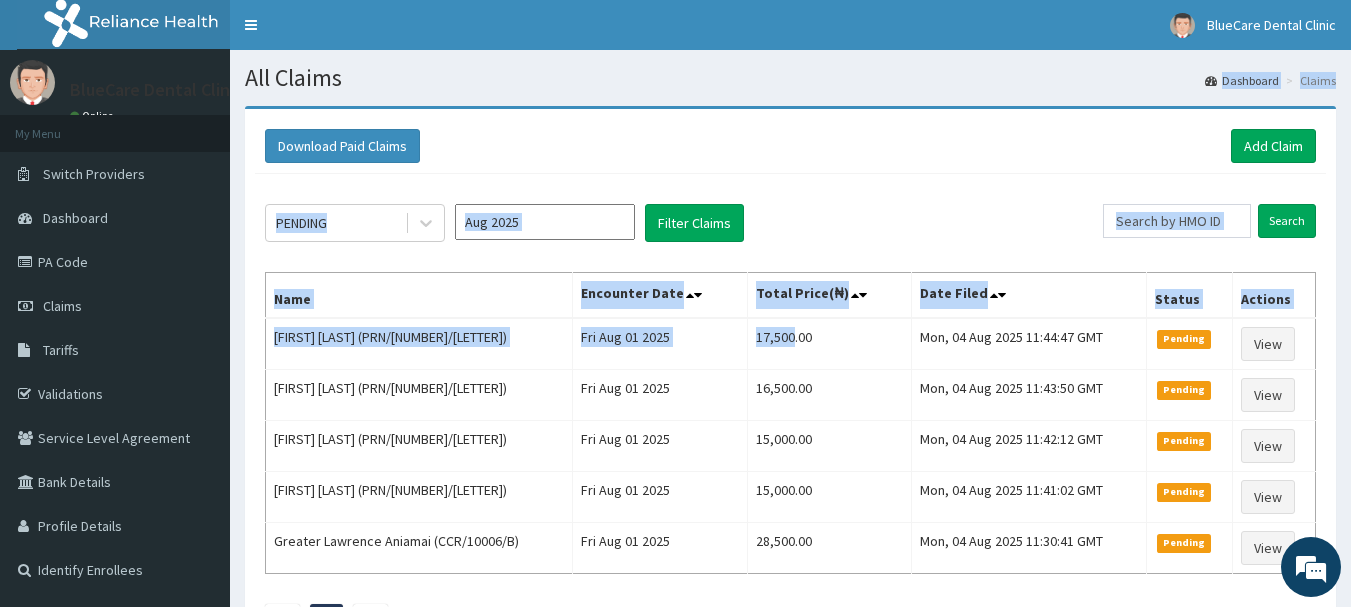 scroll, scrollTop: 0, scrollLeft: 0, axis: both 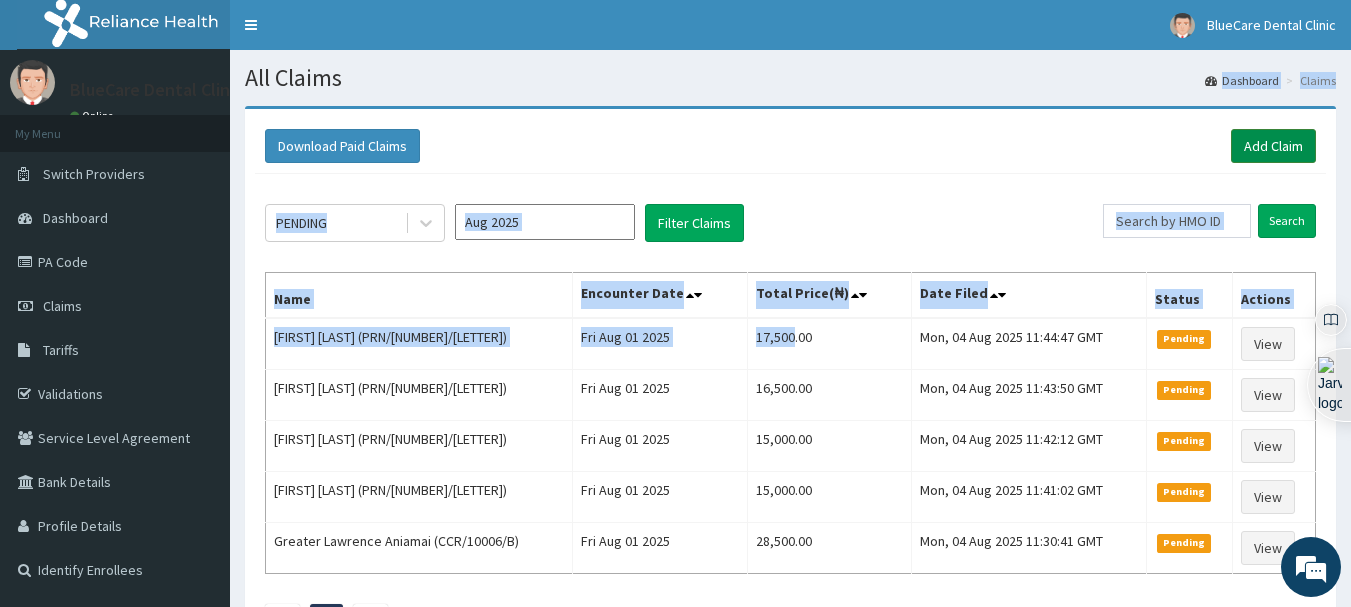click on "Add Claim" at bounding box center (1273, 146) 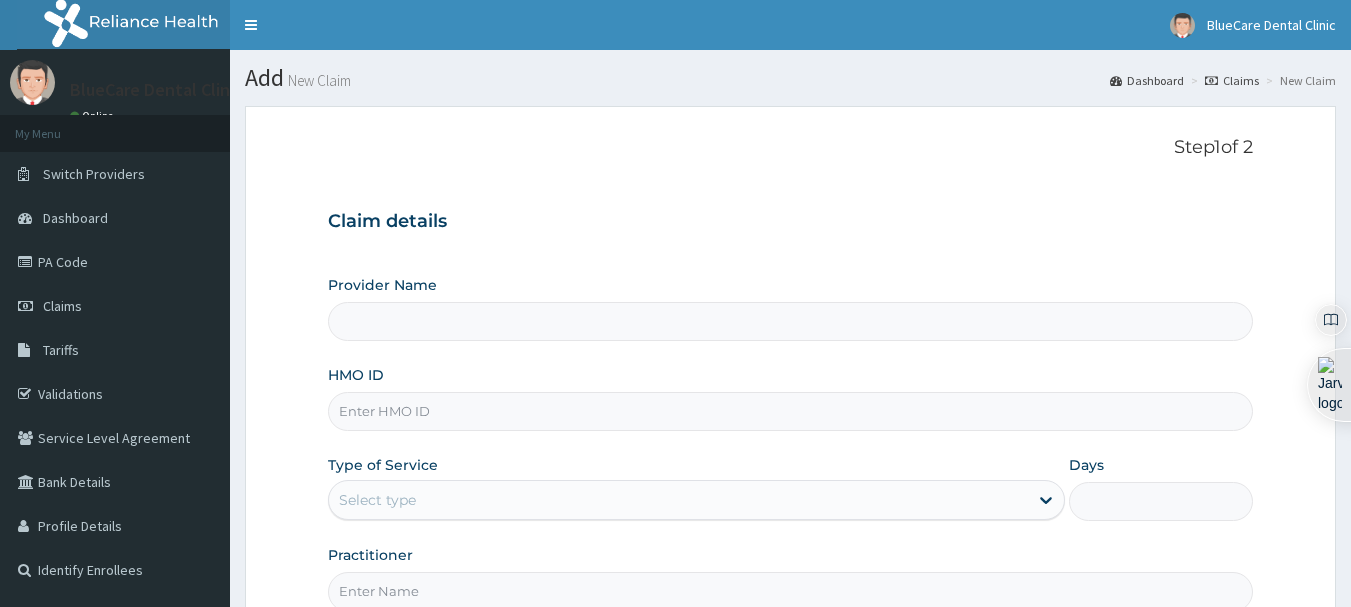 scroll, scrollTop: 0, scrollLeft: 0, axis: both 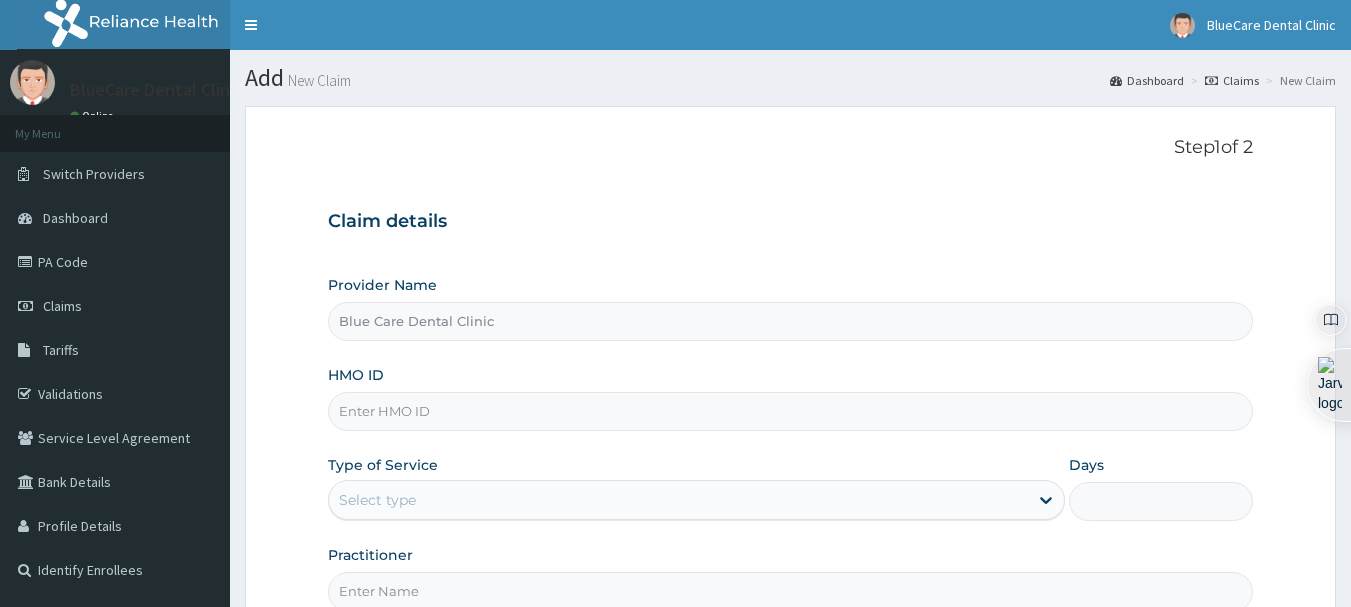 type on "Blue Care Dental Clinic" 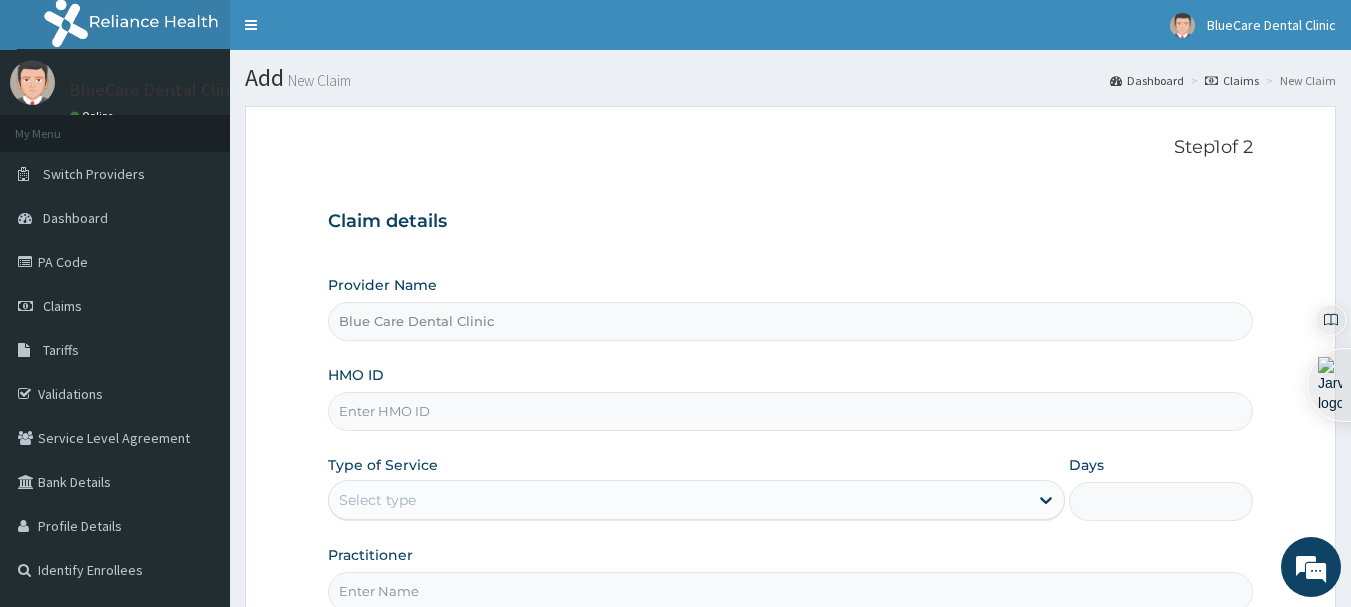 paste on "PRN/10090/E" 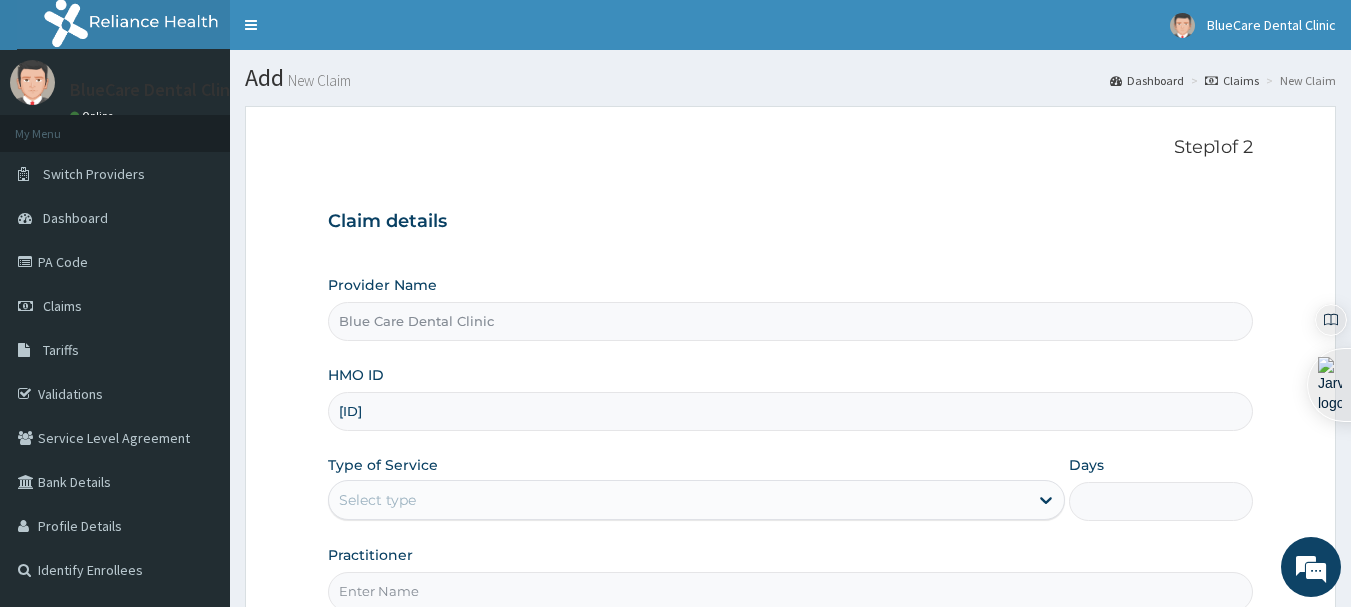 scroll, scrollTop: 0, scrollLeft: 0, axis: both 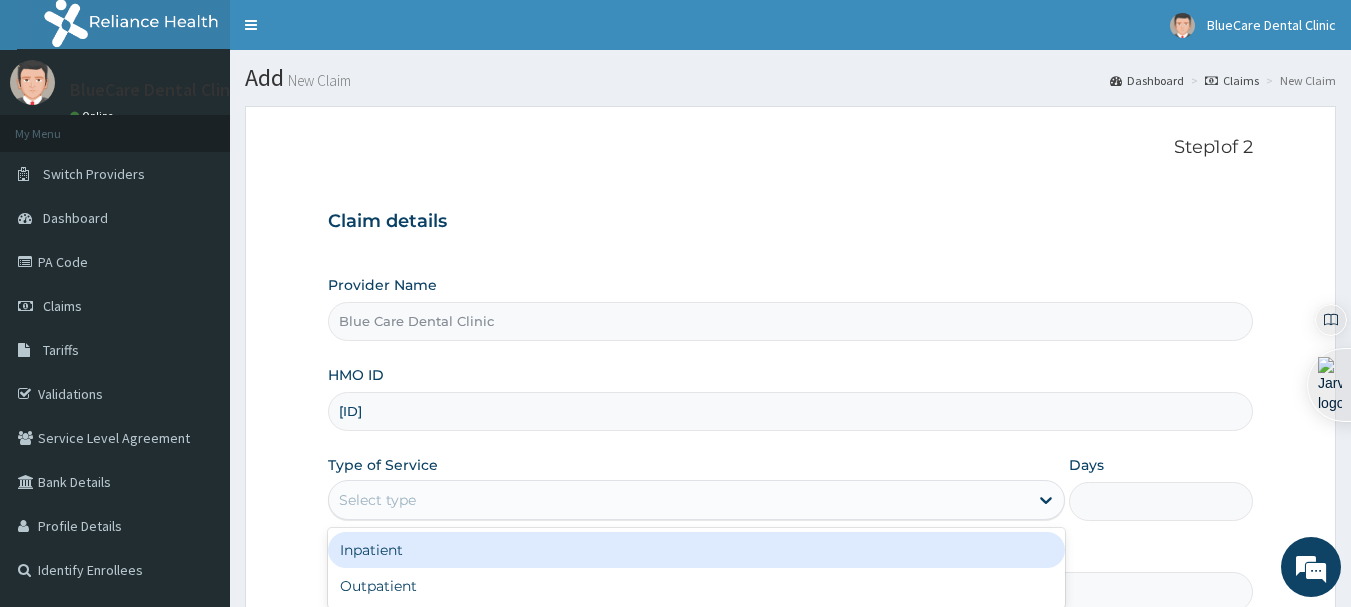 click on "Outpatient" at bounding box center (696, 586) 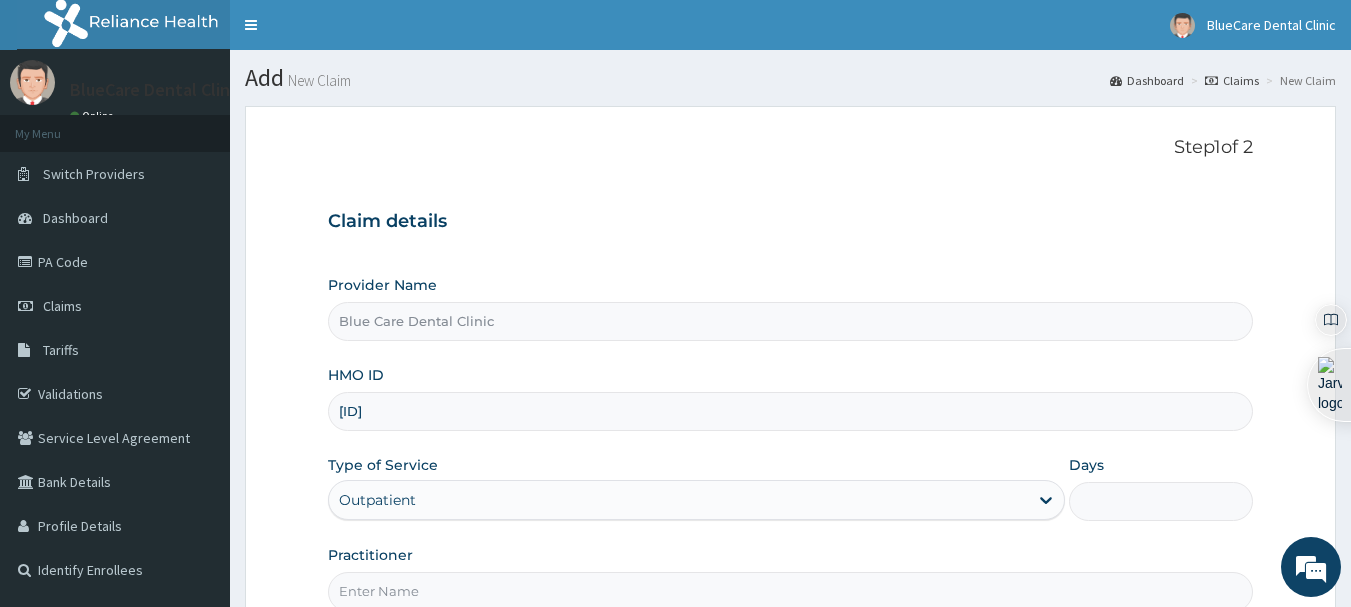 type on "1" 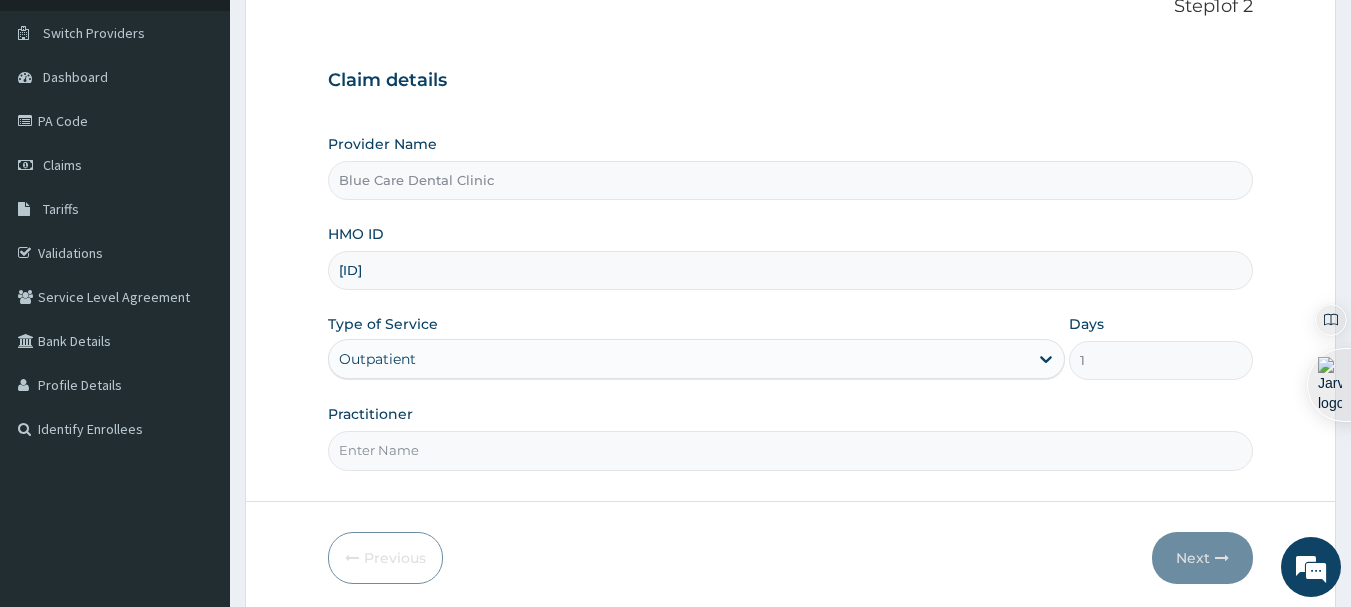 scroll, scrollTop: 159, scrollLeft: 0, axis: vertical 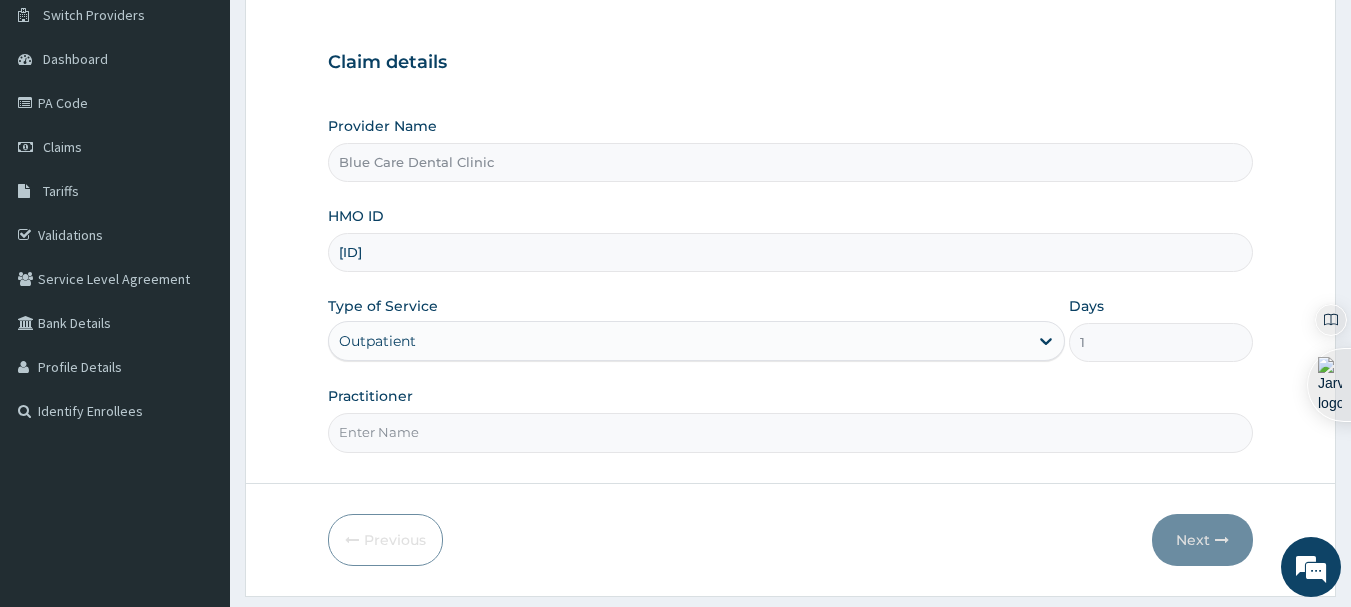 click on "Practitioner" at bounding box center [791, 432] 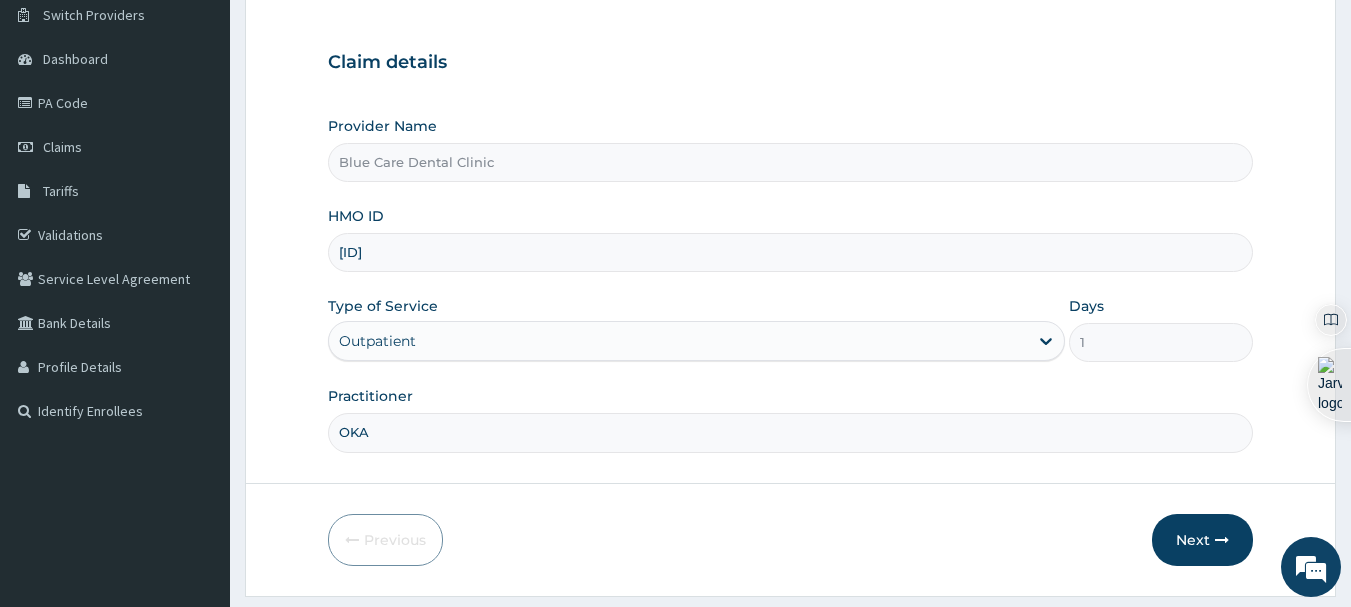 type on "OKAH" 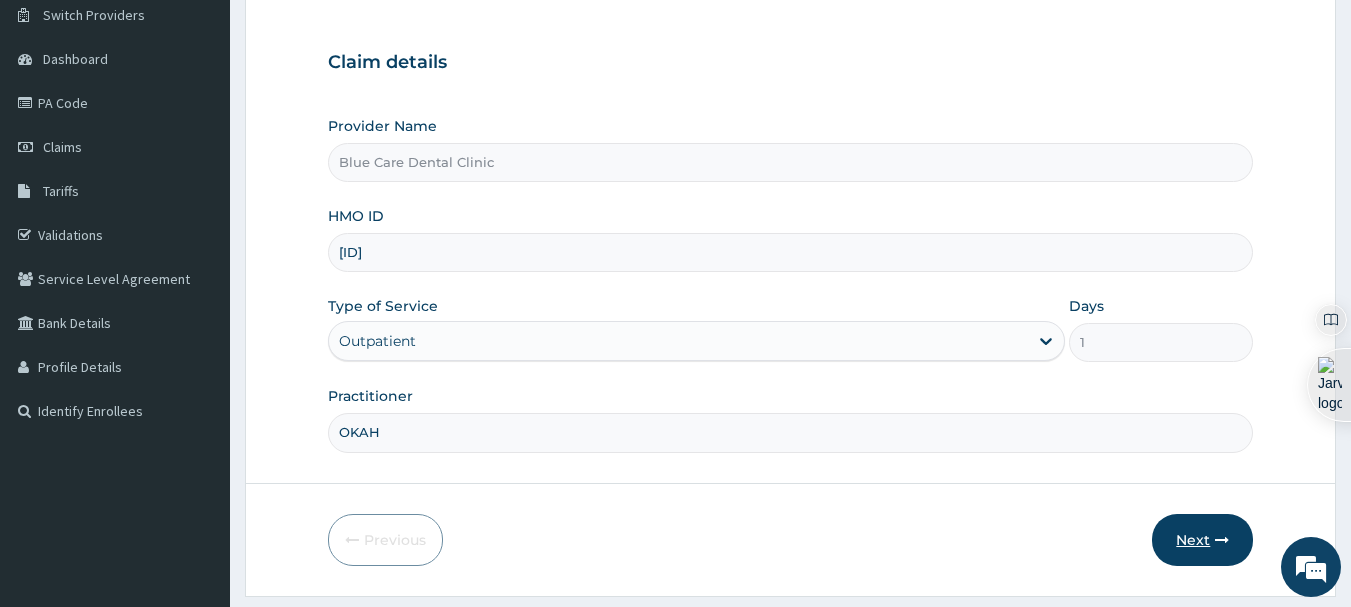 click on "Next" at bounding box center [1202, 540] 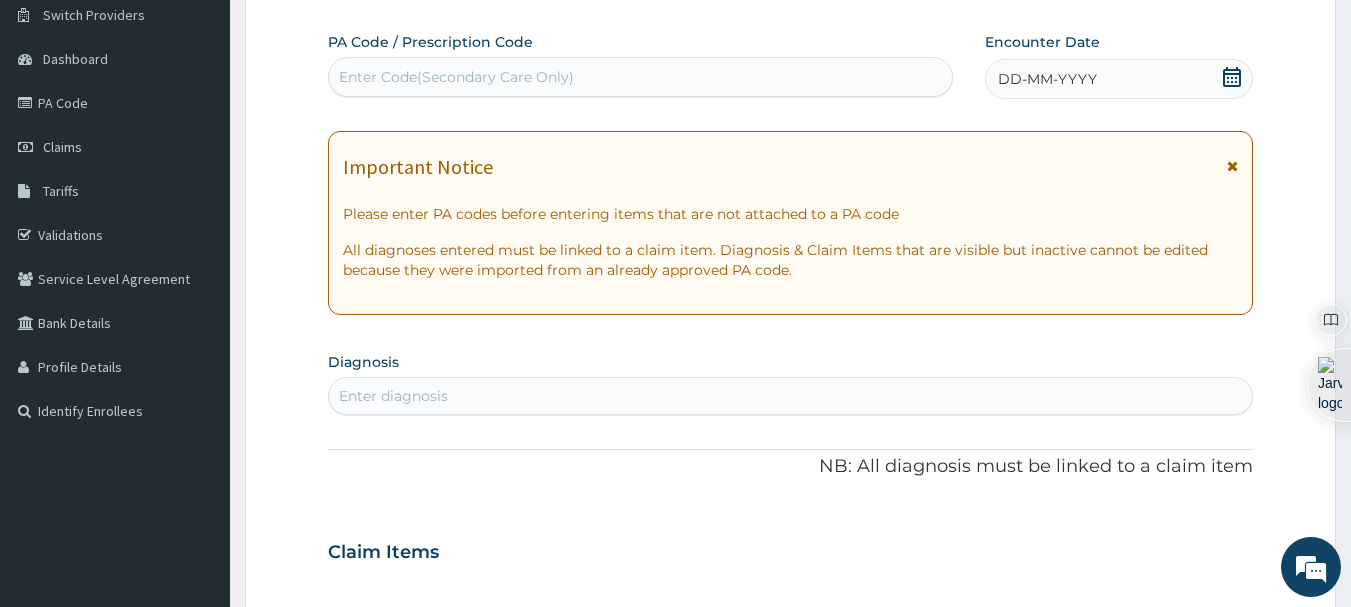 click on "Enter Code(Secondary Care Only)" at bounding box center [641, 77] 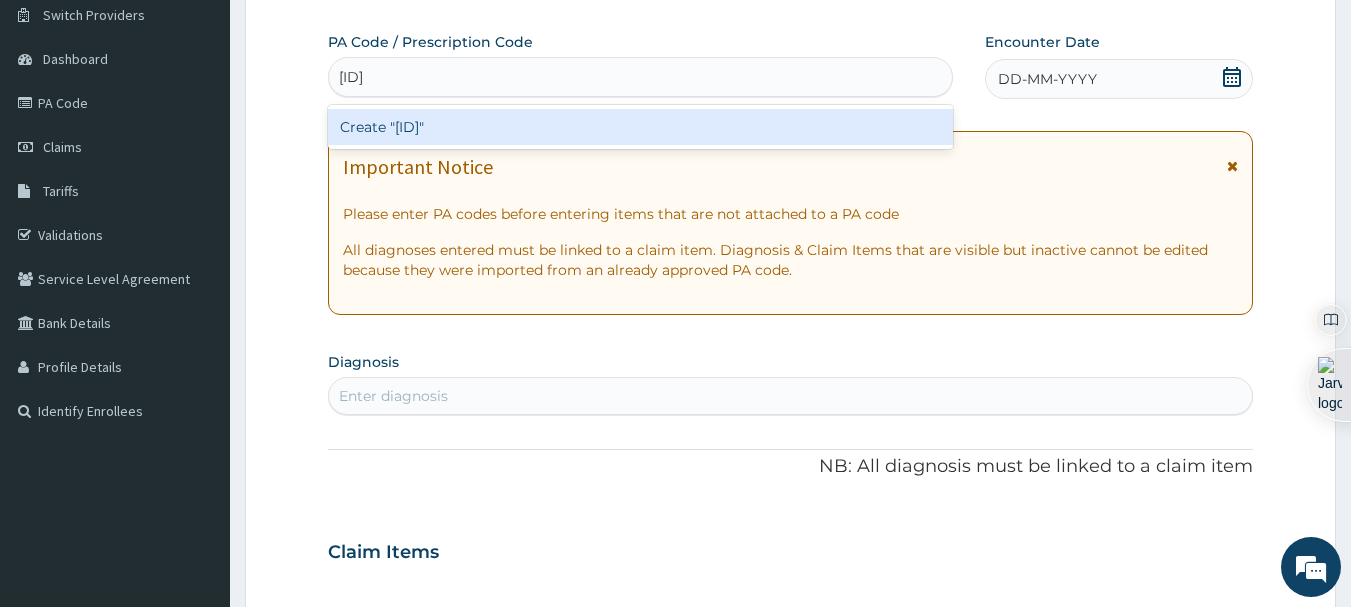 click on "Create "PA/D67BC5"" at bounding box center (641, 127) 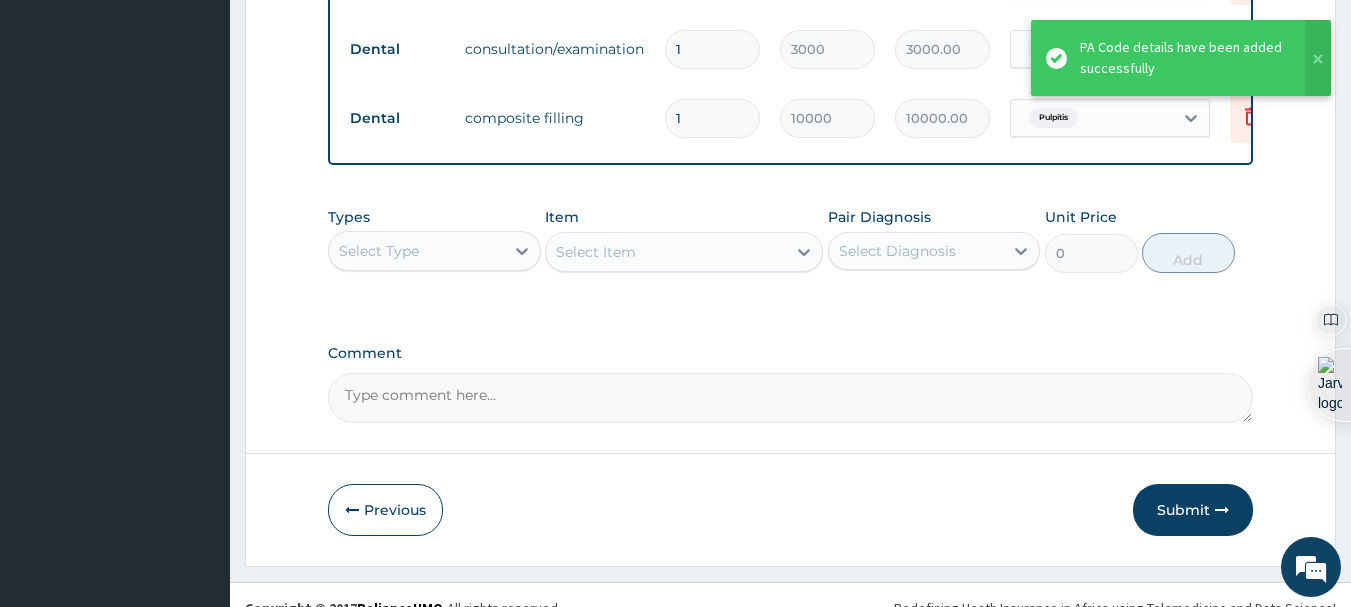 scroll, scrollTop: 893, scrollLeft: 0, axis: vertical 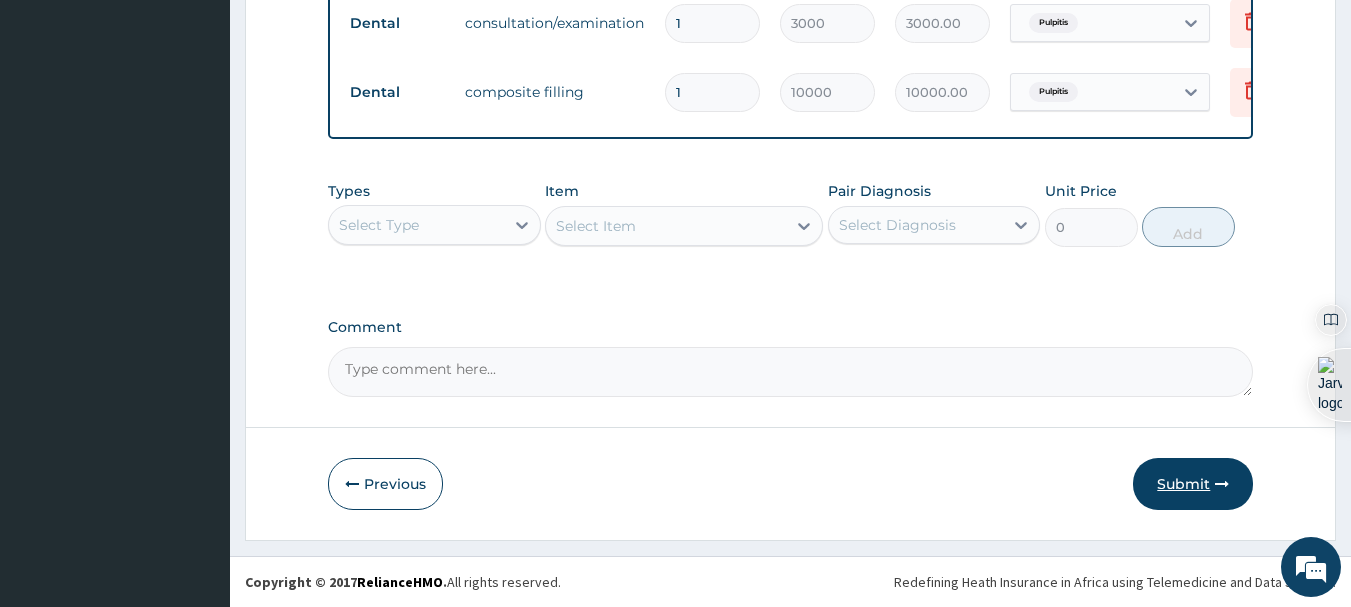 click on "Submit" at bounding box center (1193, 484) 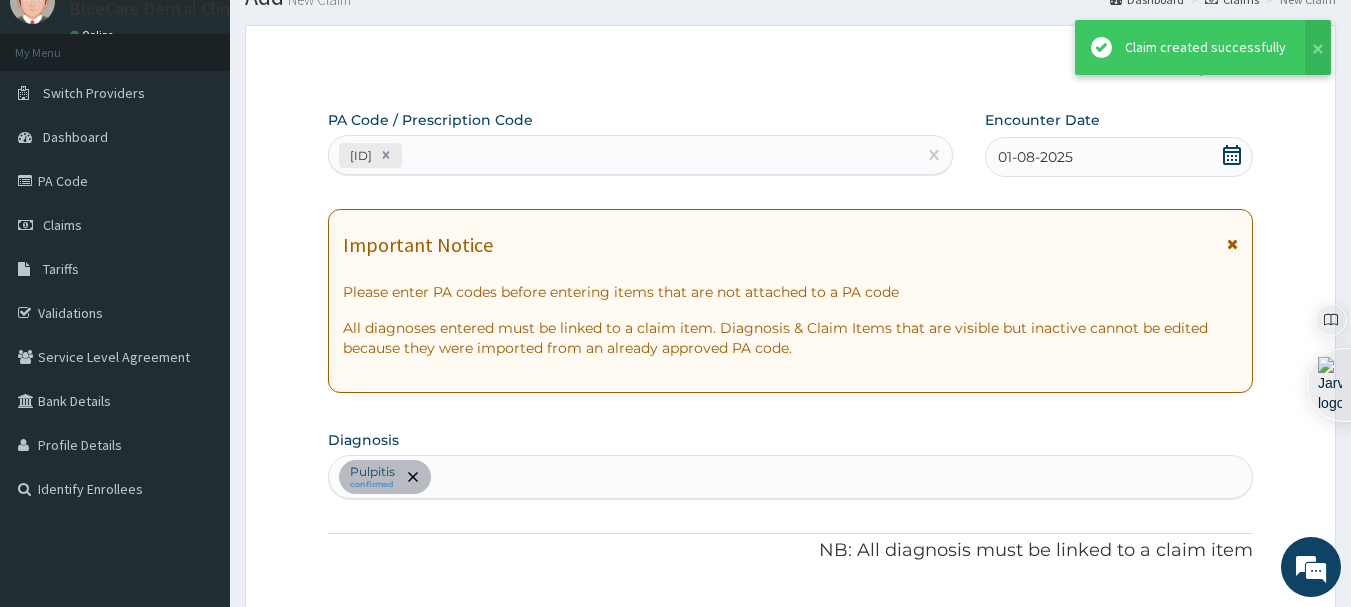 scroll, scrollTop: 893, scrollLeft: 0, axis: vertical 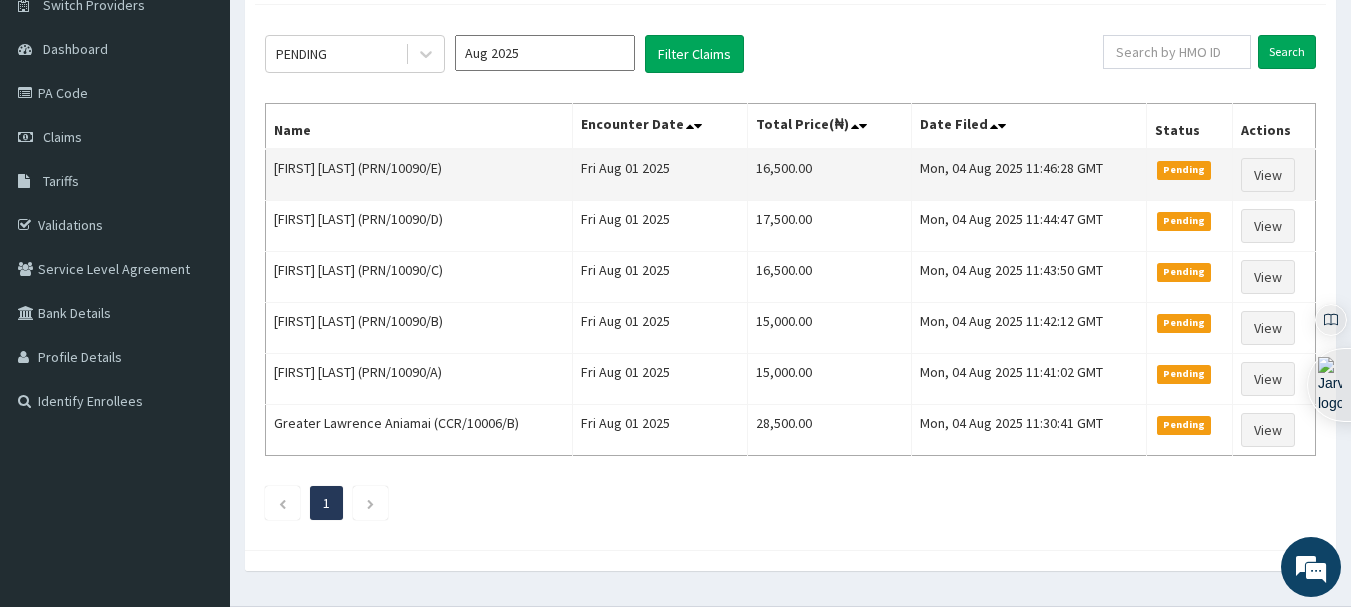 click on "16,500.00" at bounding box center [830, 175] 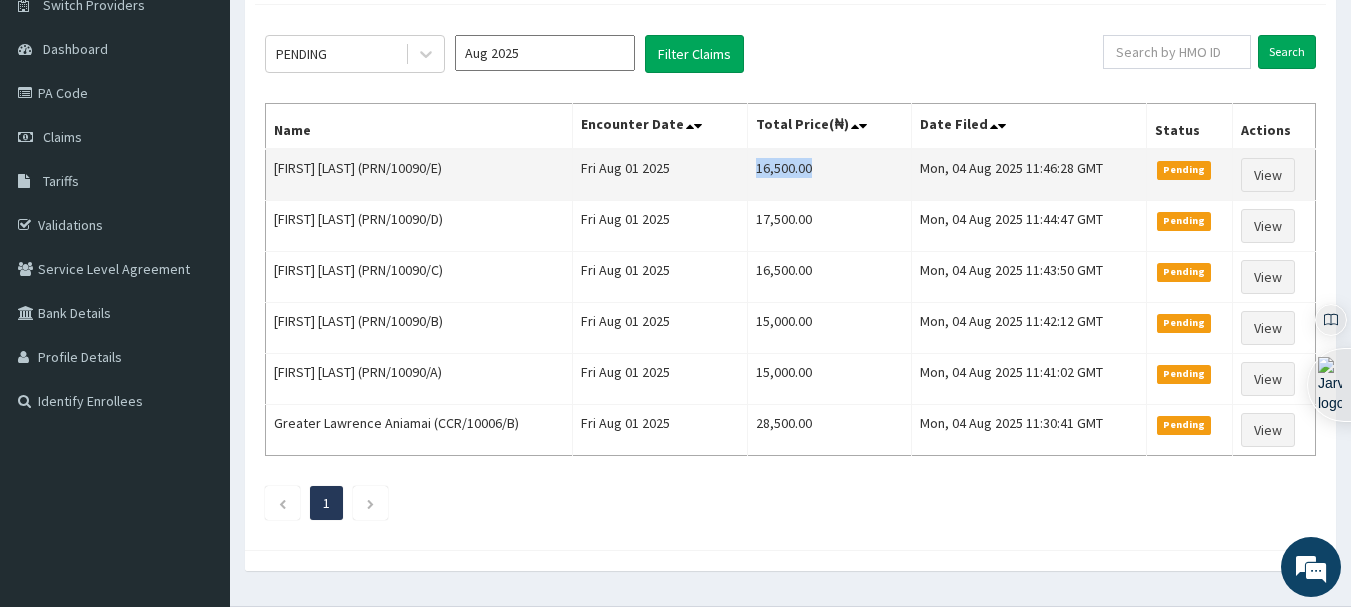 drag, startPoint x: 822, startPoint y: 172, endPoint x: 755, endPoint y: 174, distance: 67.02985 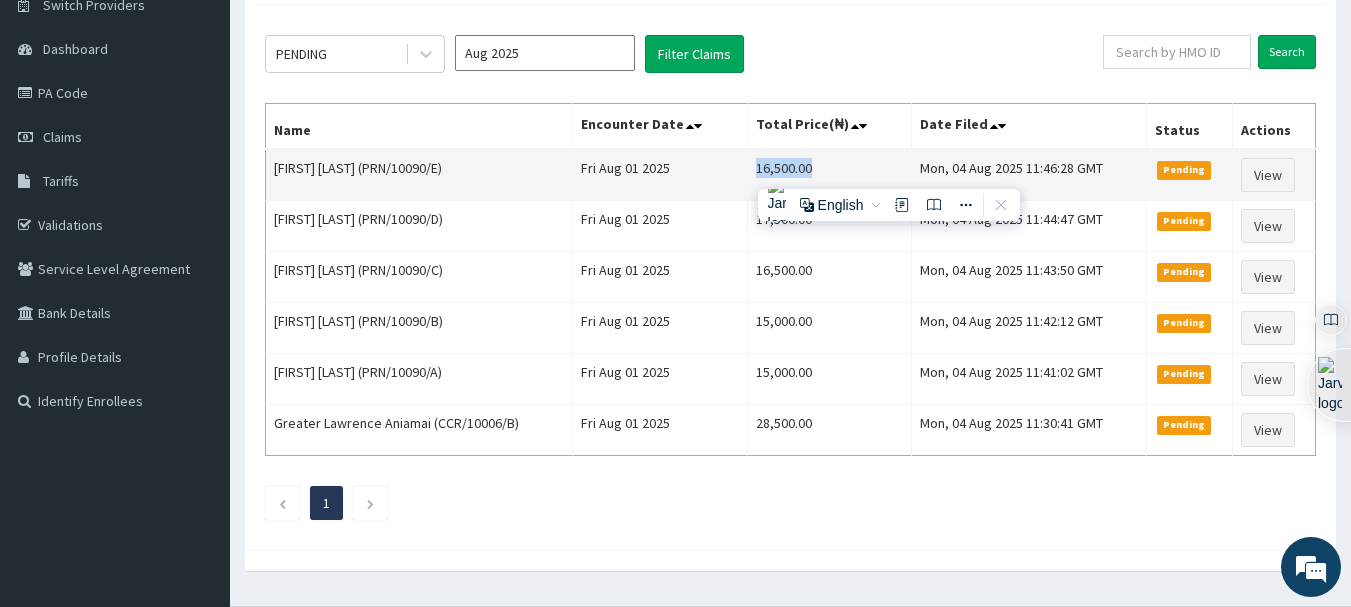 copy on "16,500.00" 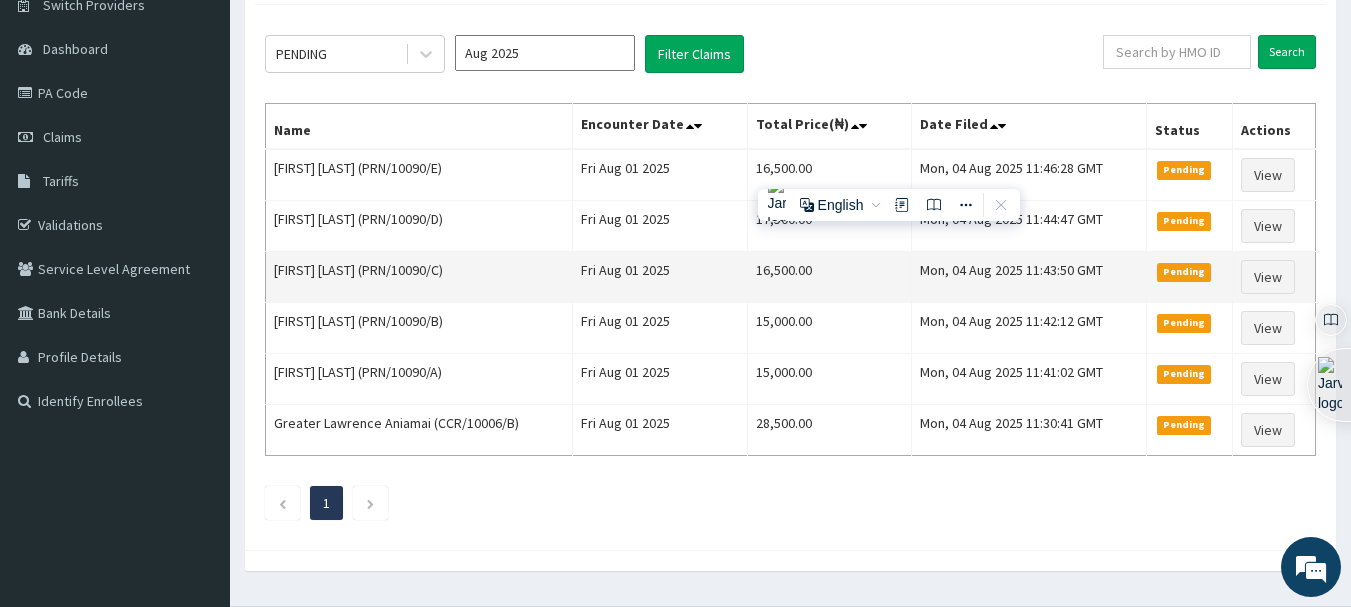 click on "16,500.00" at bounding box center [830, 277] 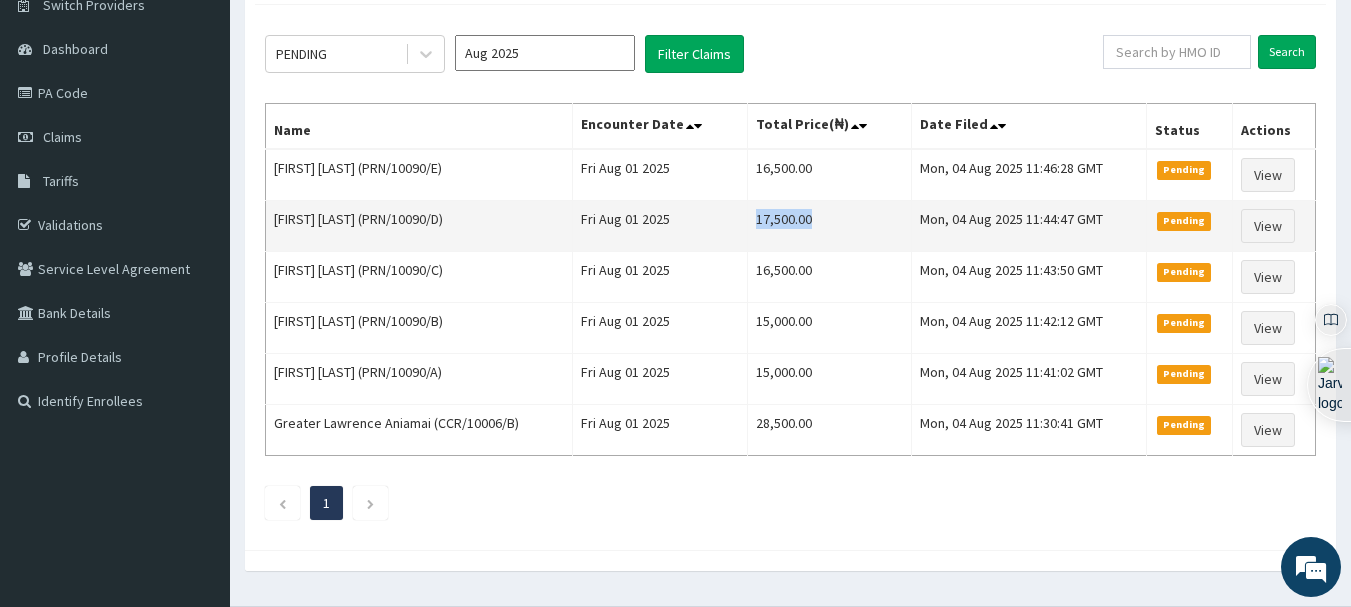 drag, startPoint x: 819, startPoint y: 216, endPoint x: 754, endPoint y: 223, distance: 65.37584 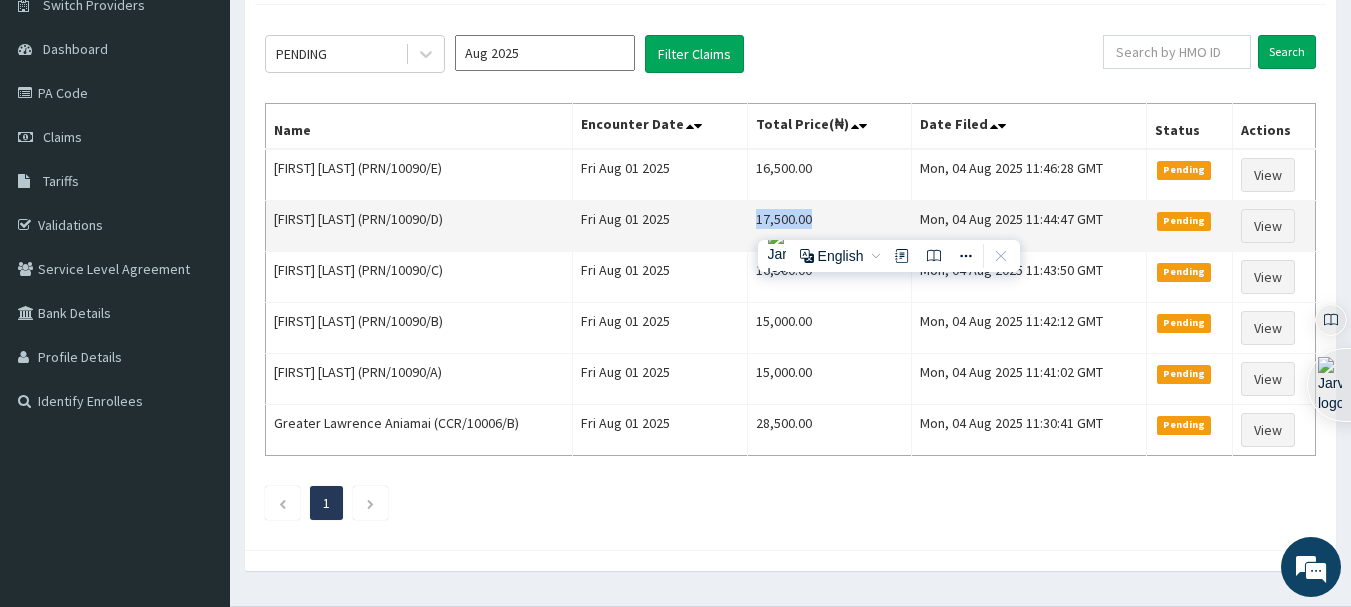 copy on "17,500.00" 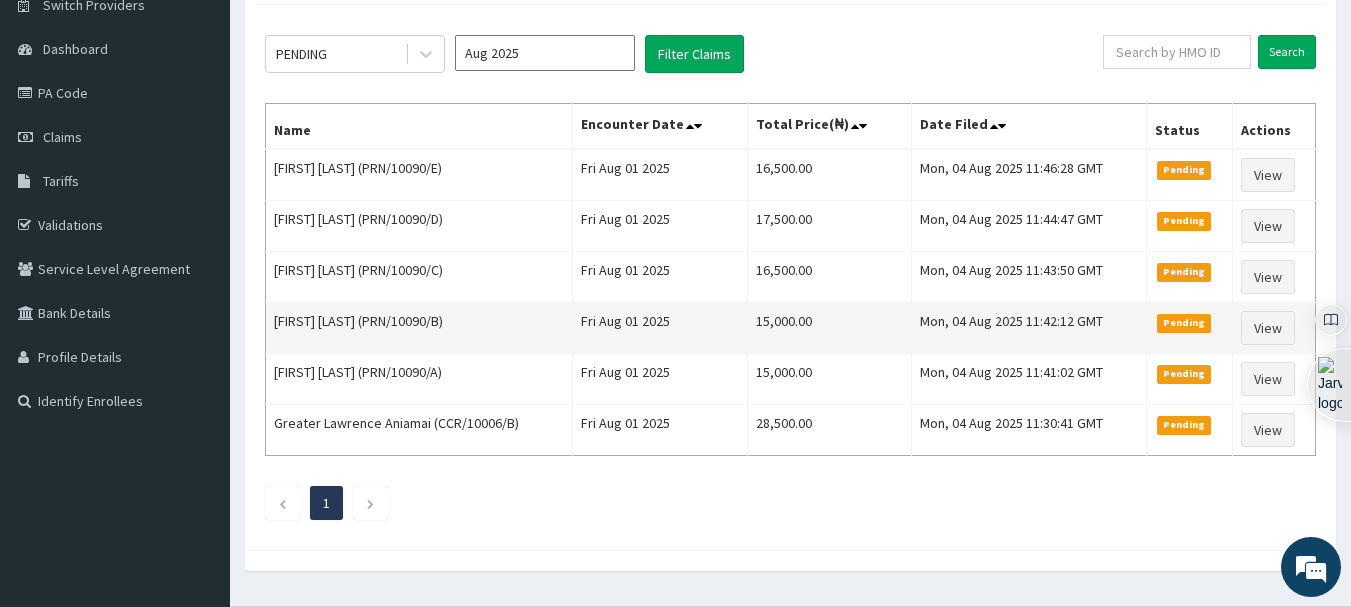 click on "15,000.00" at bounding box center (830, 328) 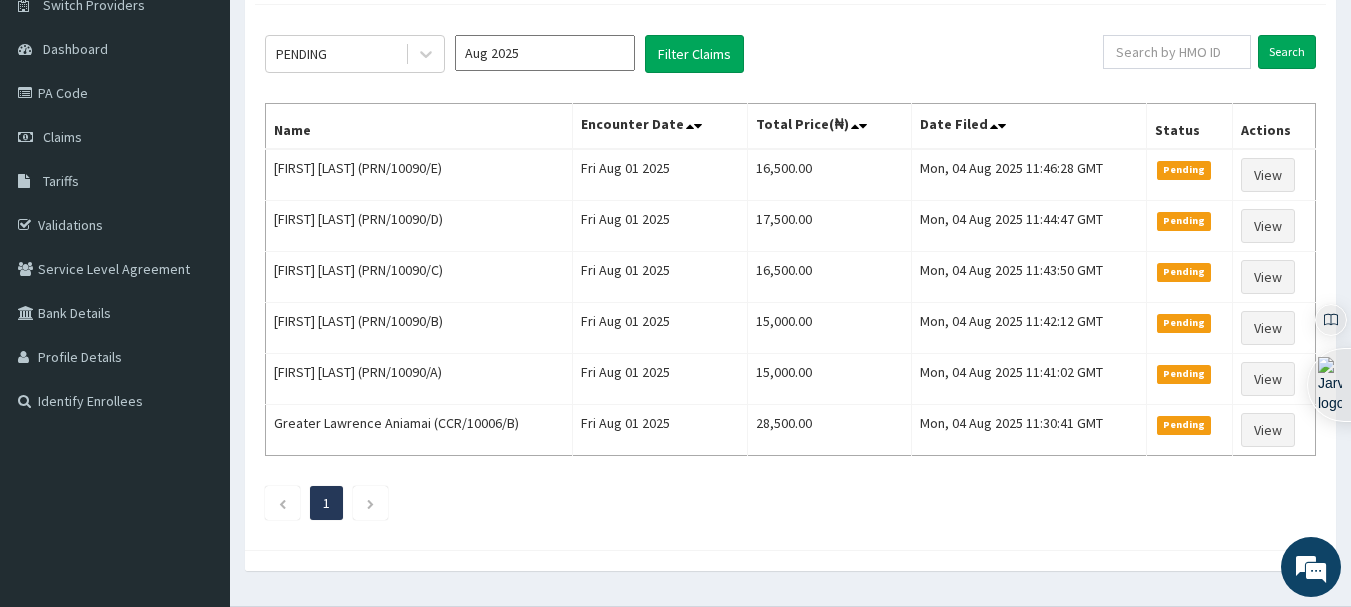 drag, startPoint x: 504, startPoint y: 538, endPoint x: 445, endPoint y: 526, distance: 60.207973 